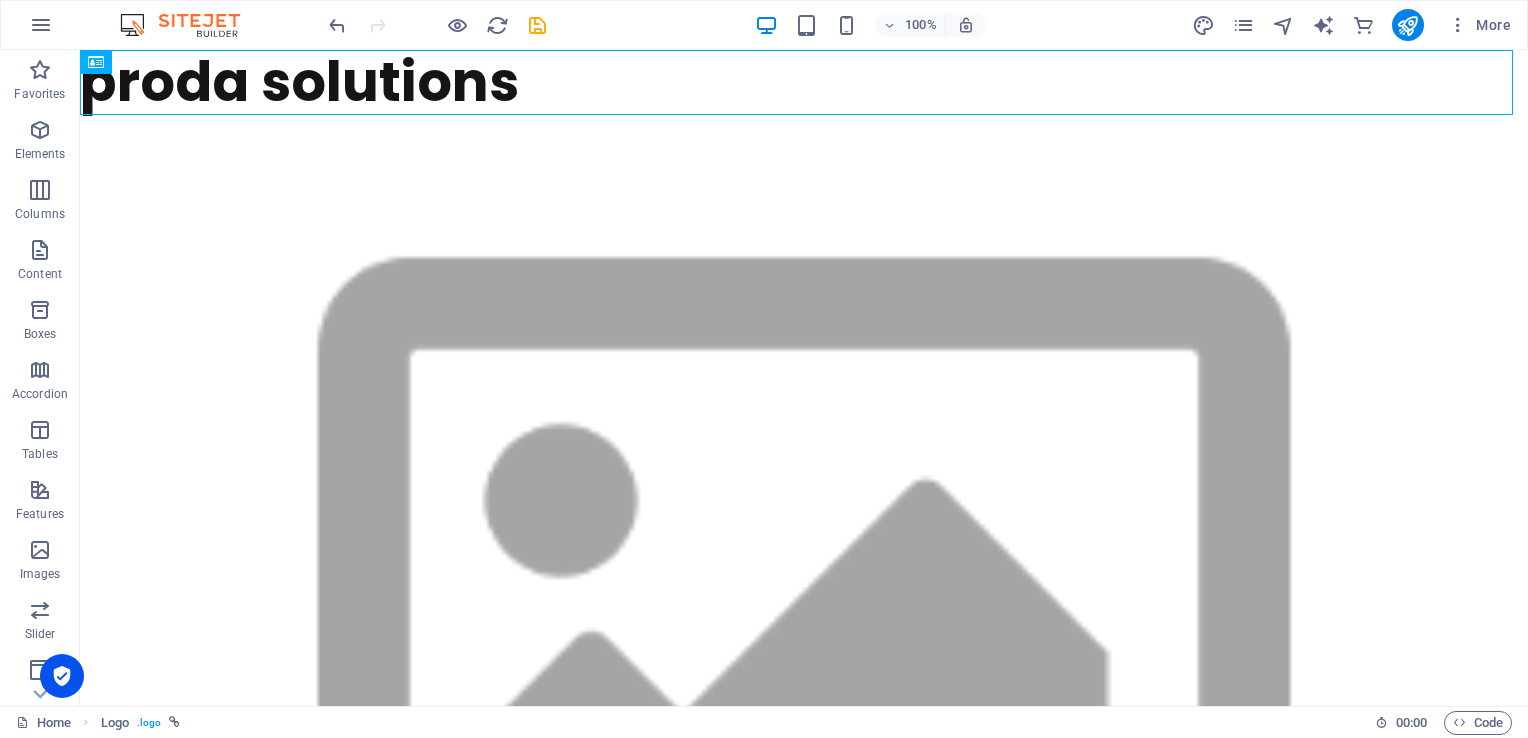 scroll, scrollTop: 0, scrollLeft: 0, axis: both 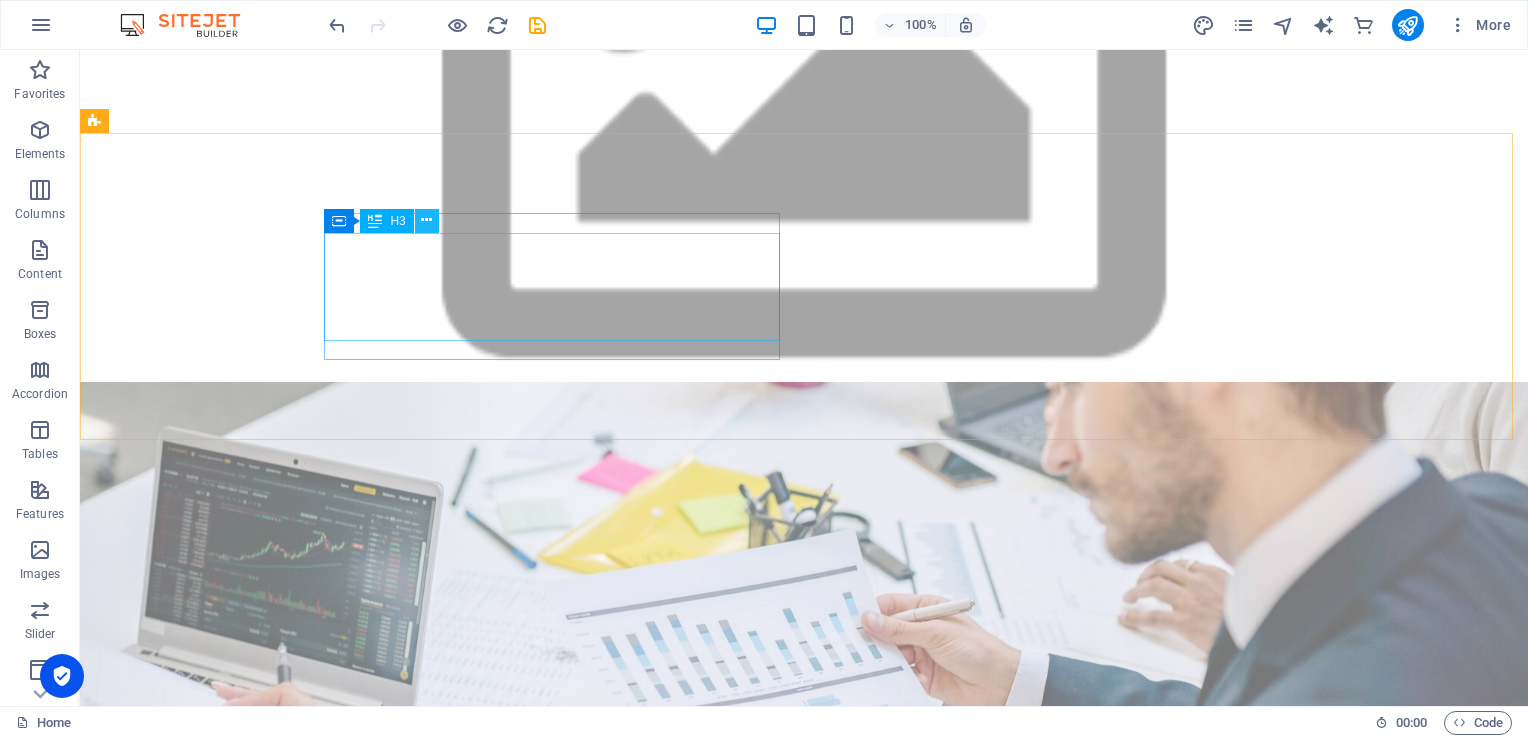 click at bounding box center [426, 220] 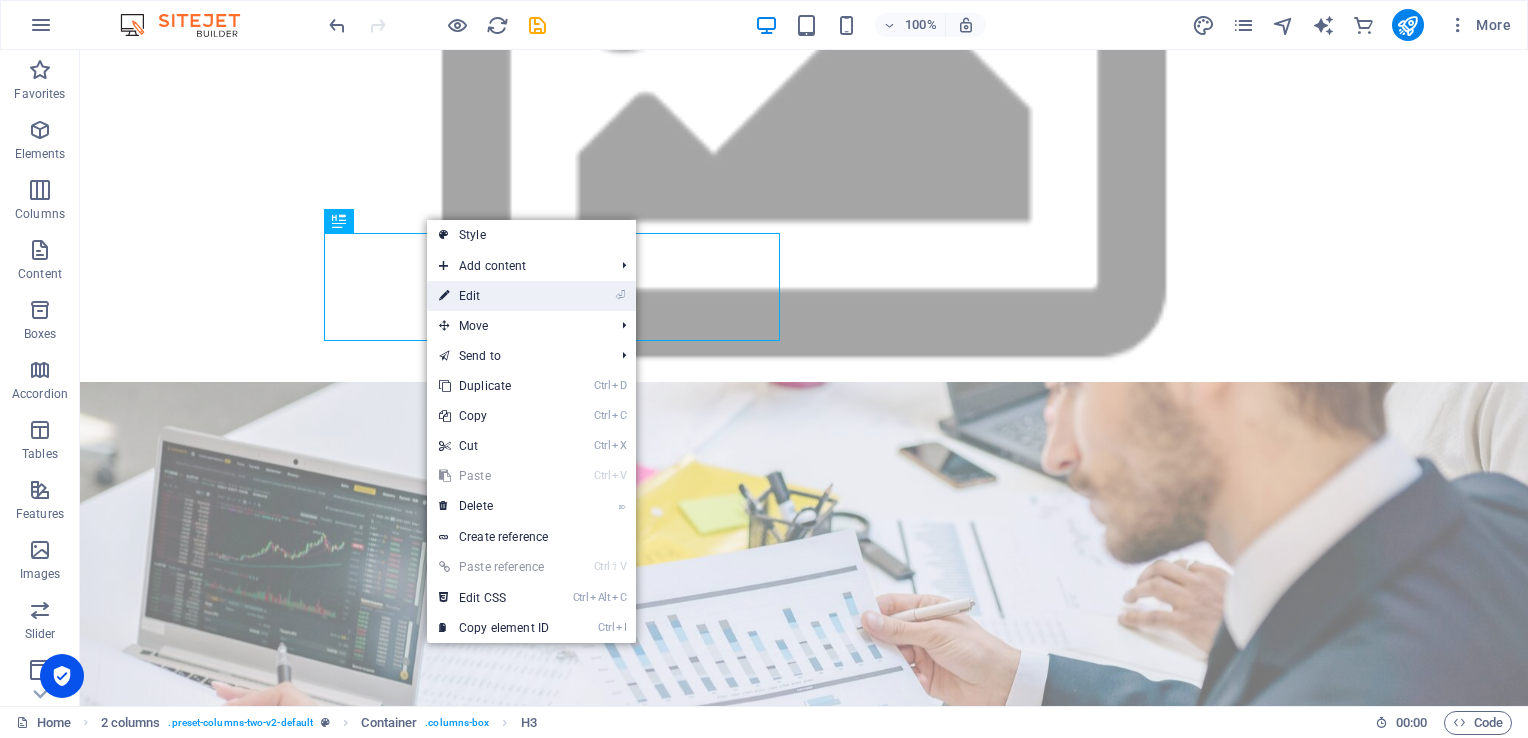 click on "⏎  Edit" at bounding box center [494, 296] 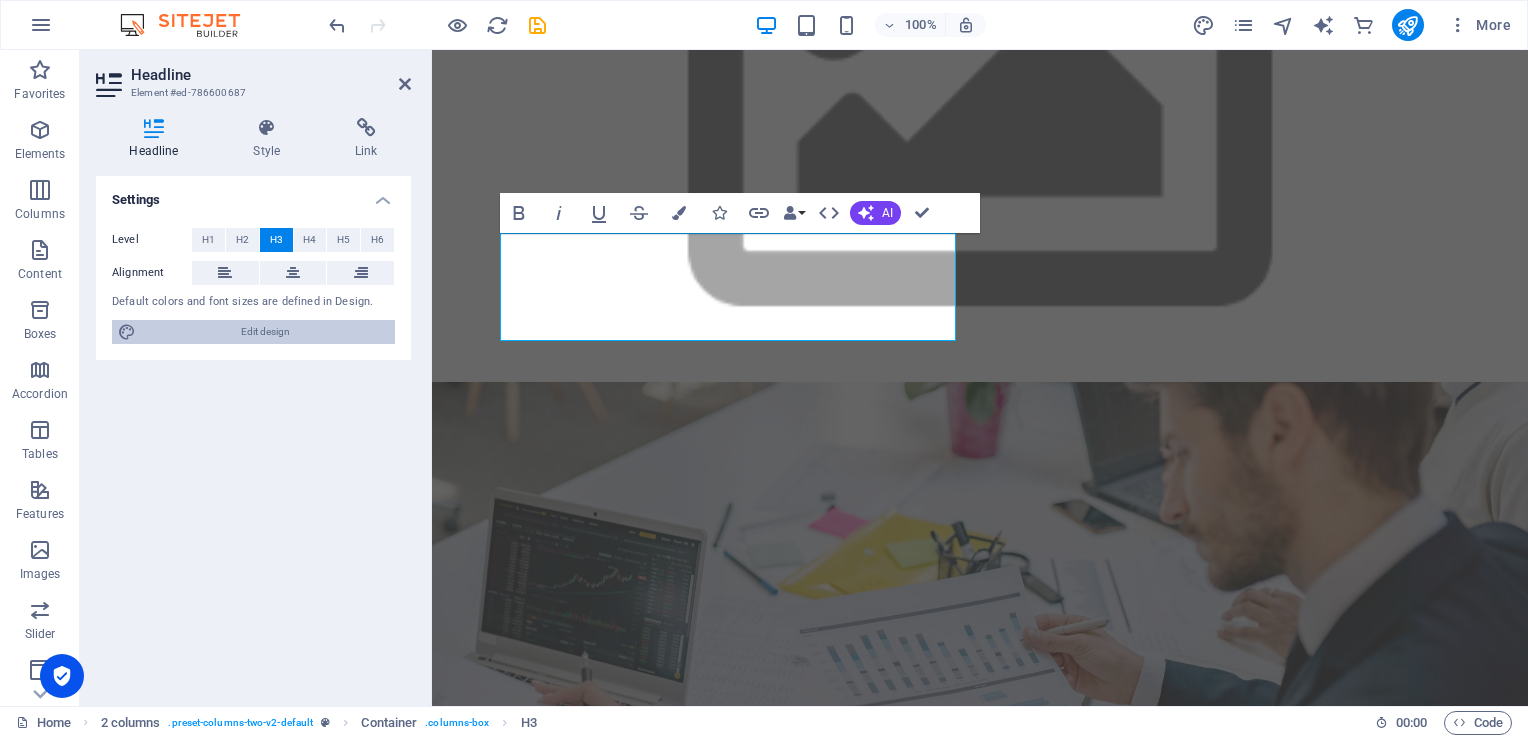 click on "Edit design" at bounding box center (265, 332) 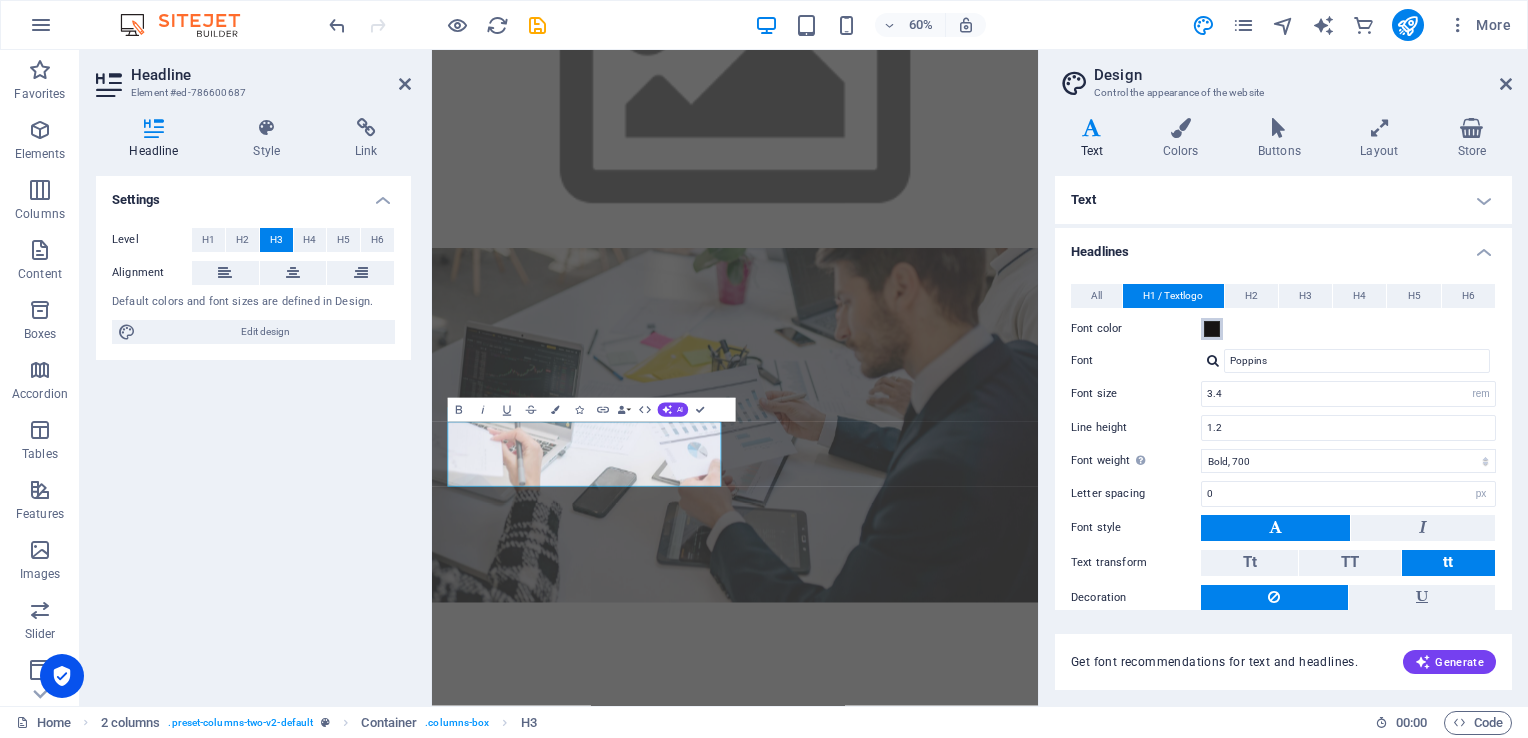 click at bounding box center [1212, 329] 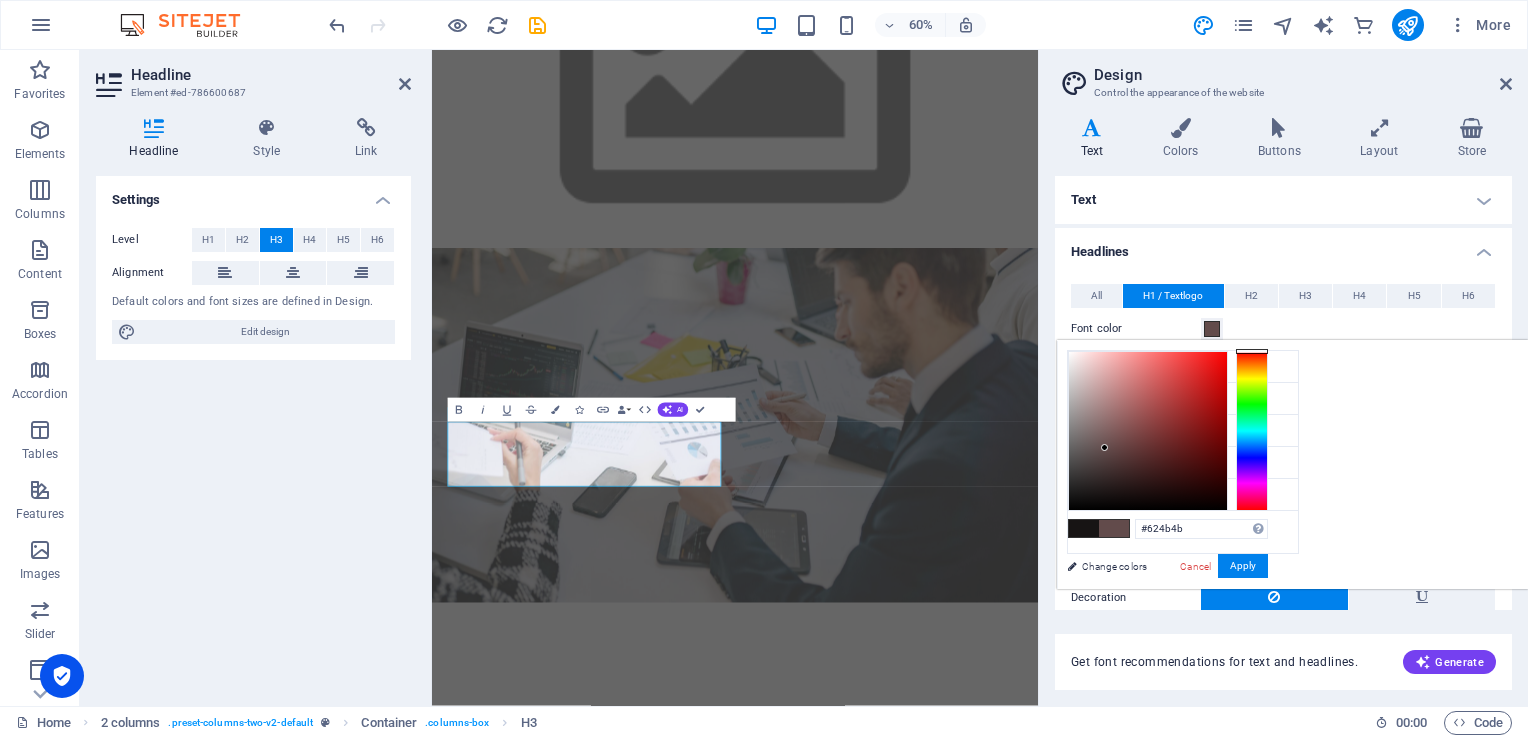 click at bounding box center (1148, 431) 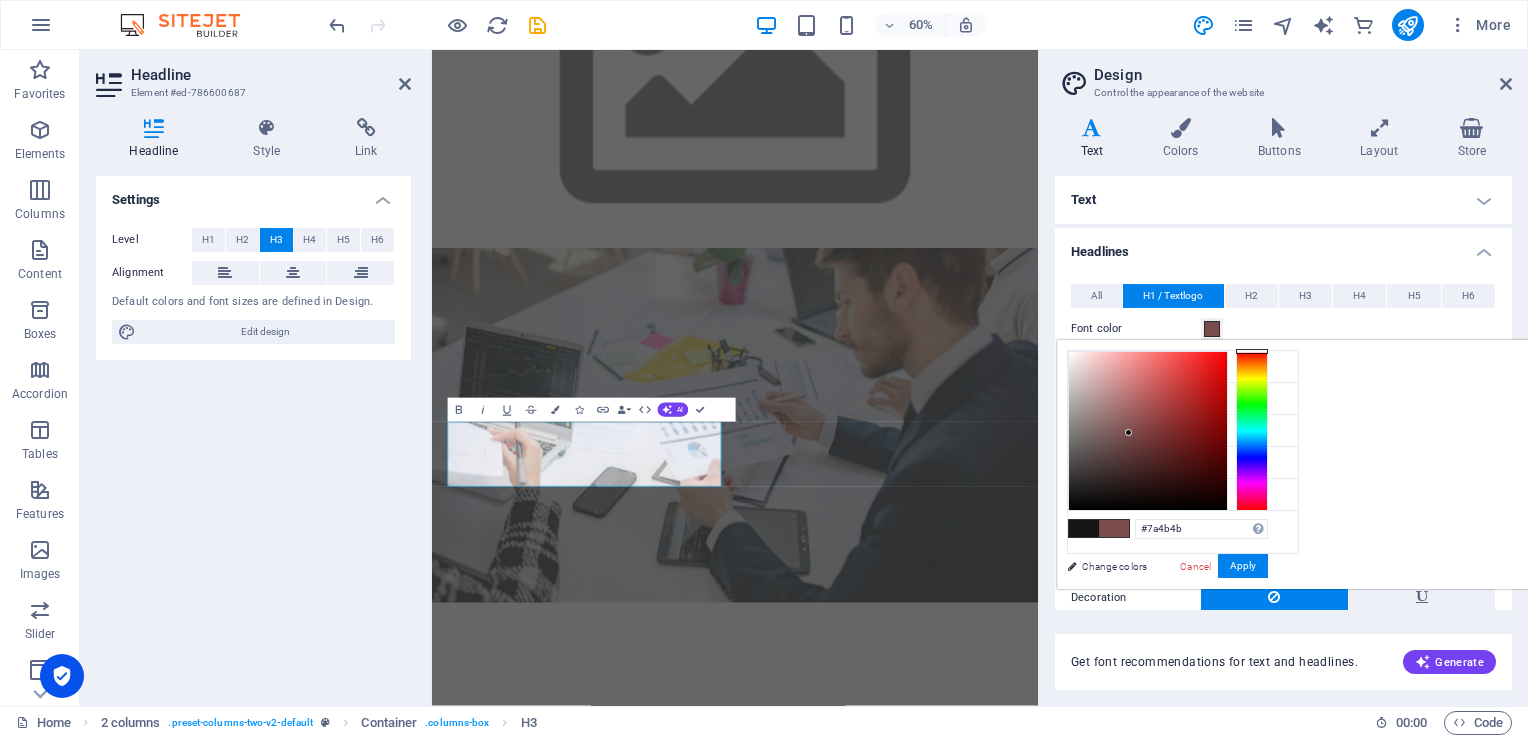 click at bounding box center [1148, 431] 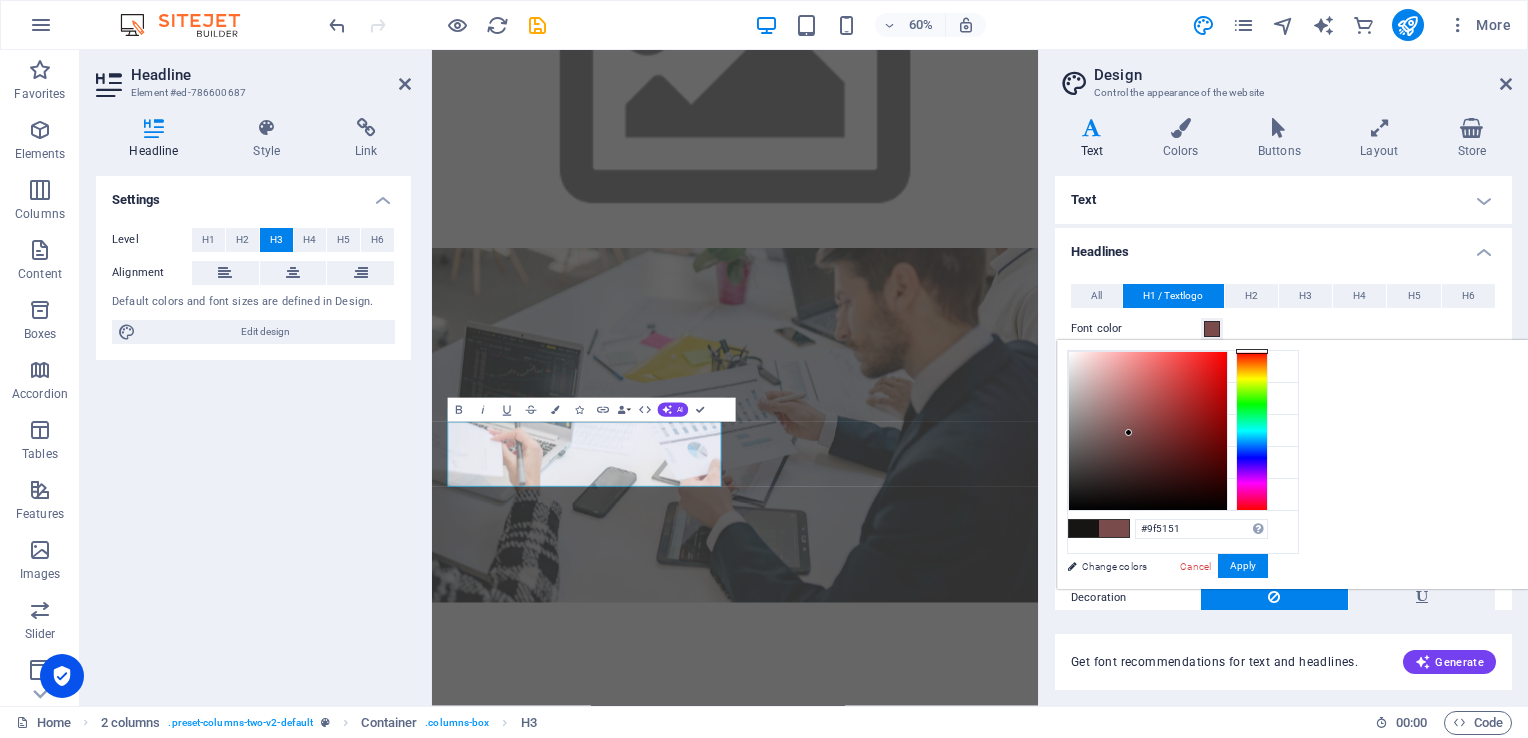 click at bounding box center [1148, 431] 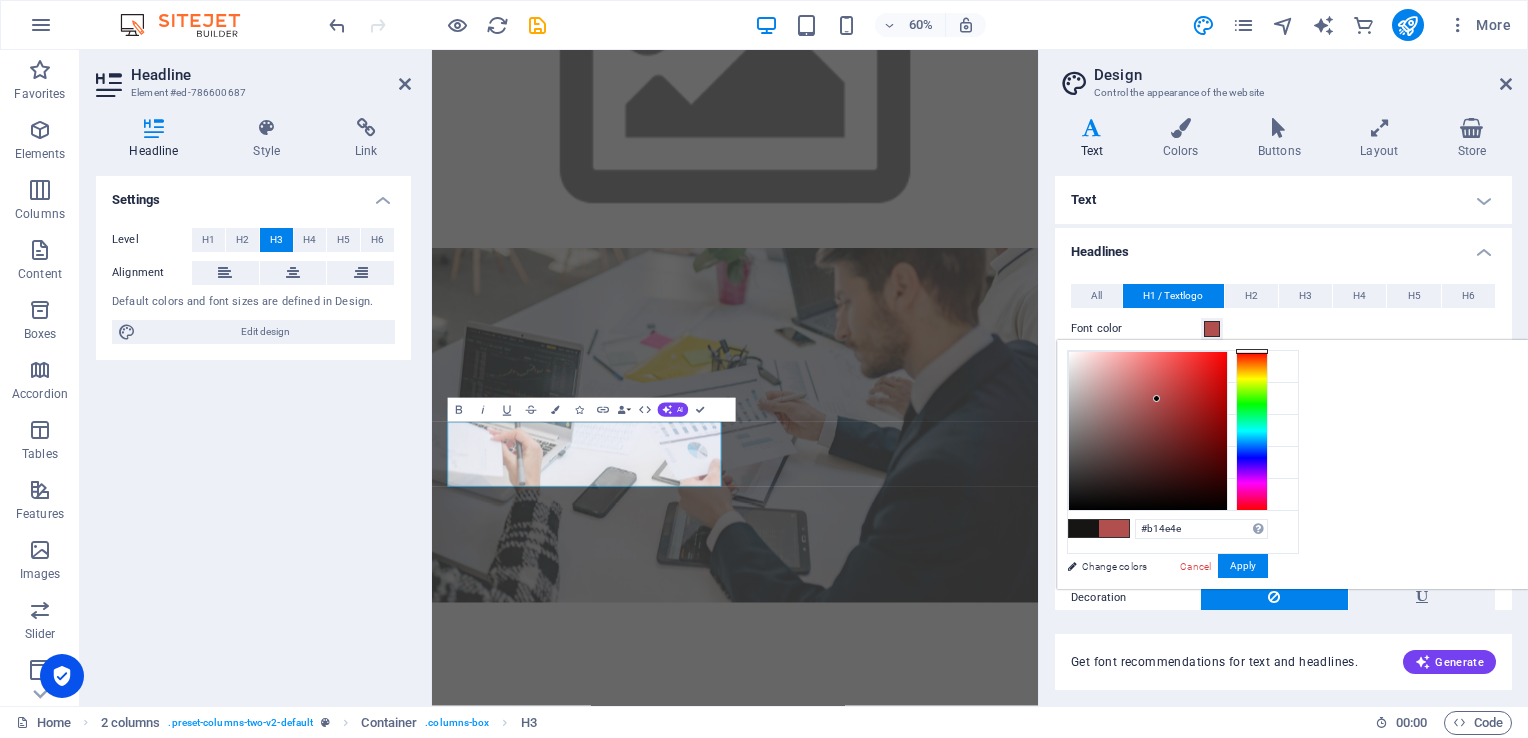 click at bounding box center [1148, 431] 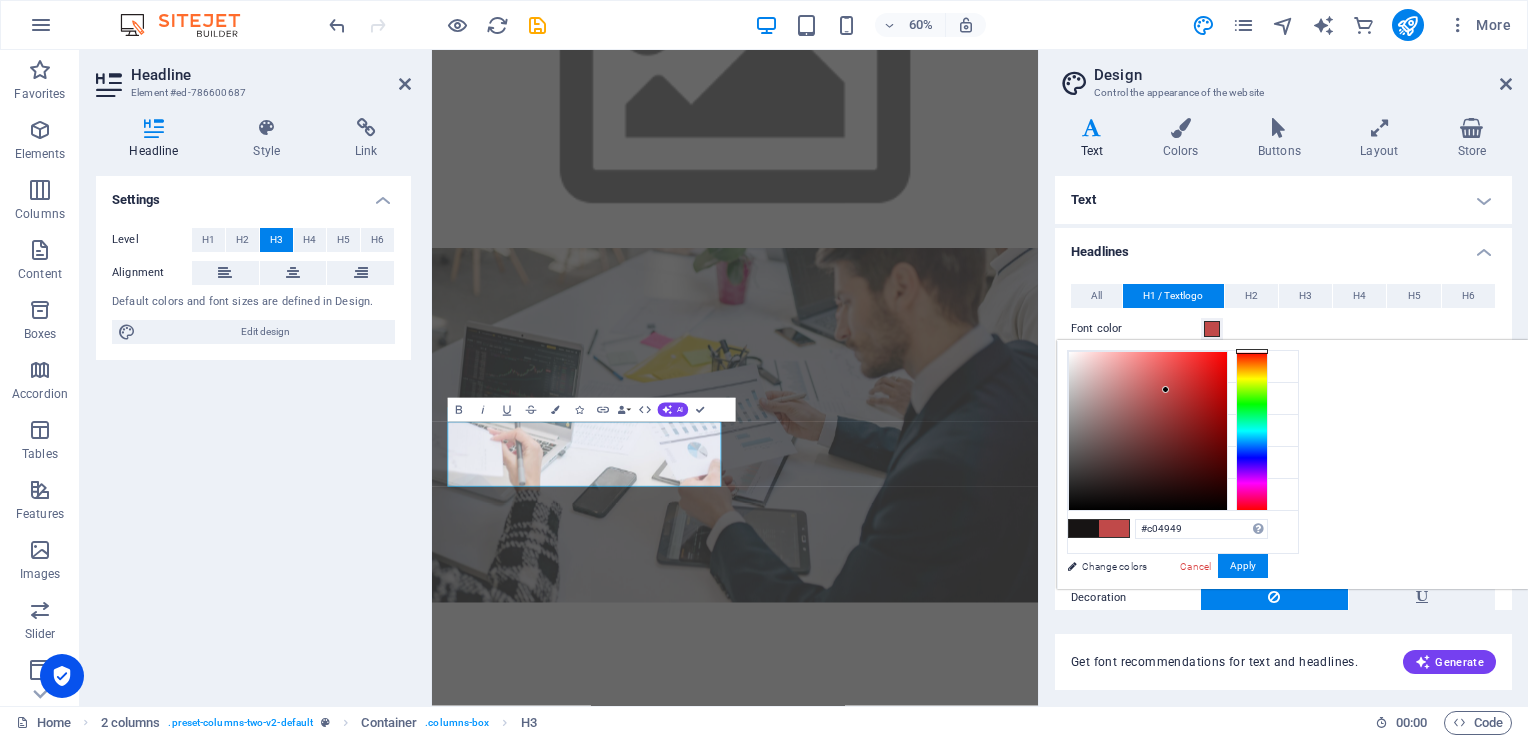 click at bounding box center (1148, 431) 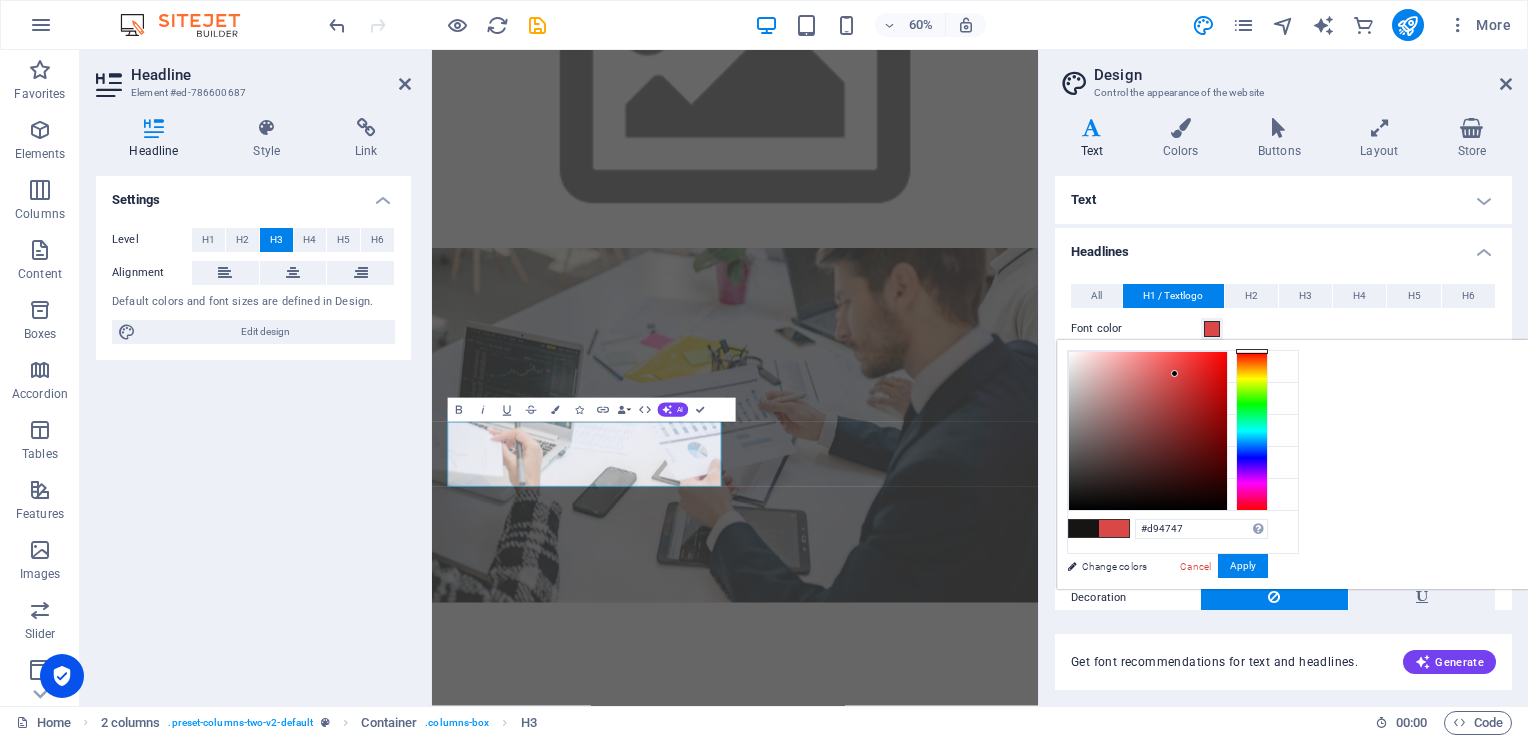 click at bounding box center [1148, 431] 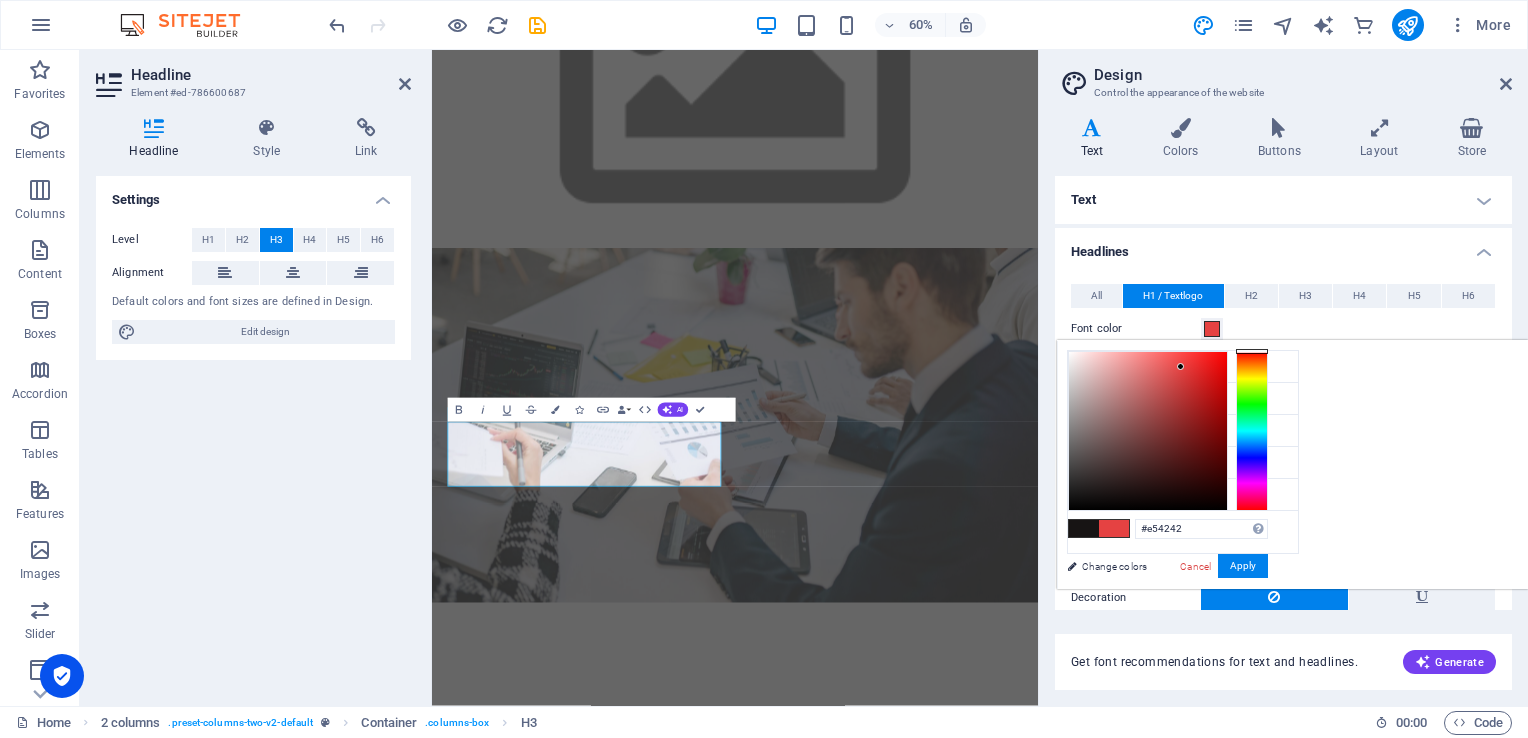 click at bounding box center [1148, 431] 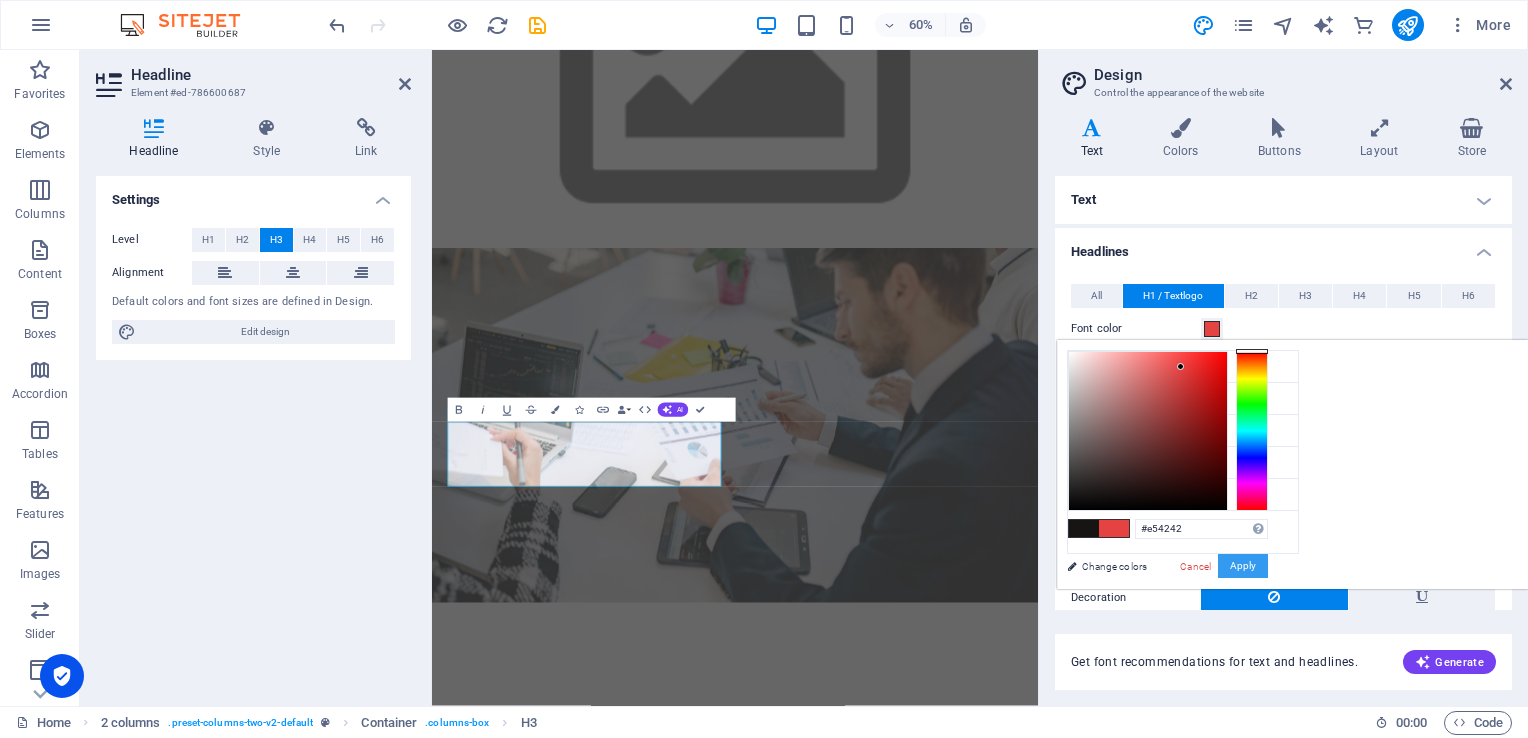 click on "Apply" at bounding box center (1243, 566) 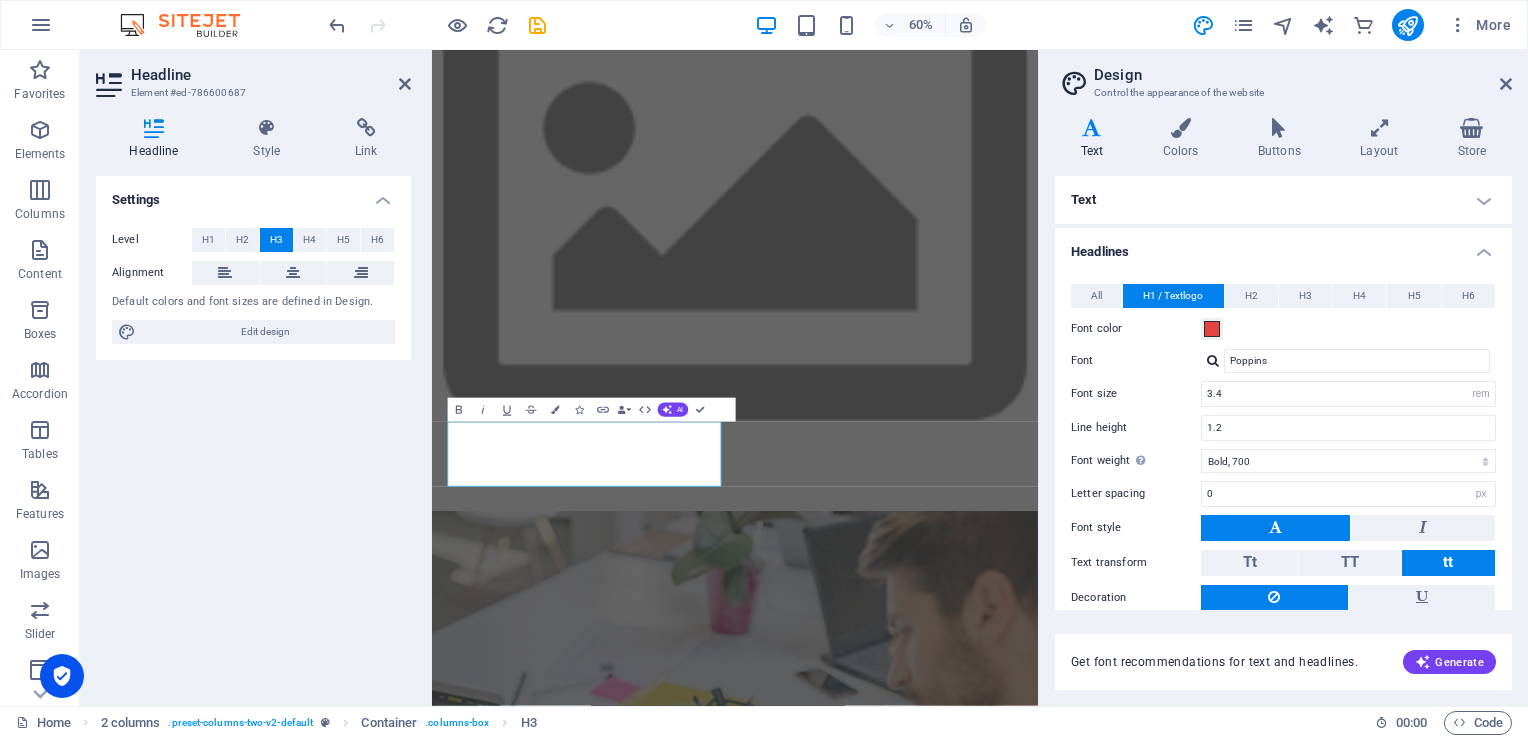 click on "Design" at bounding box center (1303, 75) 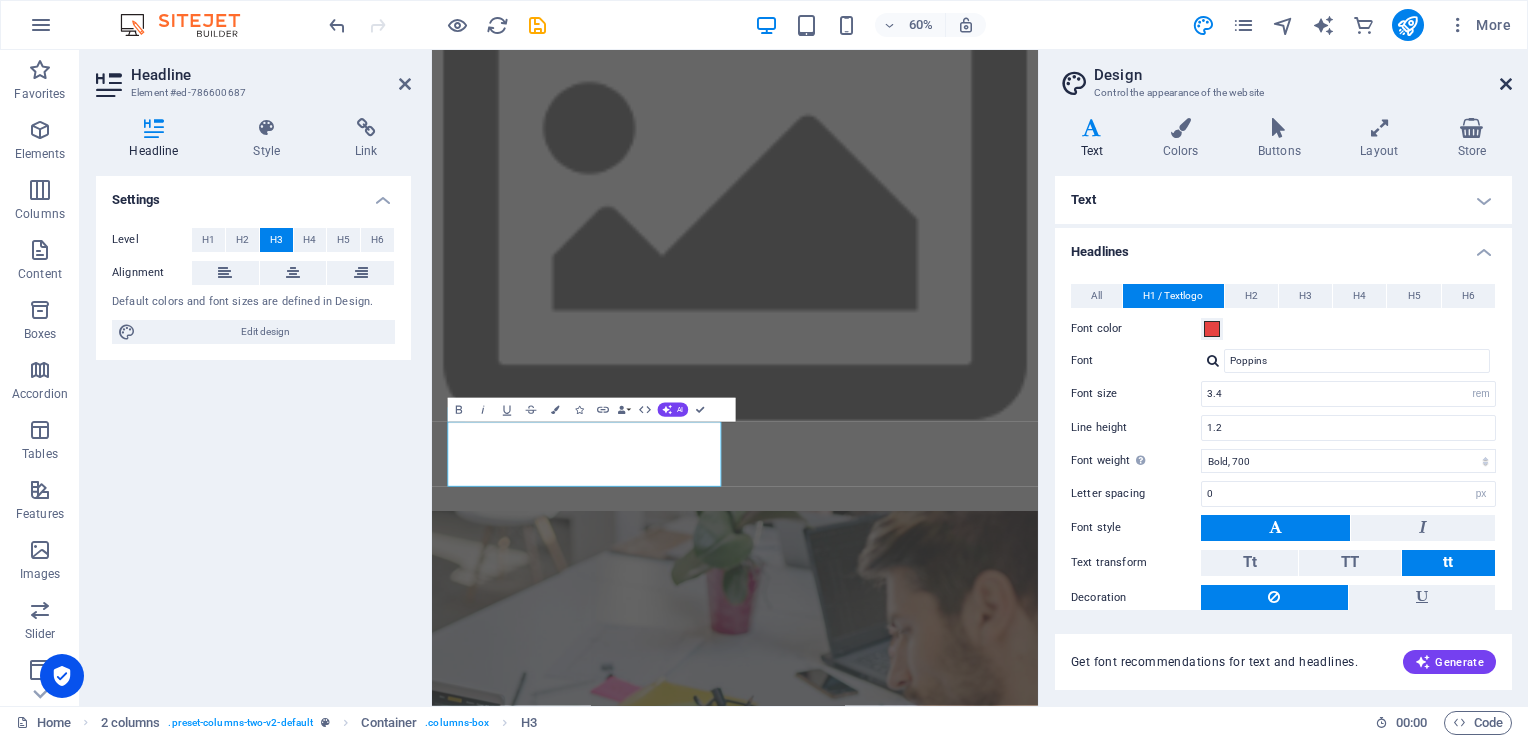 click at bounding box center [1506, 84] 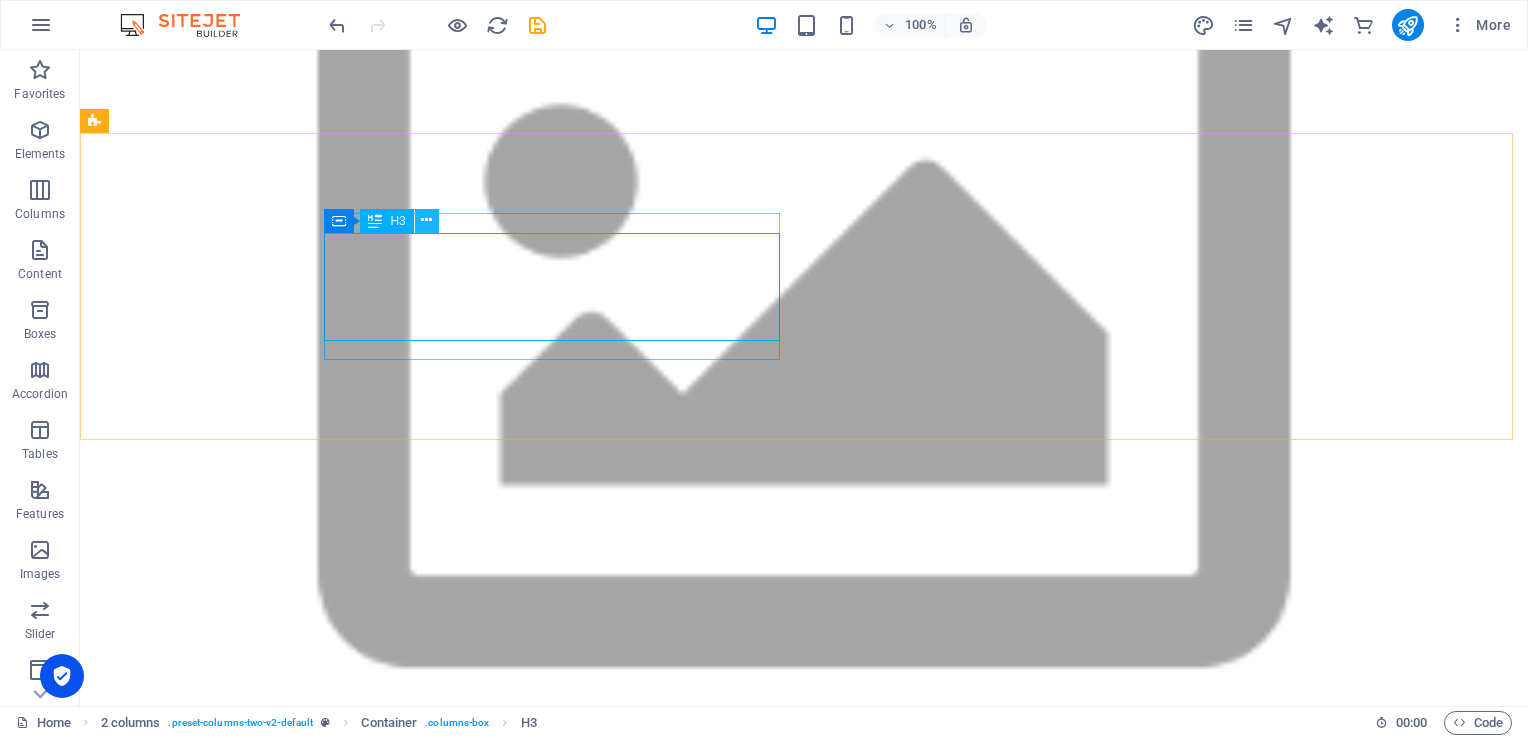 click at bounding box center (426, 220) 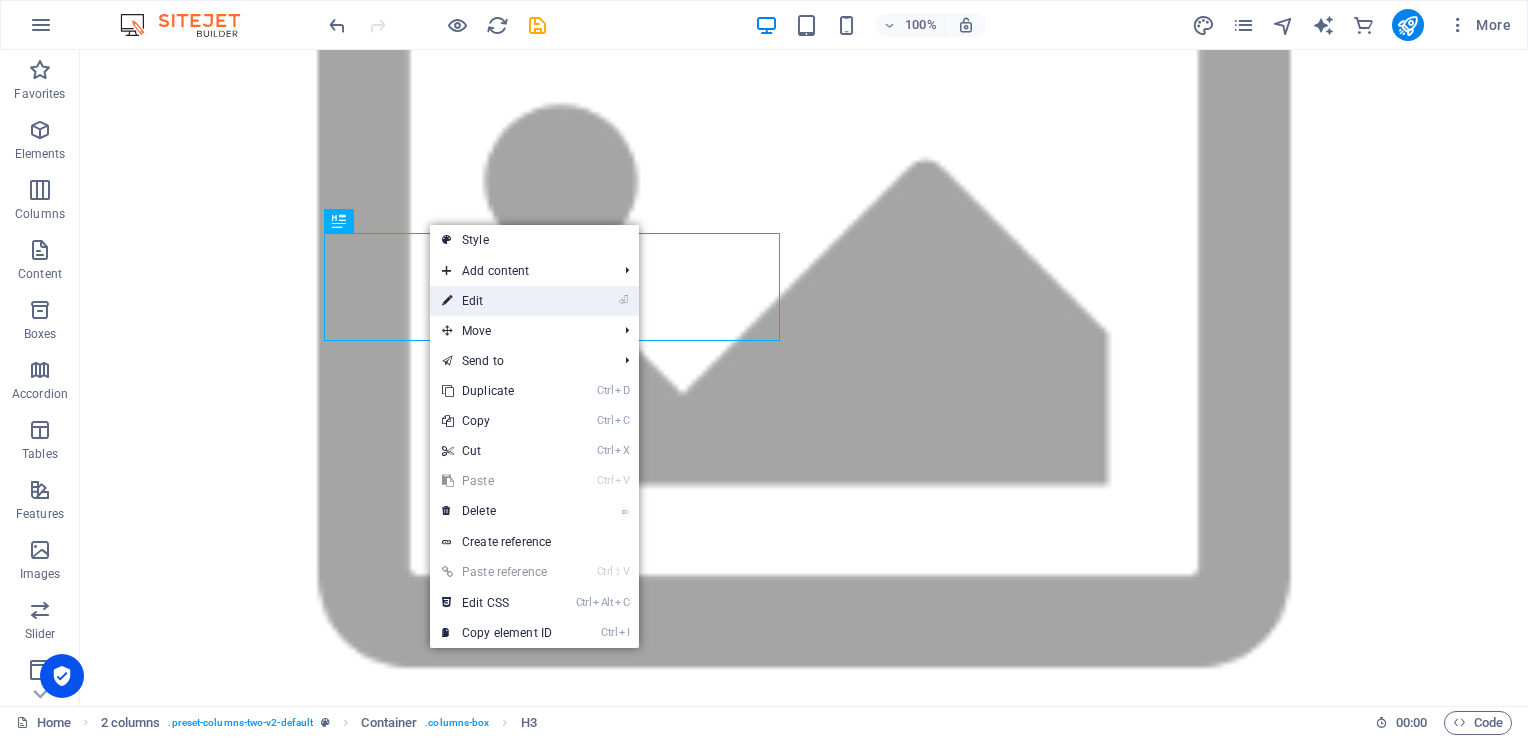 click on "⏎  Edit" at bounding box center [497, 301] 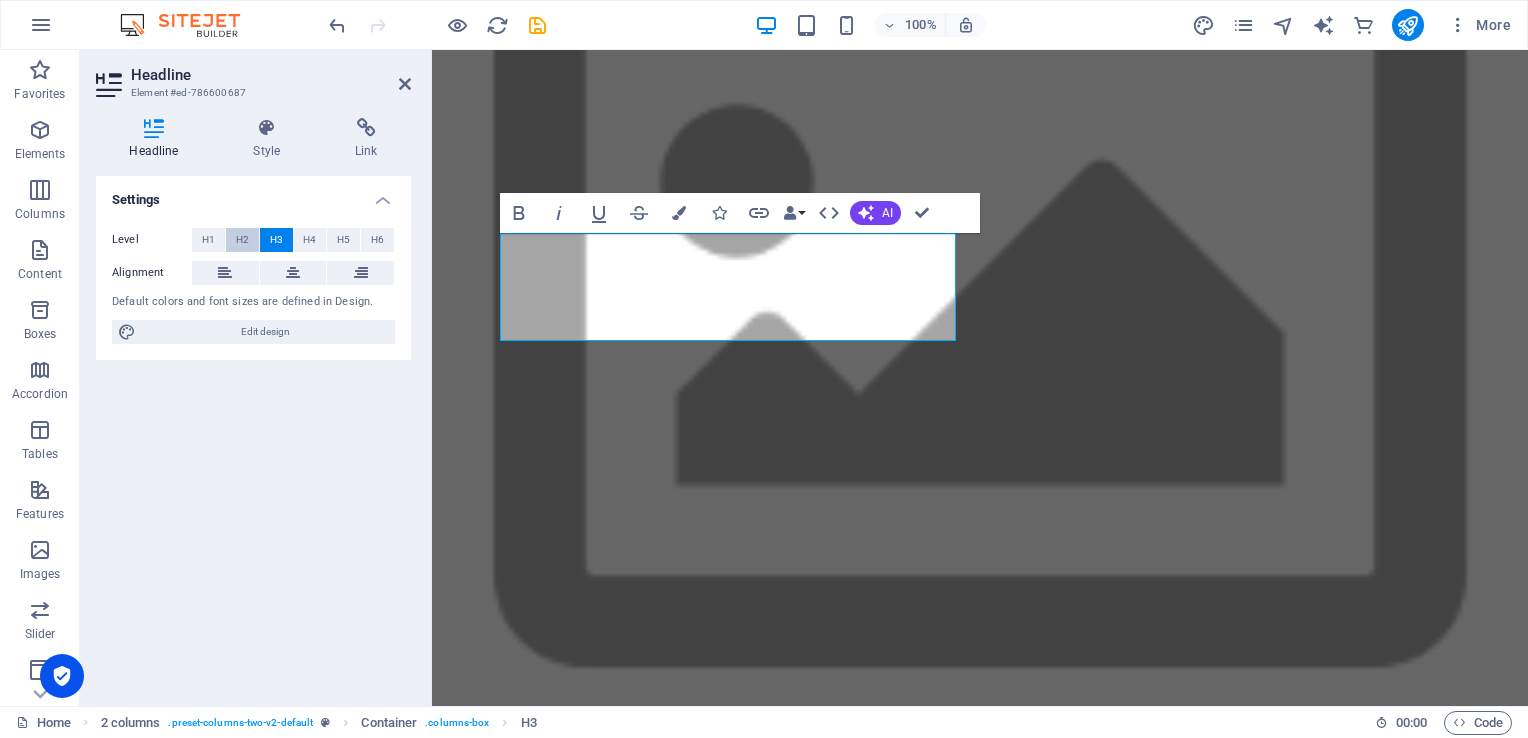 click on "H2" at bounding box center [242, 240] 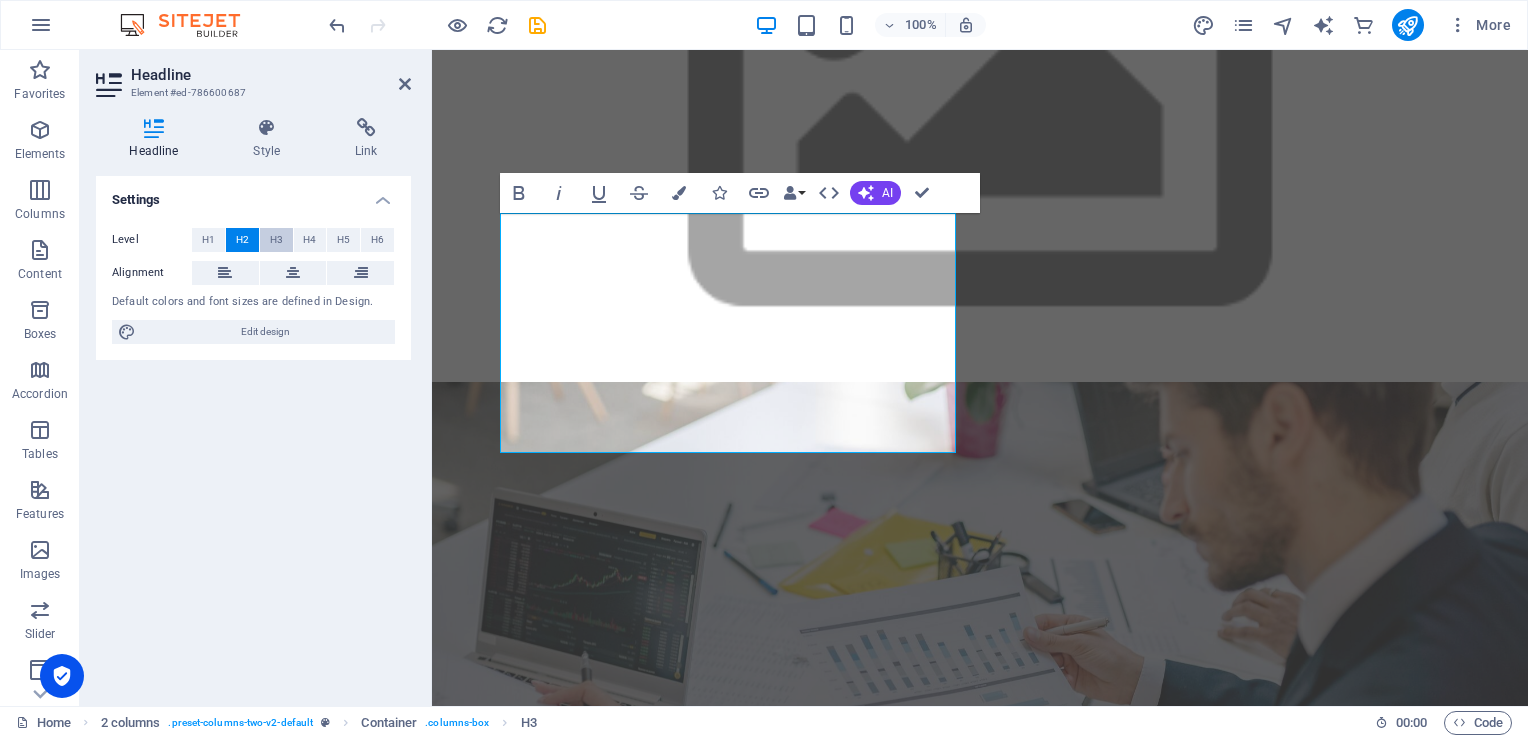 click on "H3" at bounding box center (276, 240) 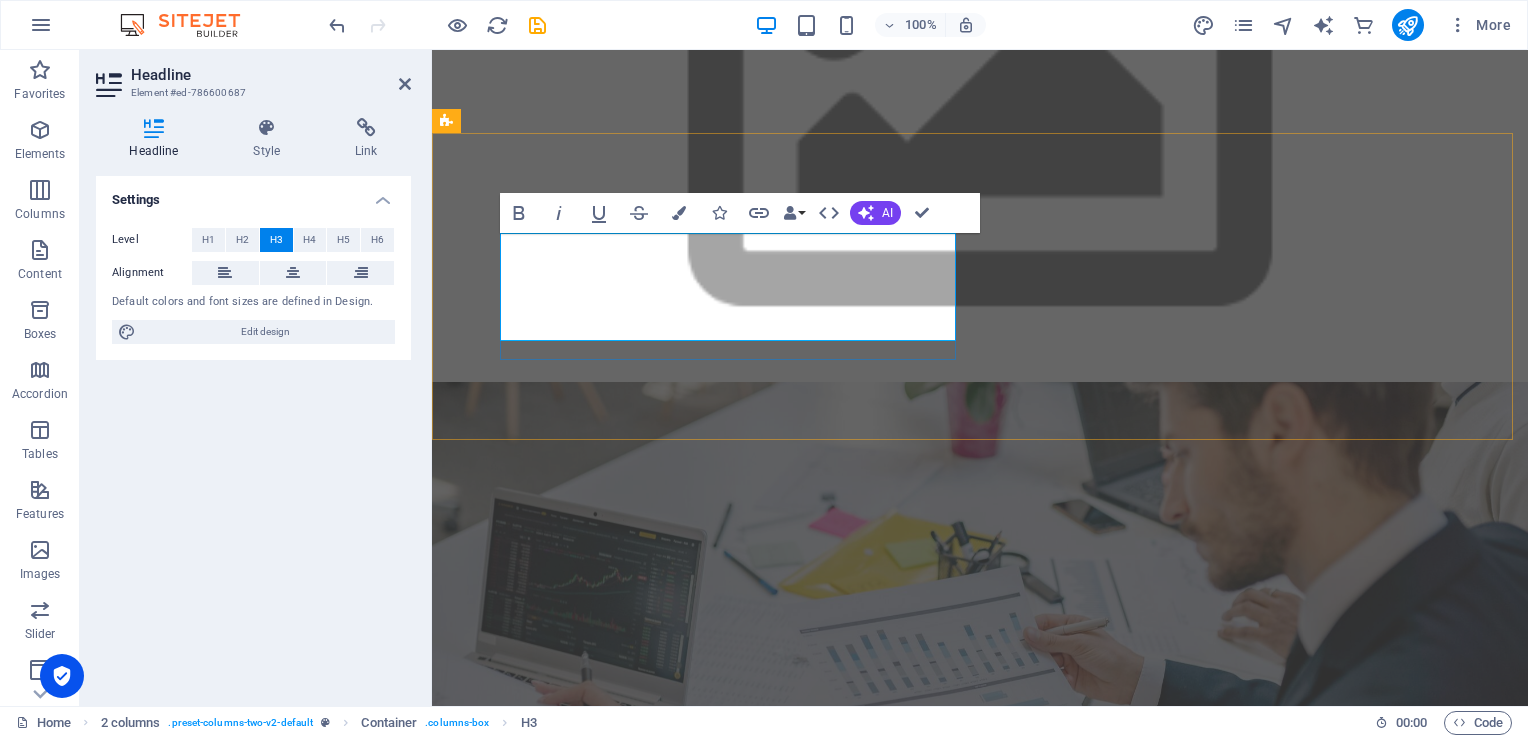 click on "We are strategy specialists dedicated to grow businesses profitably." at bounding box center (676, 1202) 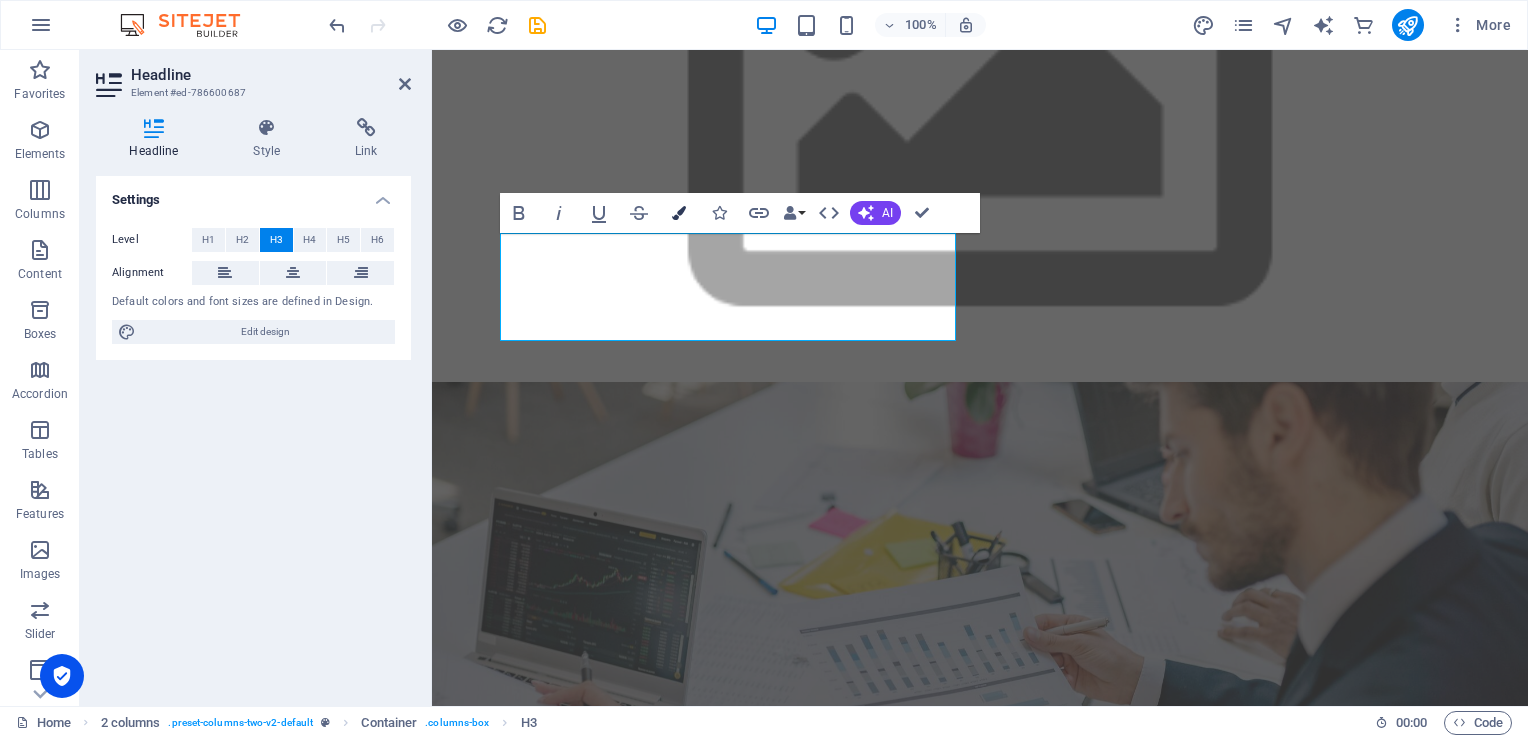 click at bounding box center (679, 213) 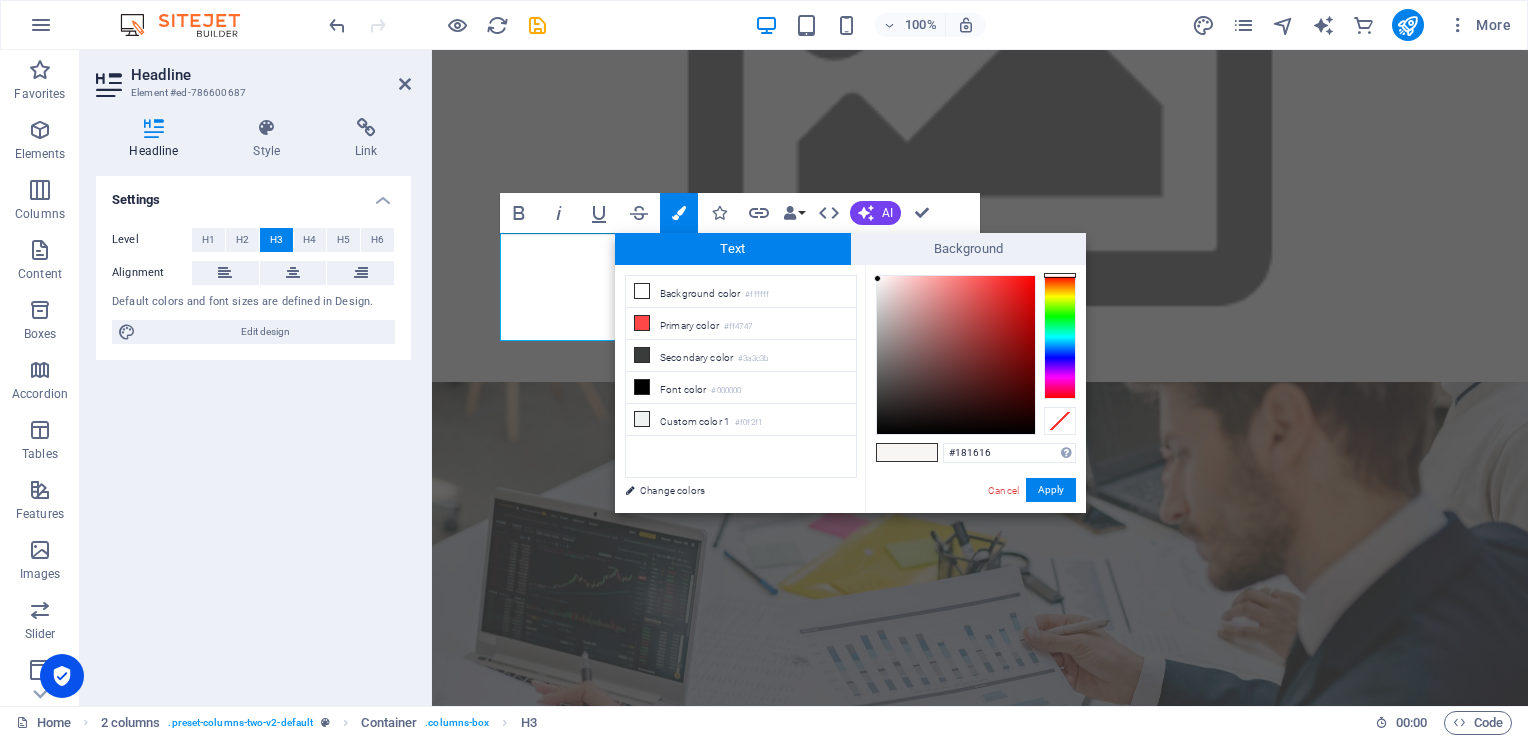 click at bounding box center (956, 355) 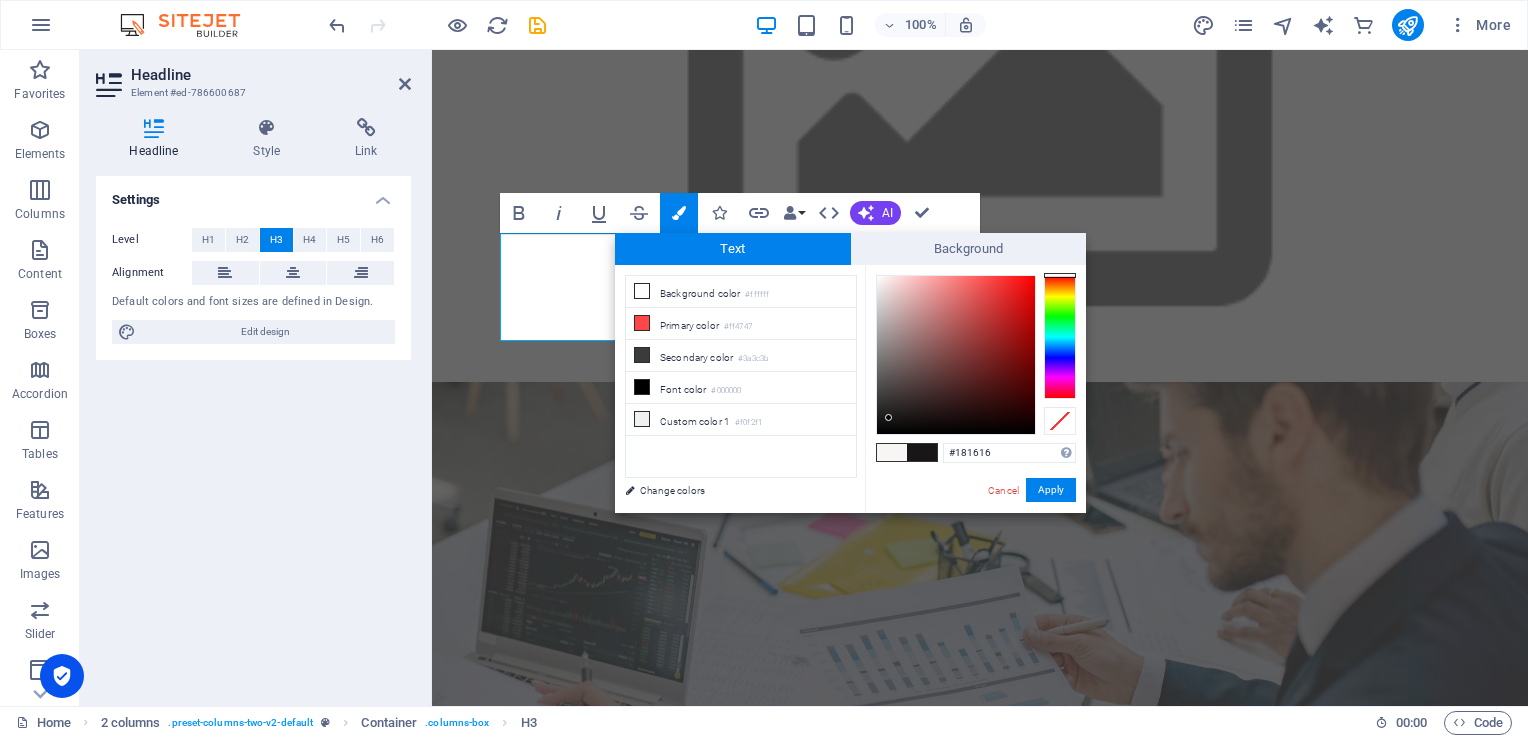 type on "#0b0b0b" 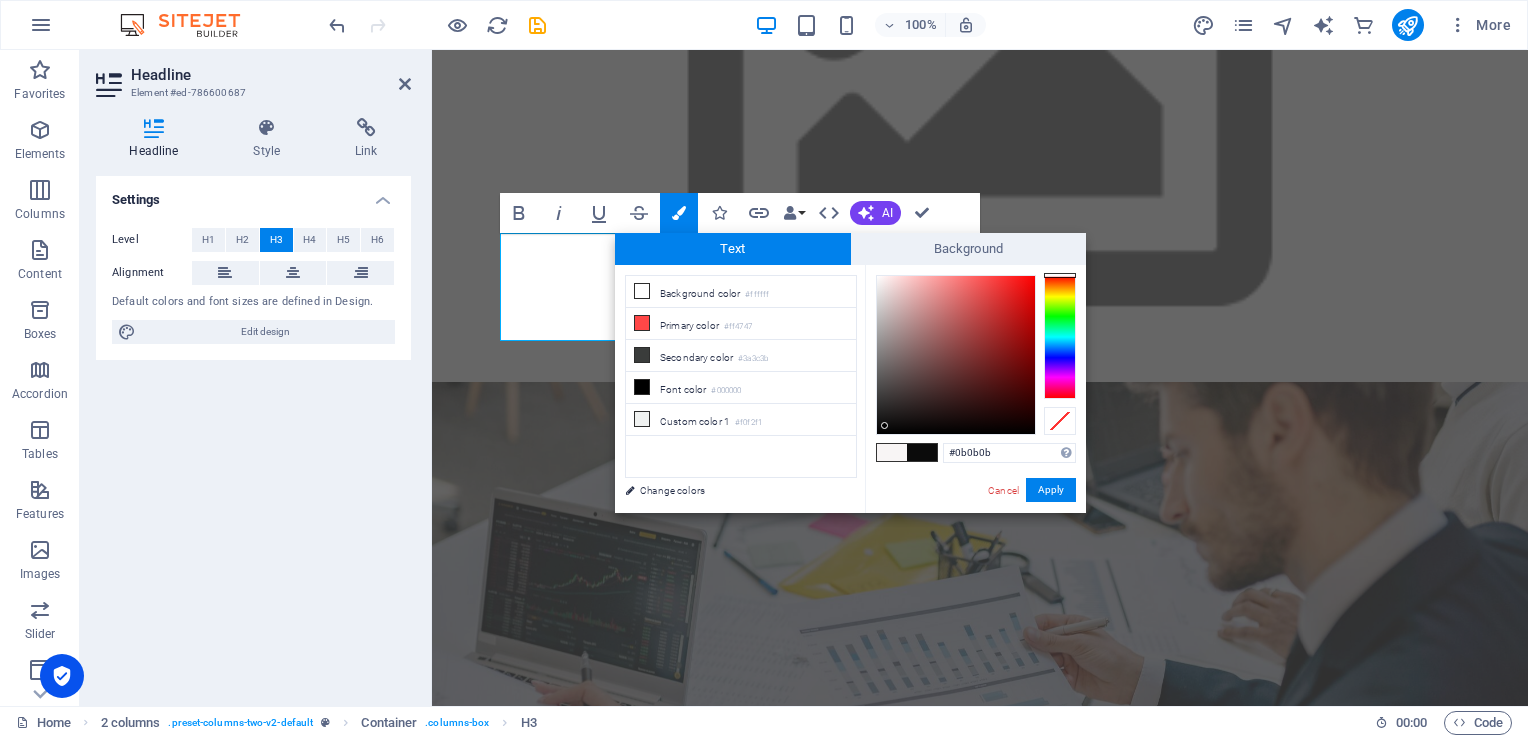 click at bounding box center (956, 355) 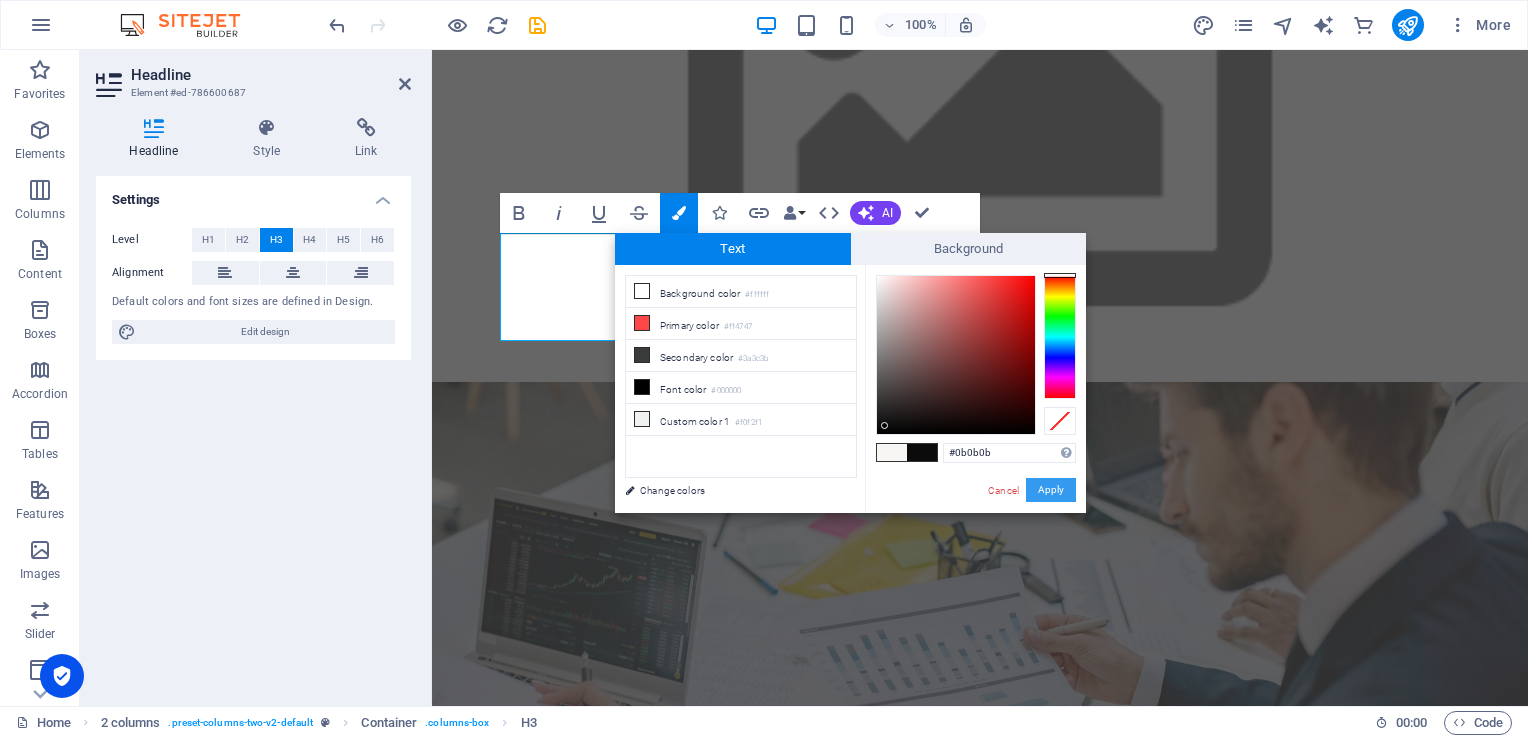 click on "Apply" at bounding box center [1051, 490] 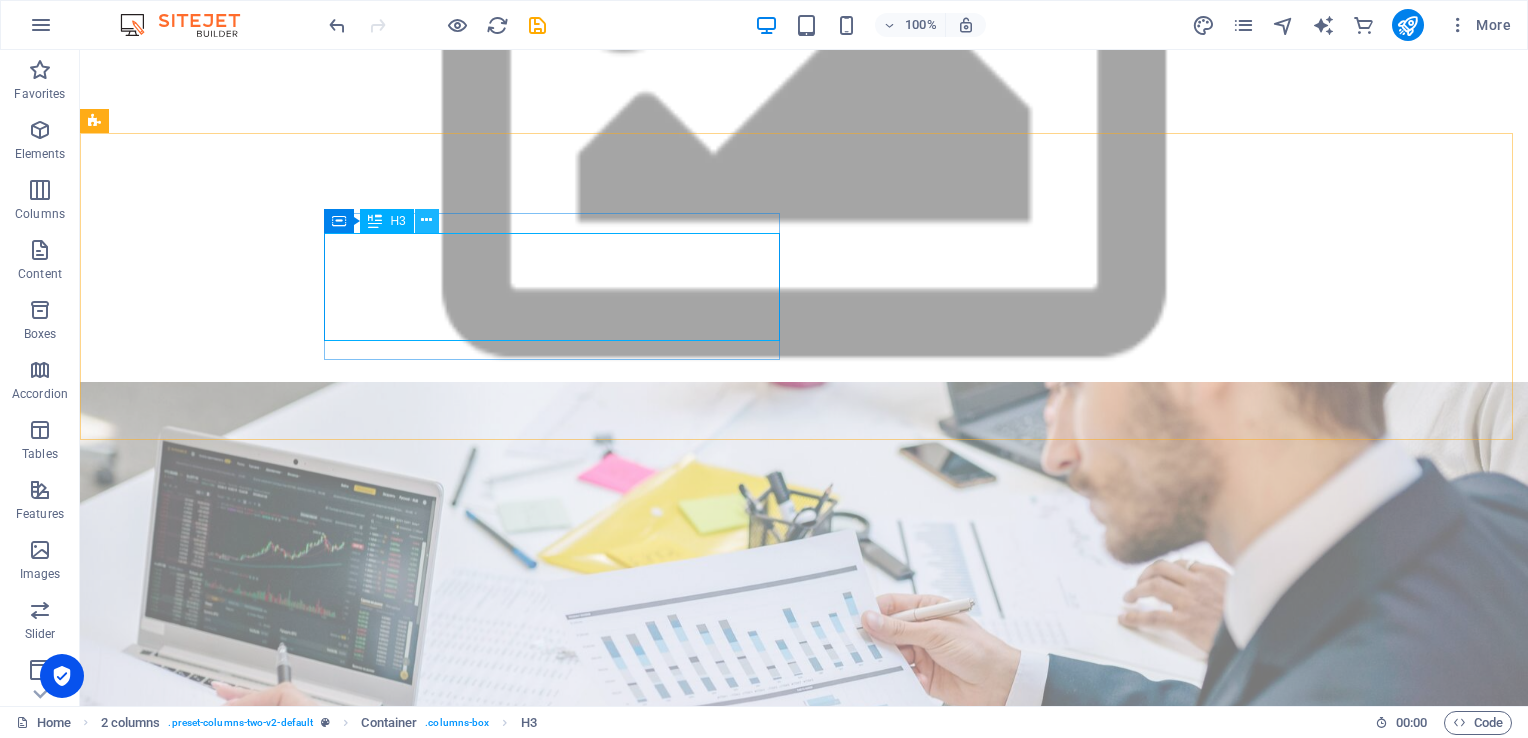 click at bounding box center [426, 220] 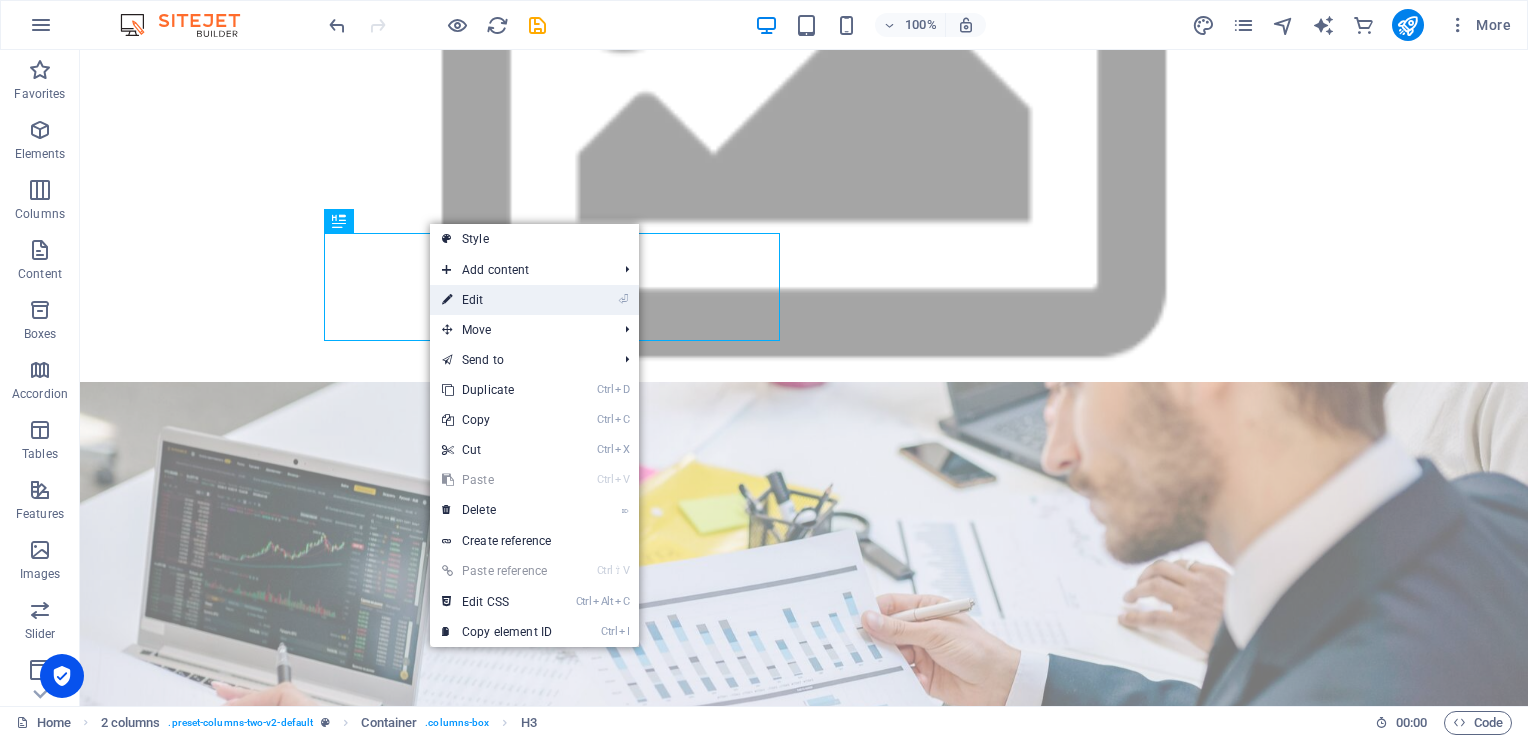 click on "⏎  Edit" at bounding box center (497, 300) 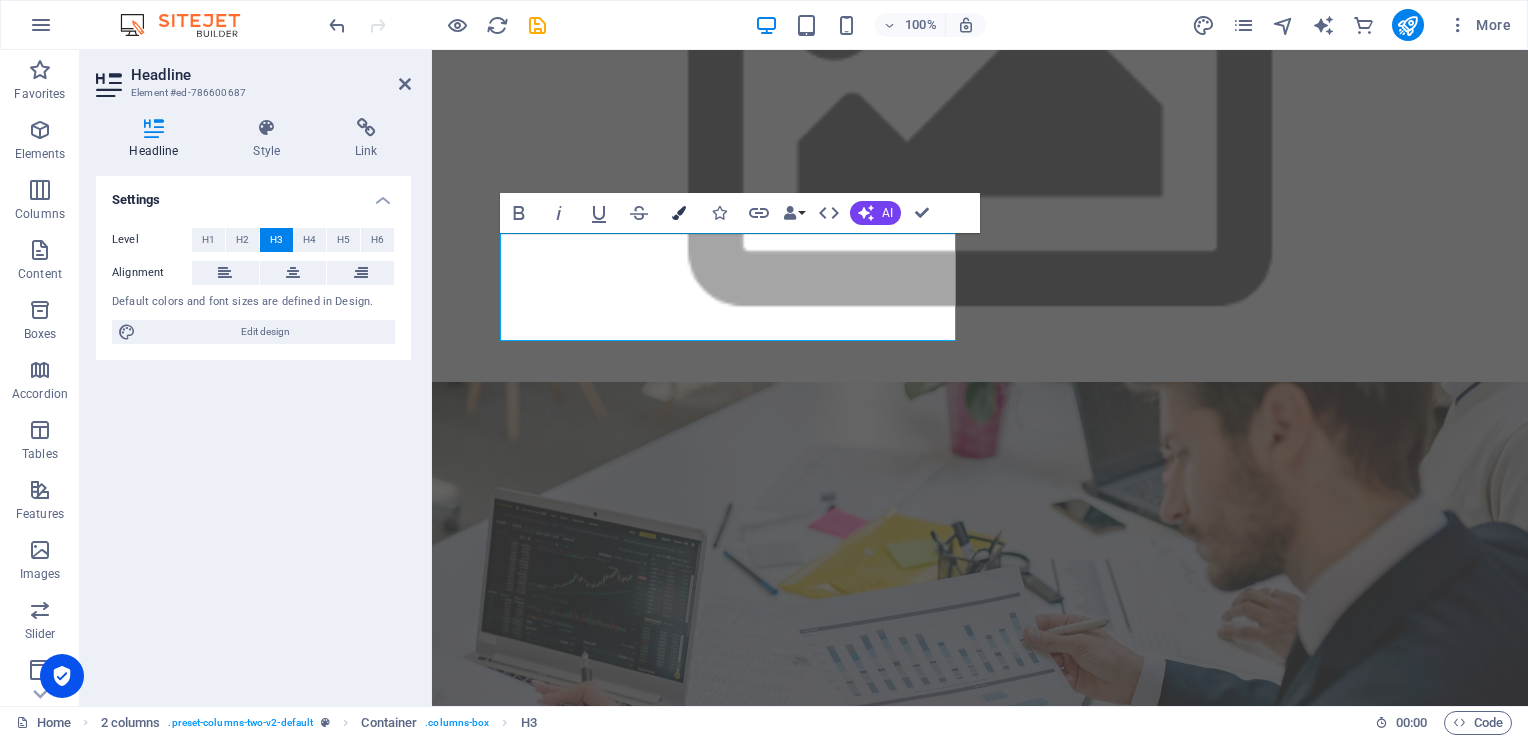 click at bounding box center (679, 213) 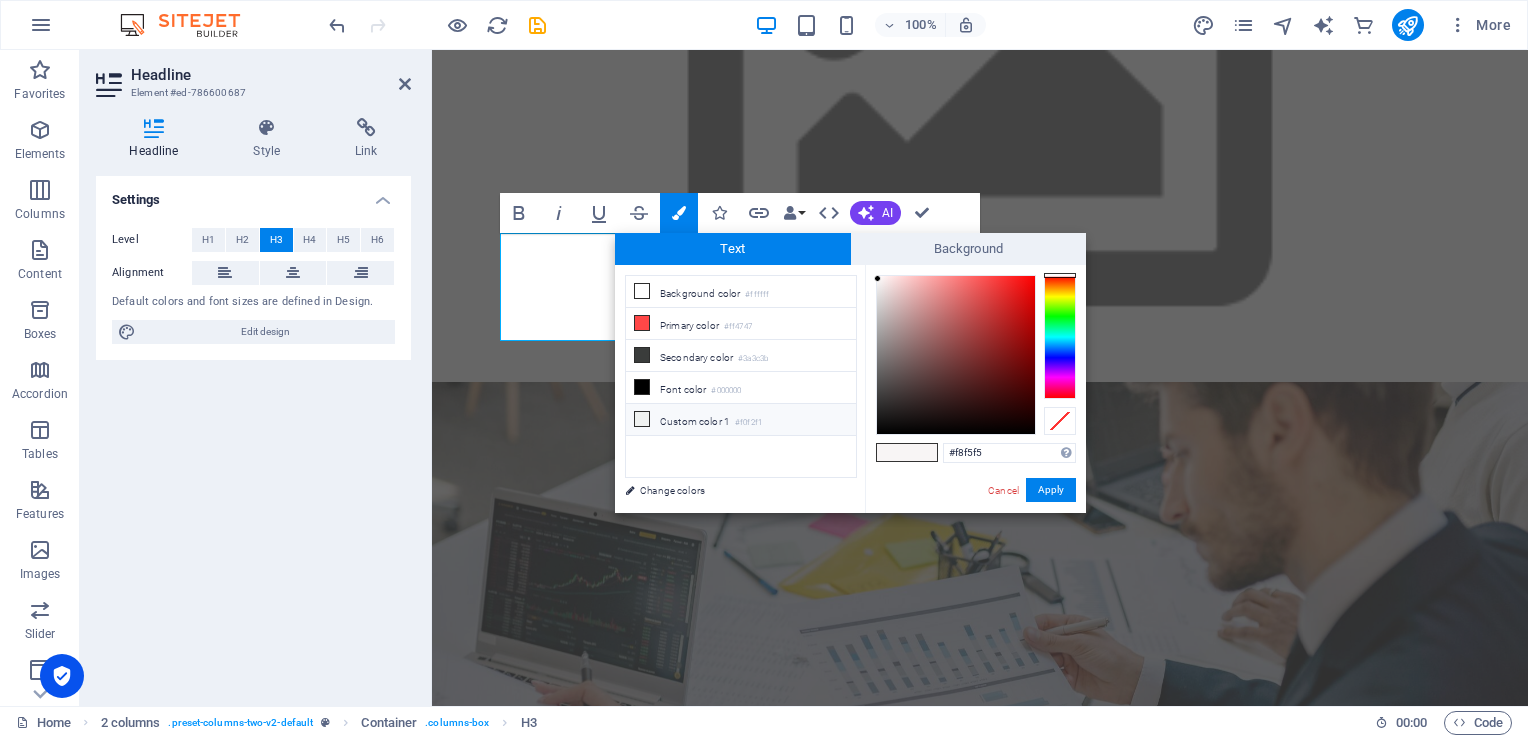click on "Custom color 1
#f0f2f1" at bounding box center [741, 420] 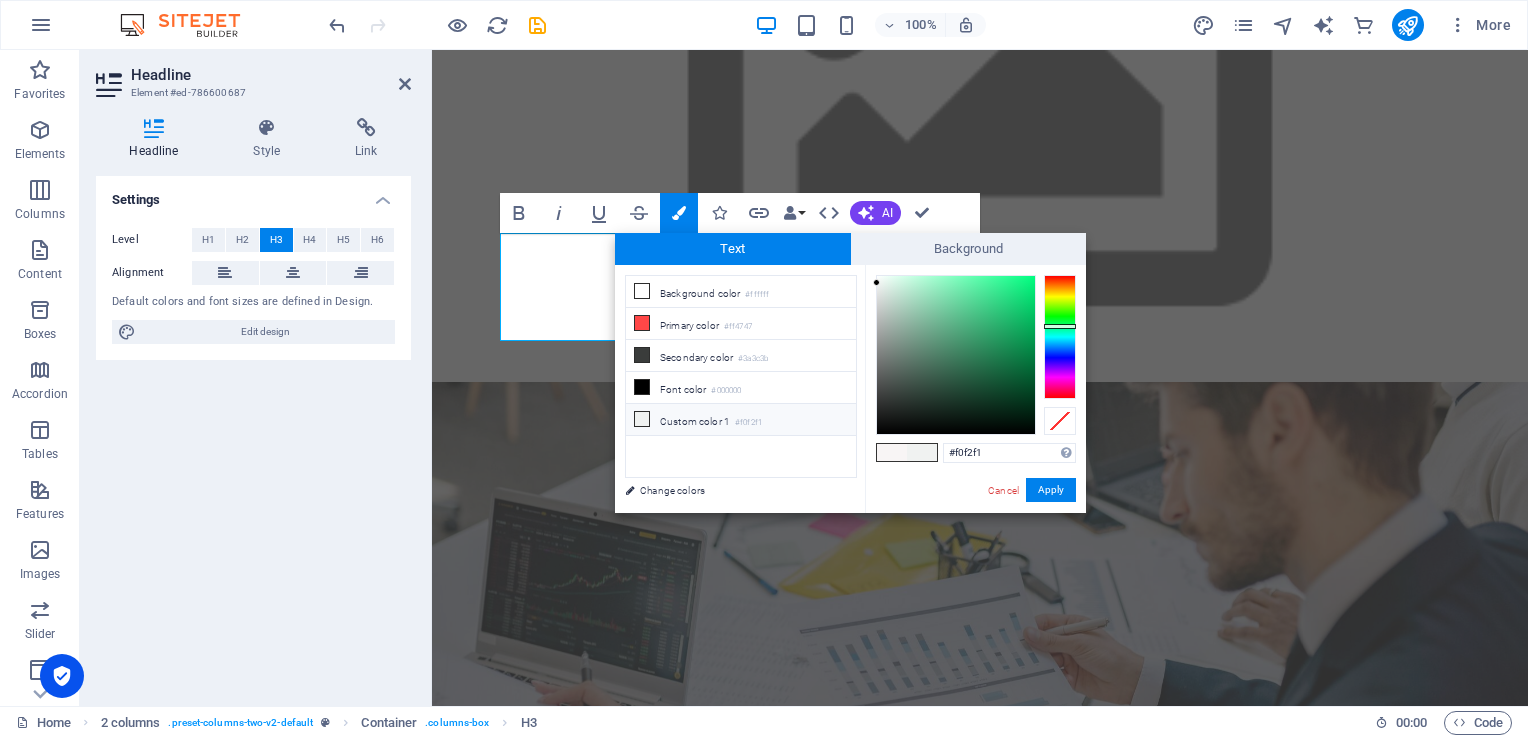 click on "Custom color 1
#f0f2f1" at bounding box center [741, 420] 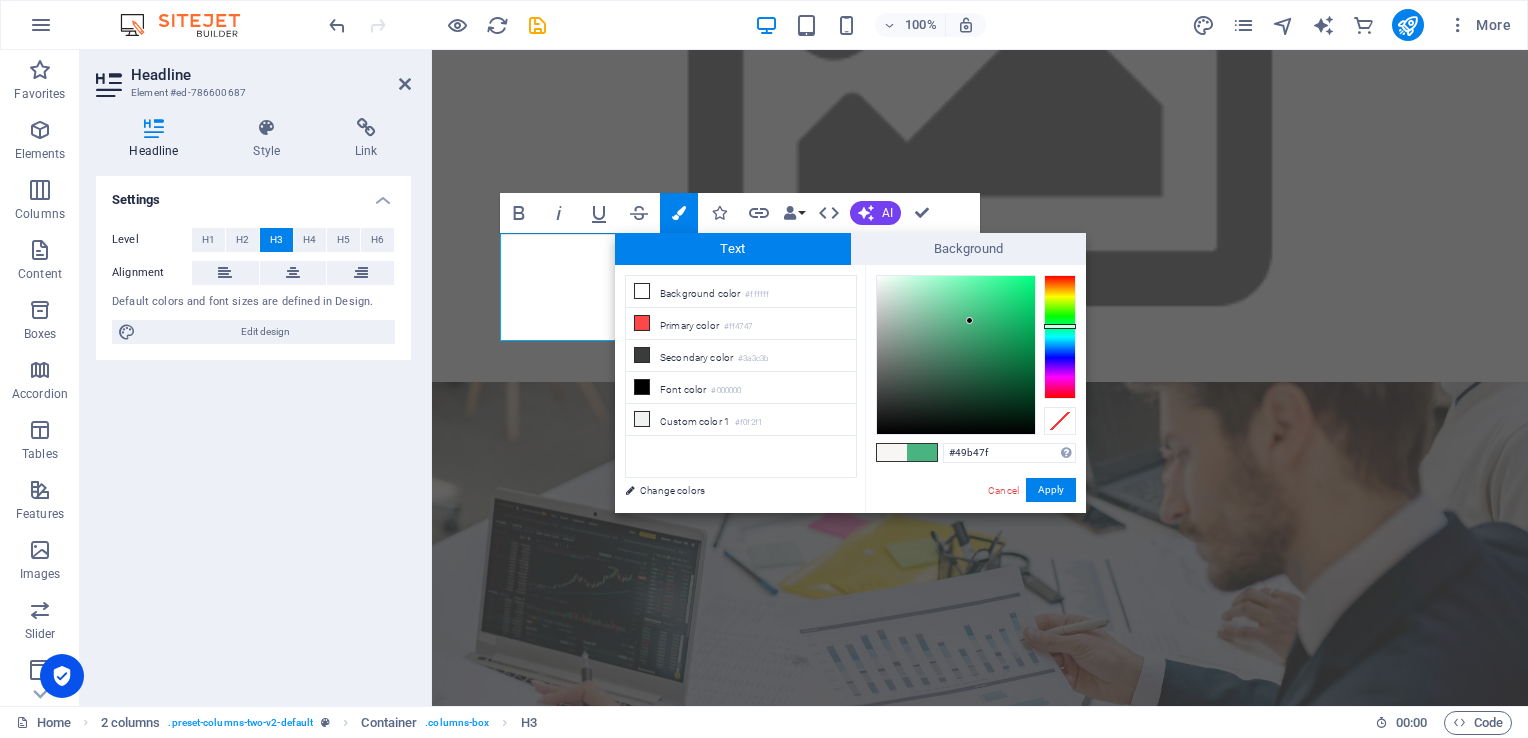 click at bounding box center [956, 355] 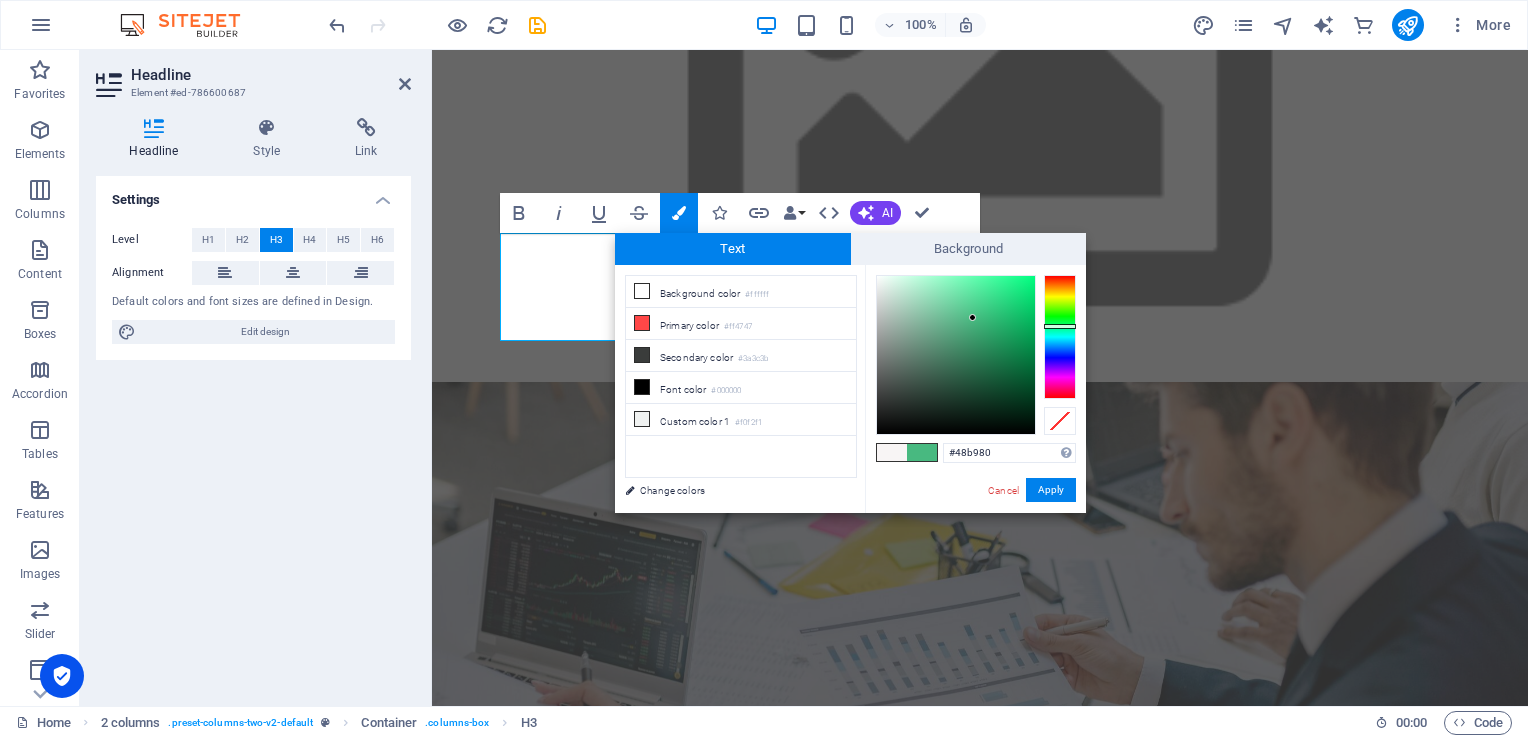 click at bounding box center [956, 355] 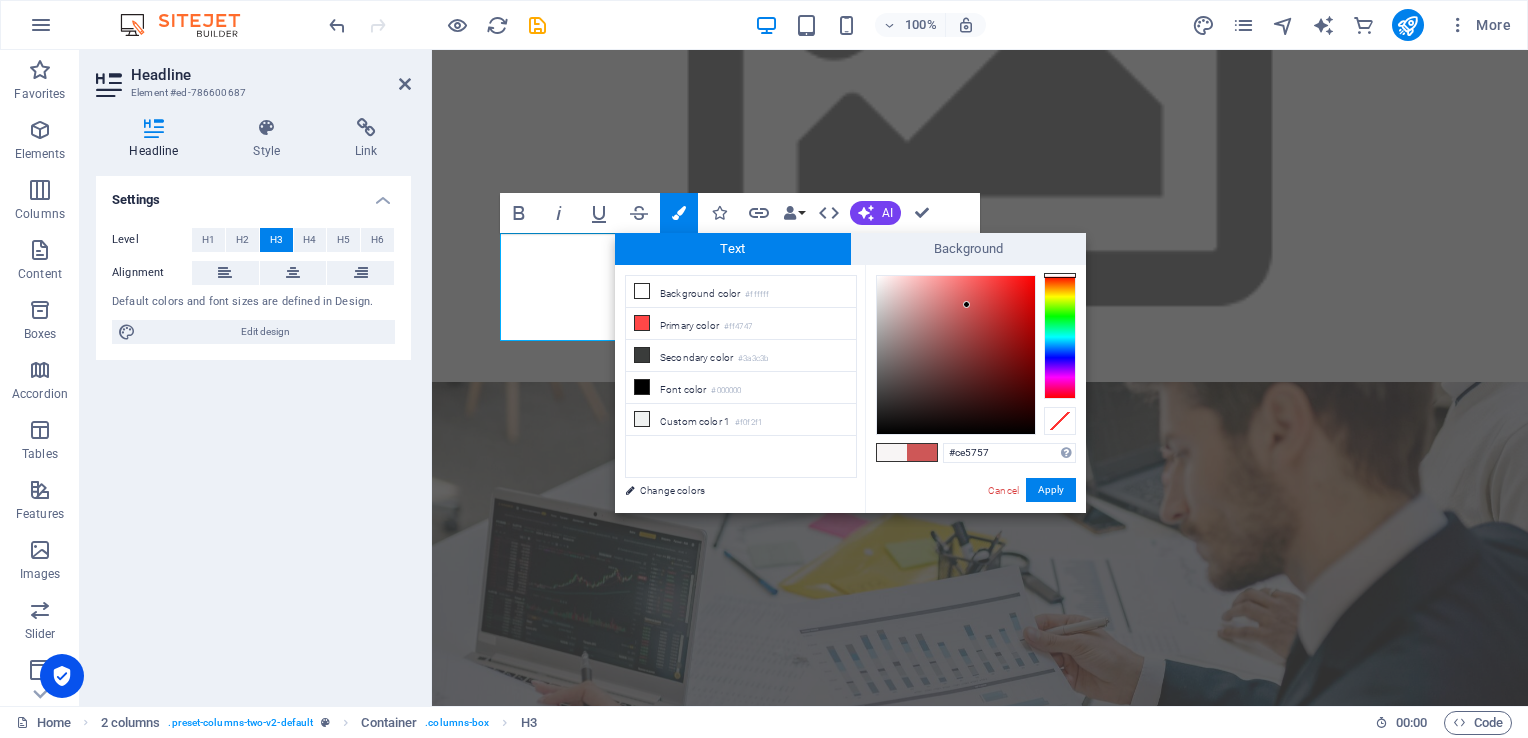 click at bounding box center [956, 355] 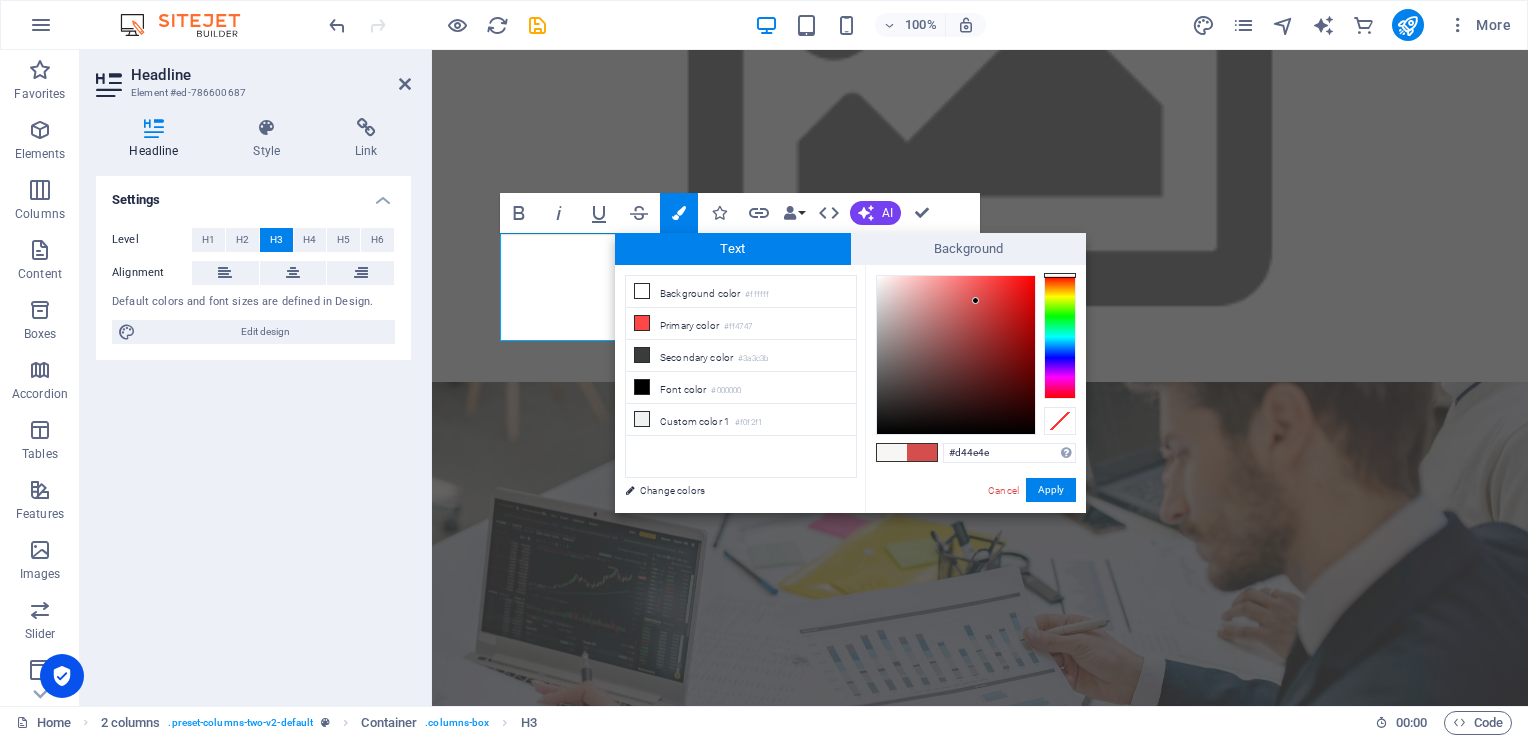click at bounding box center (956, 355) 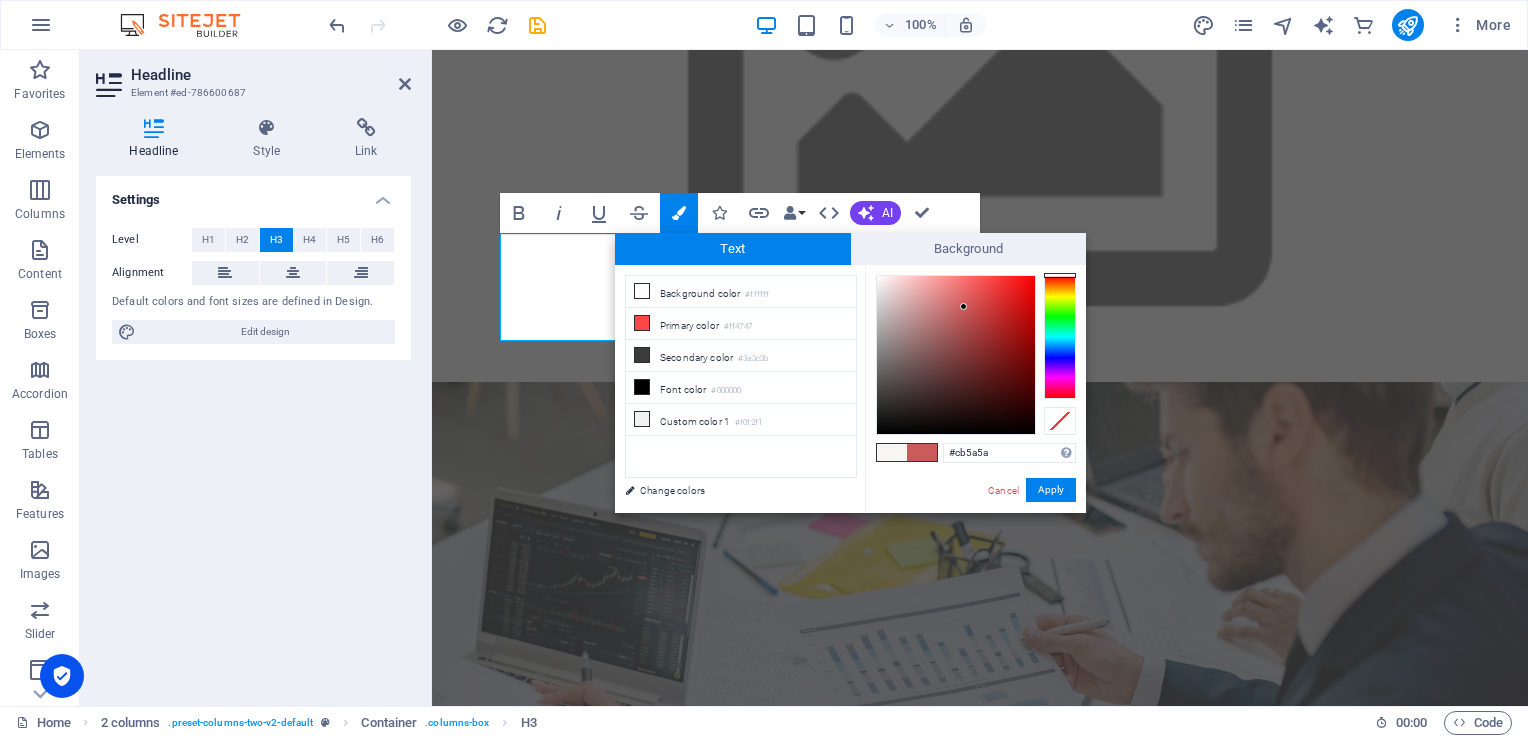 click at bounding box center (956, 355) 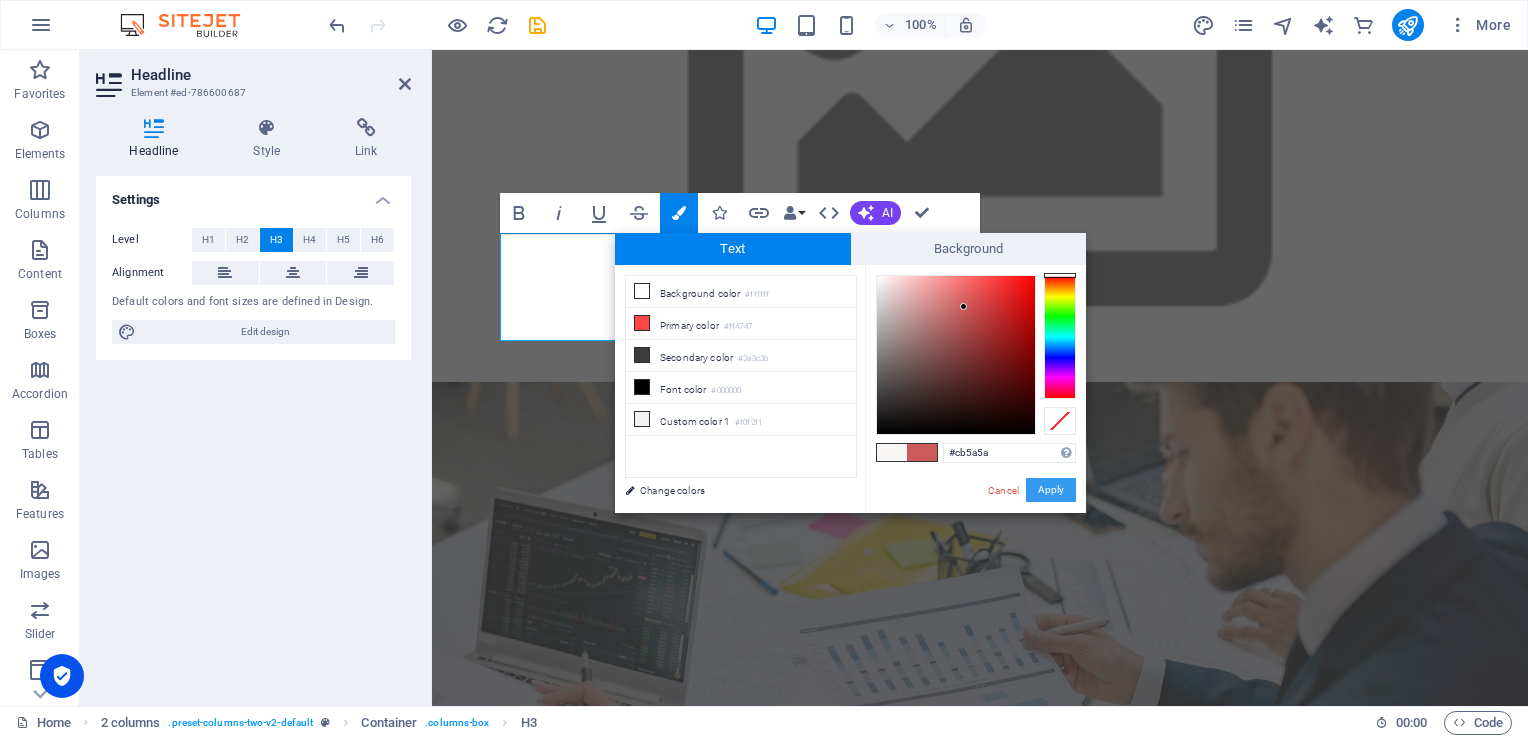 click on "Apply" at bounding box center [1051, 490] 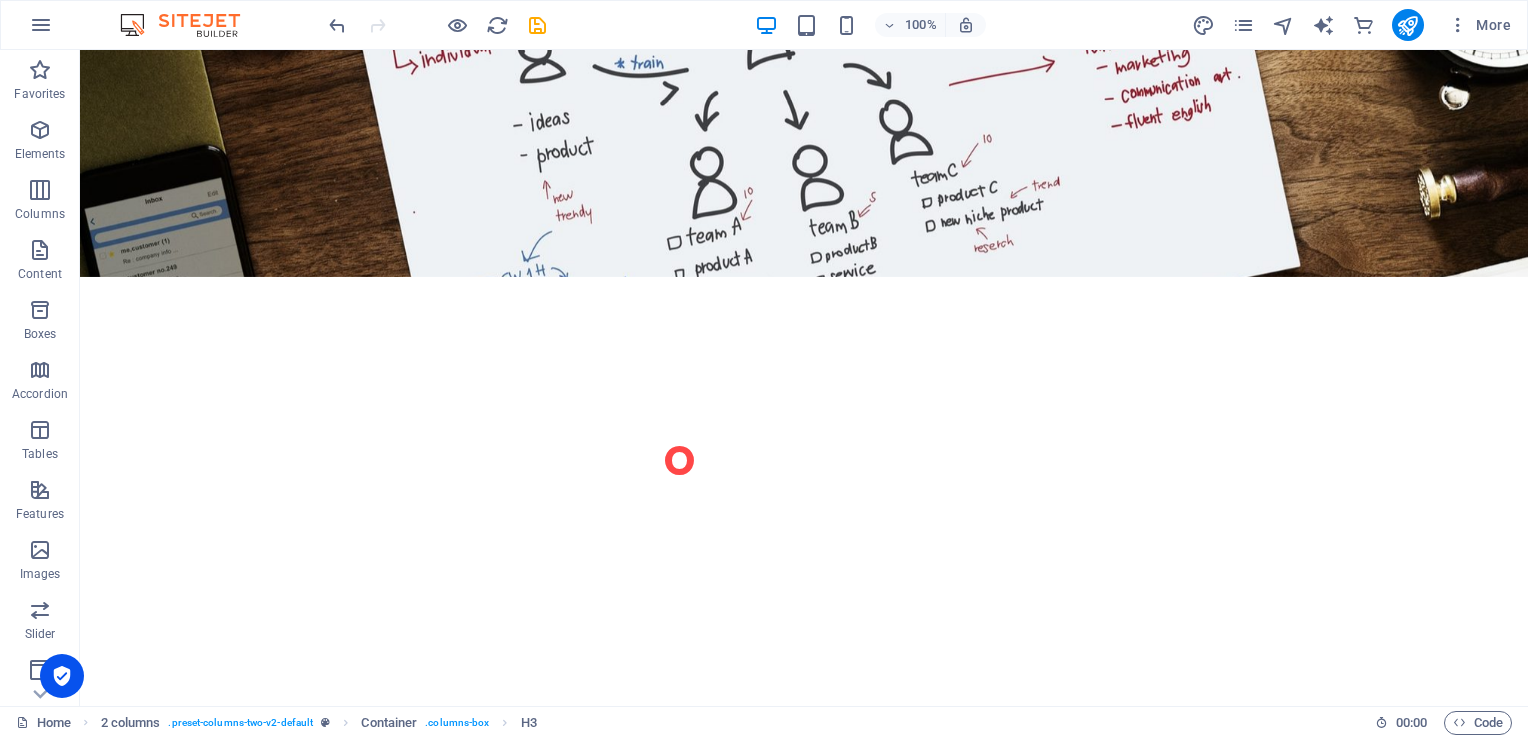 scroll, scrollTop: 2239, scrollLeft: 0, axis: vertical 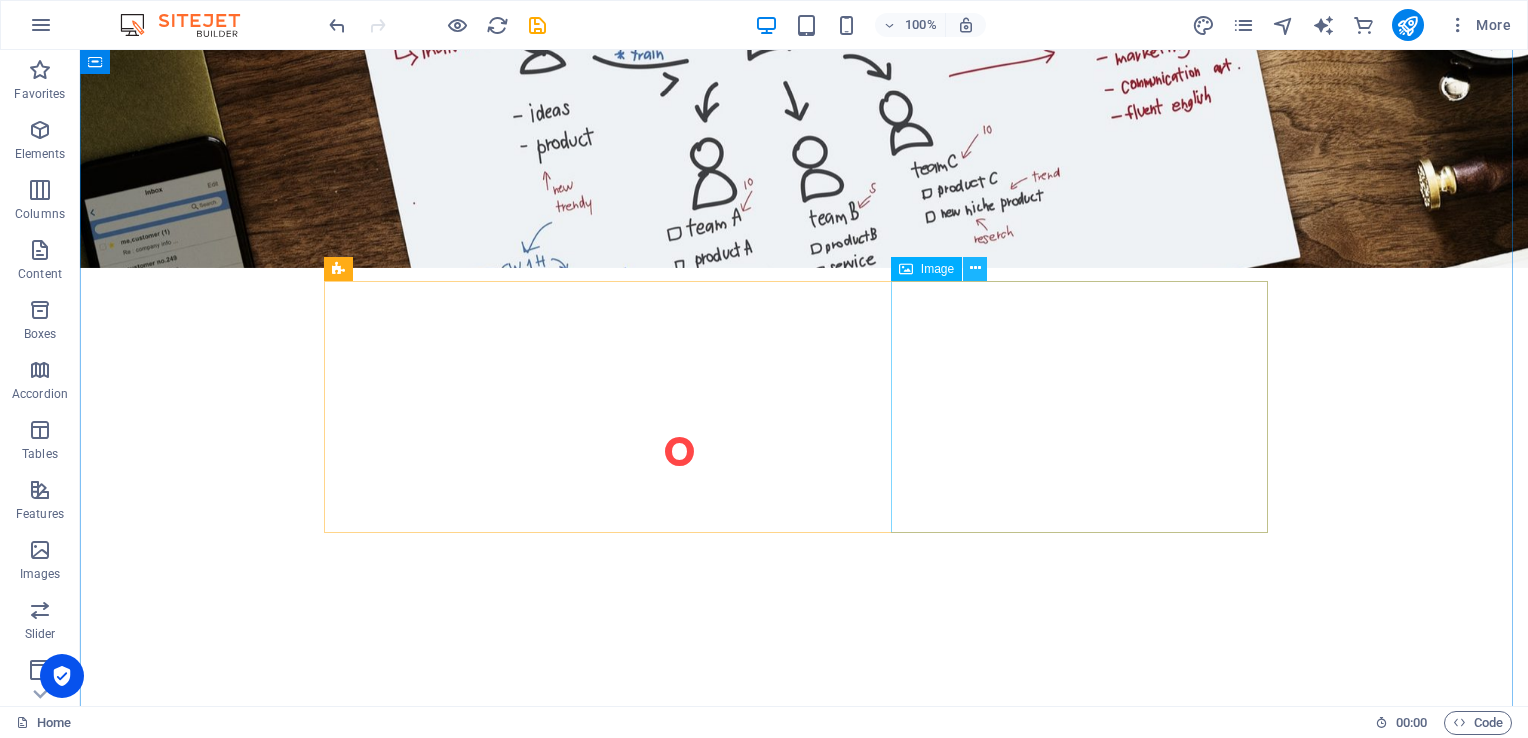 click at bounding box center (975, 268) 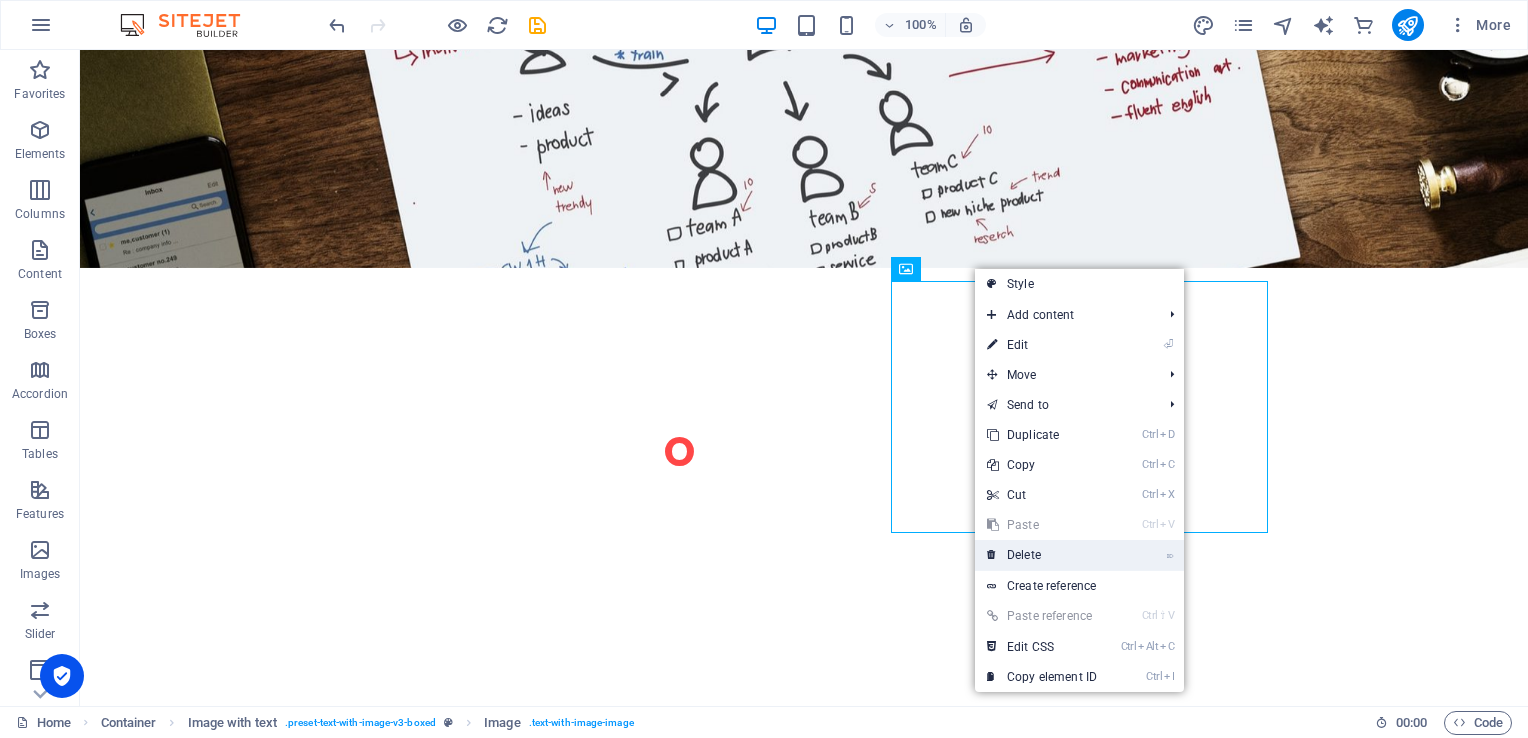 click on "⌦  Delete" at bounding box center (1042, 555) 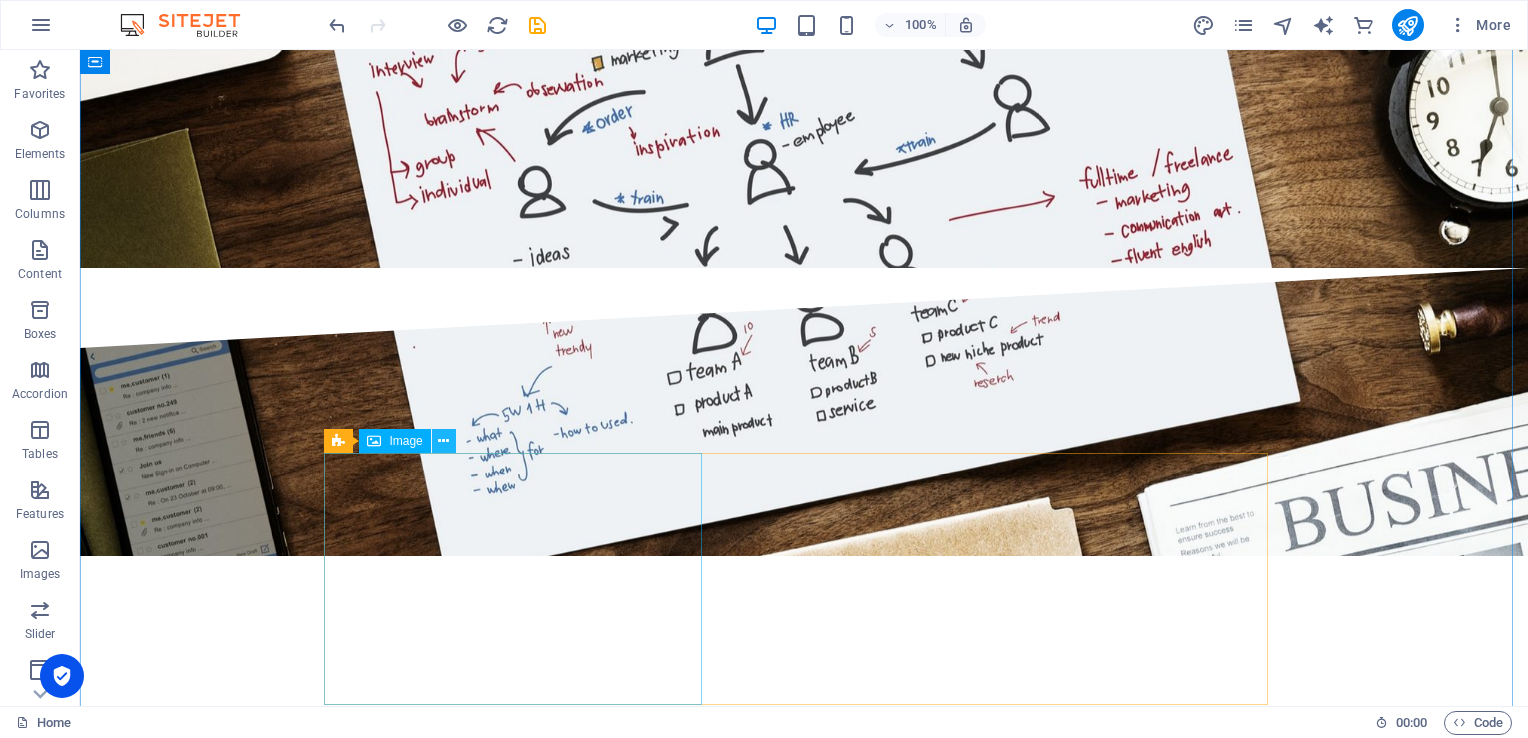 click at bounding box center [443, 441] 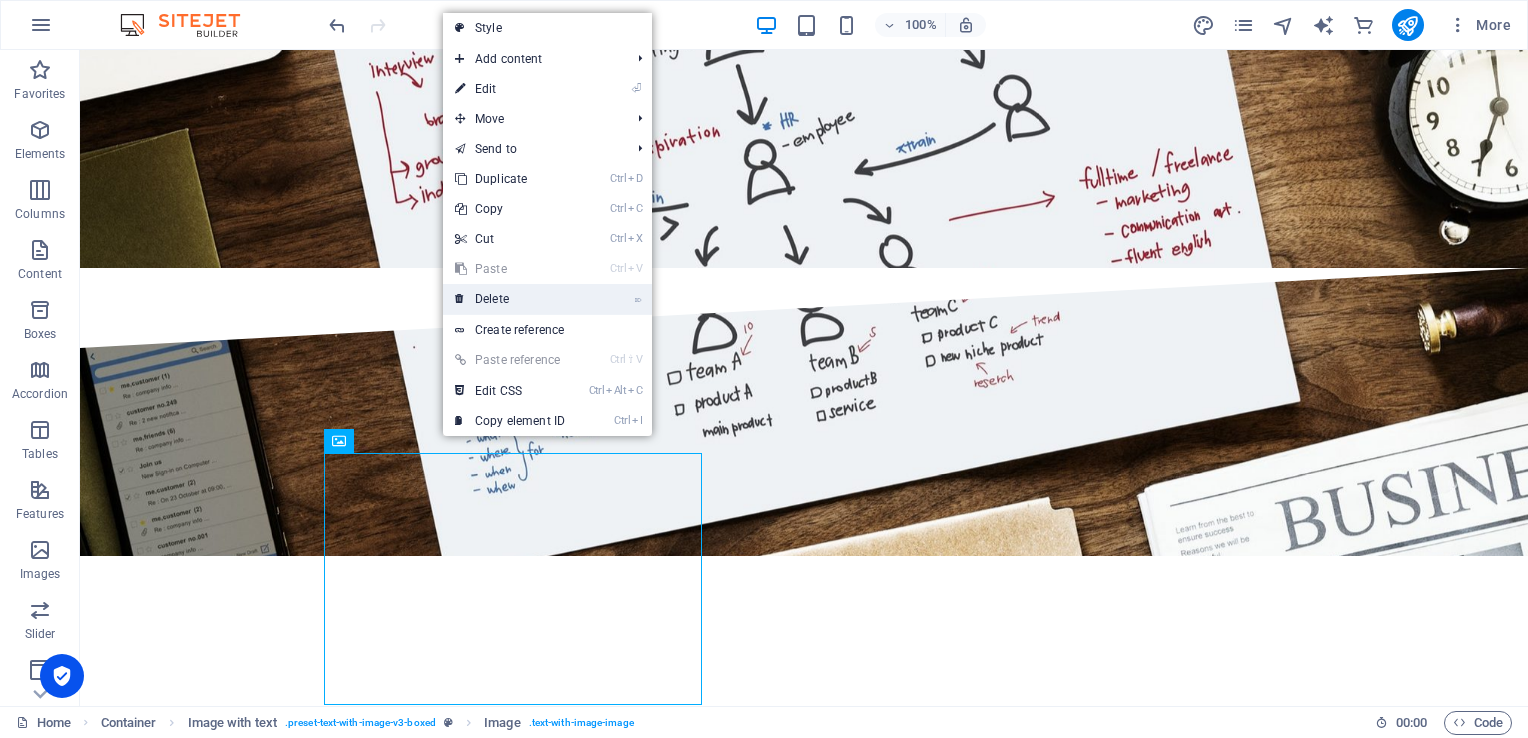click on "⌦  Delete" at bounding box center (510, 299) 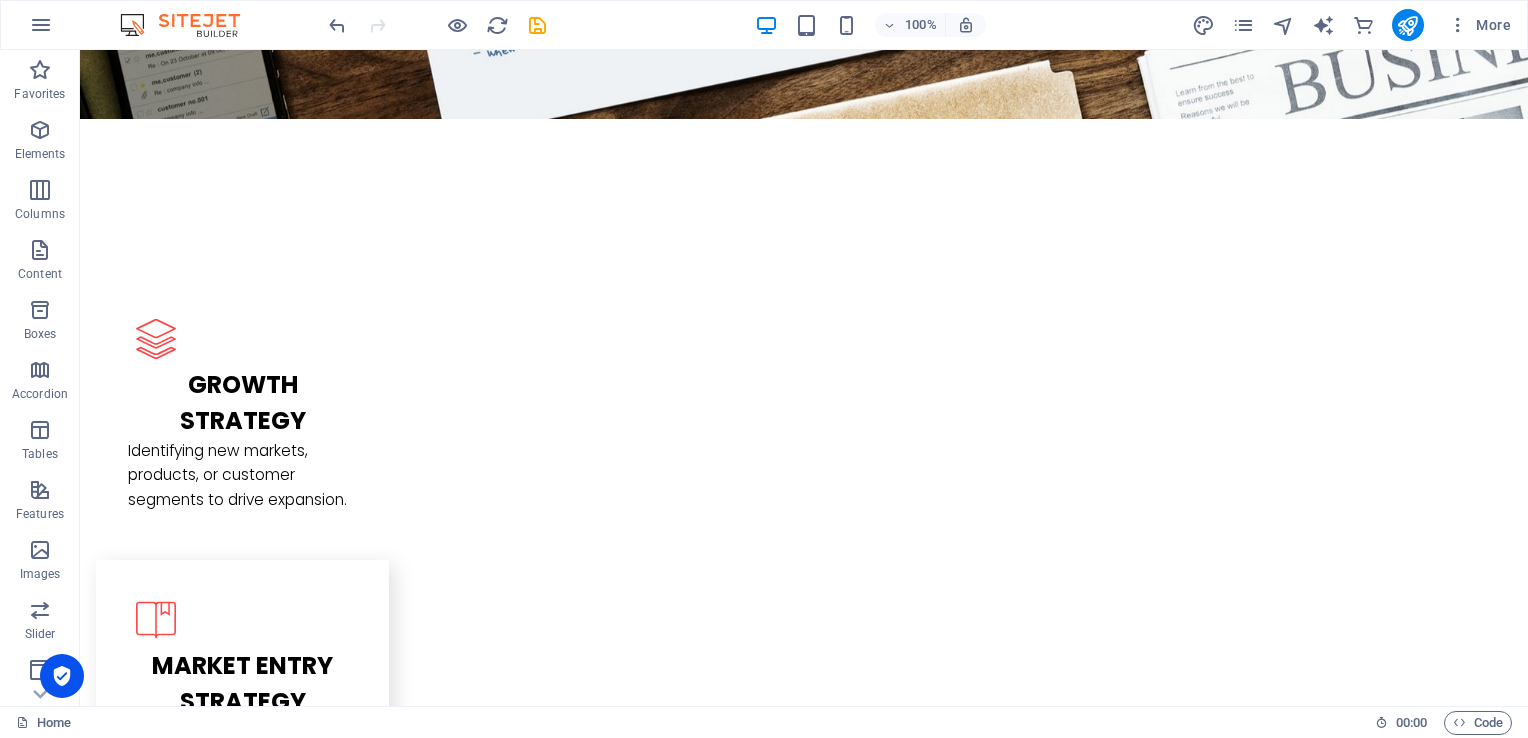 scroll, scrollTop: 2679, scrollLeft: 0, axis: vertical 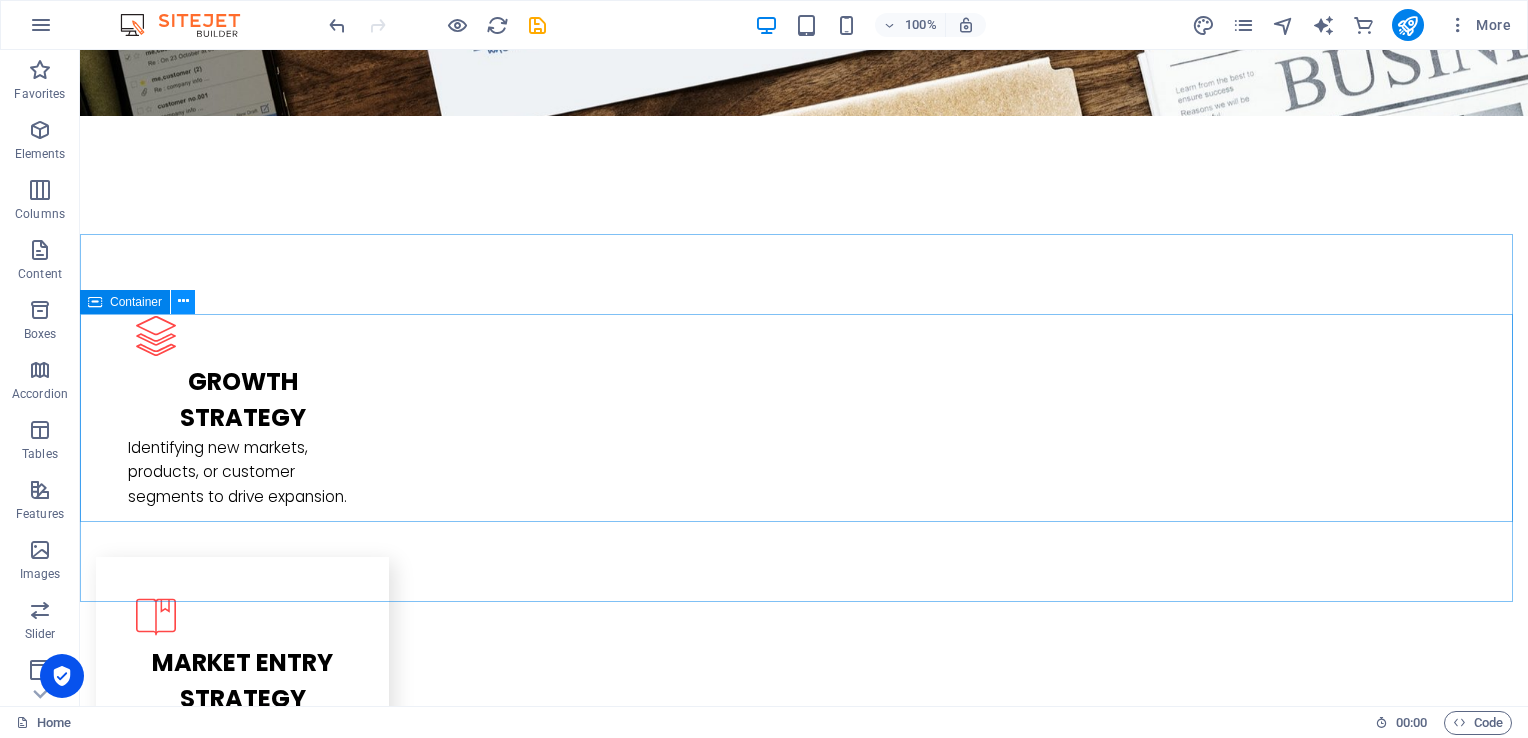 click at bounding box center (183, 301) 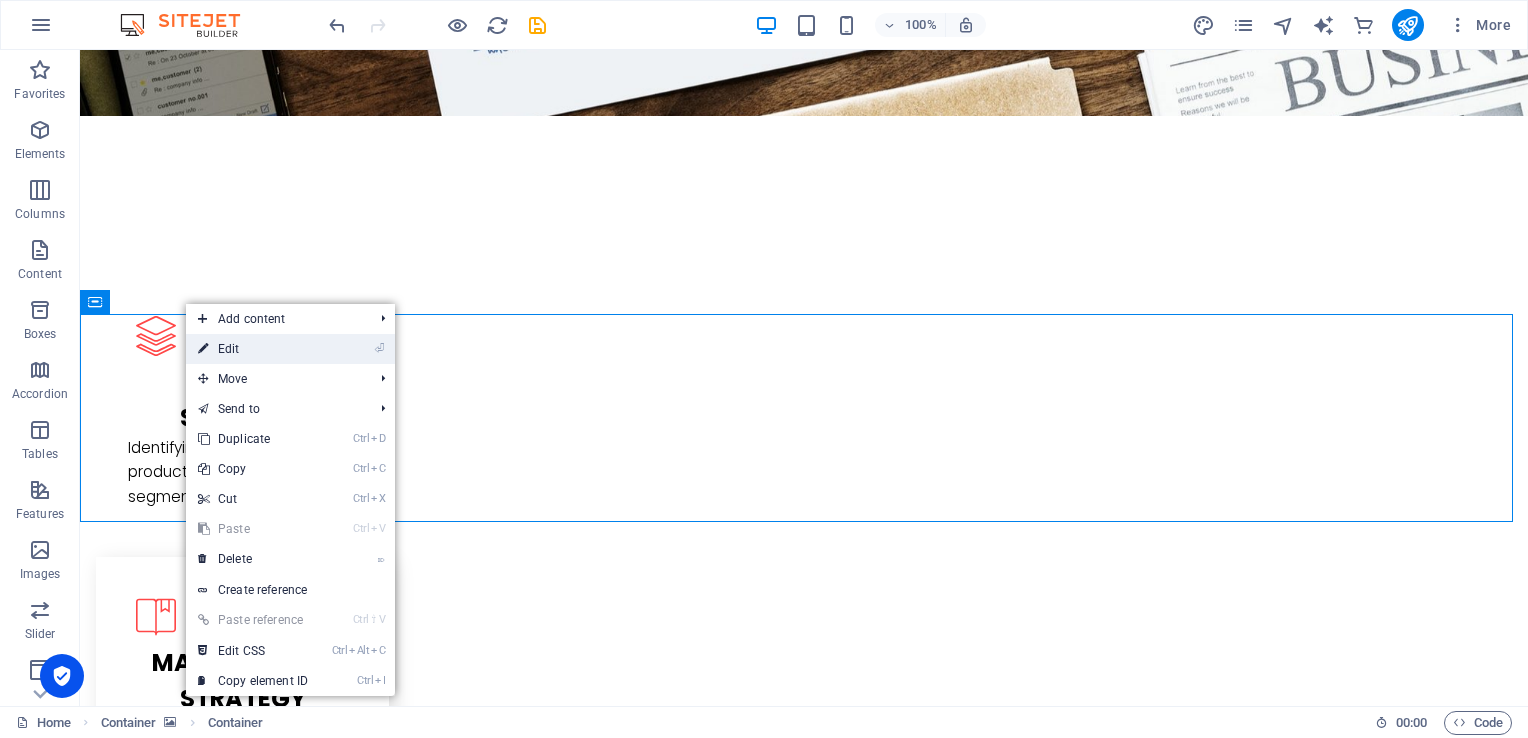 click on "⏎  Edit" at bounding box center (253, 349) 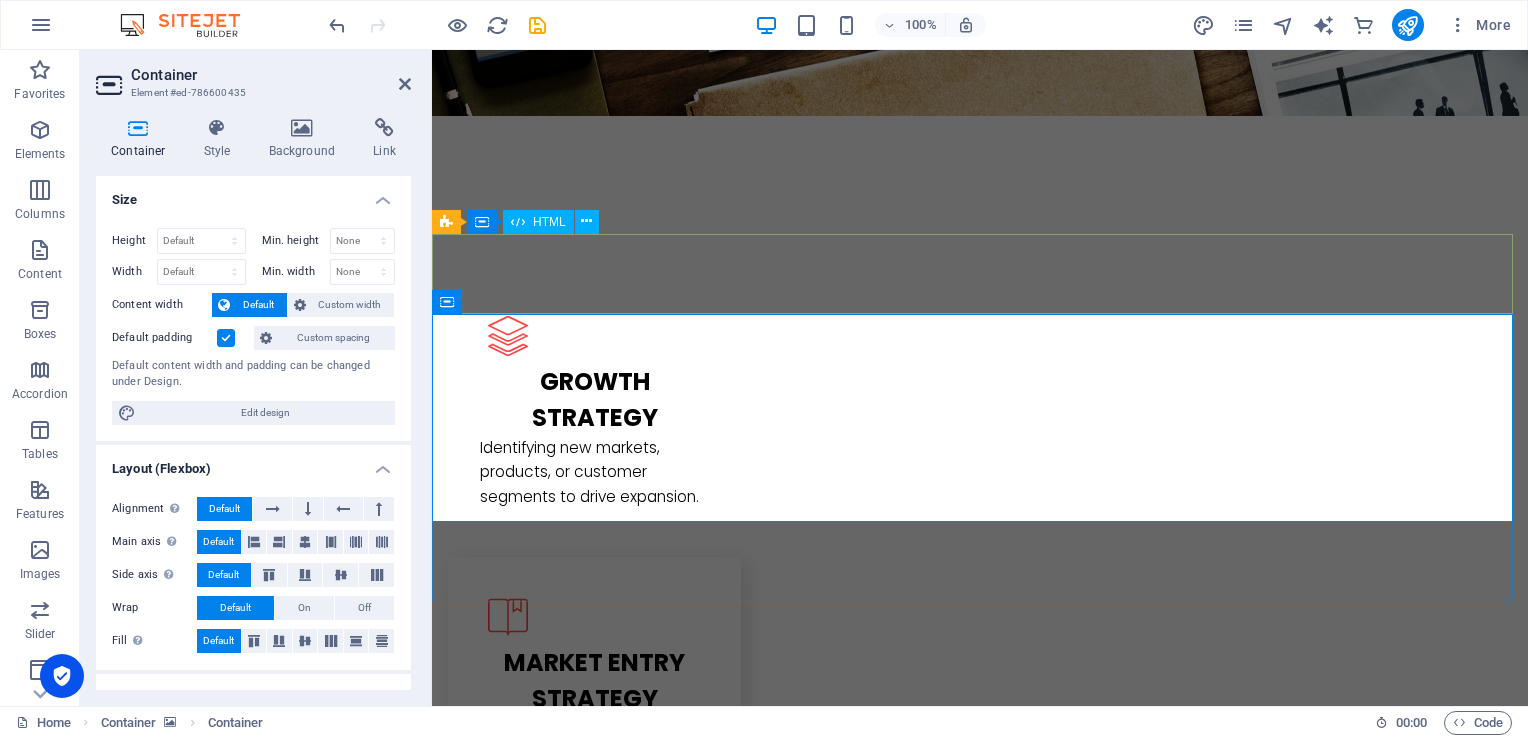 click at bounding box center (980, 3001) 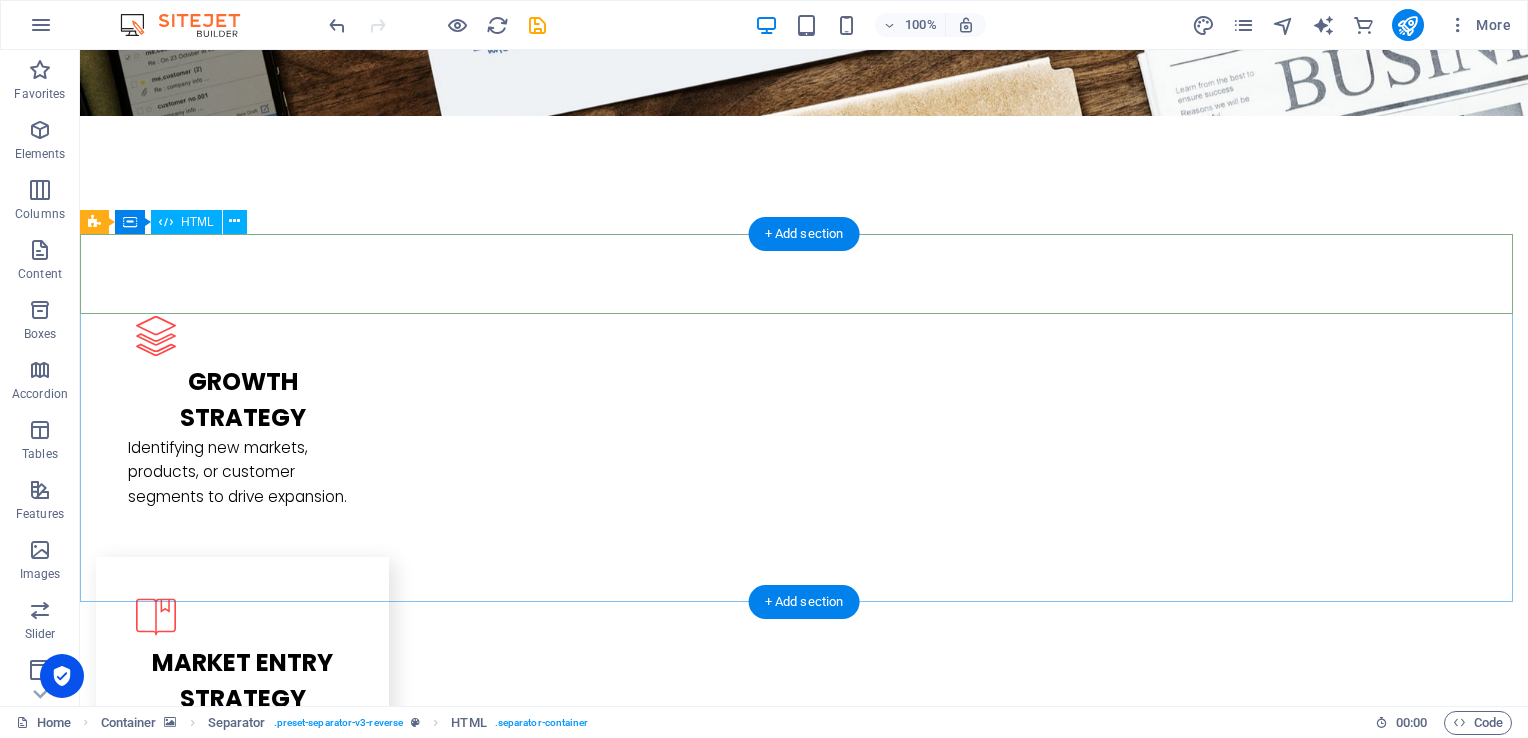 click at bounding box center [804, 3001] 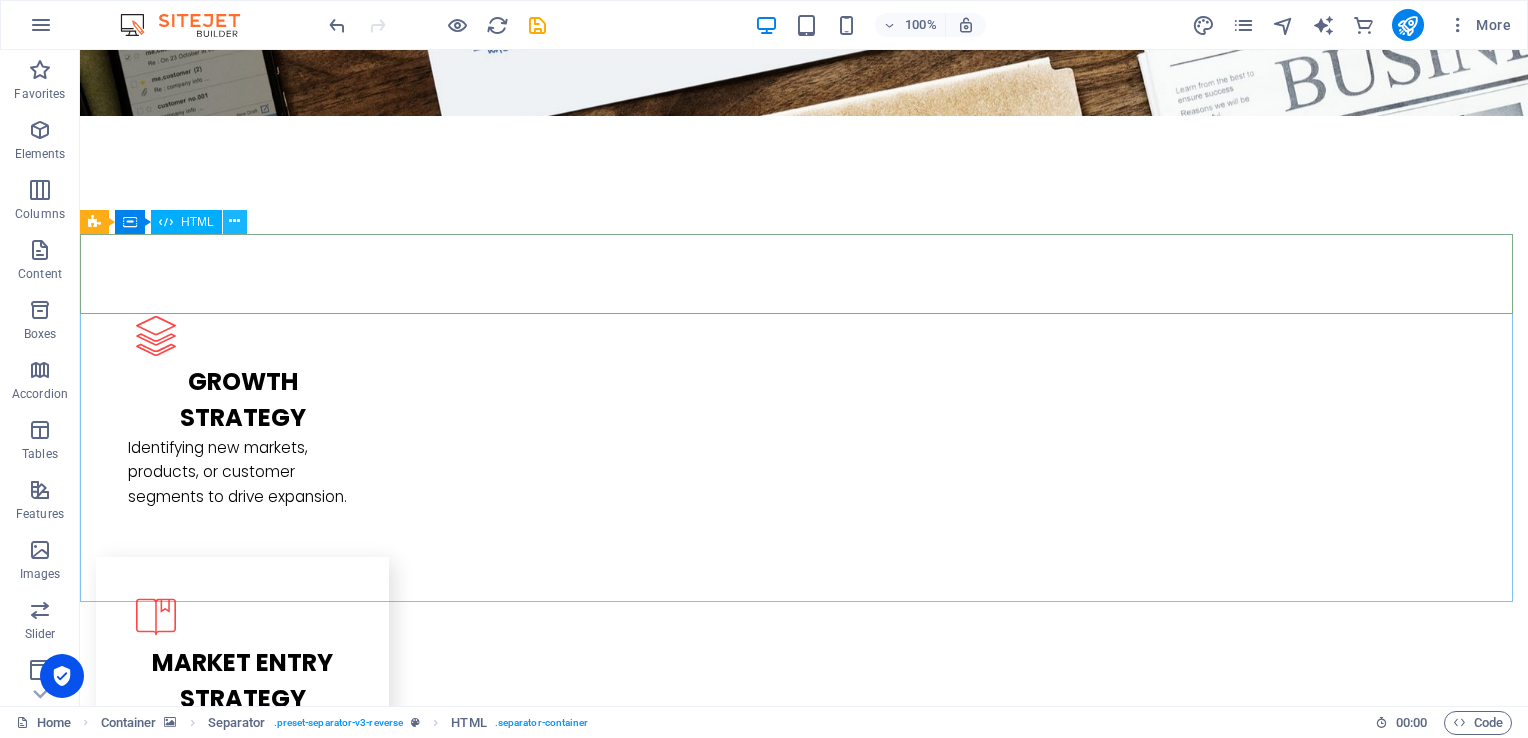 click at bounding box center (234, 221) 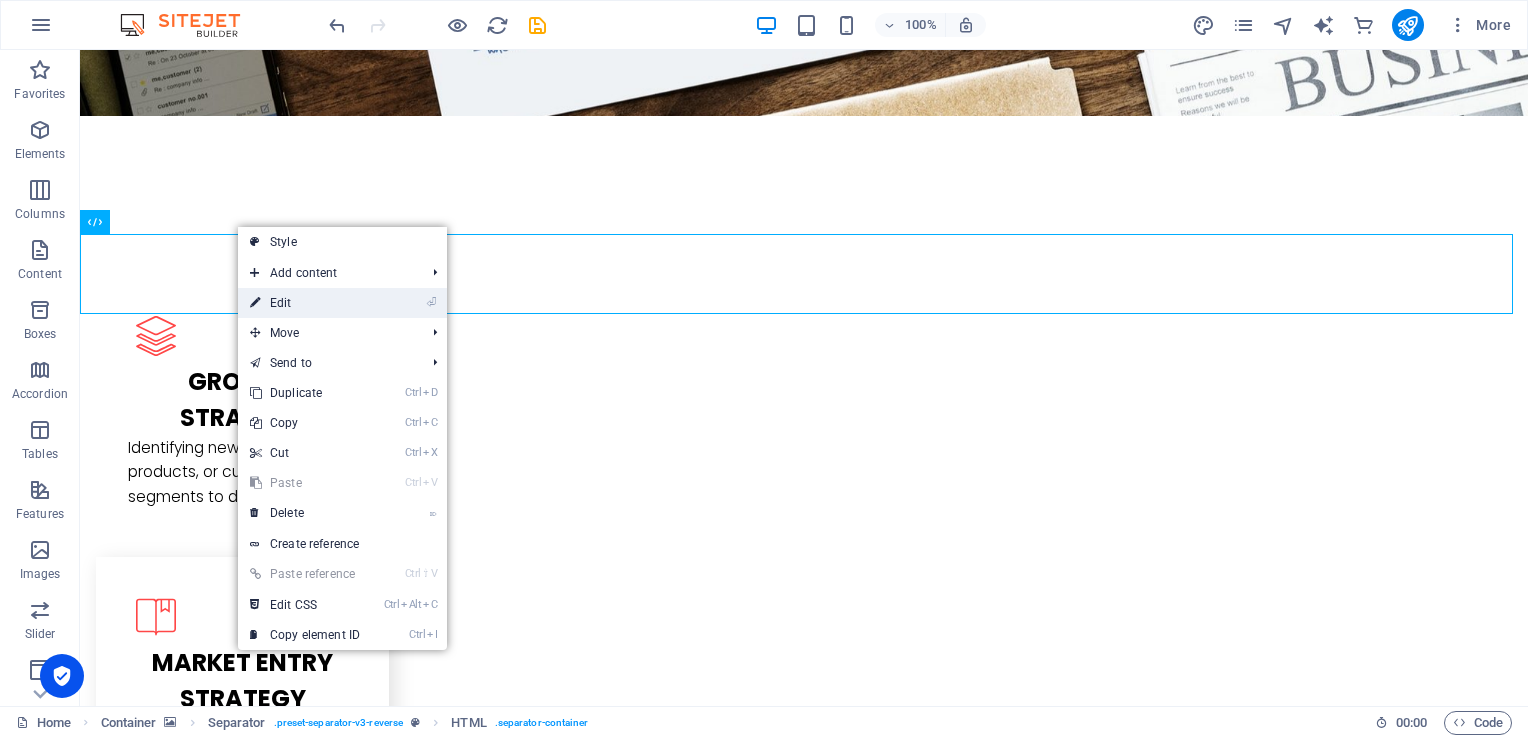 click on "⏎  Edit" at bounding box center [305, 303] 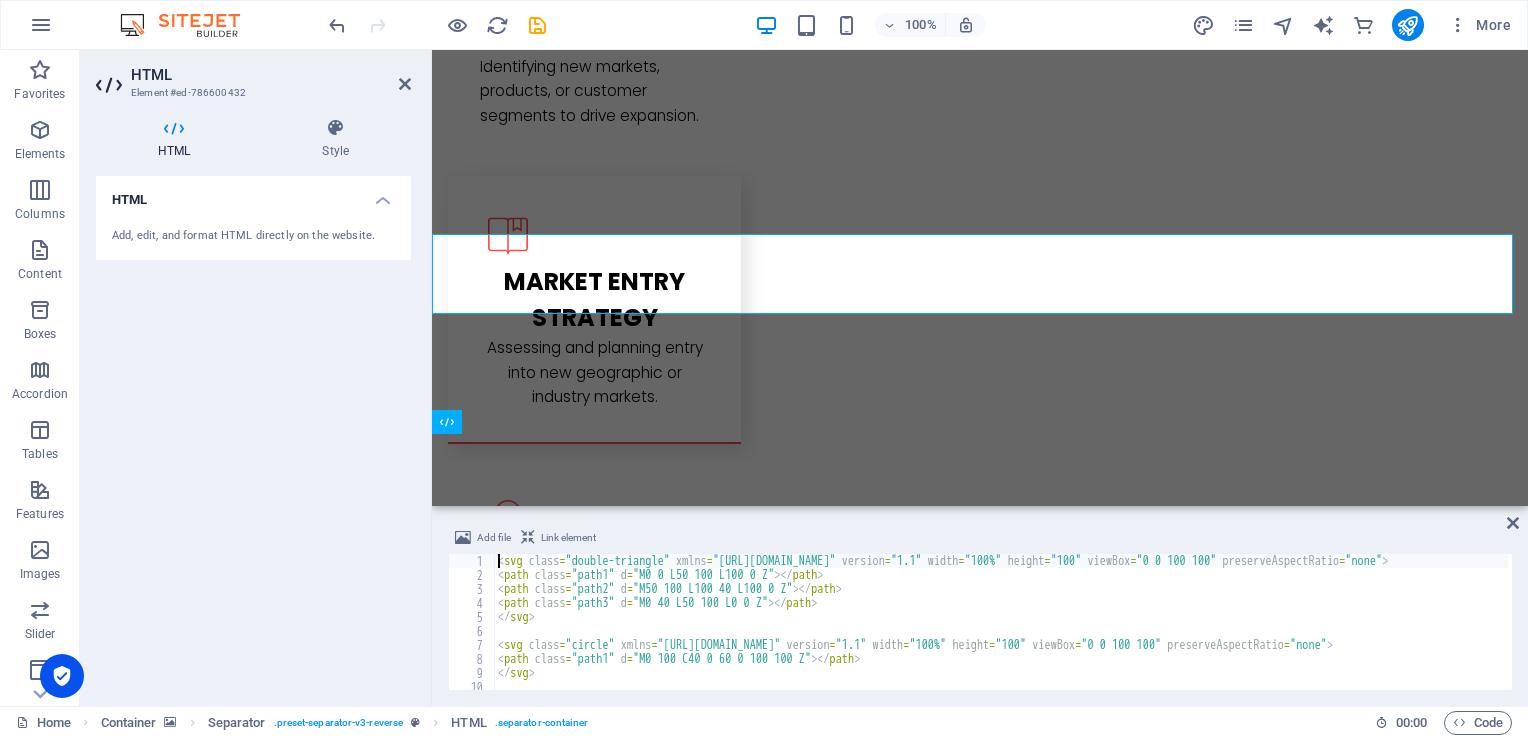 scroll, scrollTop: 2479, scrollLeft: 0, axis: vertical 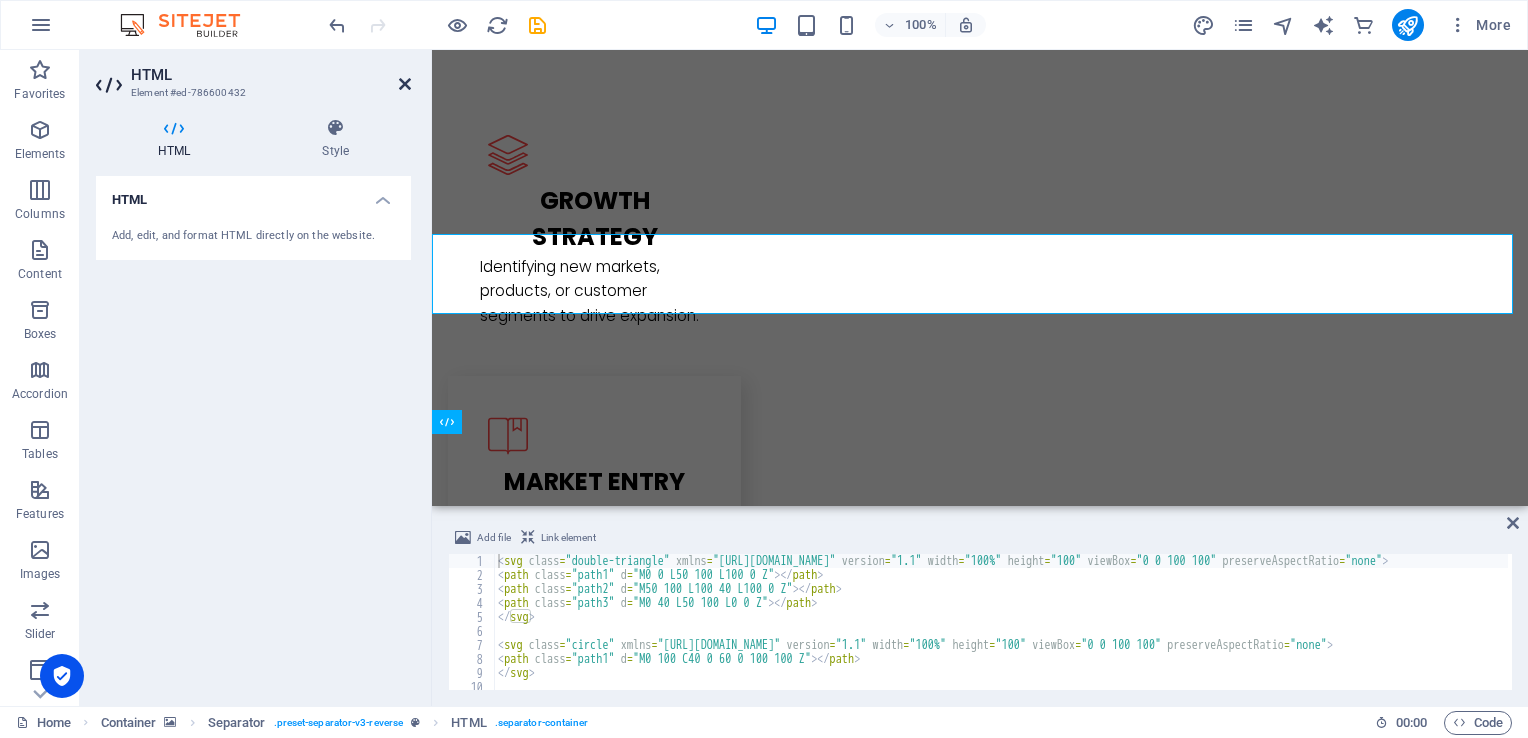 click at bounding box center (405, 84) 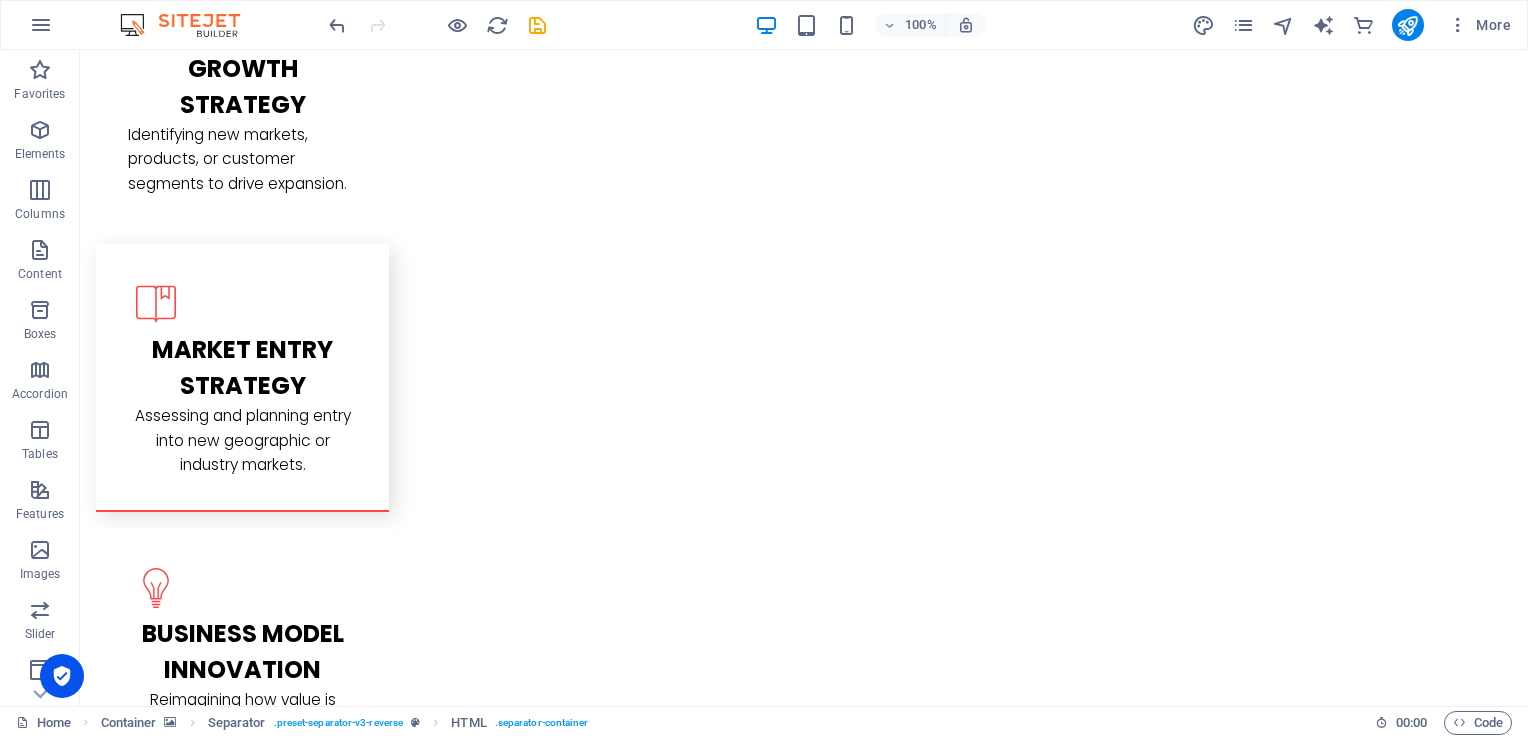 scroll, scrollTop: 2999, scrollLeft: 0, axis: vertical 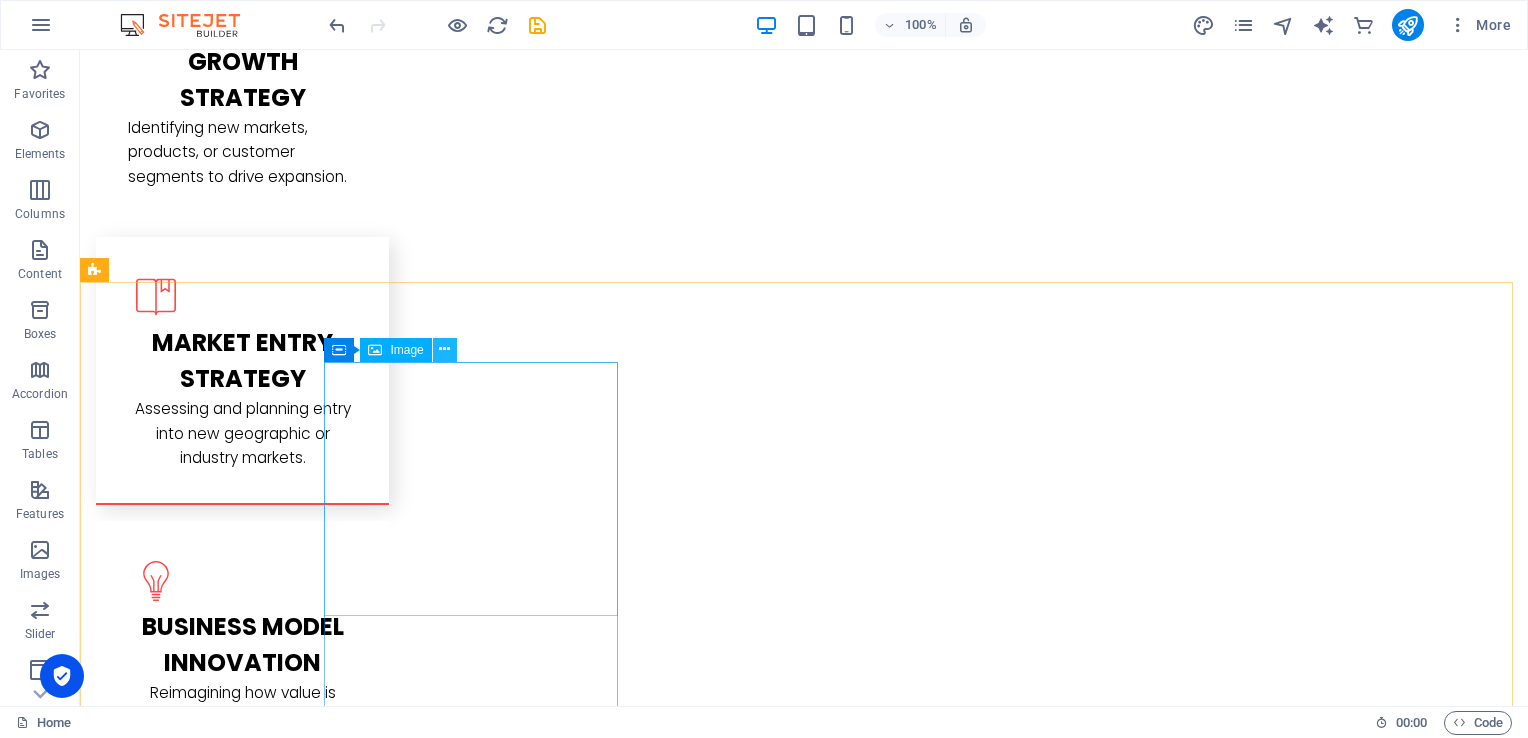 click at bounding box center [444, 349] 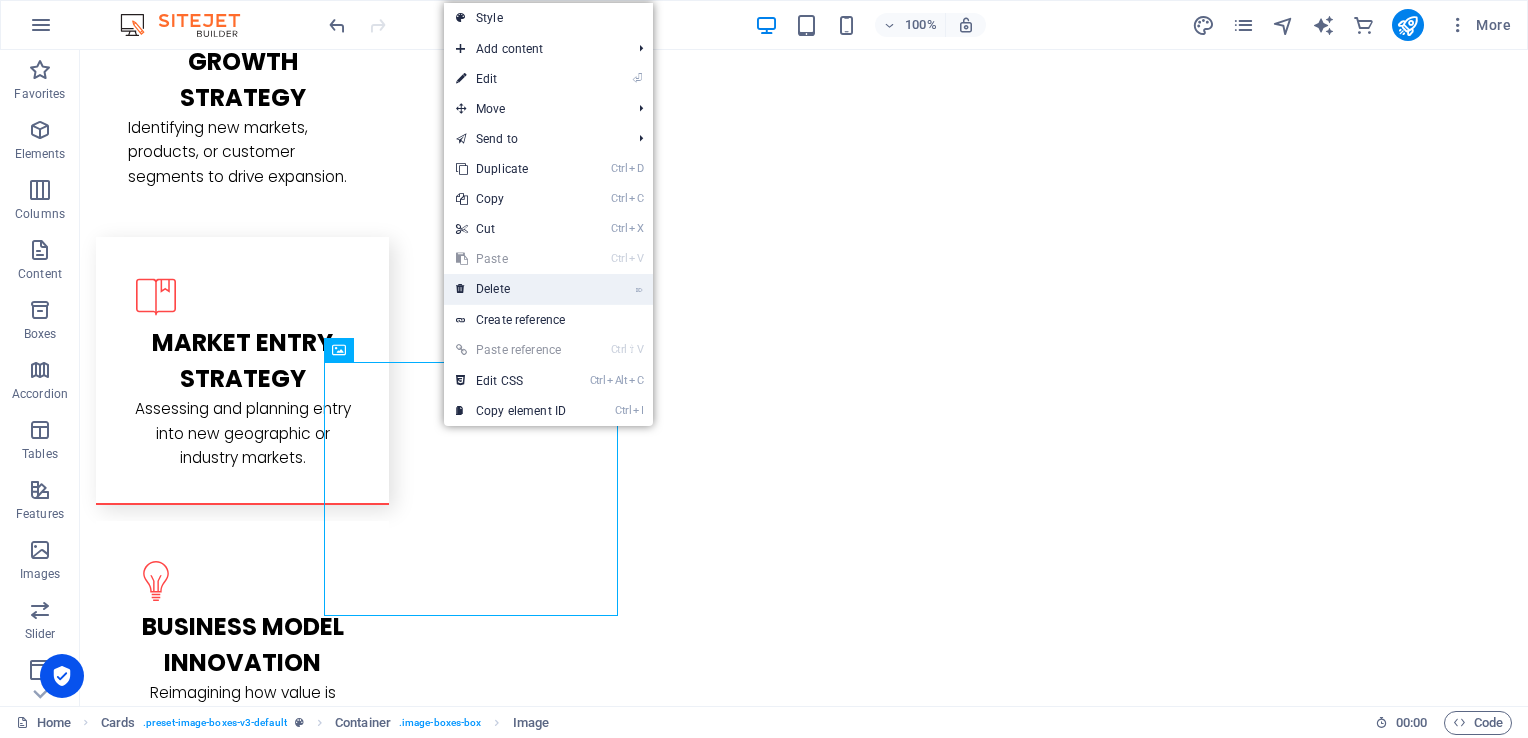 click on "⌦  Delete" at bounding box center [511, 289] 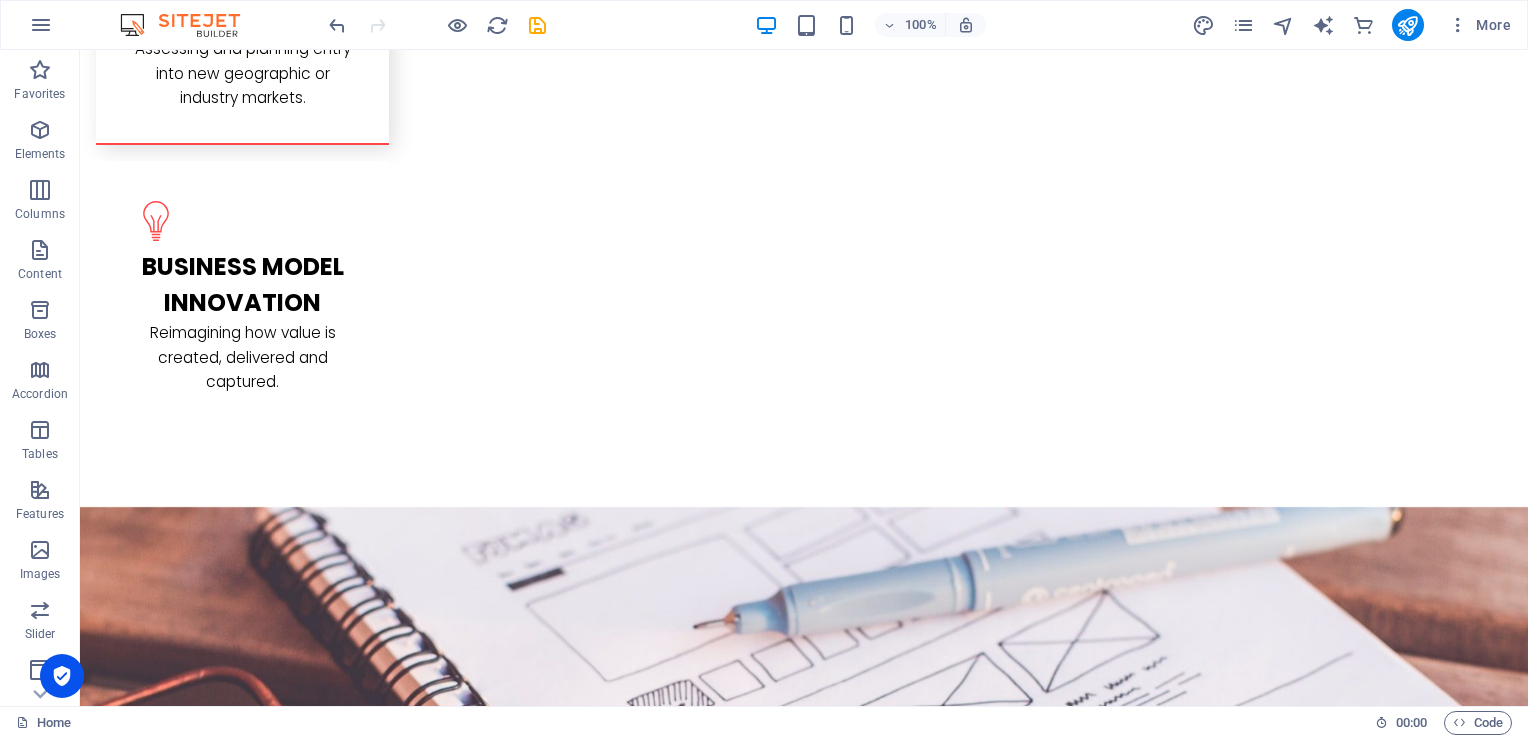 scroll, scrollTop: 3399, scrollLeft: 0, axis: vertical 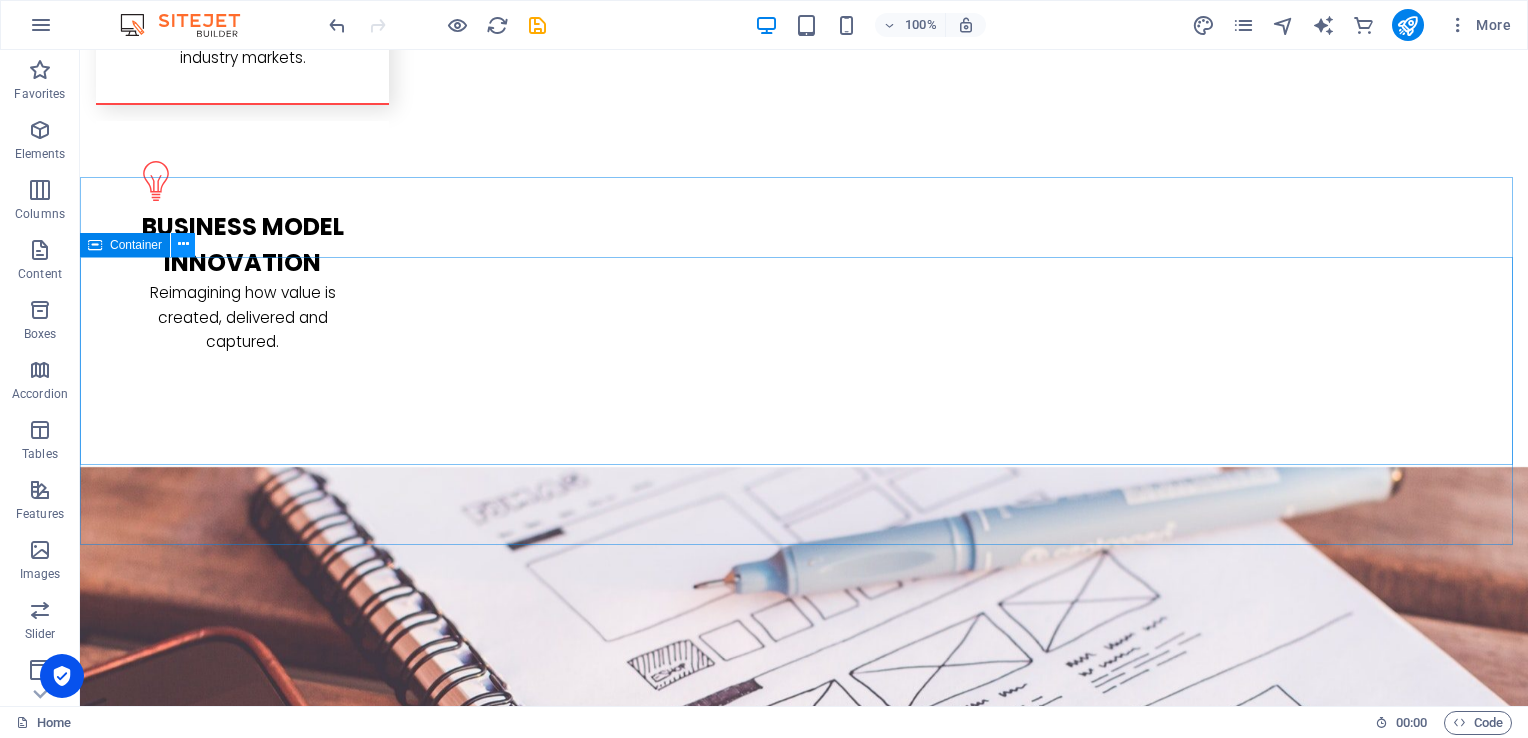 click at bounding box center [183, 244] 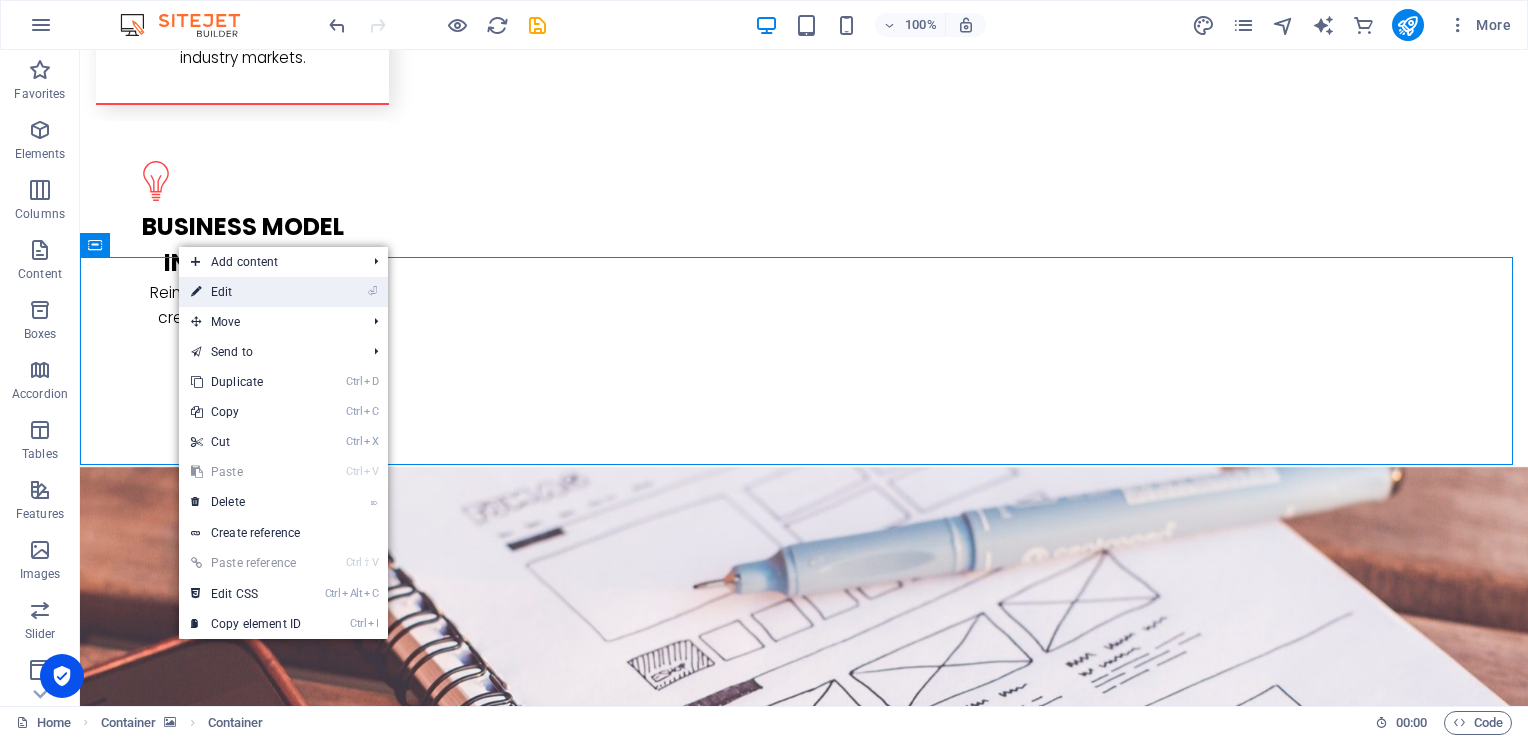 click on "⏎  Edit" at bounding box center (246, 292) 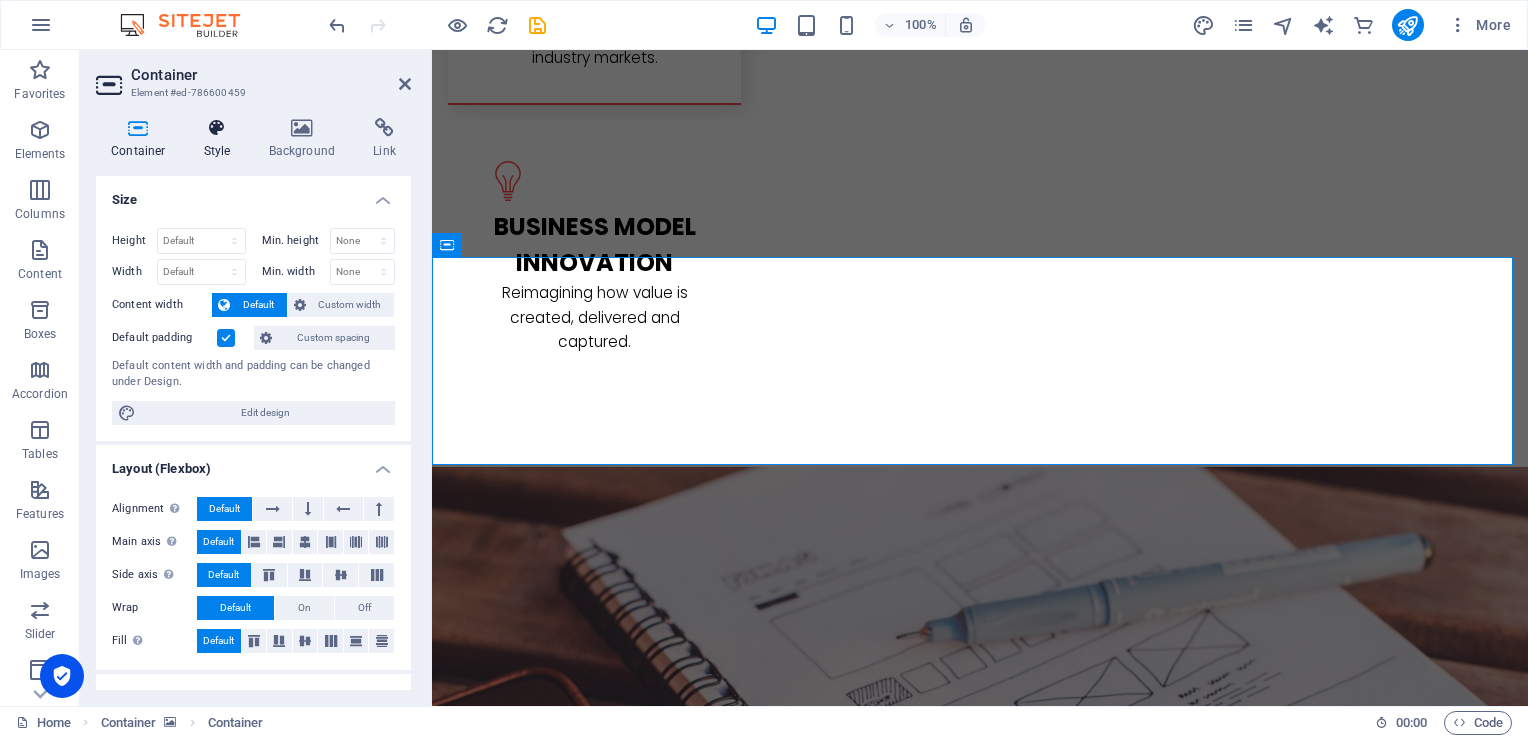 click at bounding box center [217, 128] 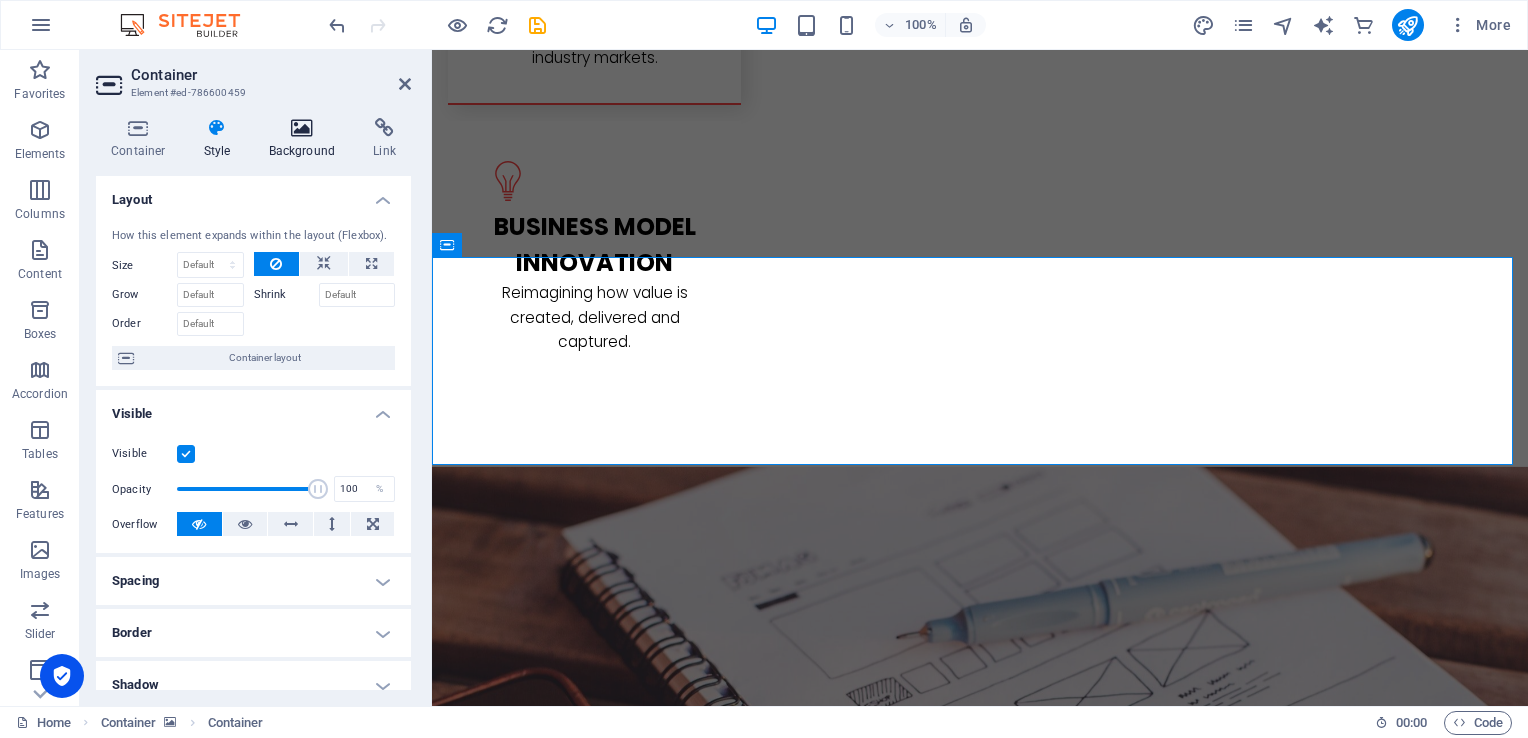 click at bounding box center (302, 128) 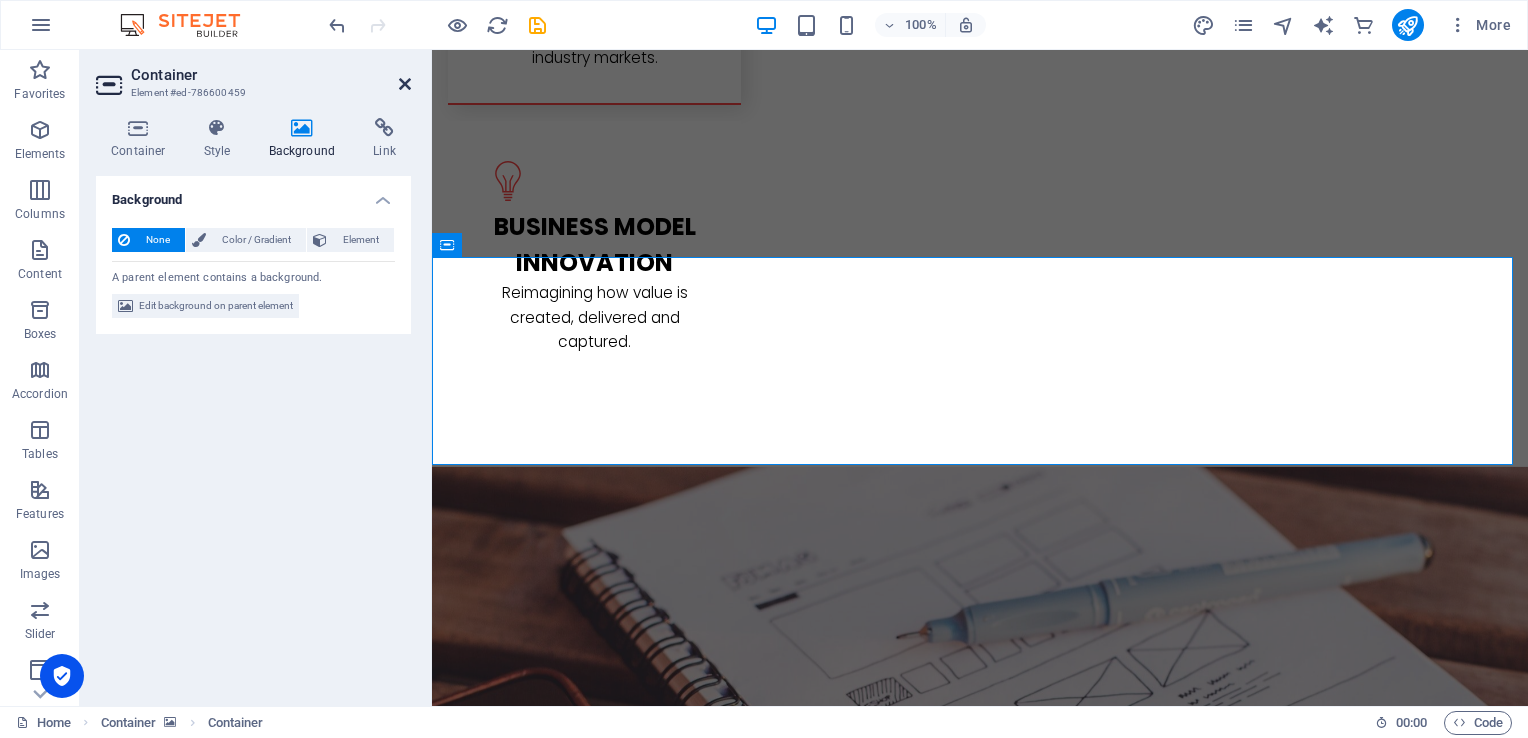 click at bounding box center [405, 84] 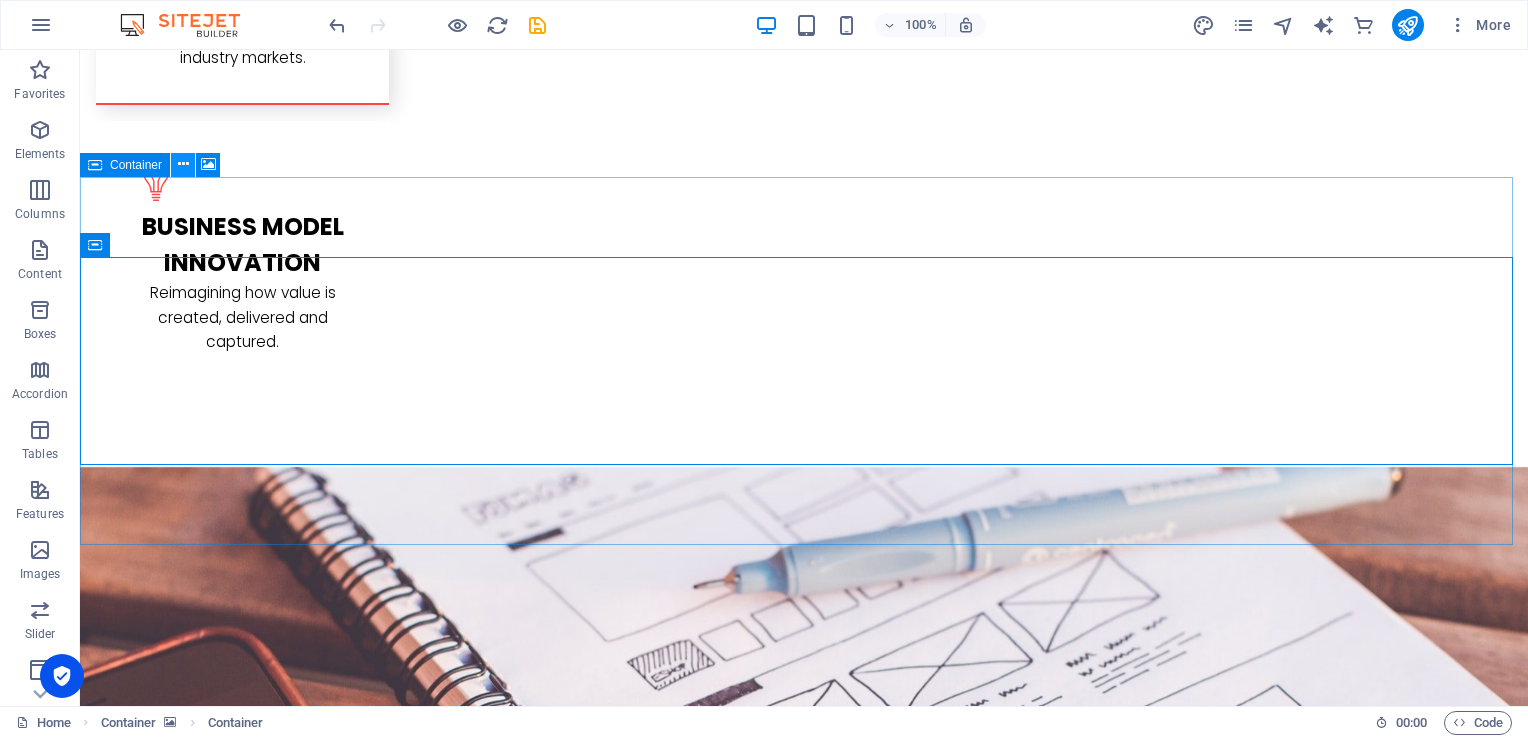 click at bounding box center [183, 164] 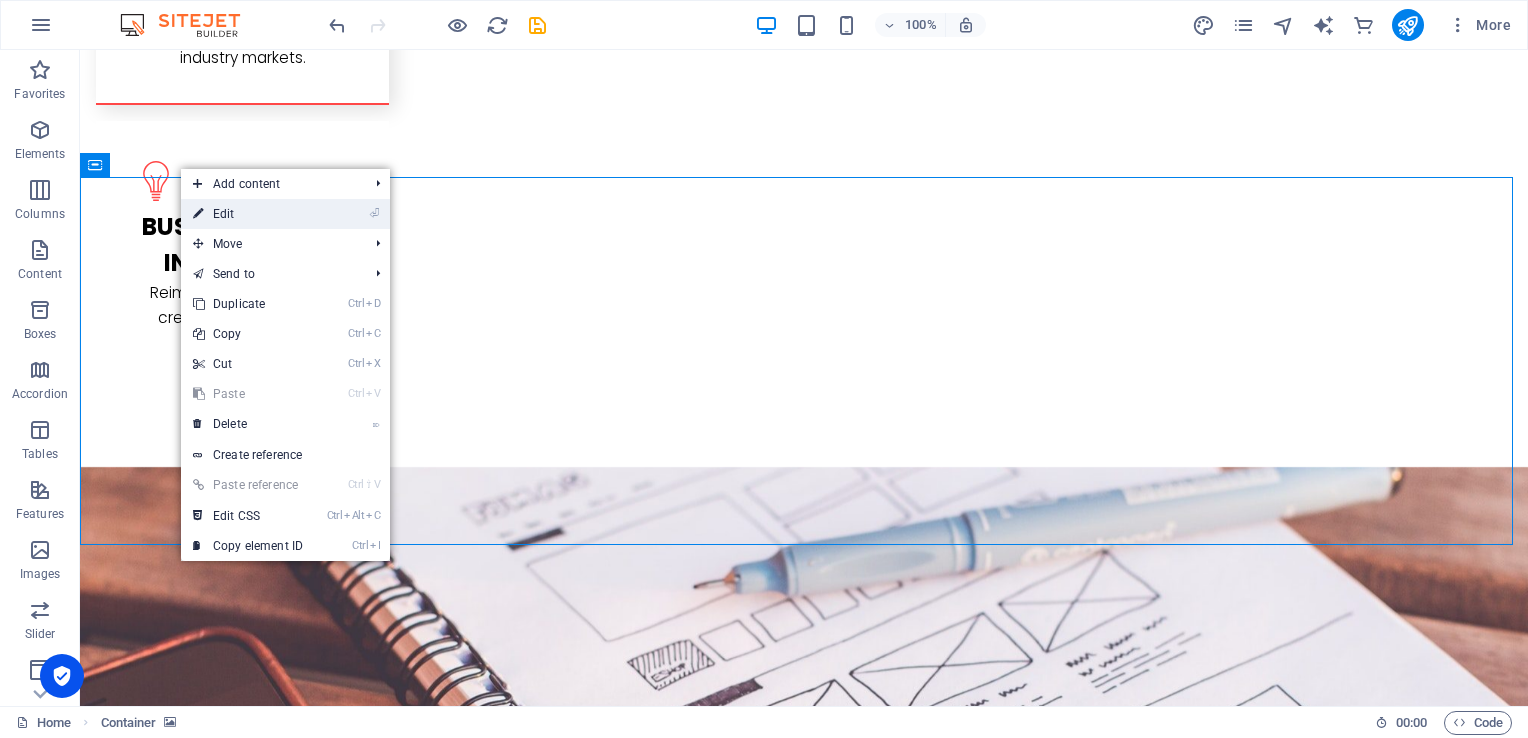 click at bounding box center (198, 214) 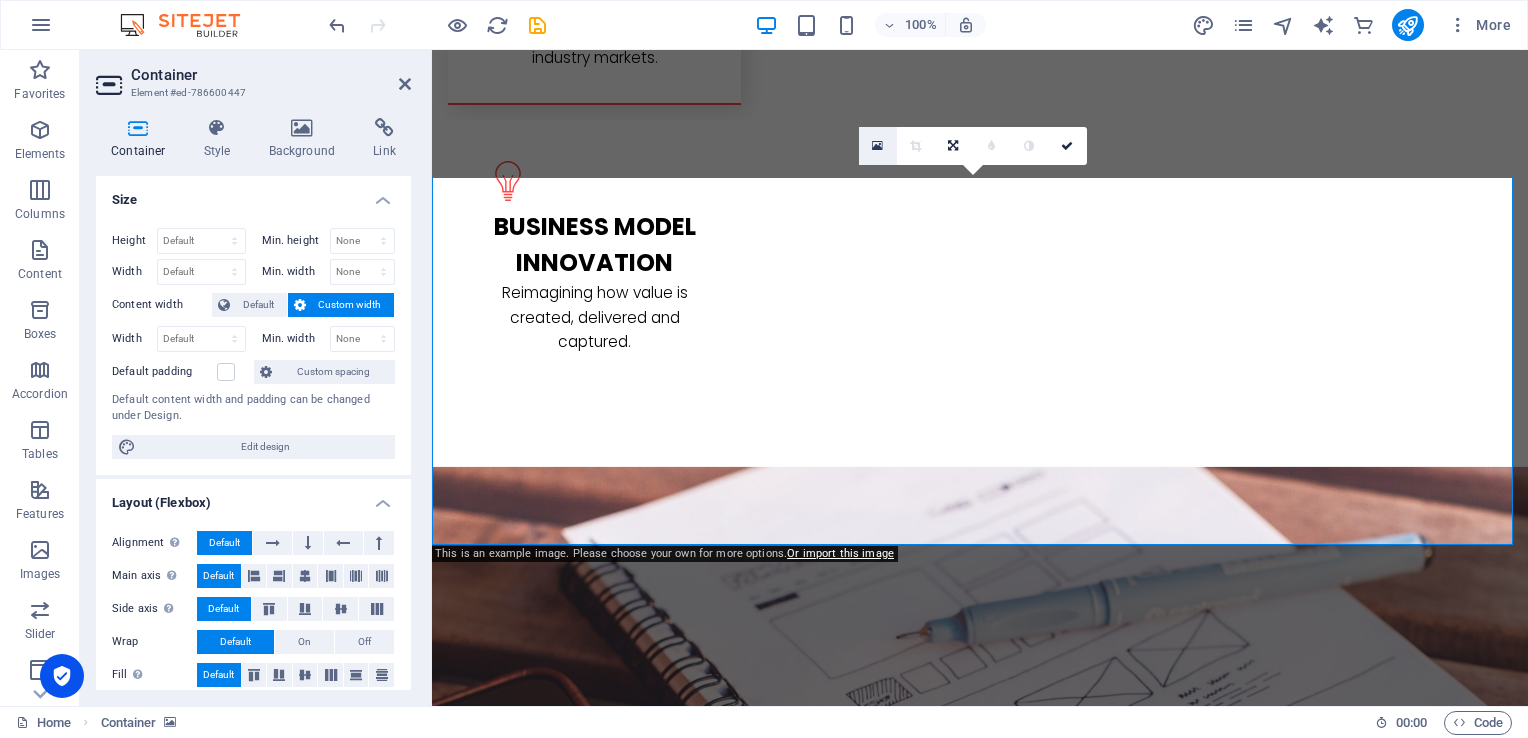 click at bounding box center [877, 146] 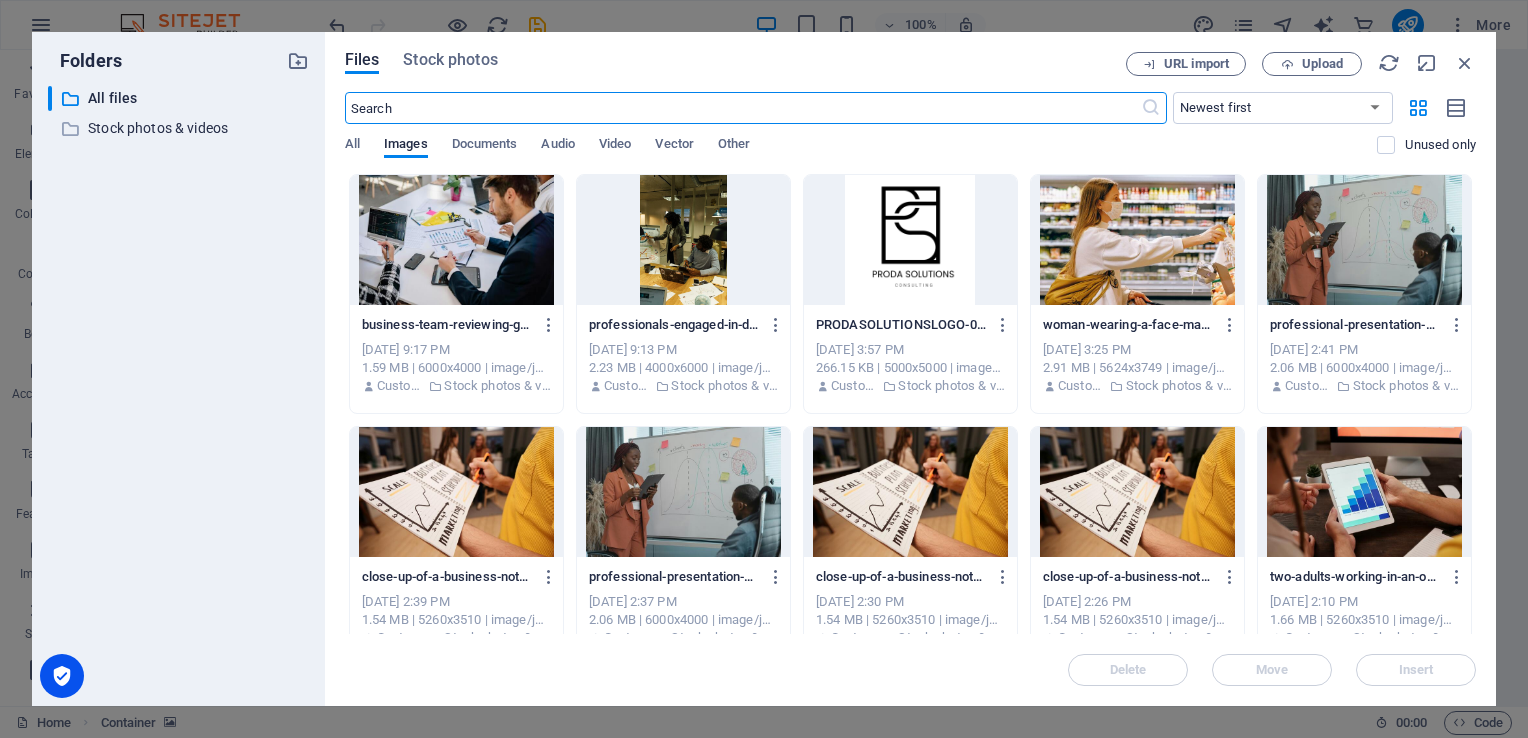 scroll, scrollTop: 3836, scrollLeft: 0, axis: vertical 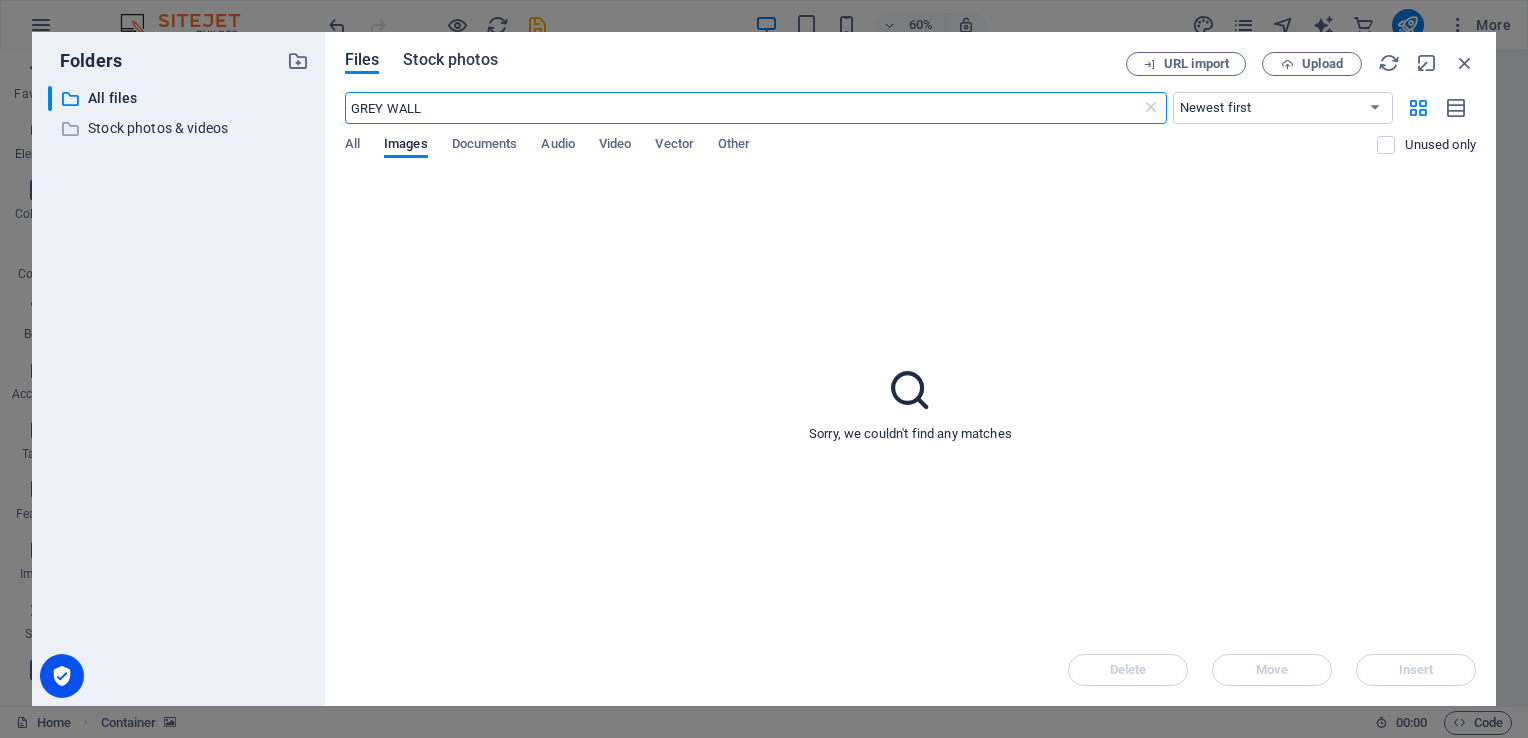 type on "GREY WALL" 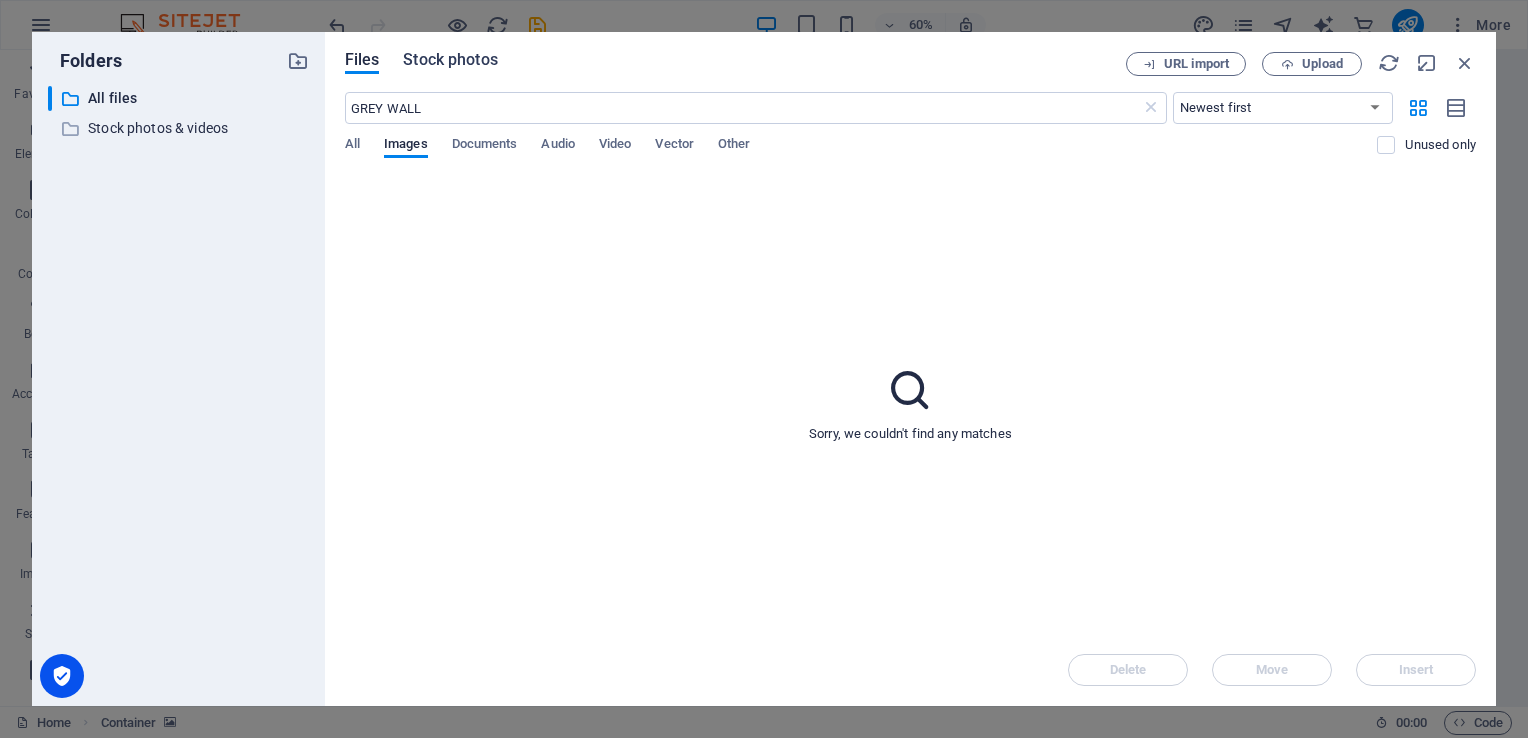 click on "Stock photos" at bounding box center [450, 60] 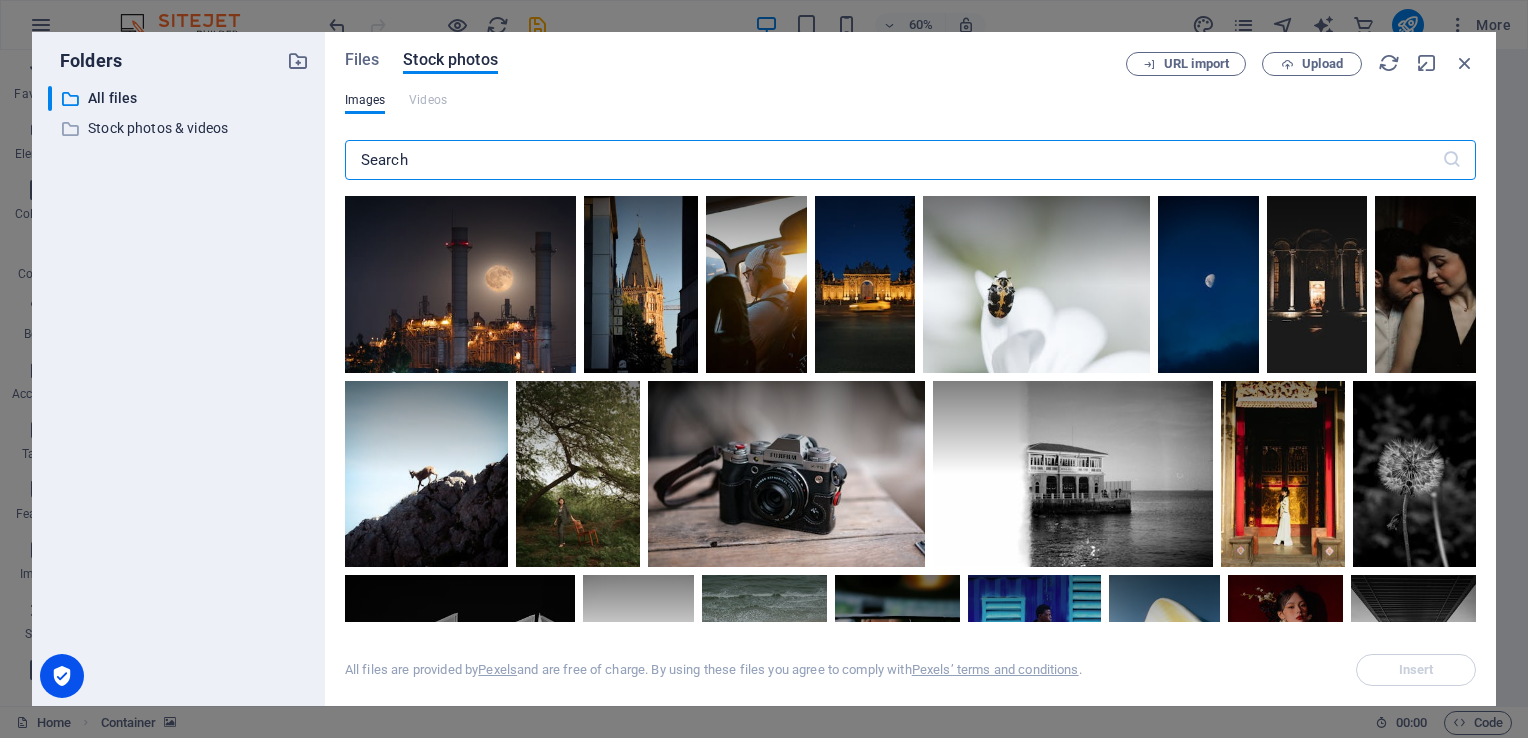 scroll, scrollTop: 372, scrollLeft: 0, axis: vertical 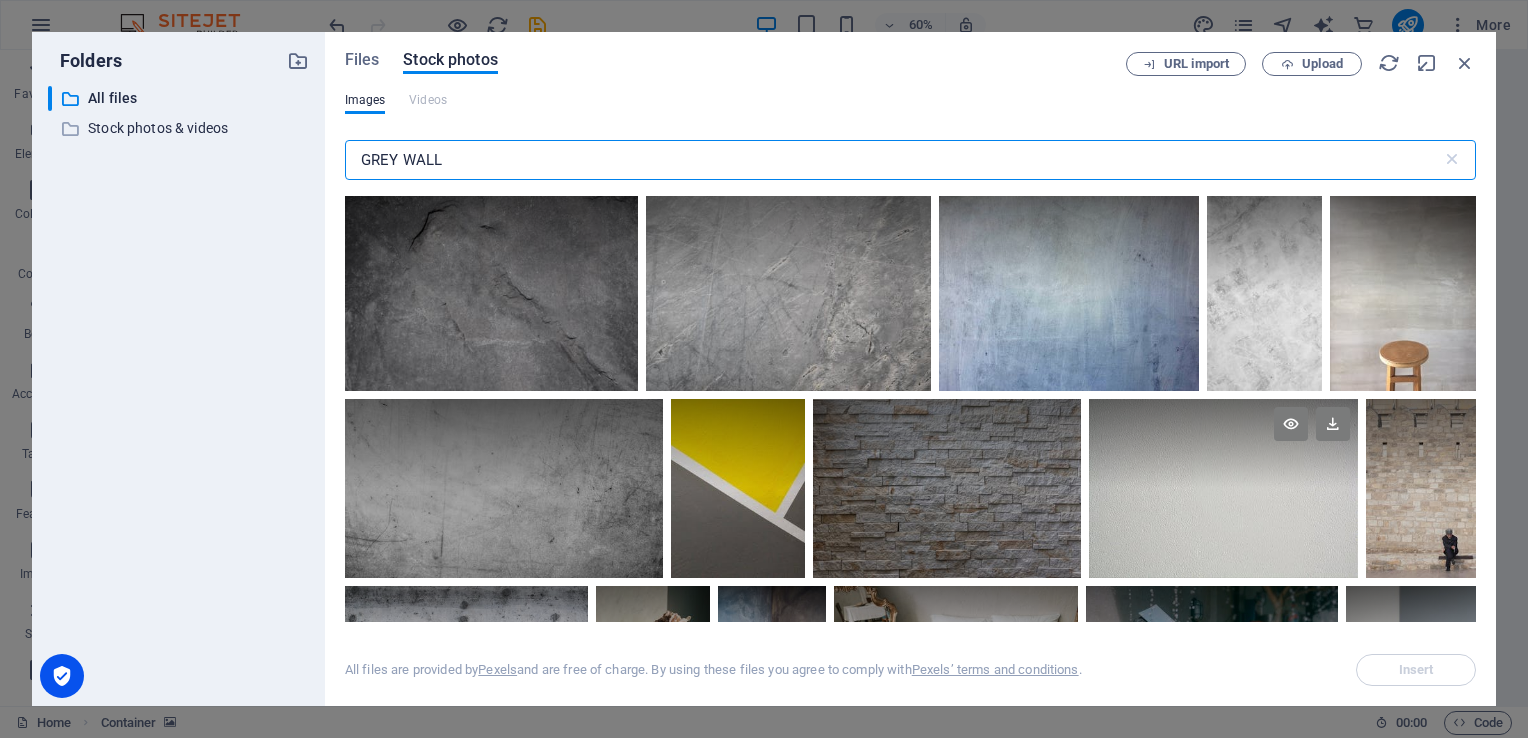 type on "GREY WALL" 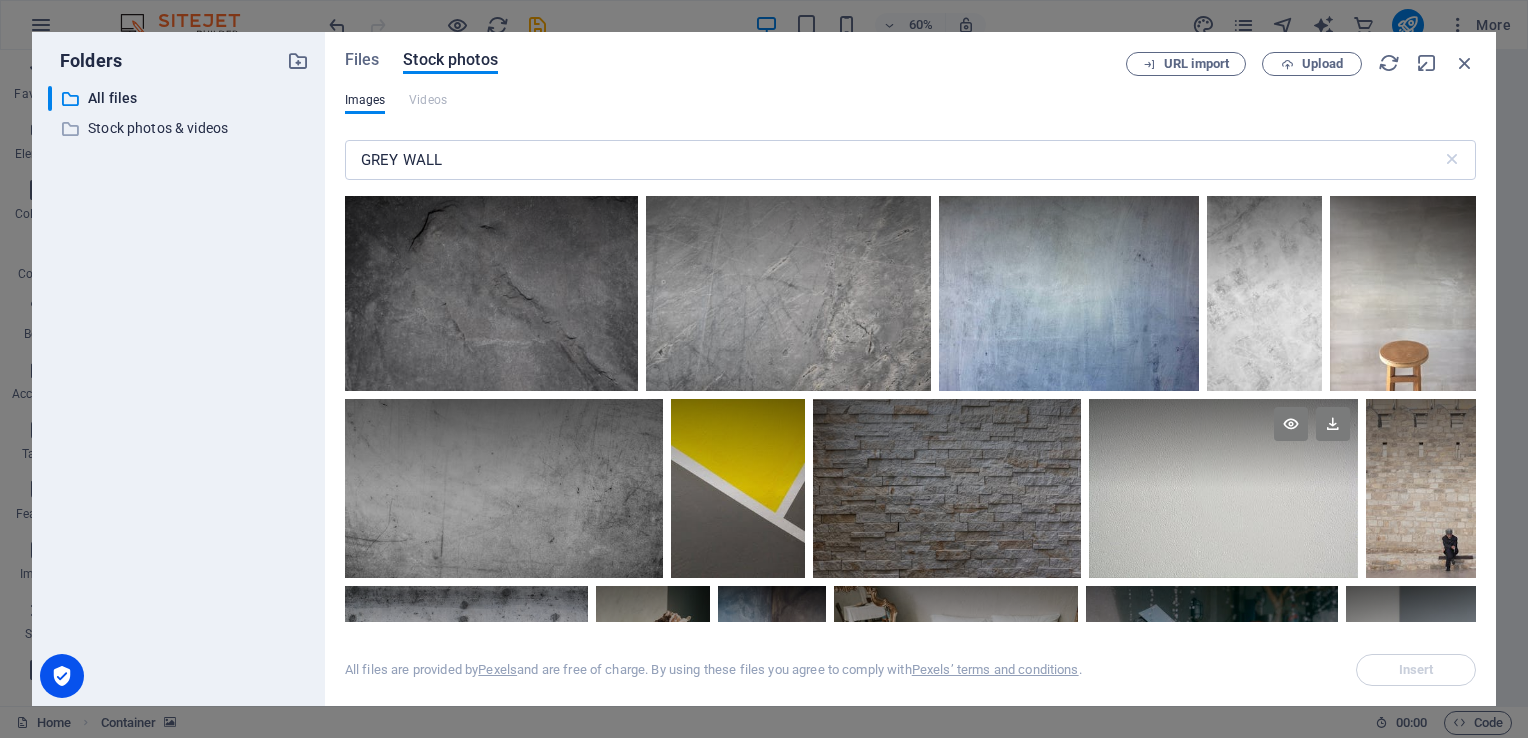 click at bounding box center (1223, 488) 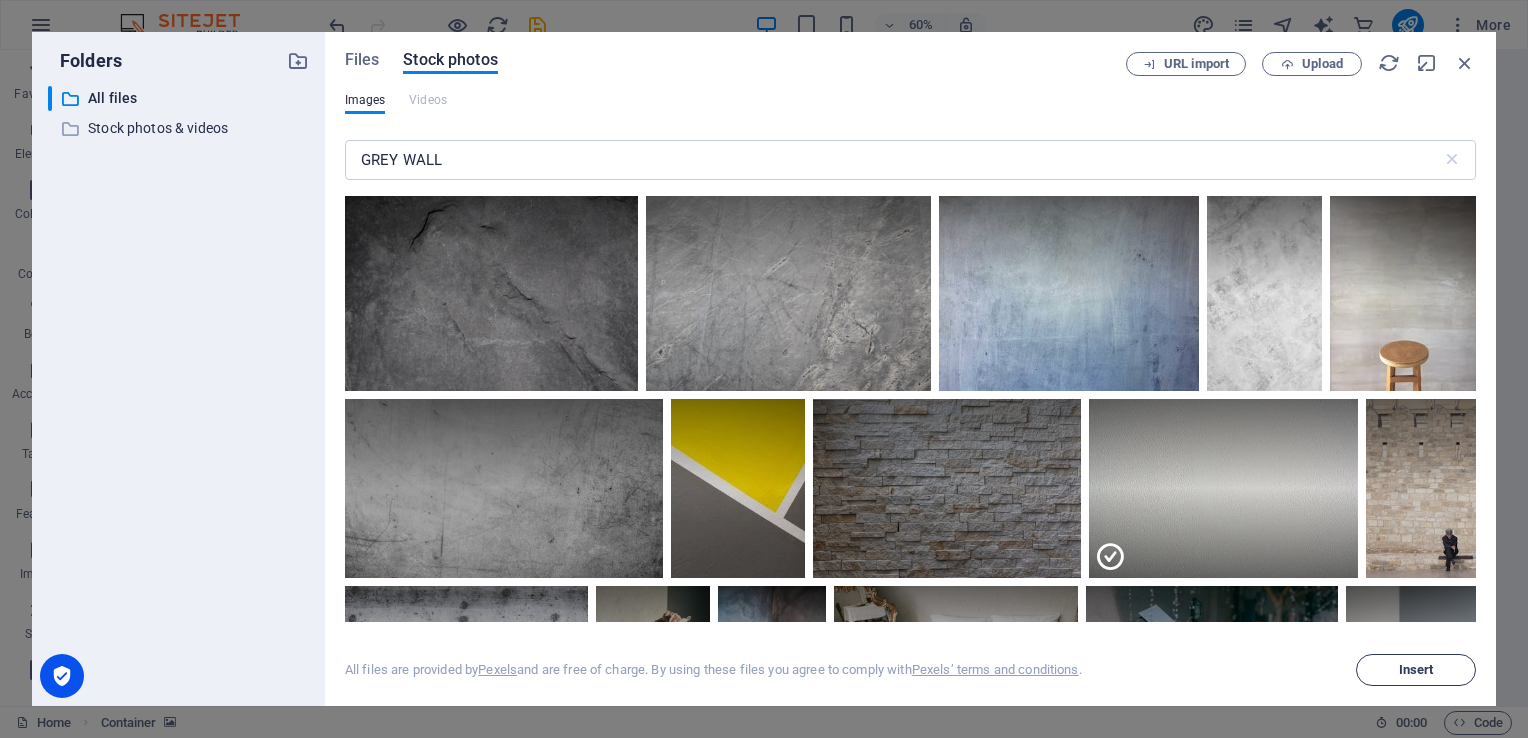 click on "Insert" at bounding box center (1416, 670) 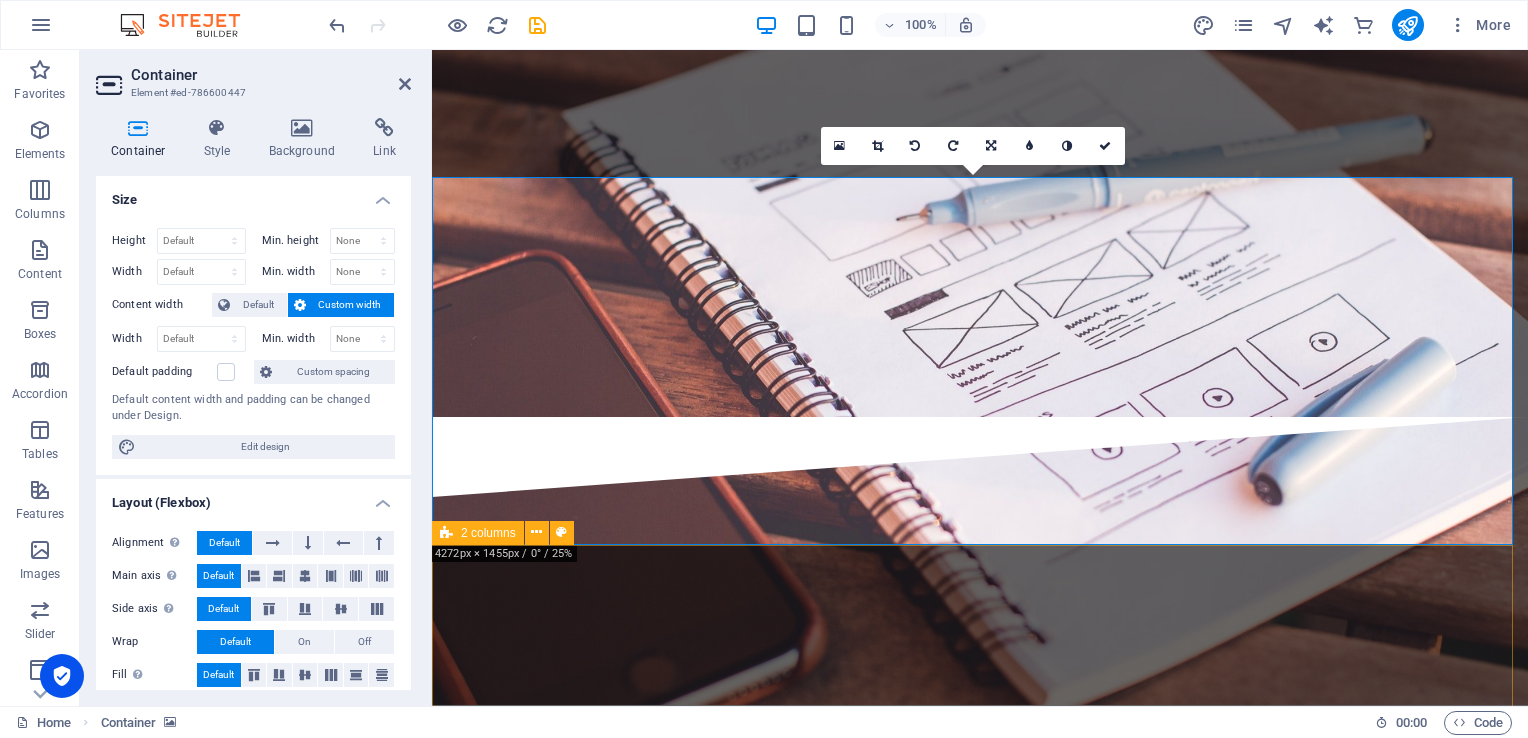scroll, scrollTop: 3399, scrollLeft: 0, axis: vertical 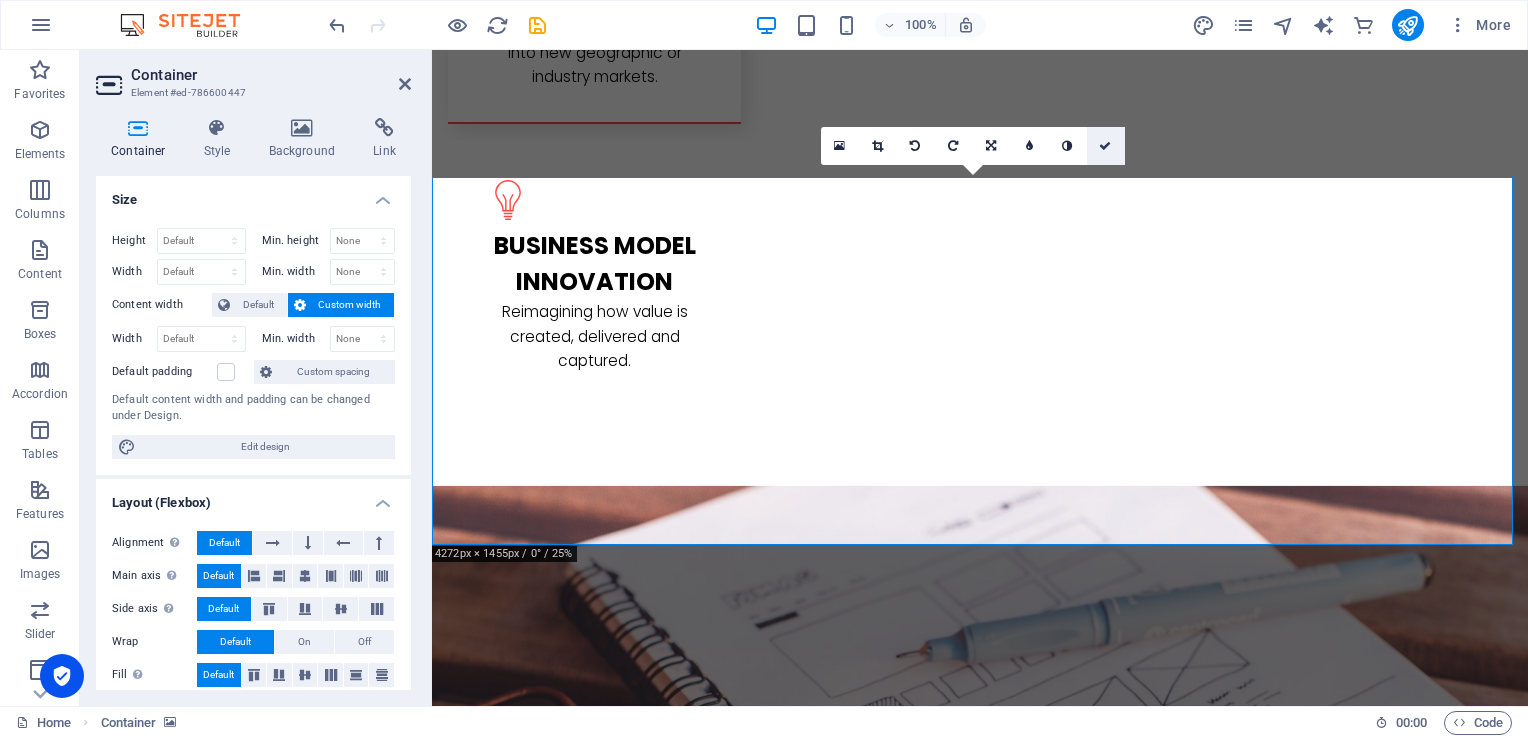 click at bounding box center [1105, 146] 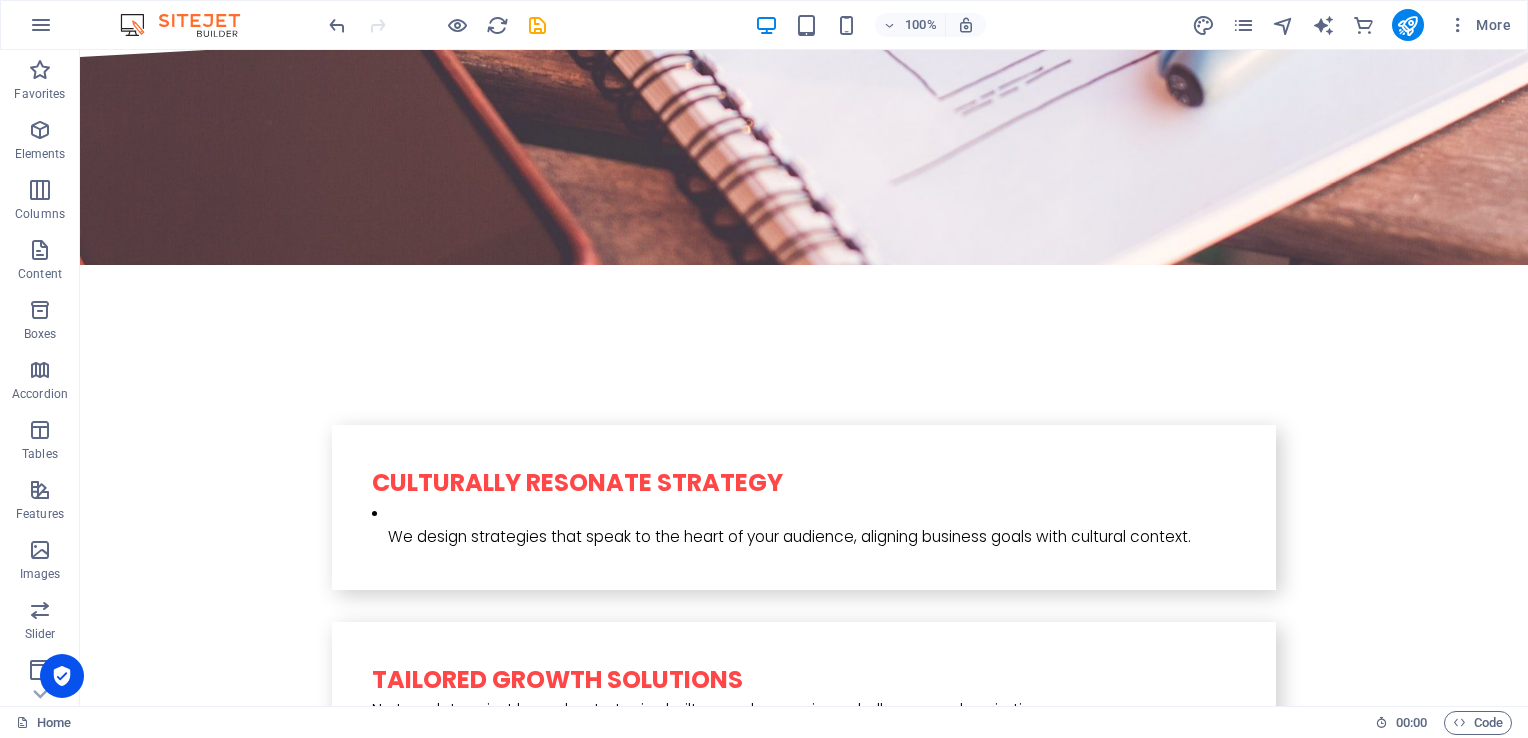 scroll, scrollTop: 4264, scrollLeft: 0, axis: vertical 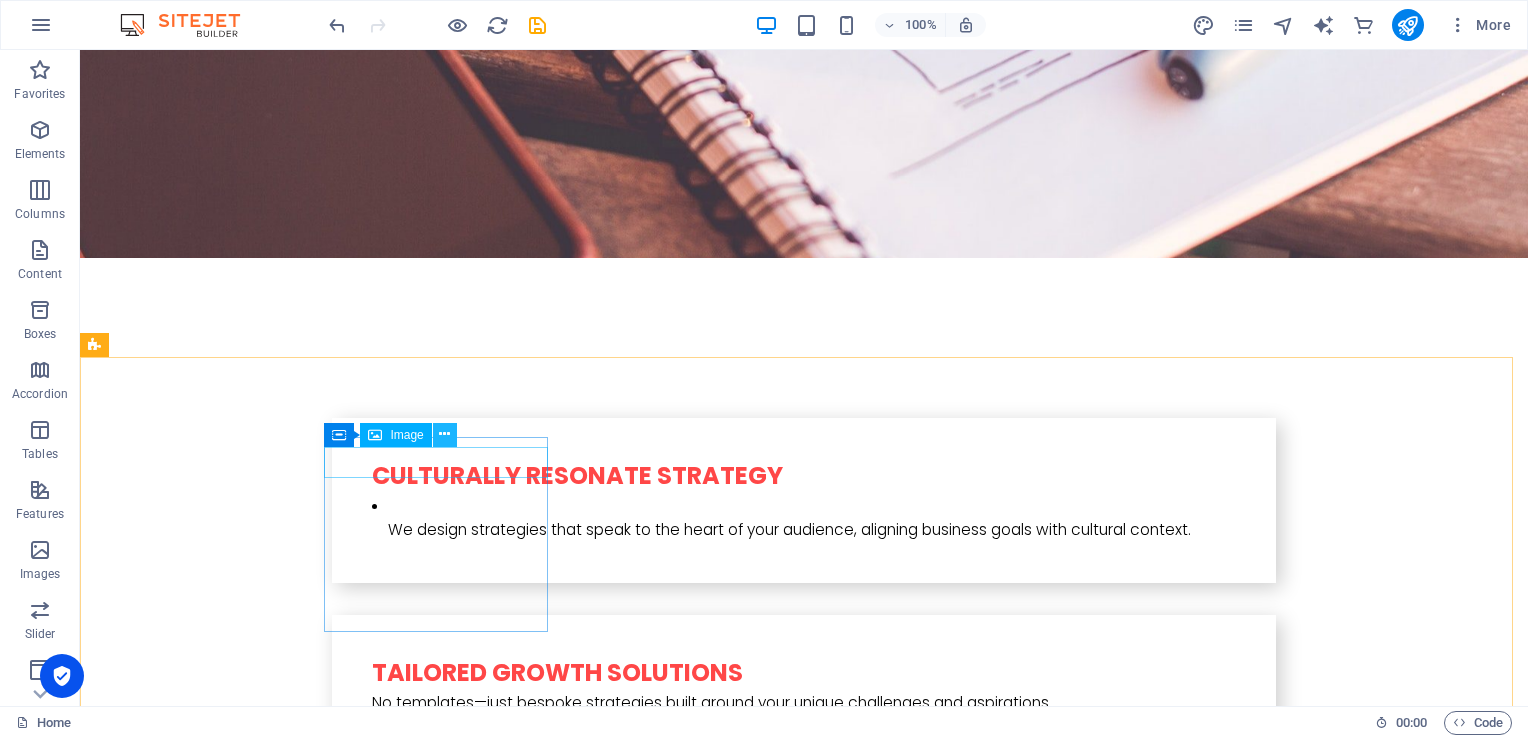 click at bounding box center [444, 434] 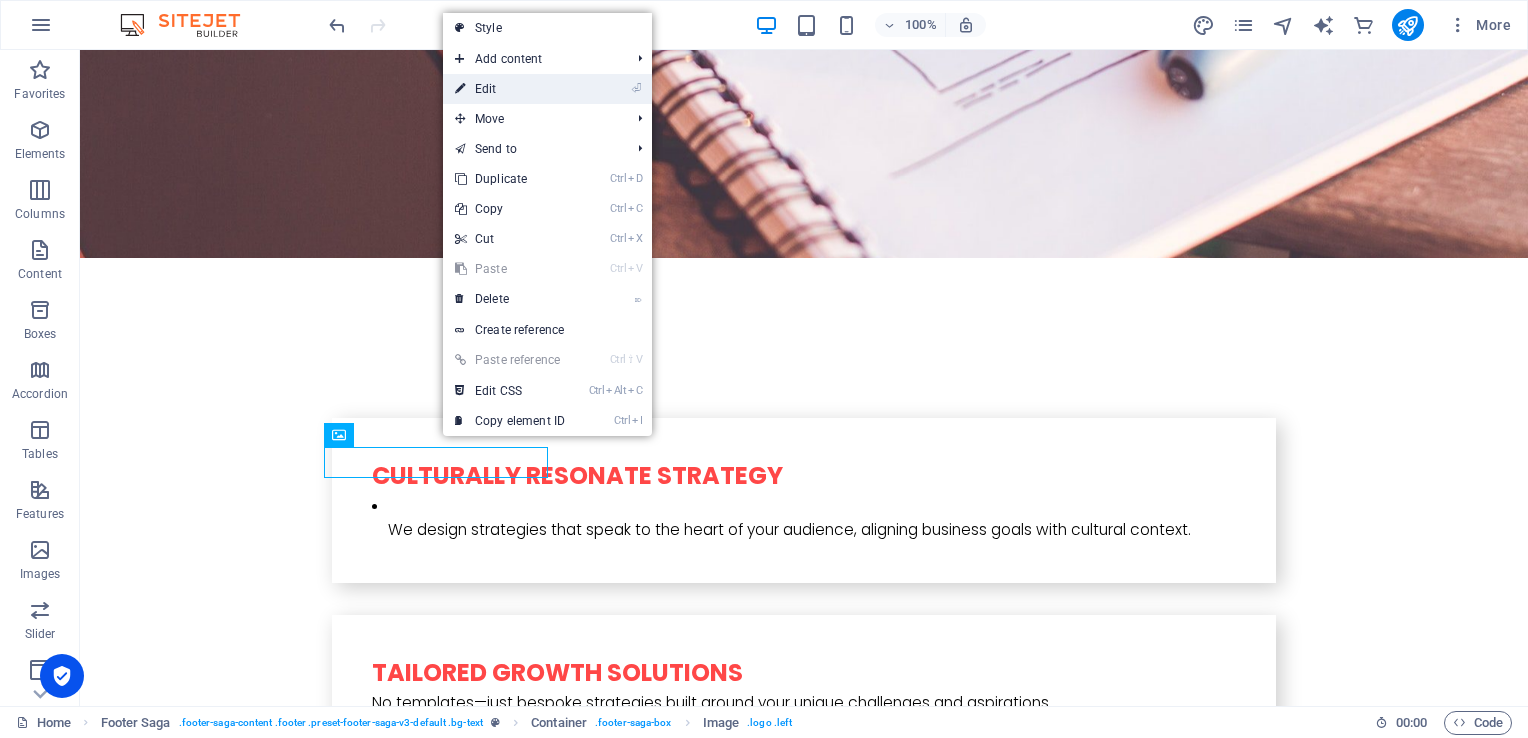 click on "⏎  Edit" at bounding box center [510, 89] 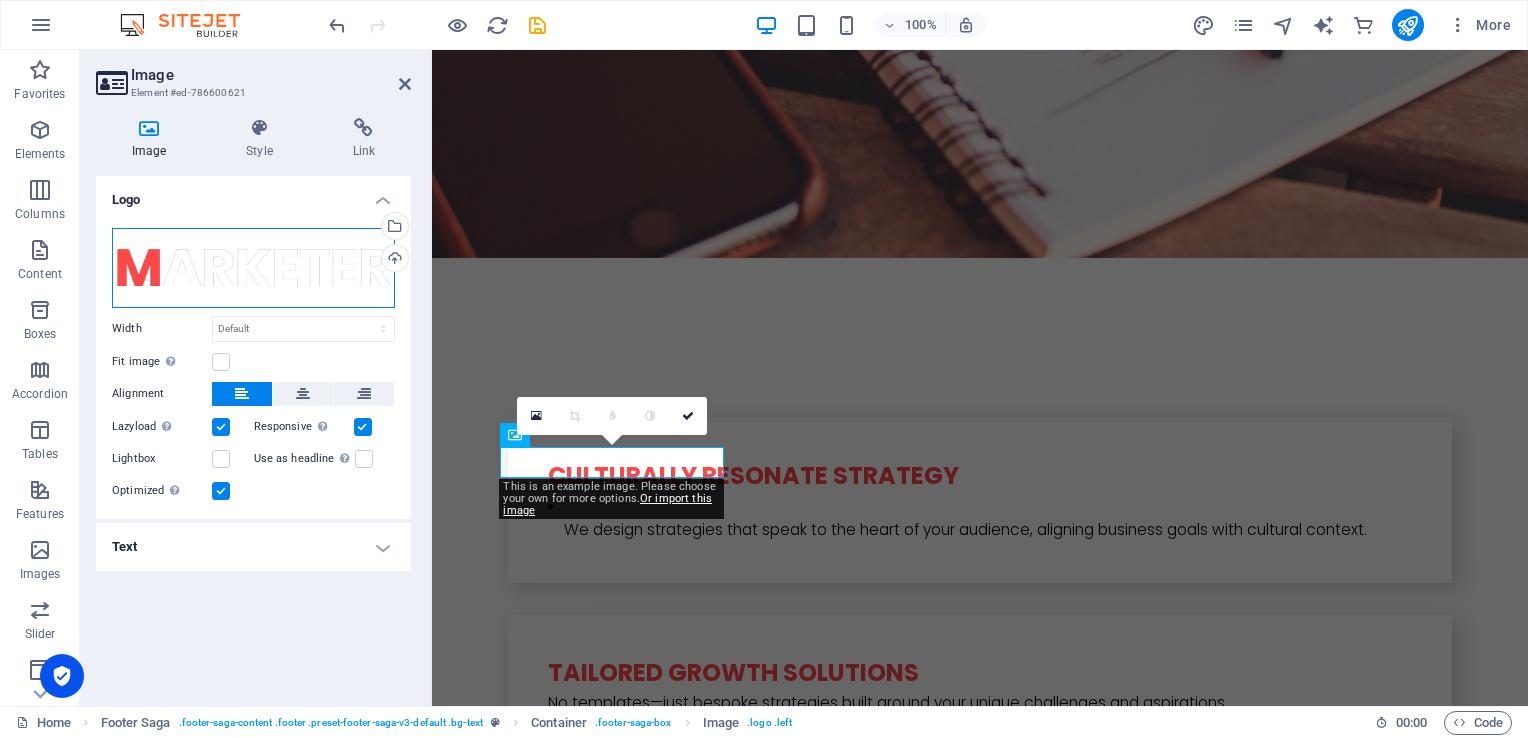 click on "Drag files here, click to choose files or select files from Files or our free stock photos & videos" at bounding box center (253, 268) 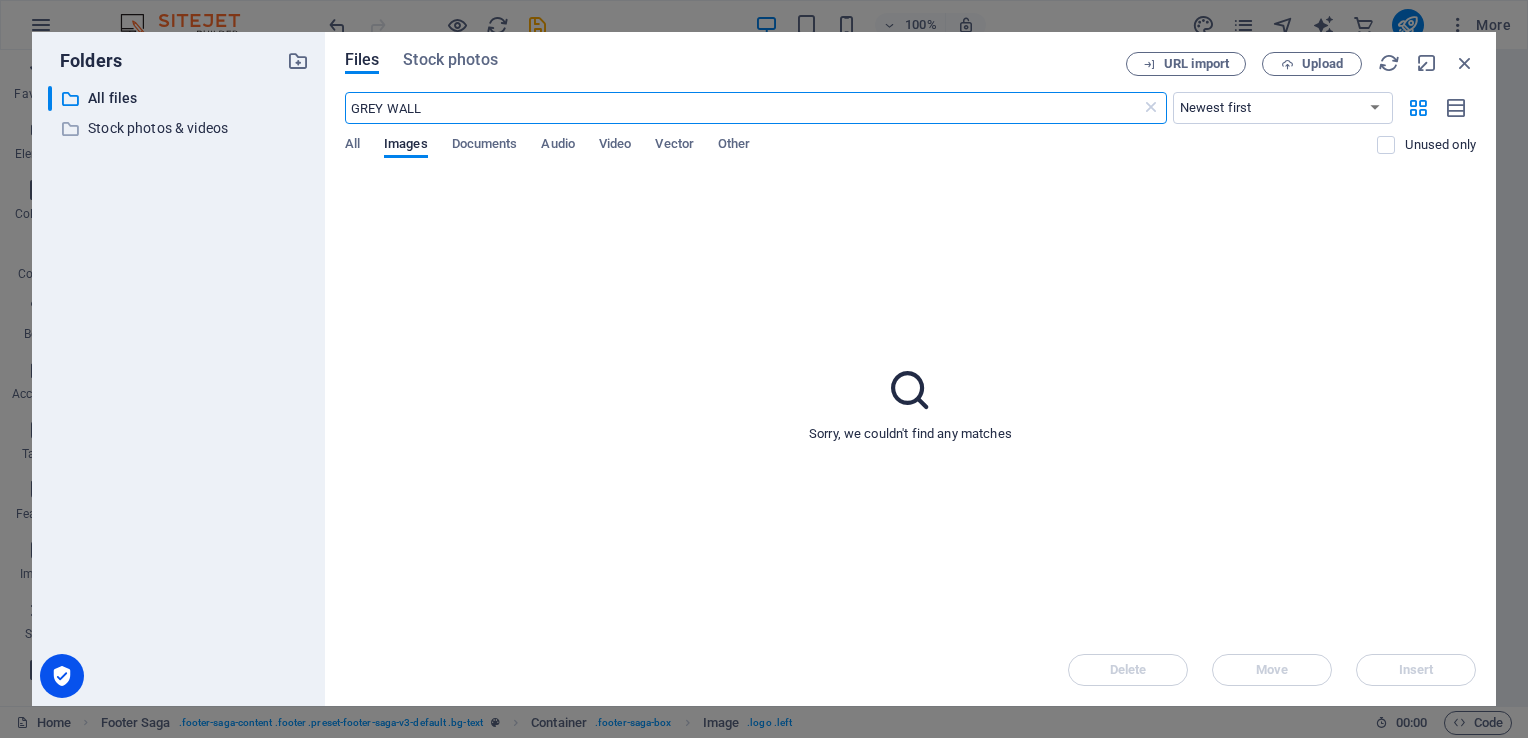 scroll, scrollTop: 4269, scrollLeft: 0, axis: vertical 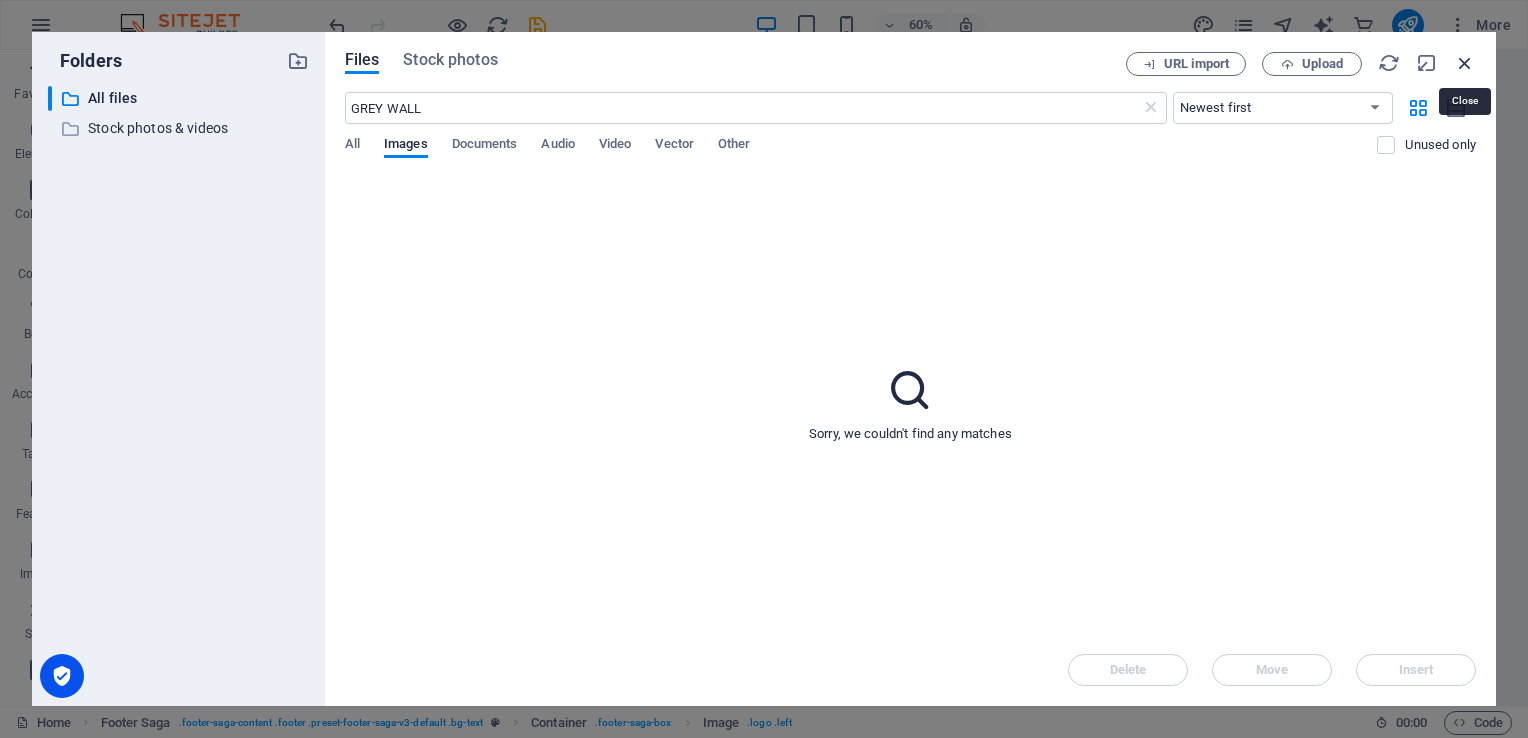 click at bounding box center (1465, 63) 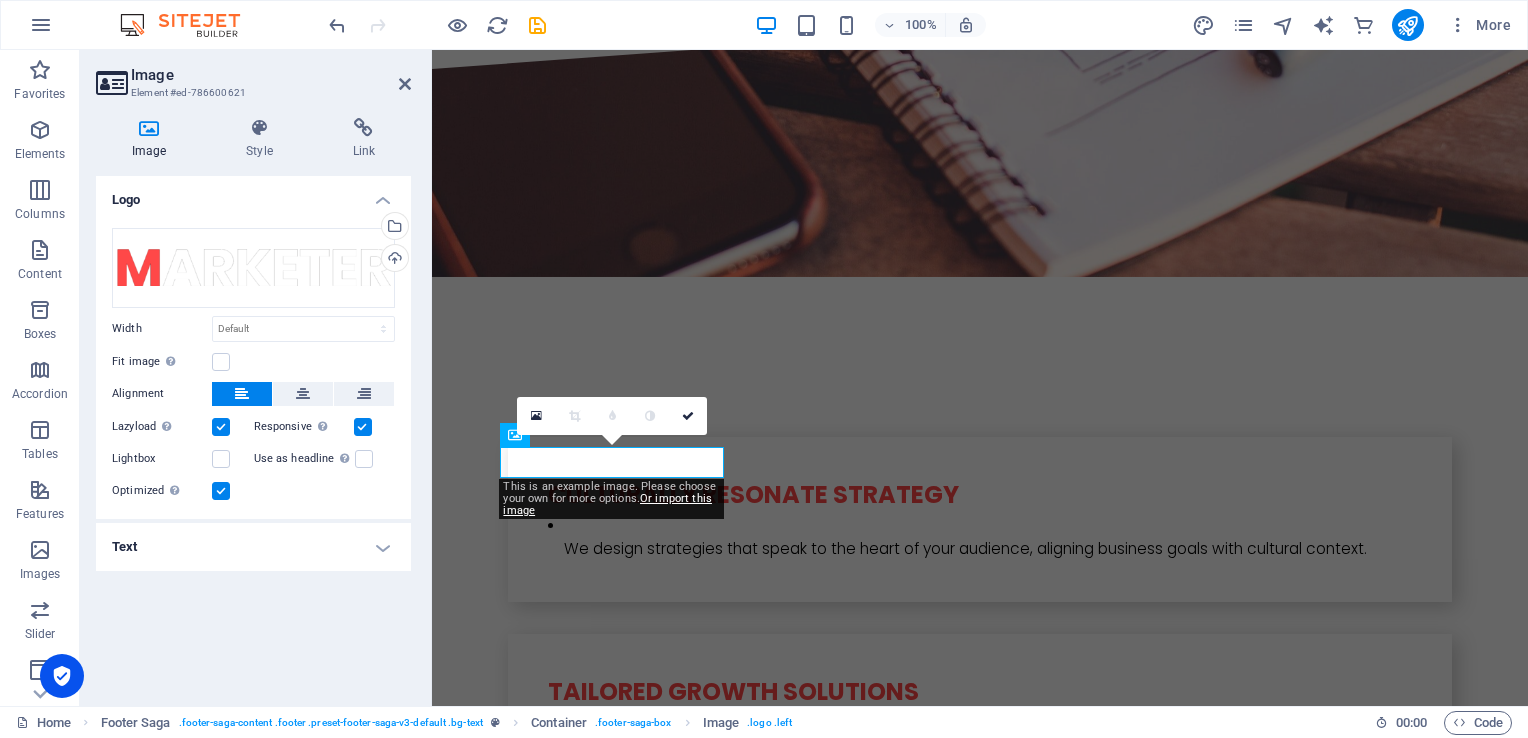 click on "Logo" at bounding box center [253, 194] 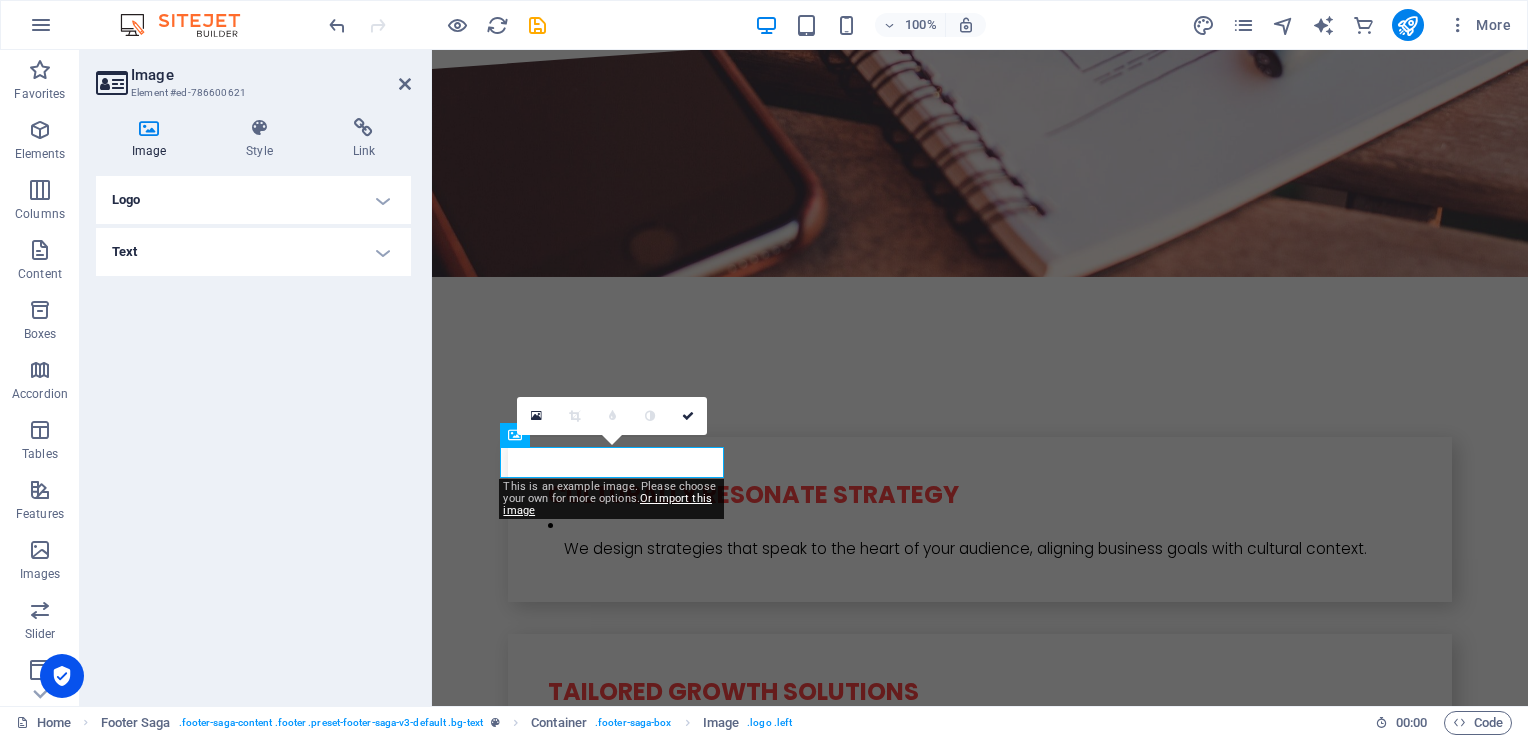 click on "Text" at bounding box center (253, 252) 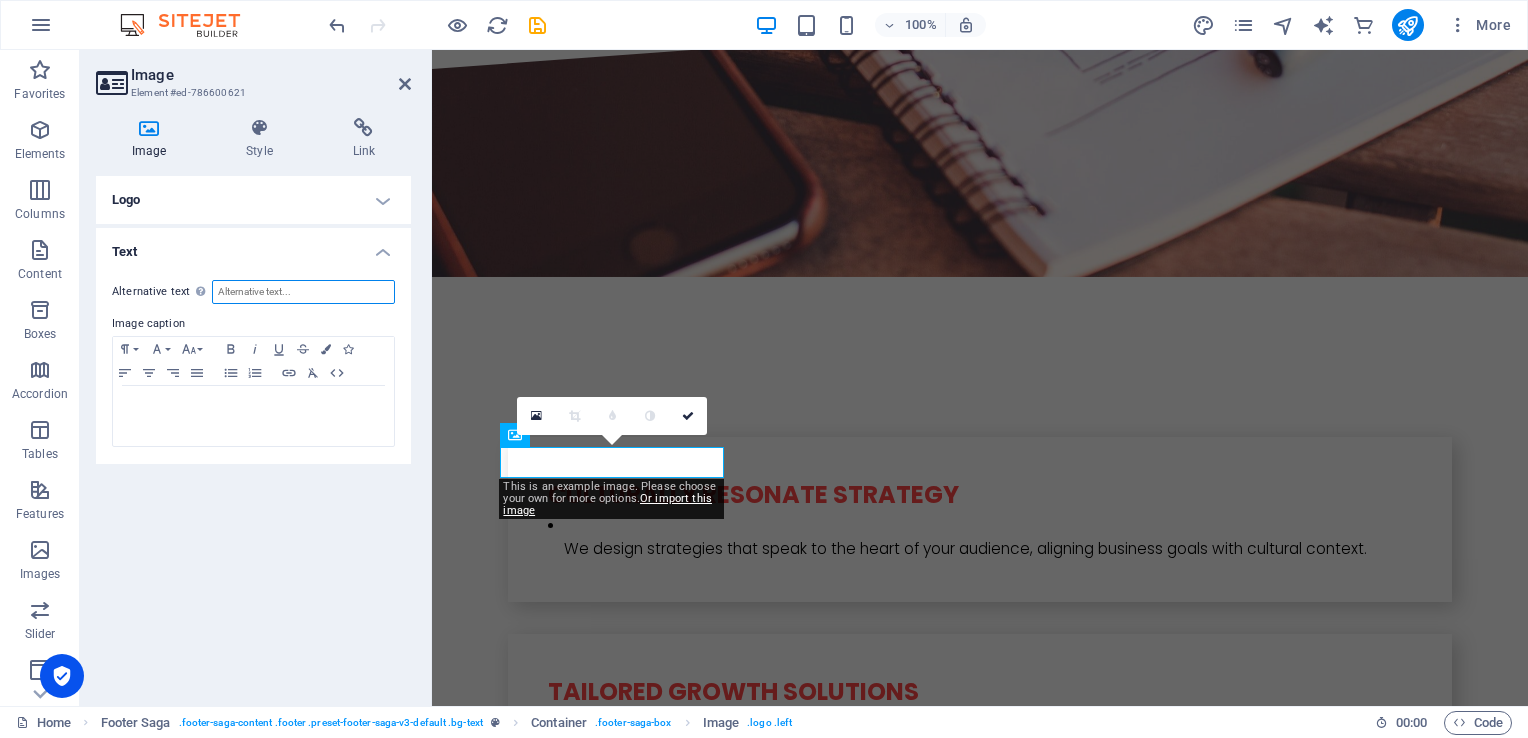 click on "Alternative text The alternative text is used by devices that cannot display images (e.g. image search engines) and should be added to every image to improve website accessibility." at bounding box center [303, 292] 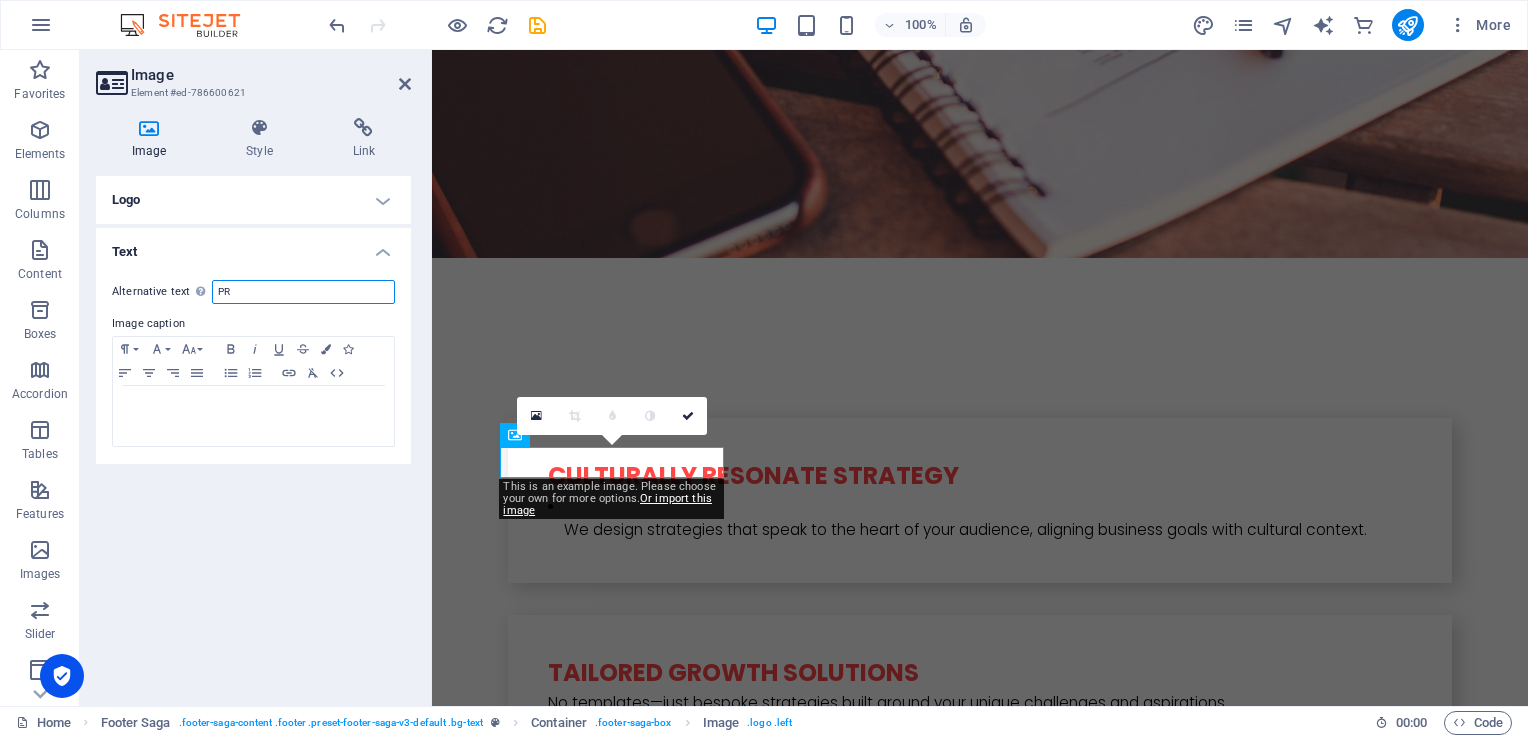 type on "P" 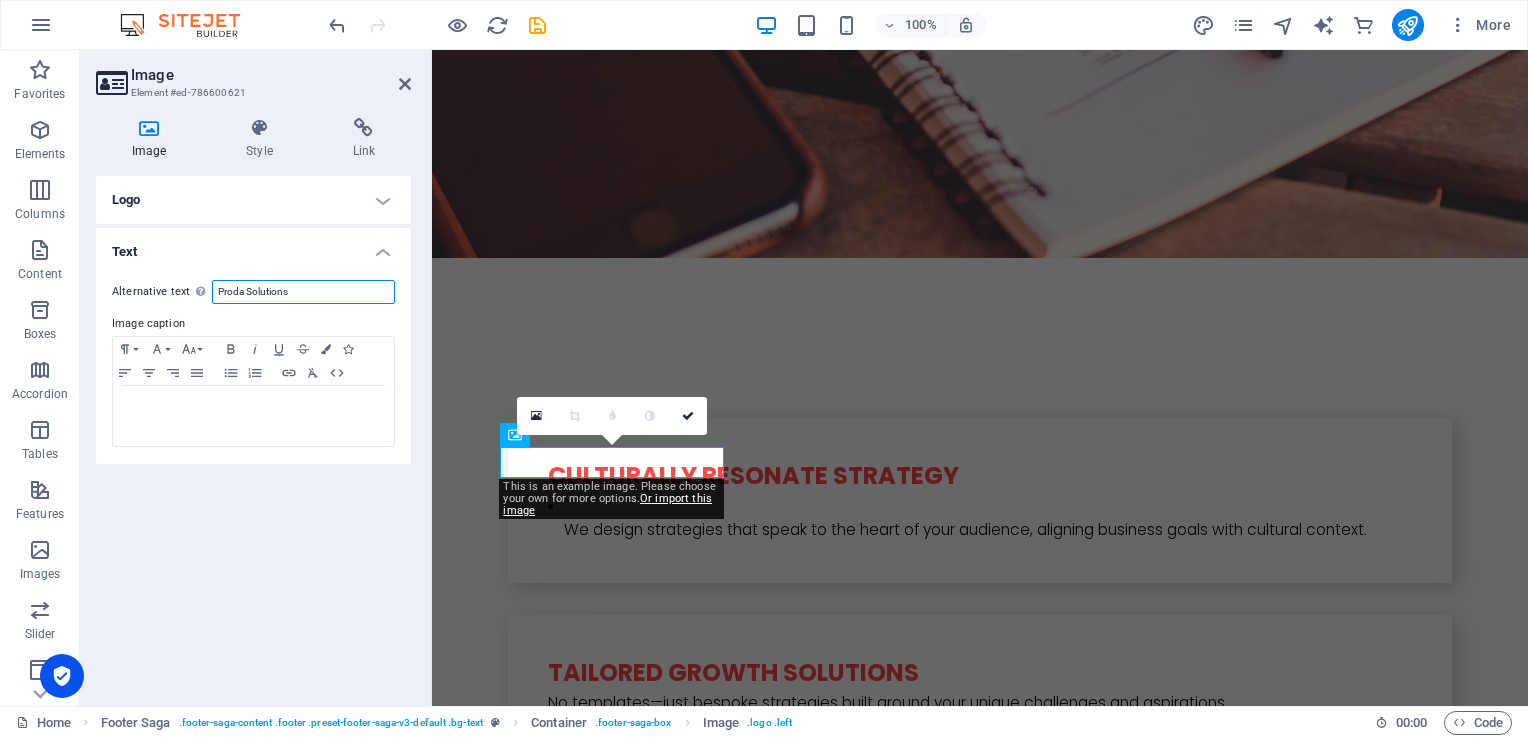 type on "Proda Solutions" 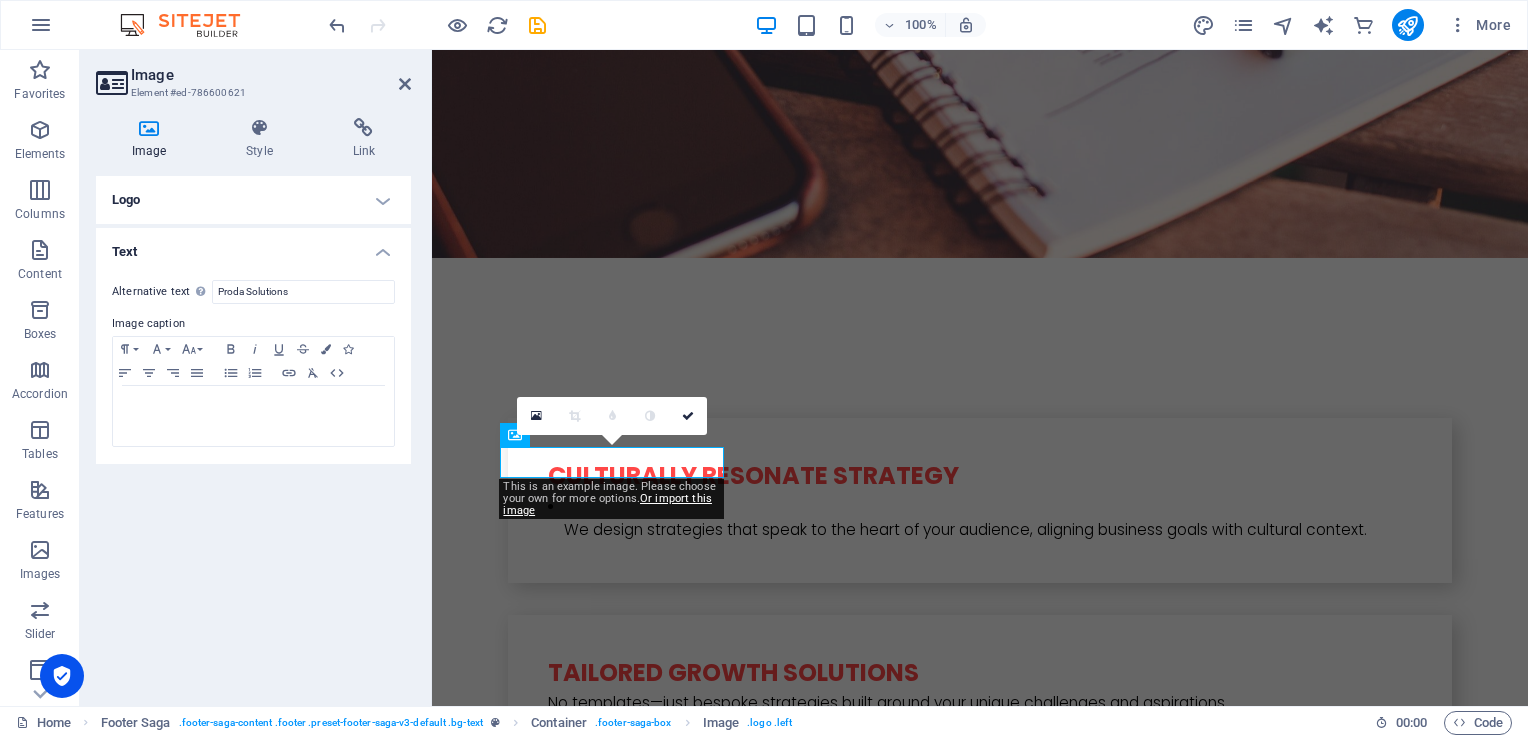 click on "Text" at bounding box center (253, 246) 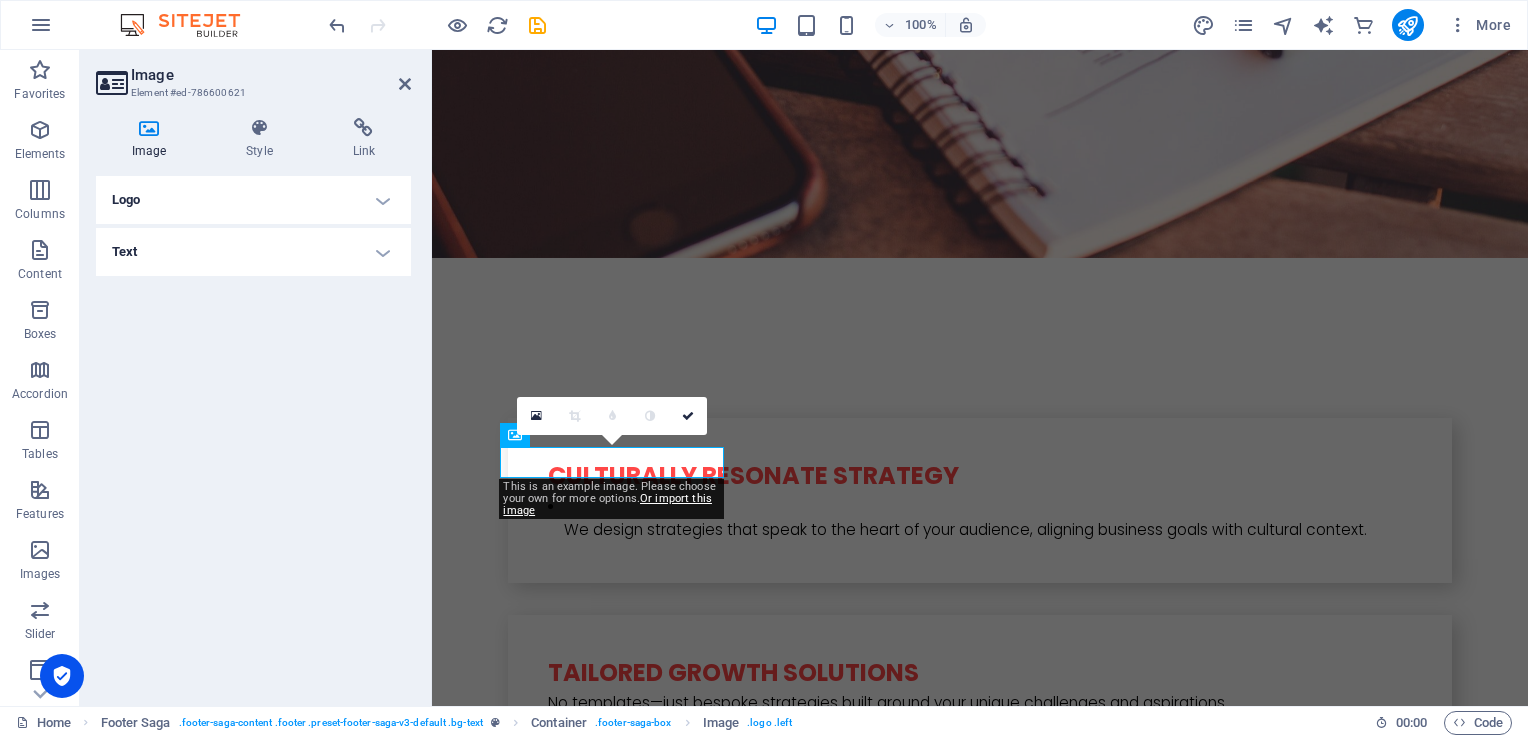 click on "Logo" at bounding box center (253, 200) 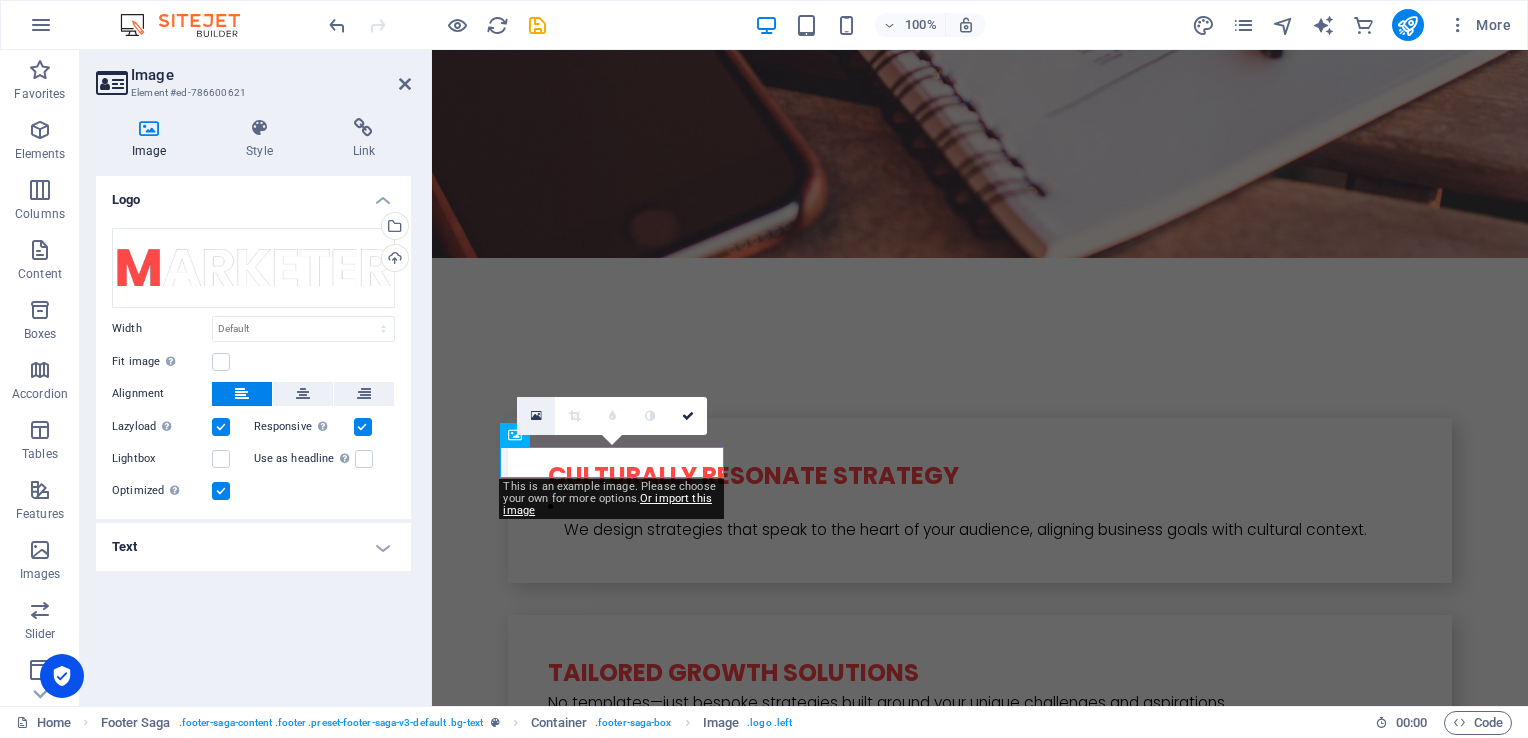 click at bounding box center [536, 416] 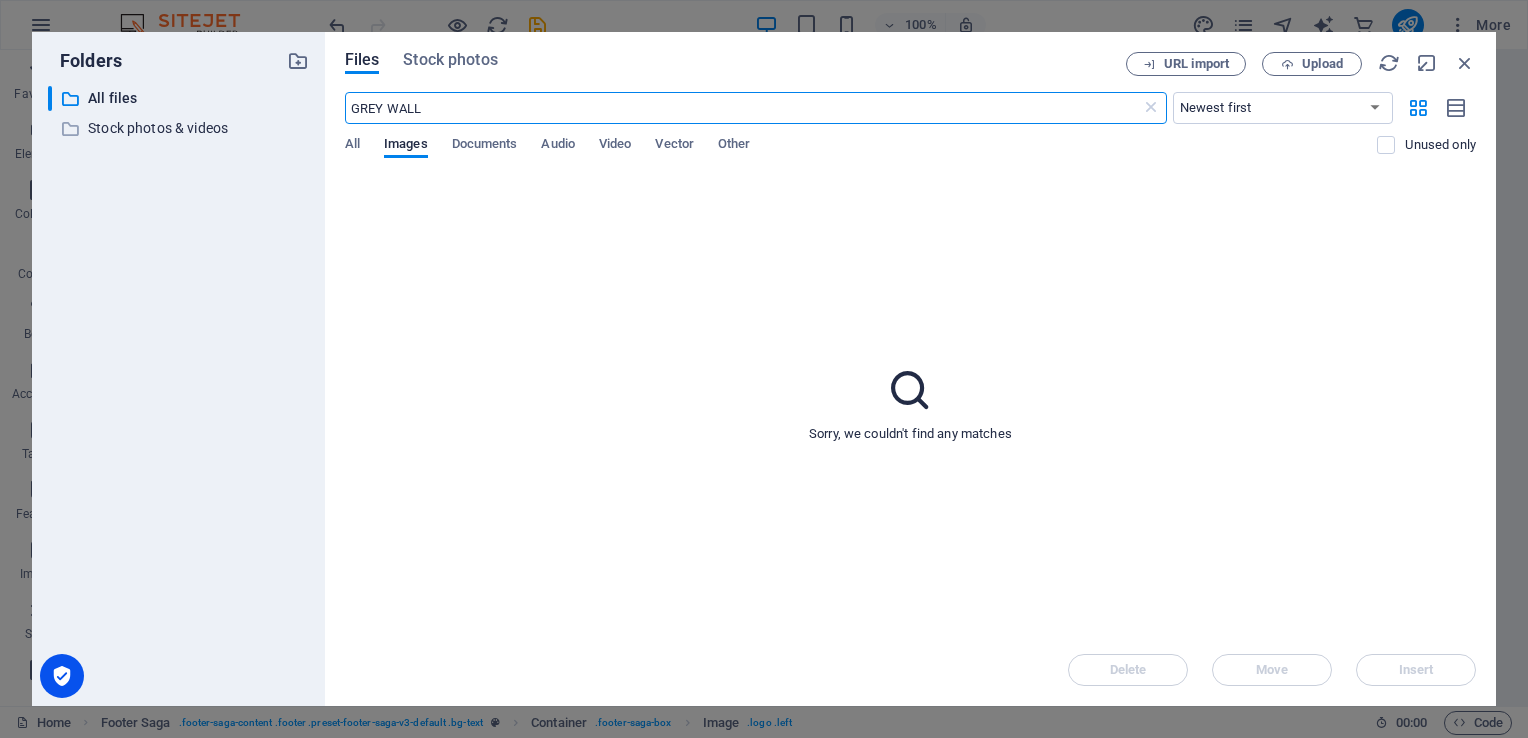 scroll, scrollTop: 4269, scrollLeft: 0, axis: vertical 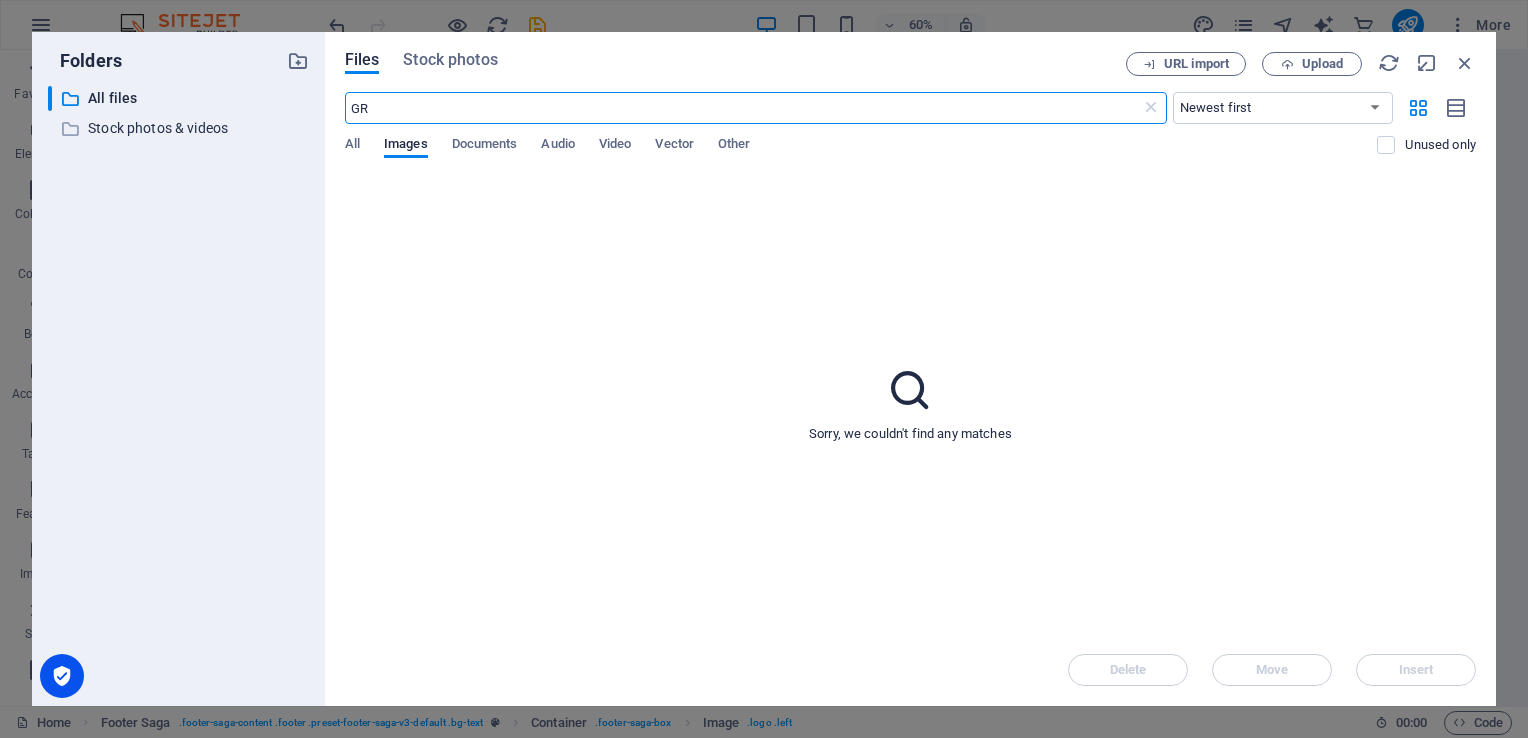 type on "G" 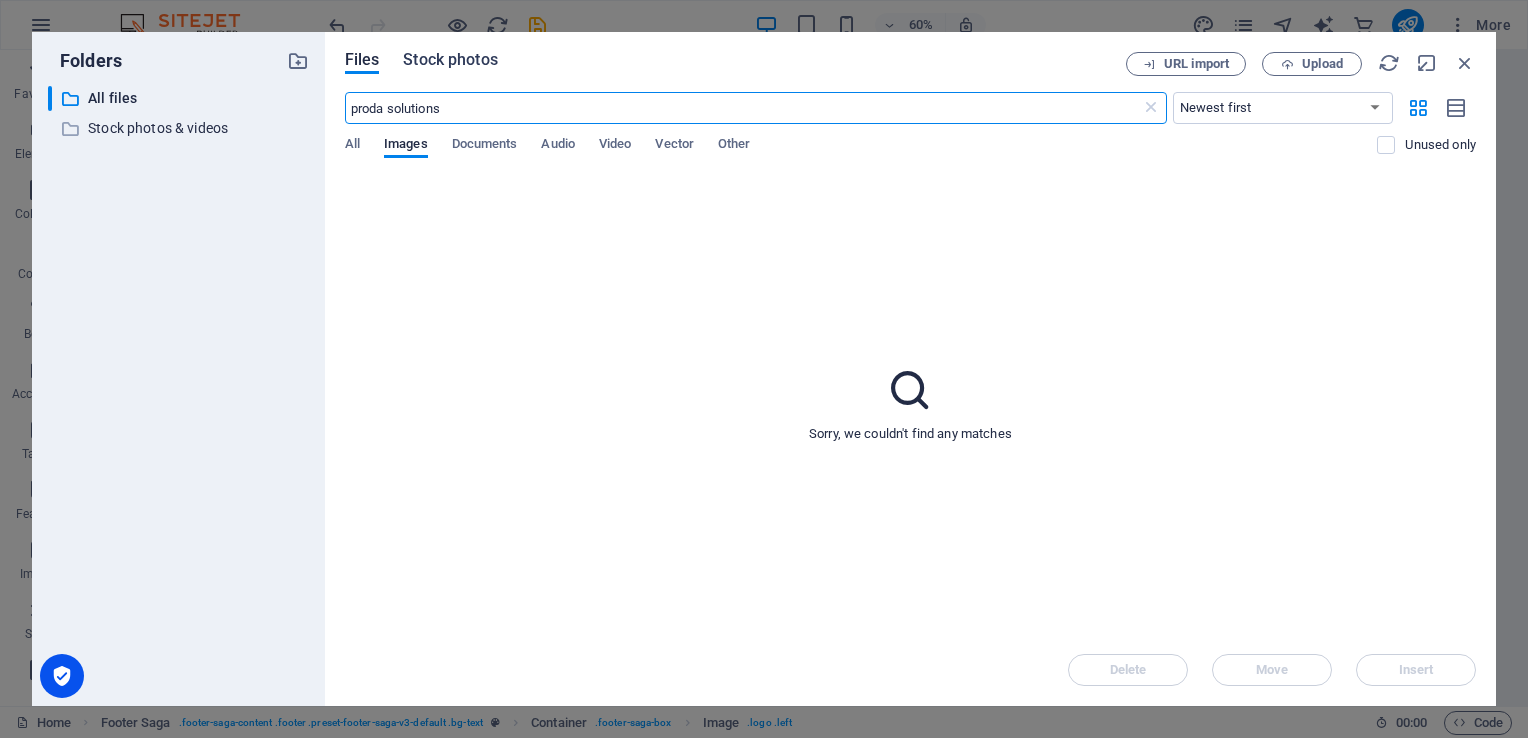 type on "proda solutions" 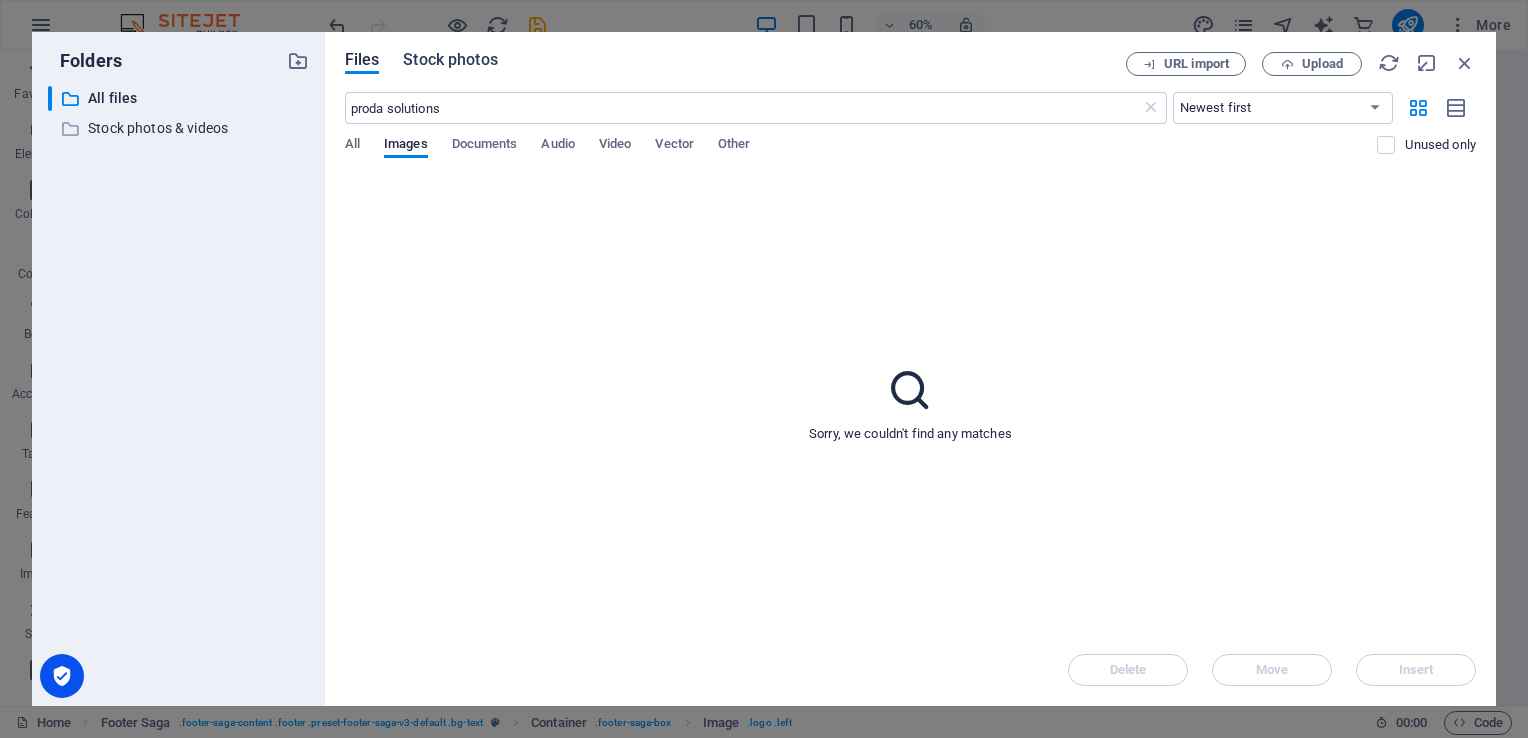 click on "Stock photos" at bounding box center [450, 60] 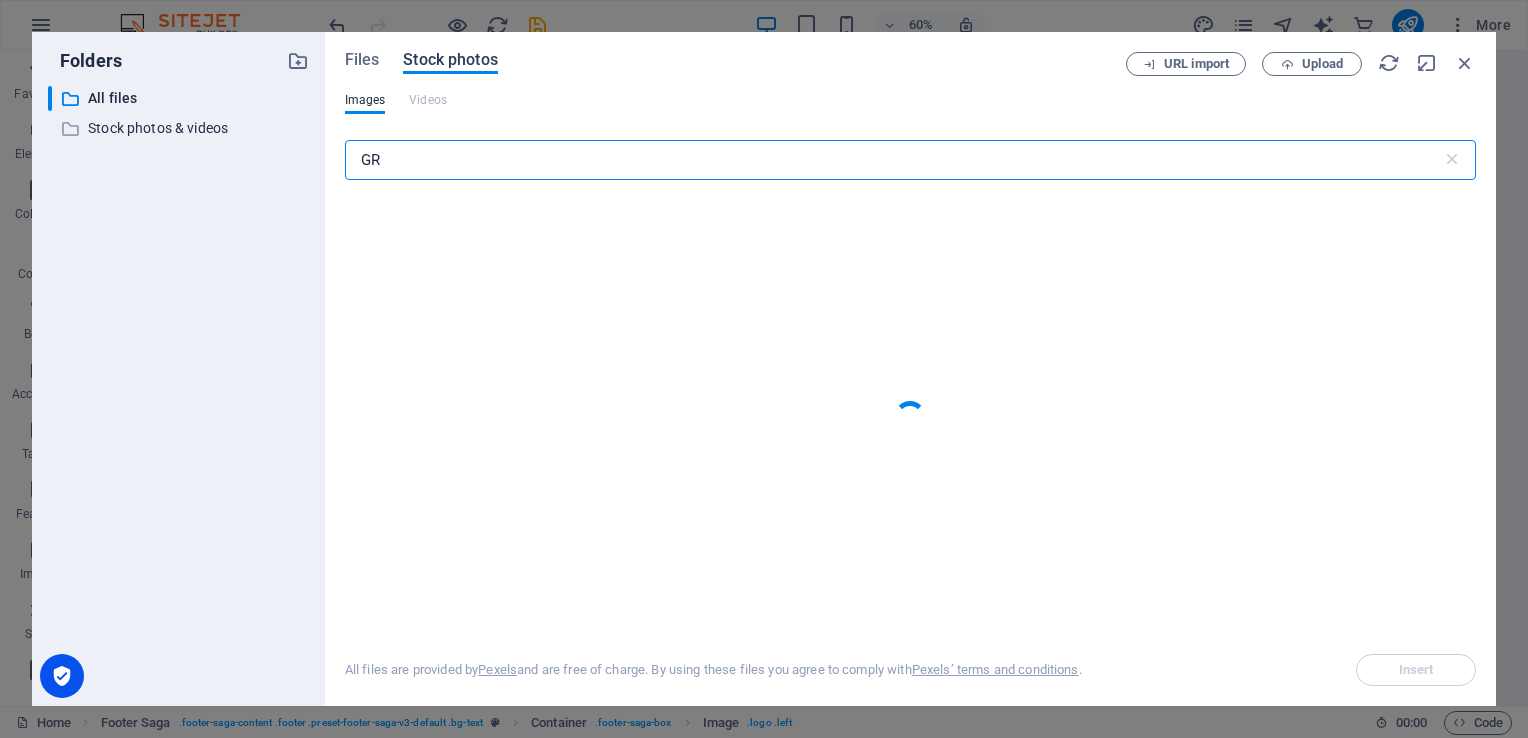 type on "G" 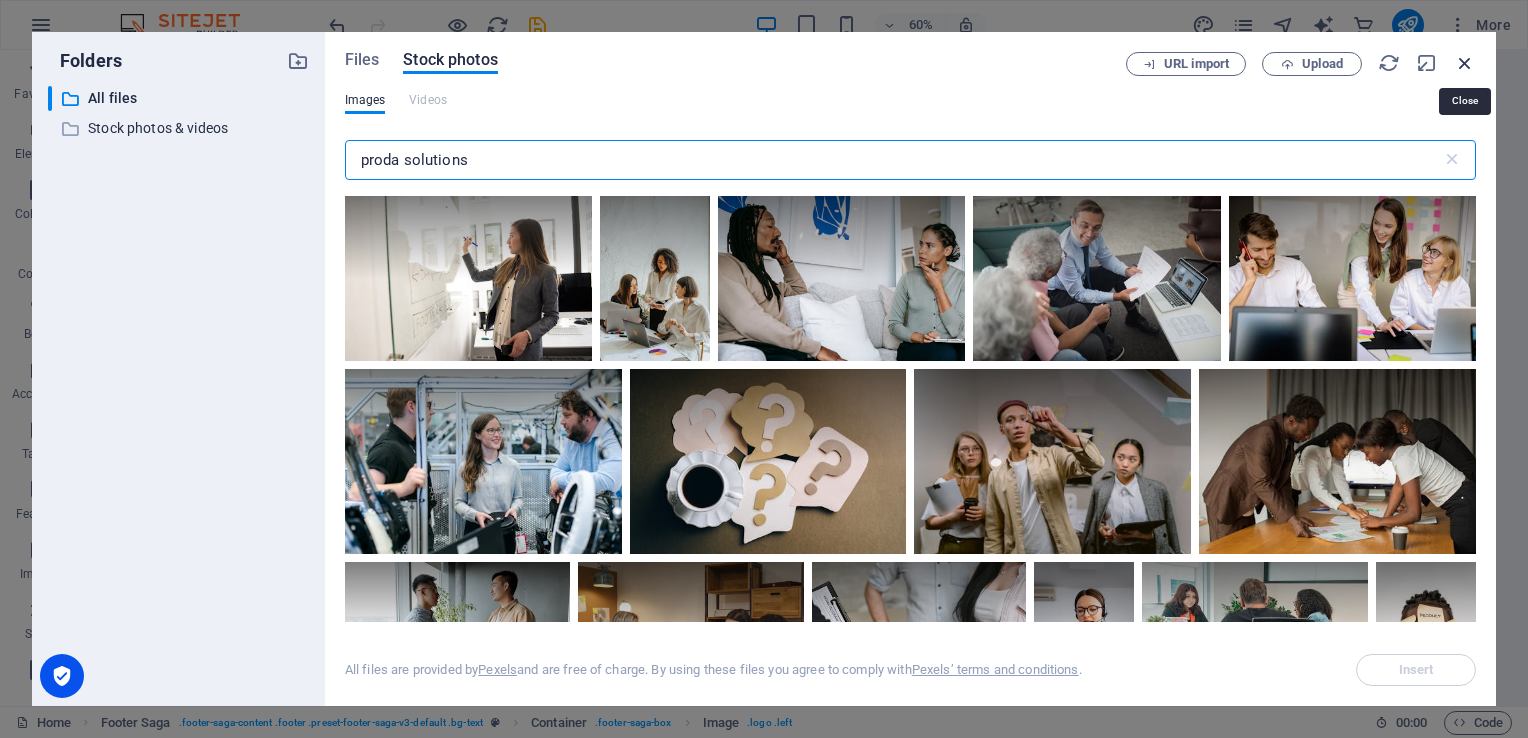 type on "proda solutions" 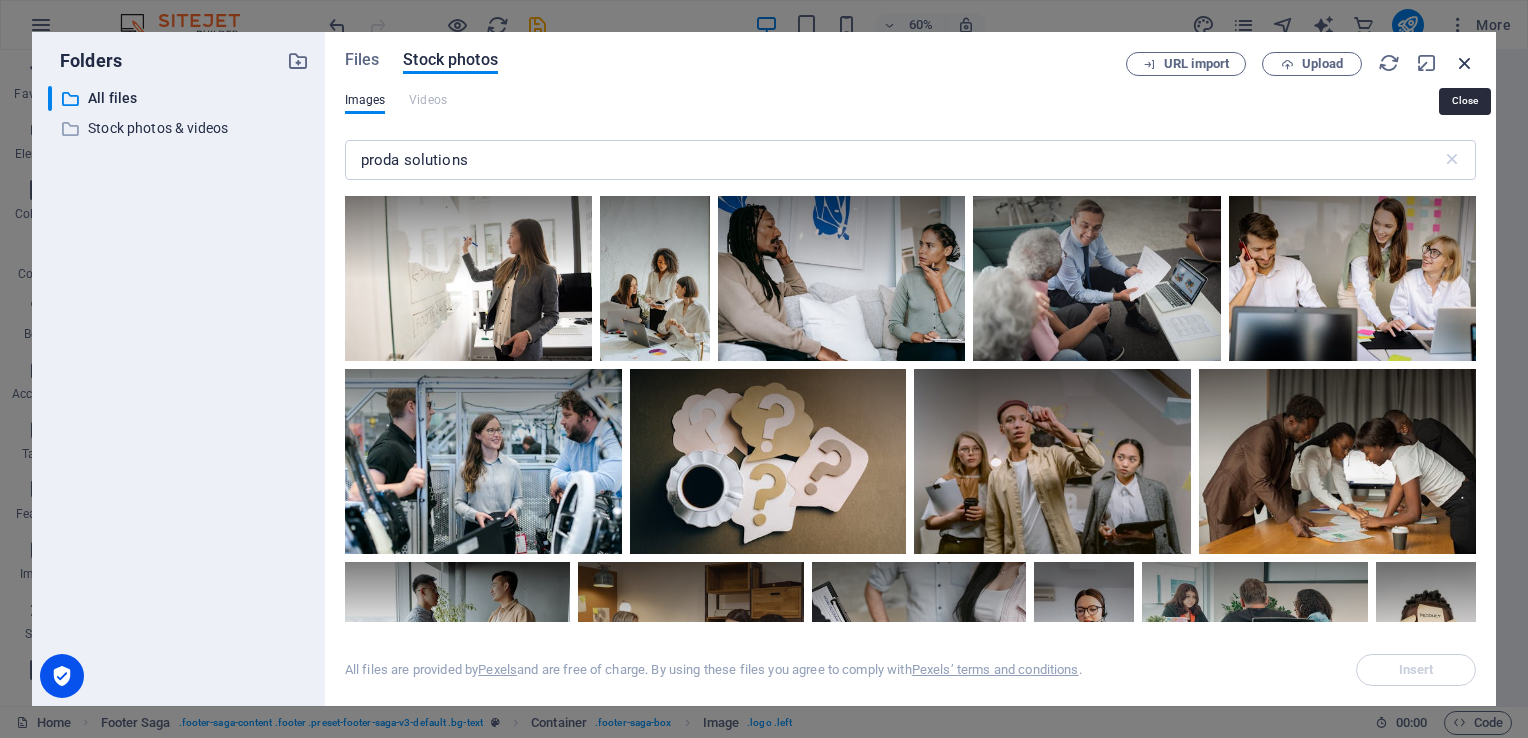 click at bounding box center (1465, 63) 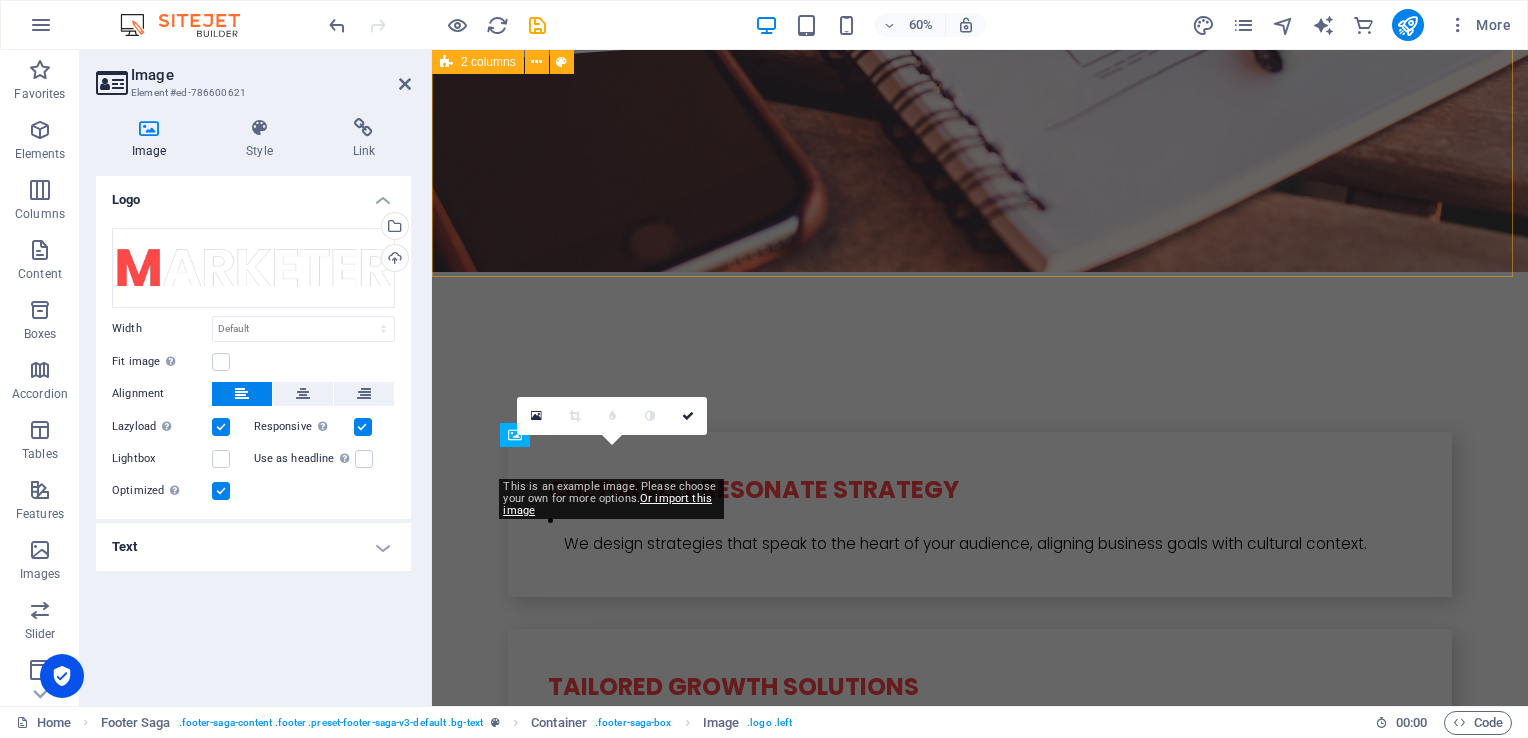 scroll, scrollTop: 4264, scrollLeft: 0, axis: vertical 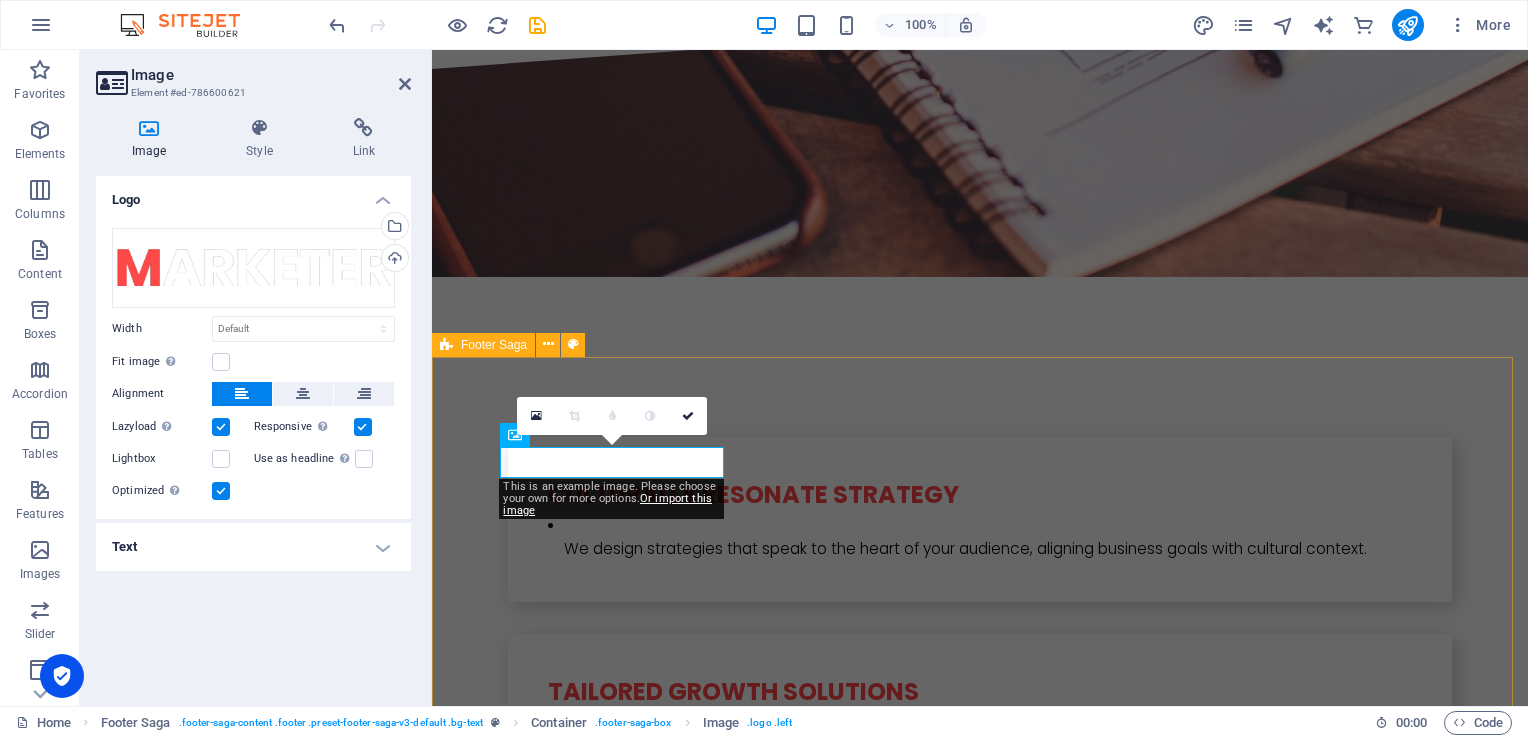 click on "[STREET_ADDRESS] Legal Notice Privacy Policy Social Media Facebook Twitter Instagram" at bounding box center (980, 3773) 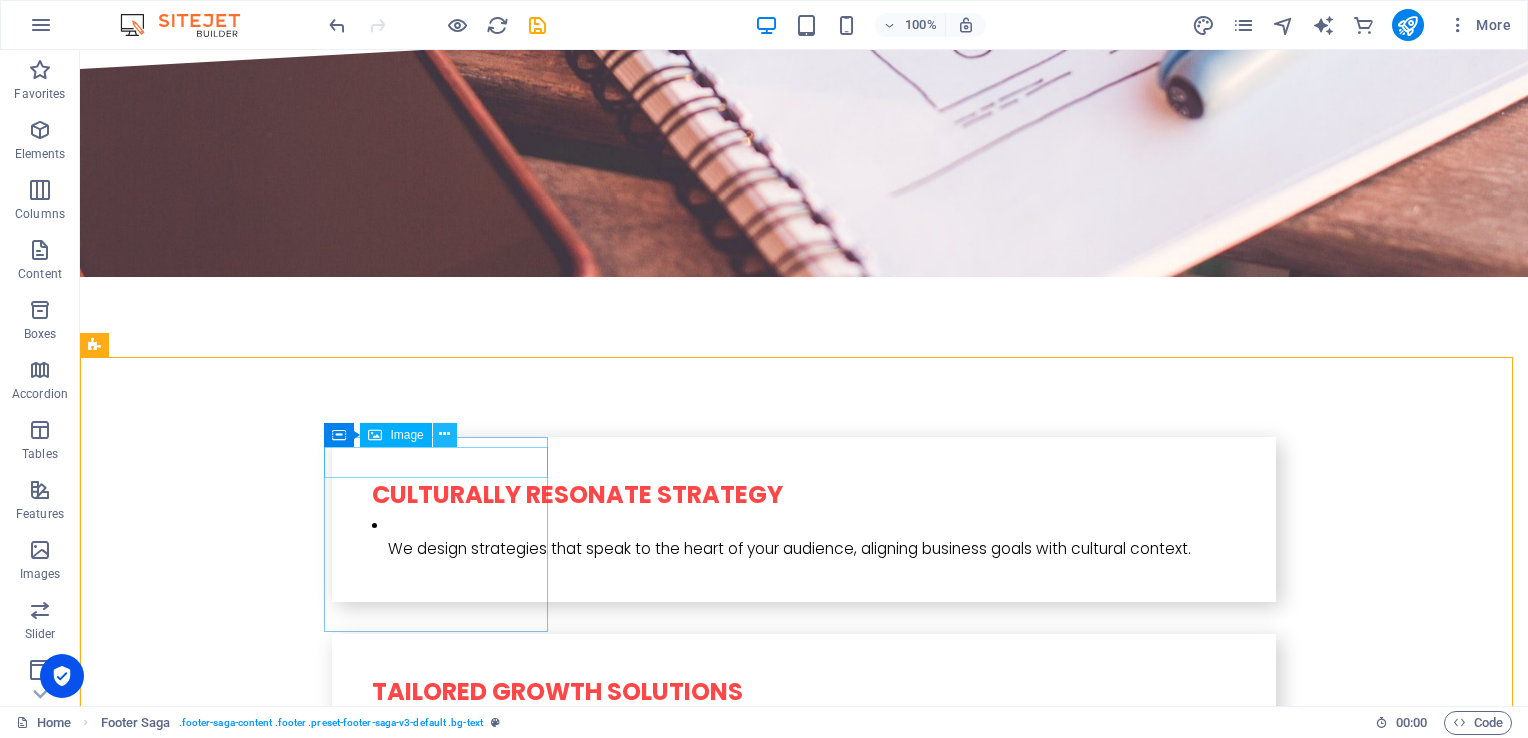 click at bounding box center [444, 434] 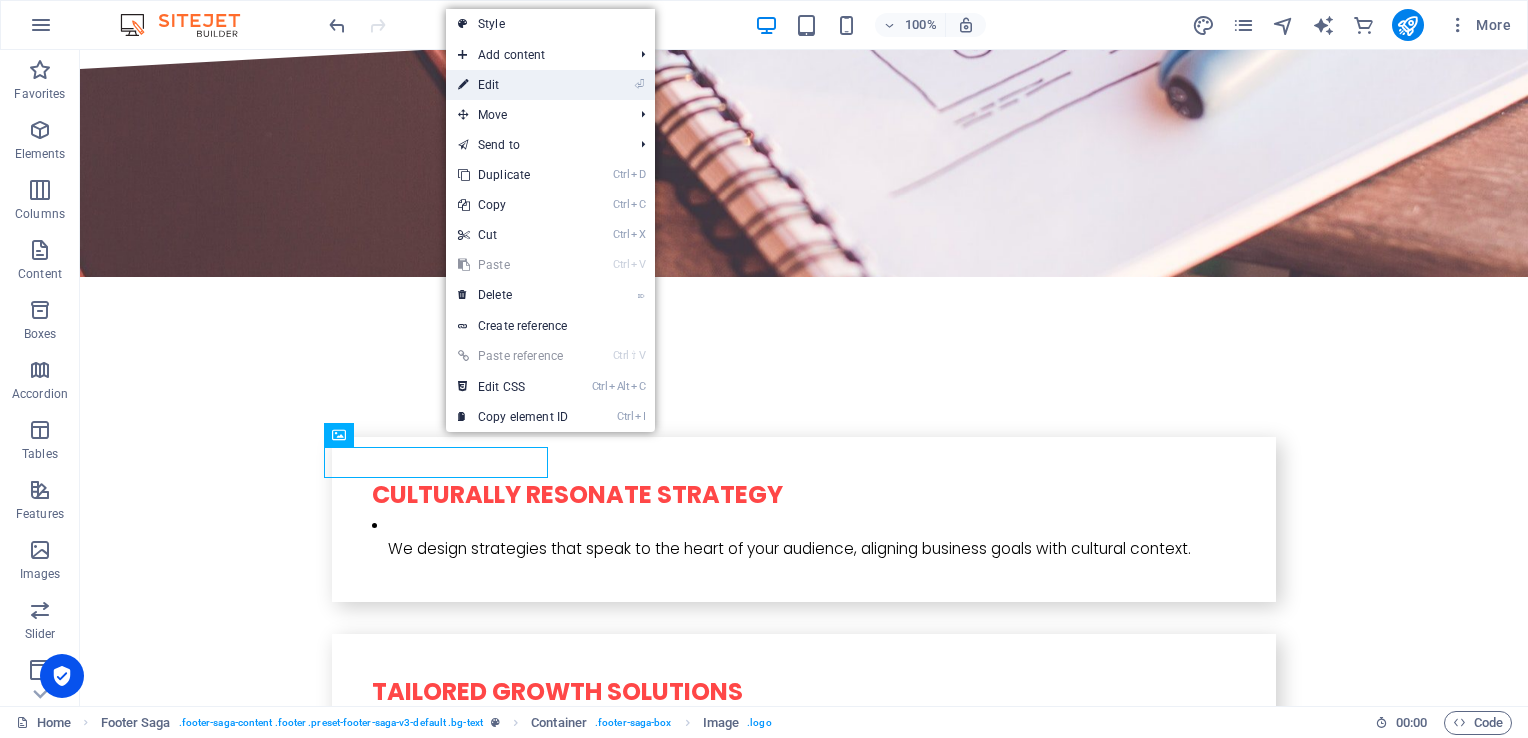 click on "⏎  Edit" at bounding box center (513, 85) 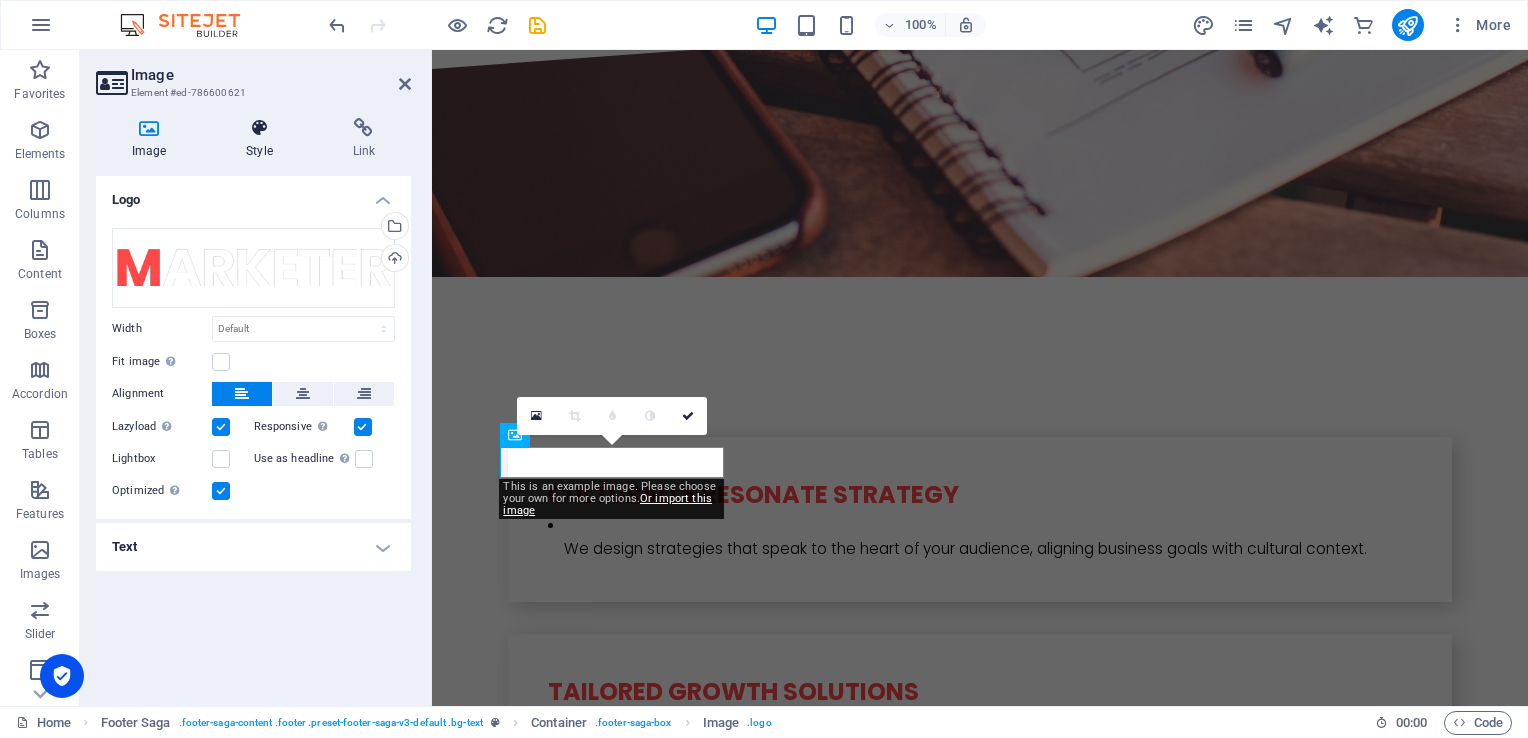 click on "Style" at bounding box center (263, 139) 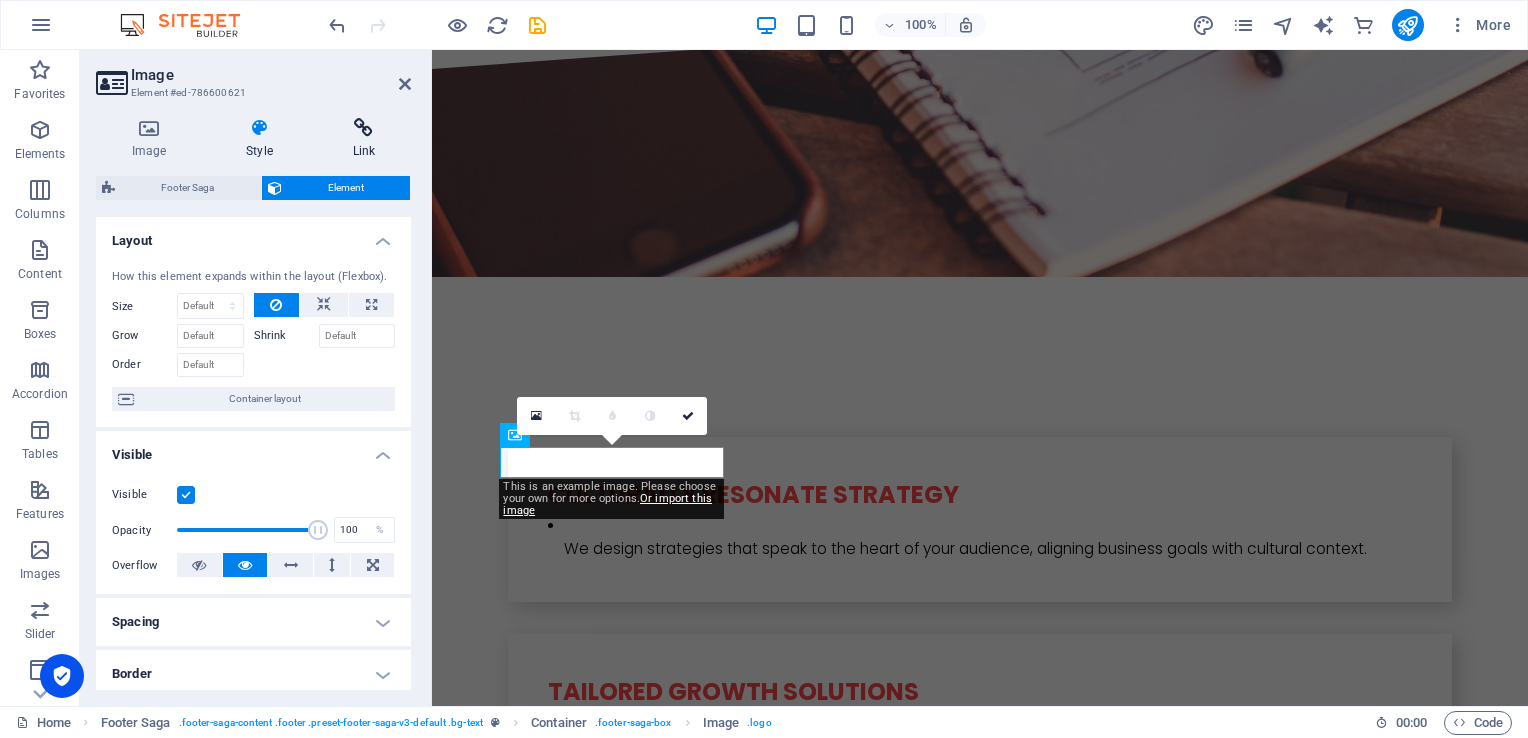 click on "Link" at bounding box center (364, 139) 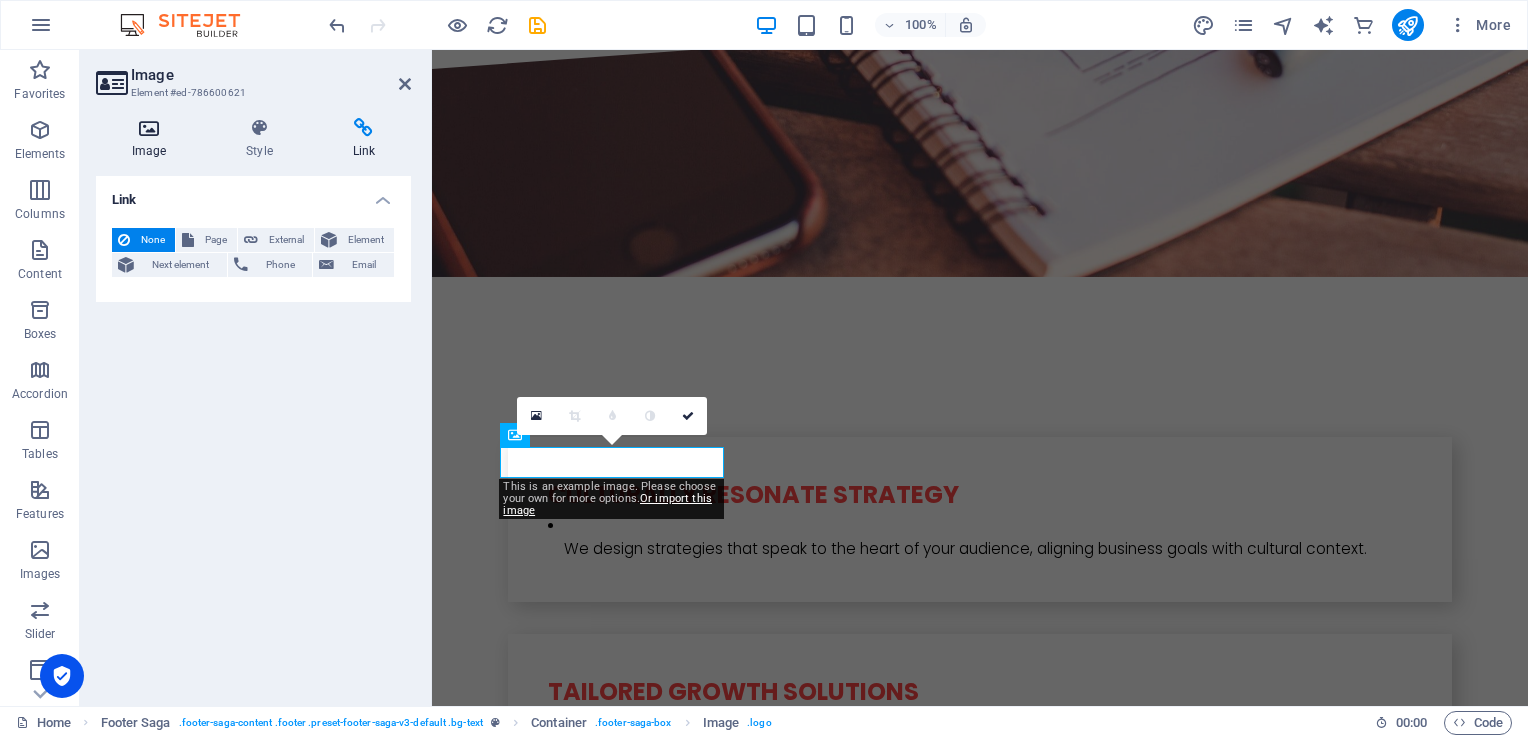 click at bounding box center [149, 128] 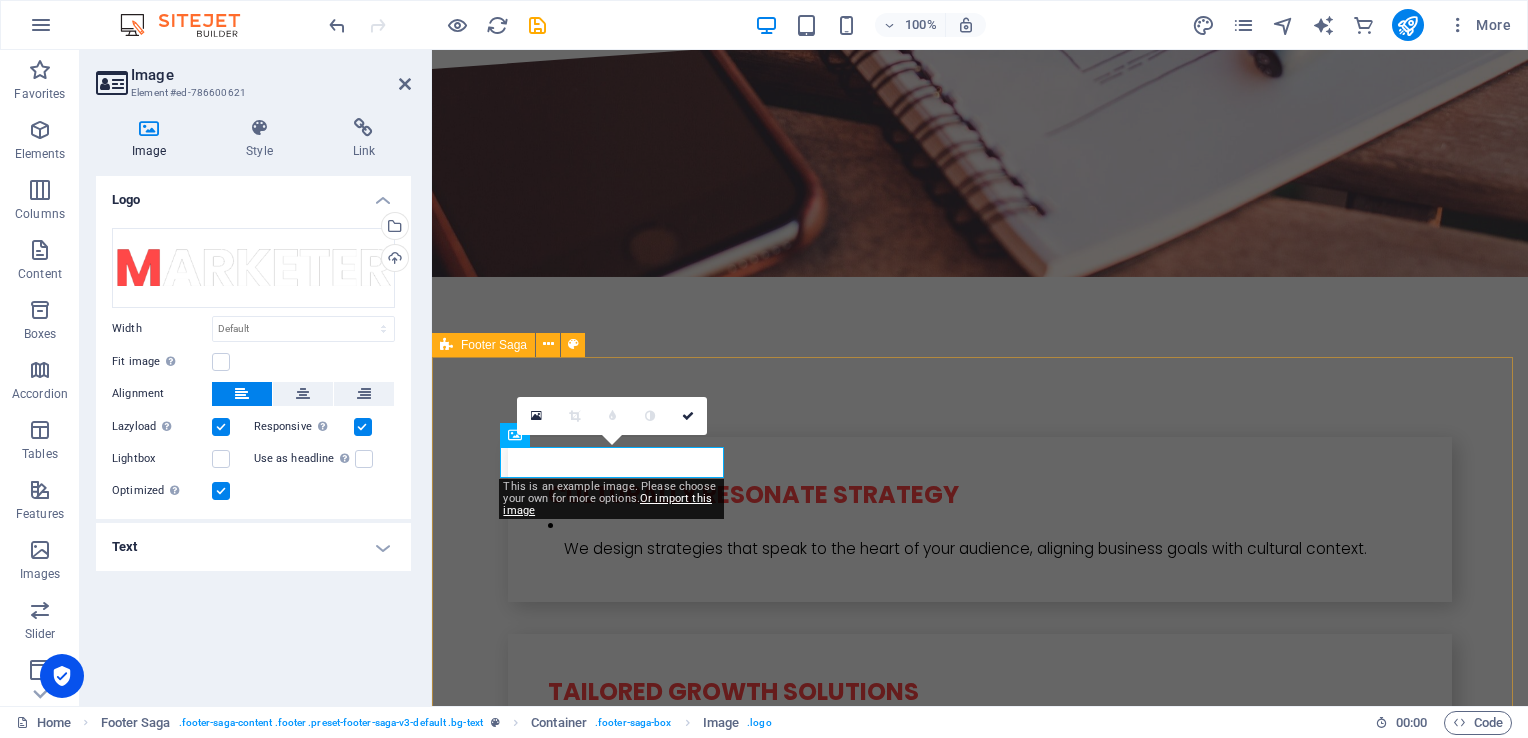 click on "[STREET_ADDRESS] Legal Notice Privacy Policy Social Media Facebook Twitter Instagram" at bounding box center [980, 3773] 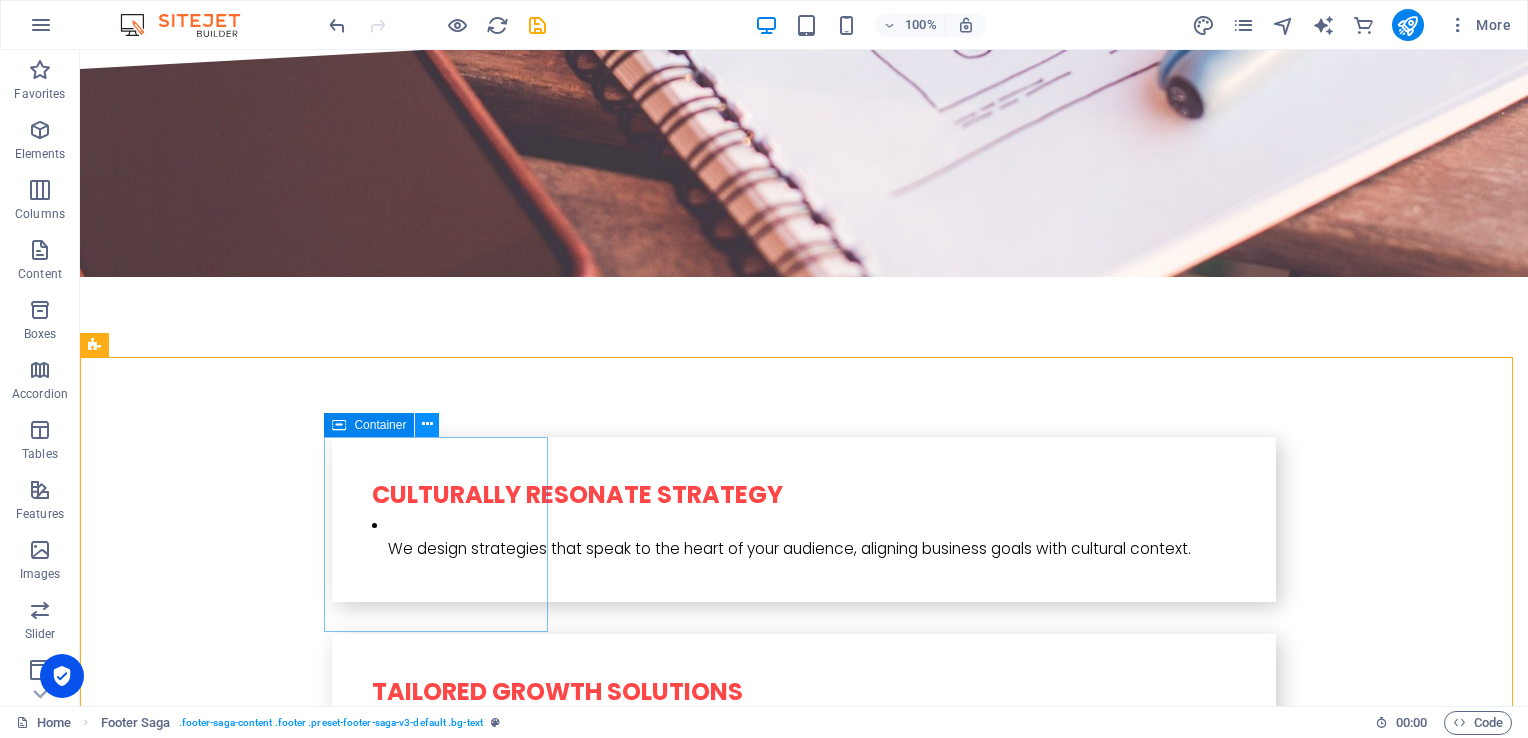 click at bounding box center (427, 424) 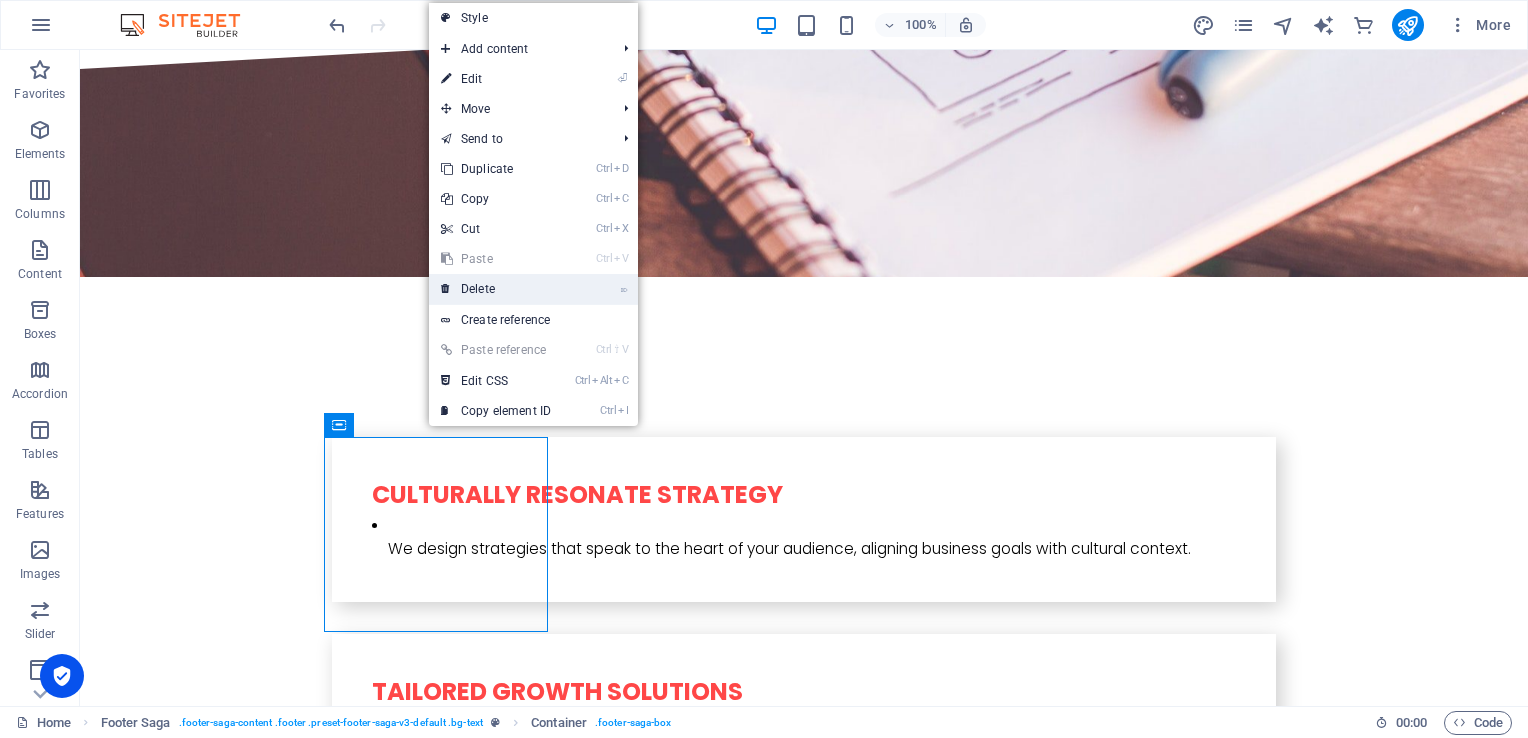 click on "⌦  Delete" at bounding box center (496, 289) 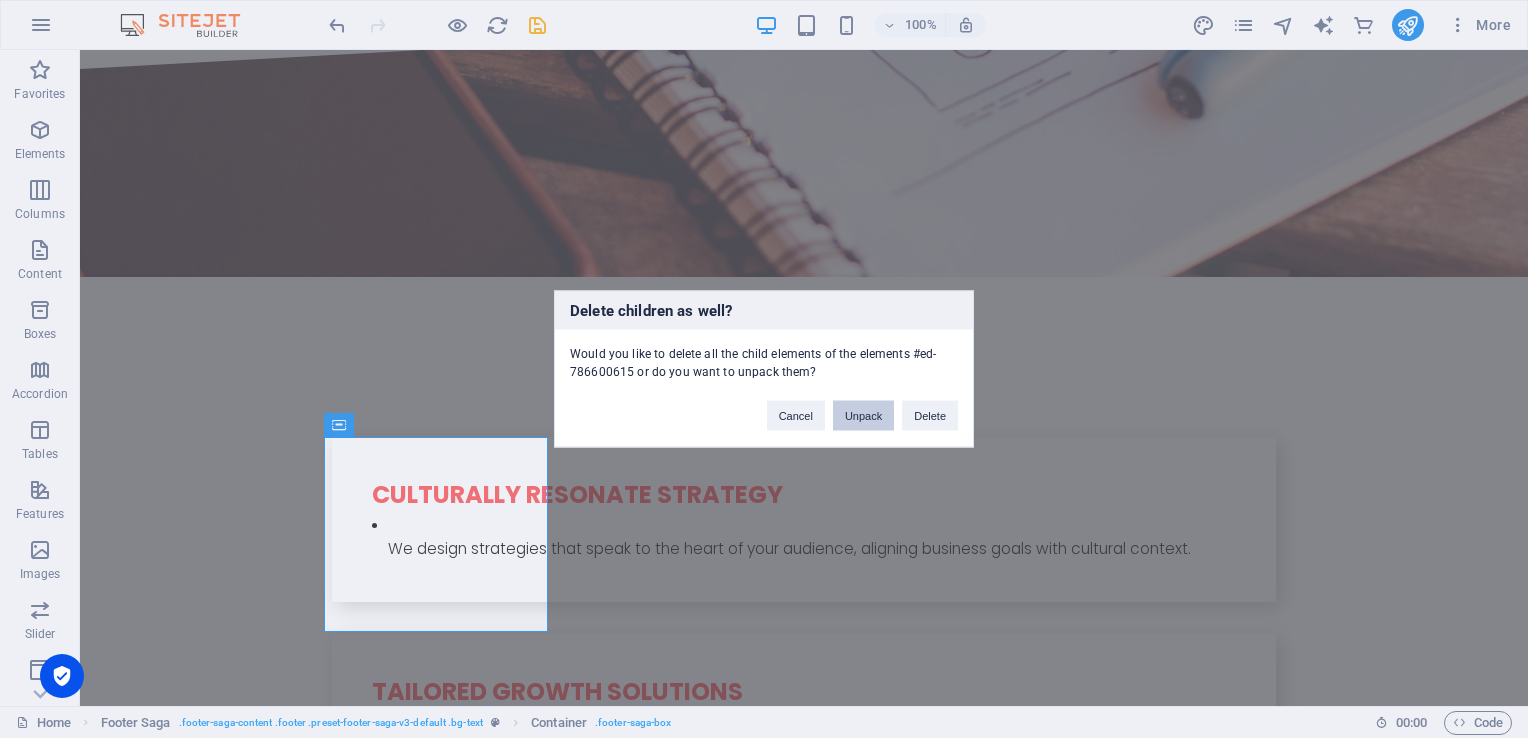 click on "Unpack" at bounding box center [863, 416] 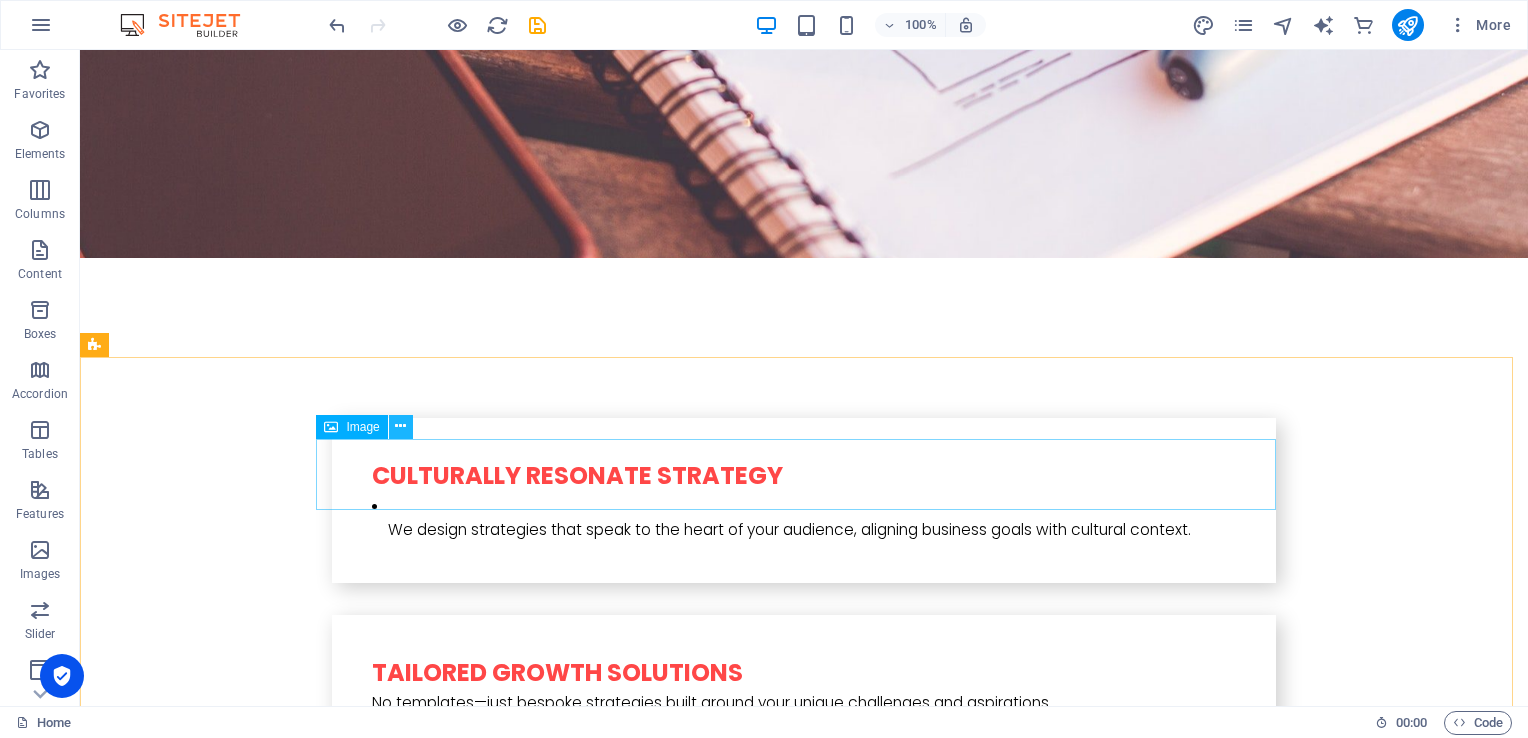 click at bounding box center (400, 426) 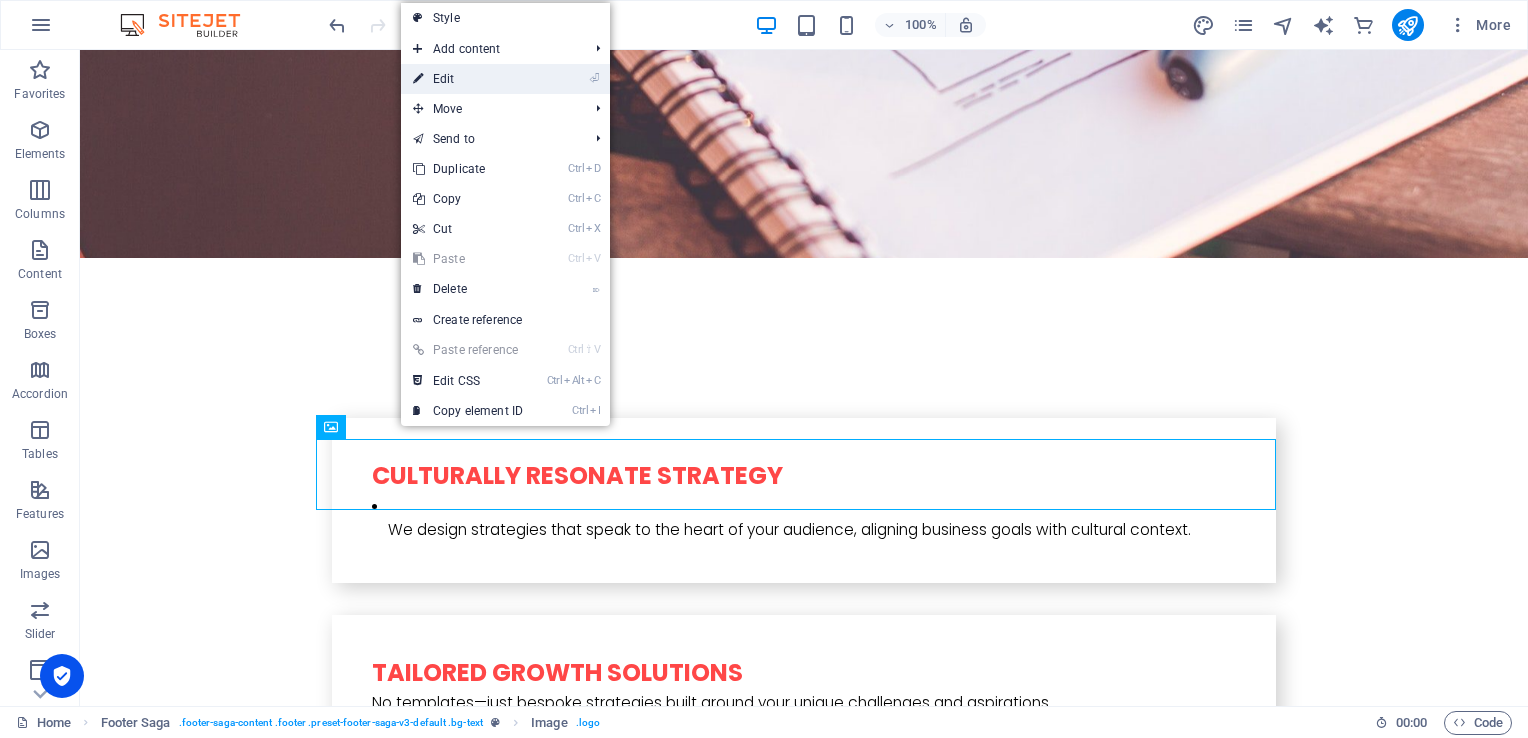 click on "⏎  Edit" at bounding box center [468, 79] 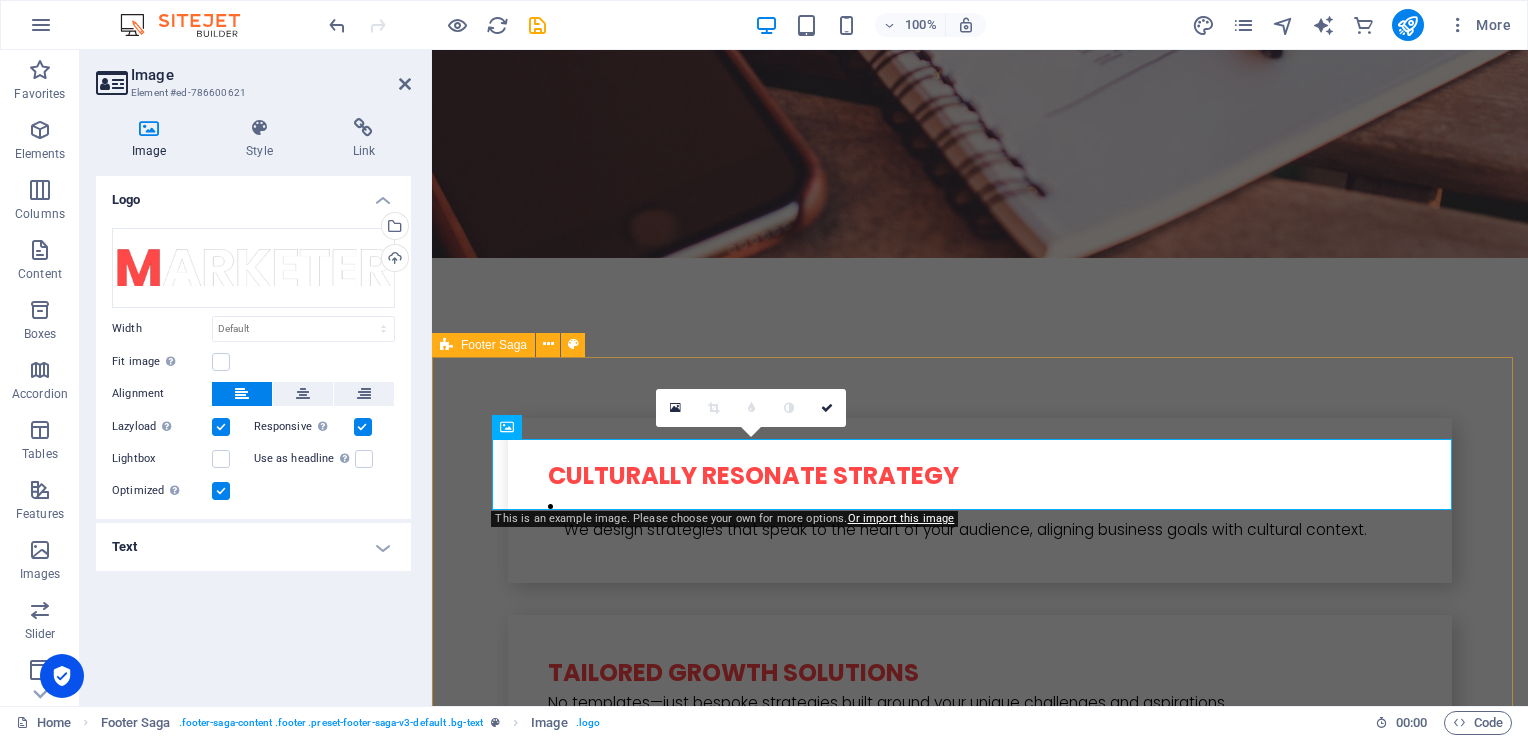 click on "[STREET_ADDRESS] Legal Notice Privacy Policy Social Media Facebook Twitter Instagram" at bounding box center (980, 3750) 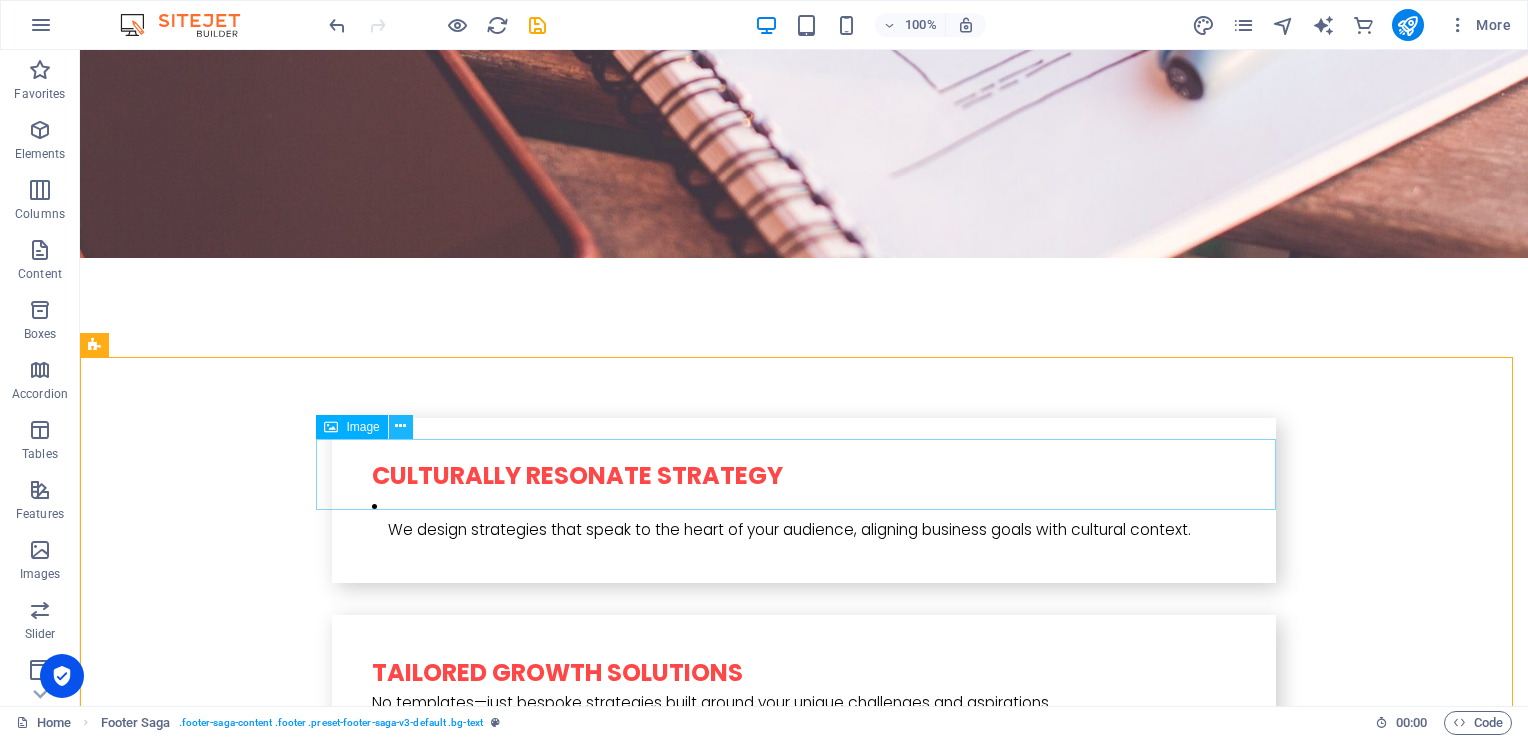 click at bounding box center [400, 426] 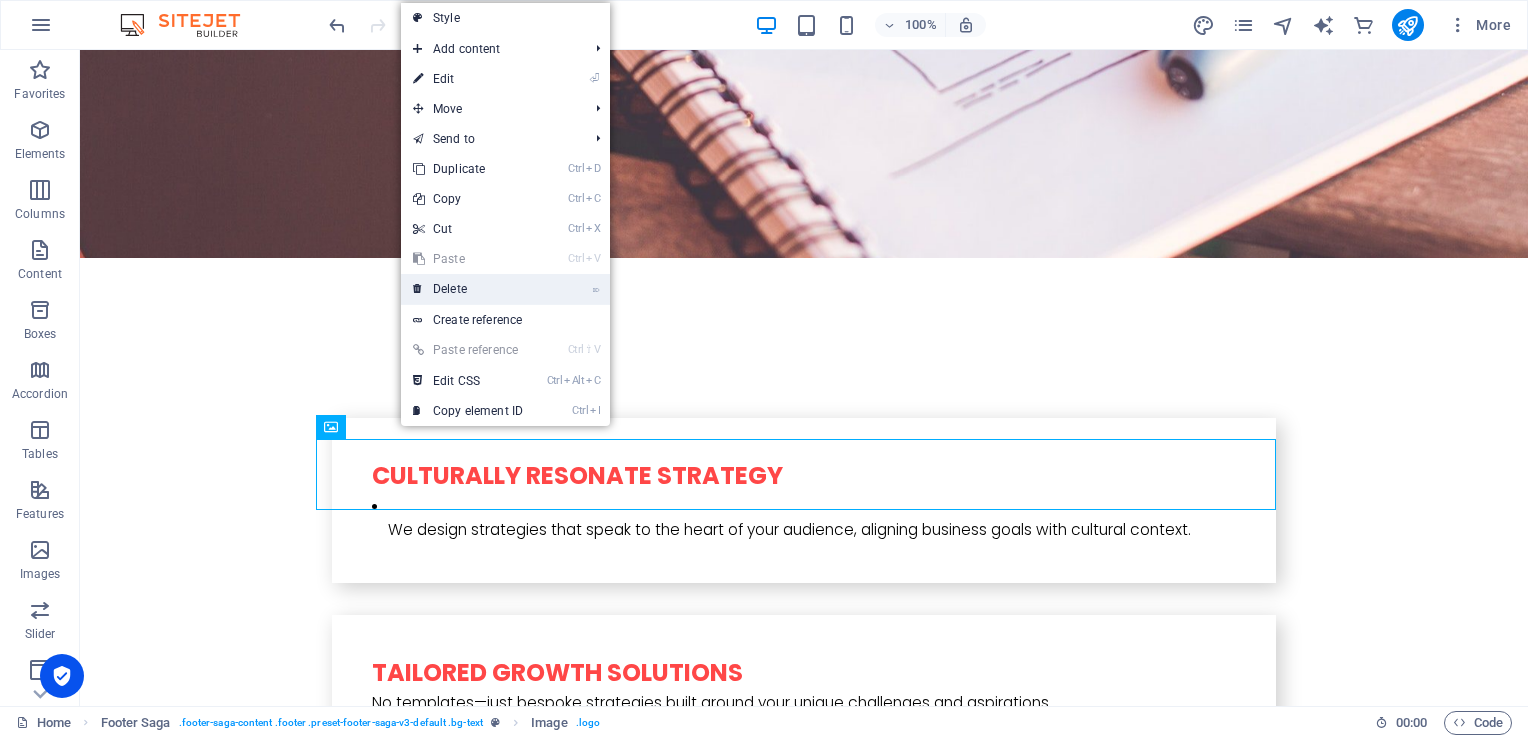 click on "⌦  Delete" at bounding box center [468, 289] 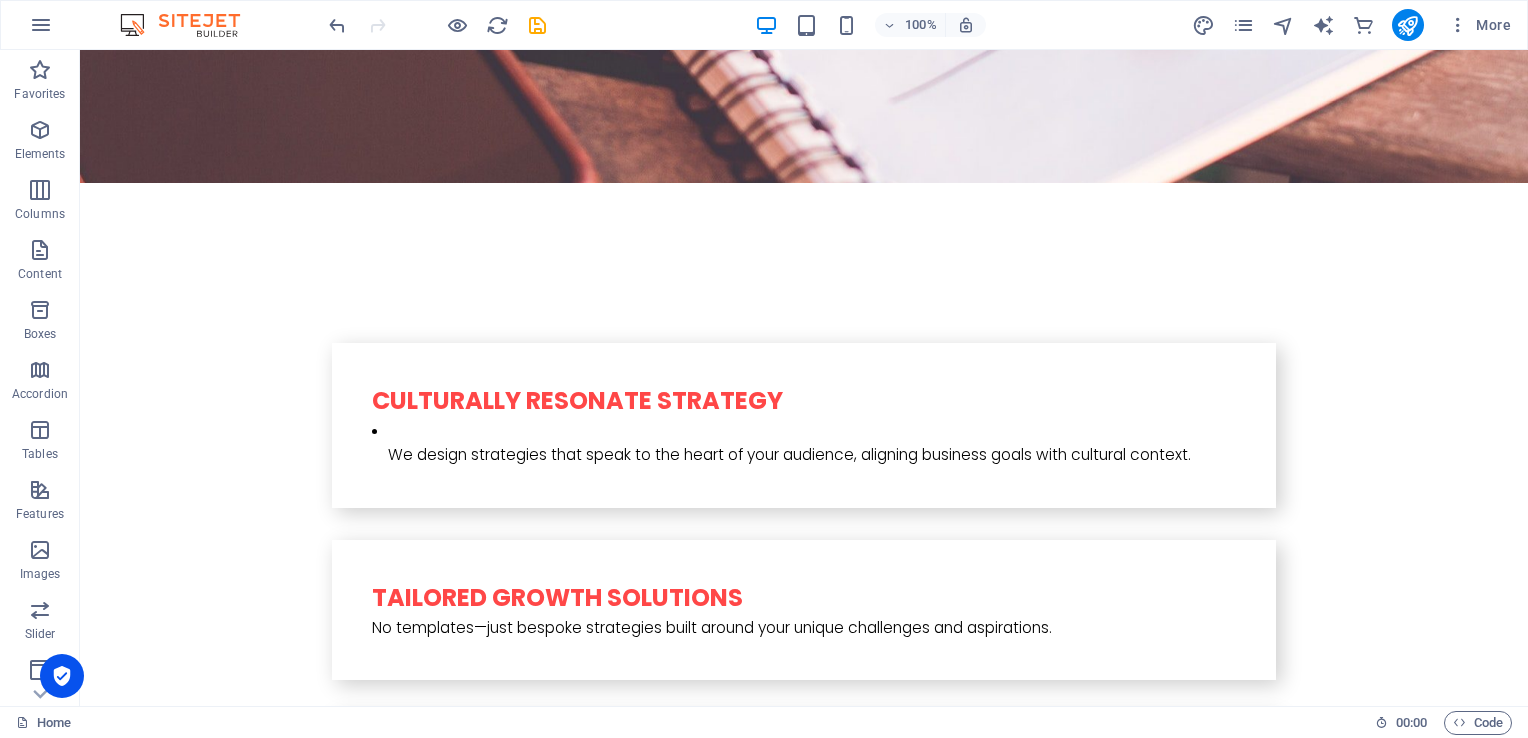 scroll, scrollTop: 4364, scrollLeft: 0, axis: vertical 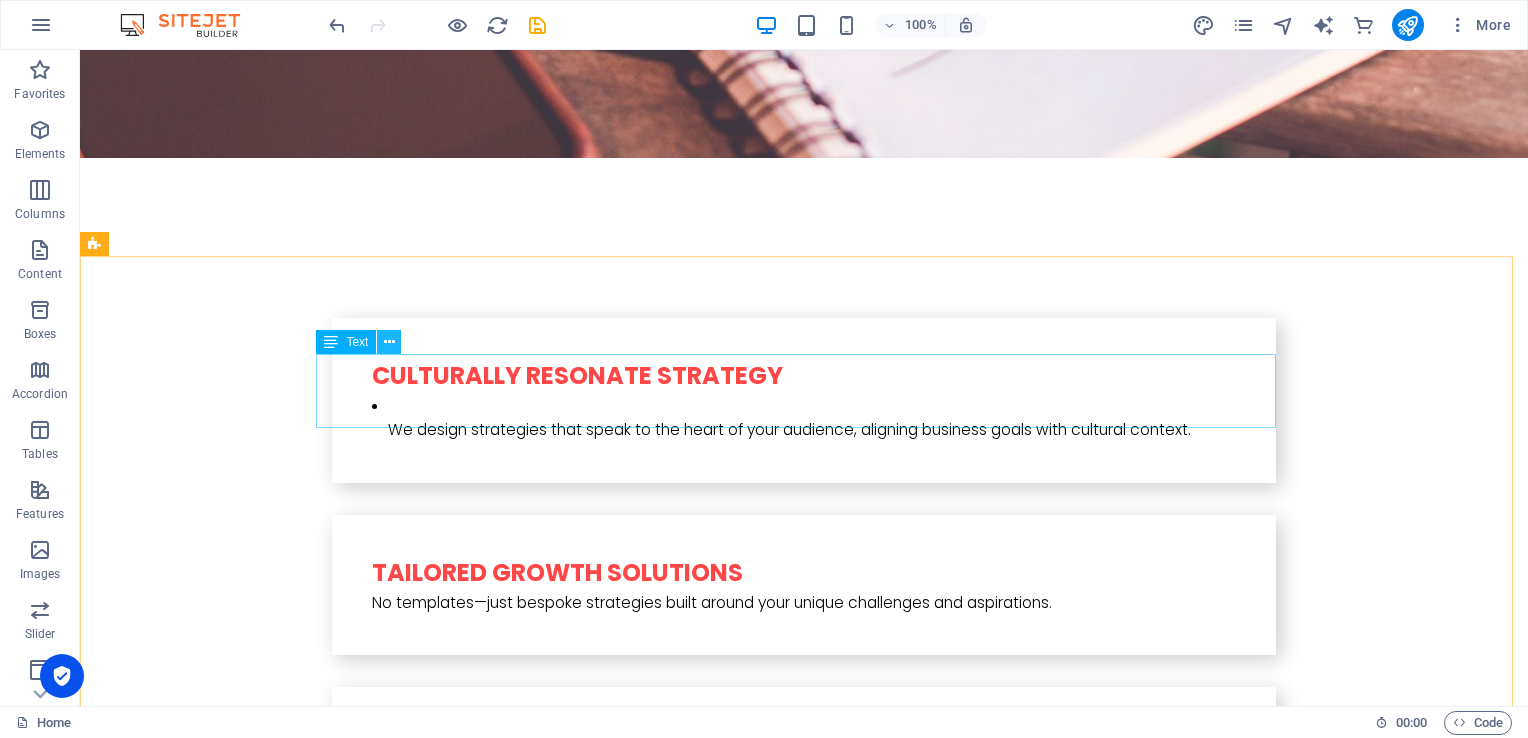 click at bounding box center [389, 342] 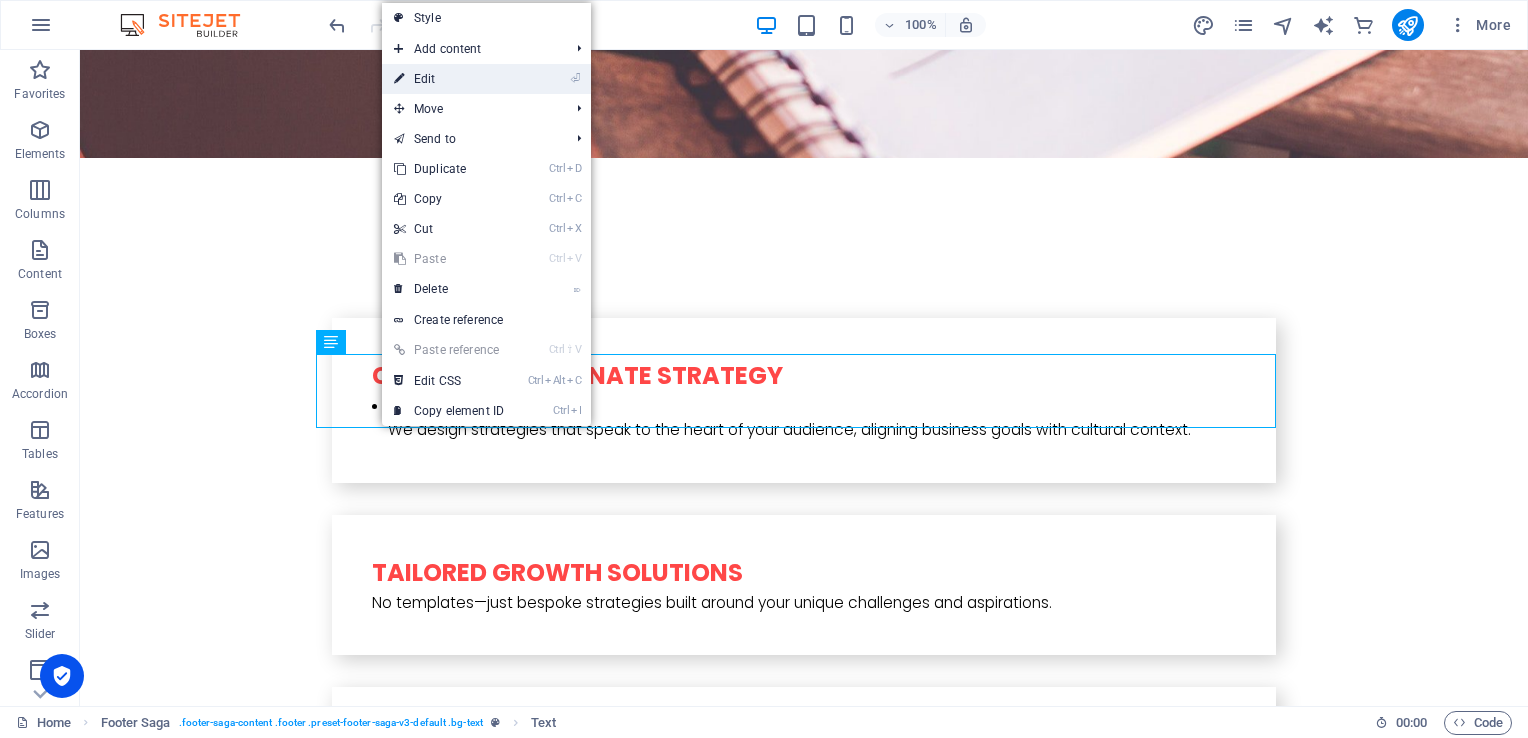 click on "⏎  Edit" at bounding box center [449, 79] 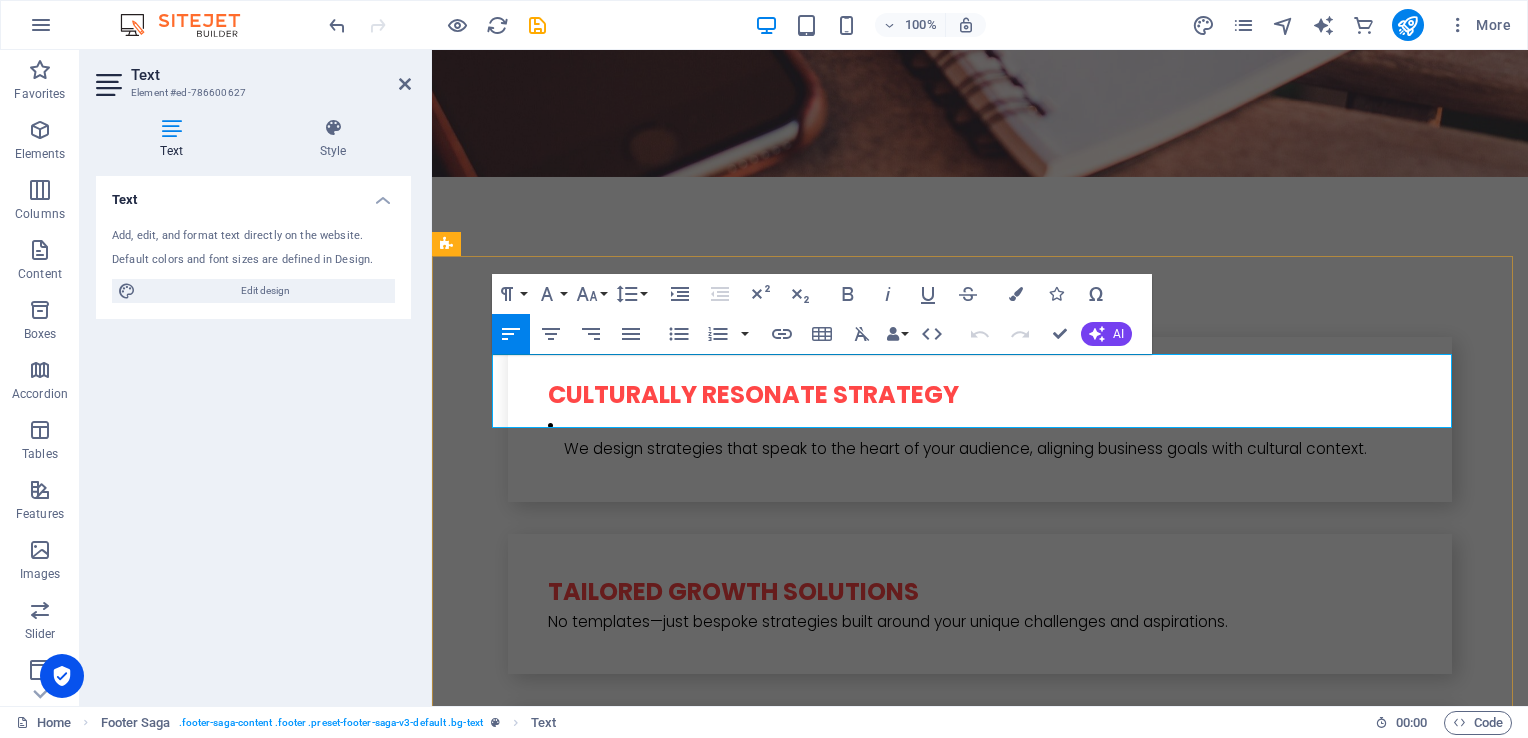 click on "[STREET_ADDRESS]" at bounding box center [508, 3491] 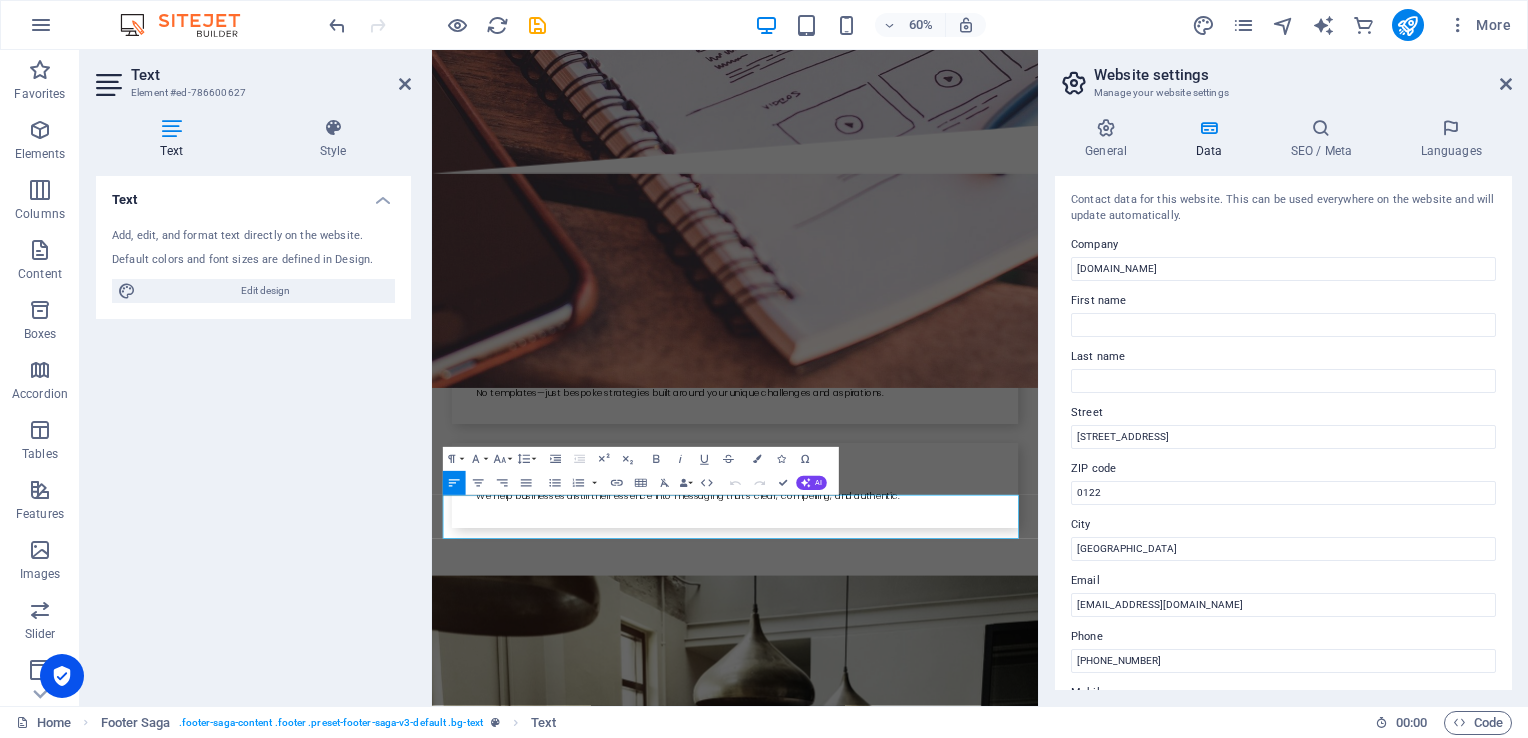 scroll, scrollTop: 445, scrollLeft: 0, axis: vertical 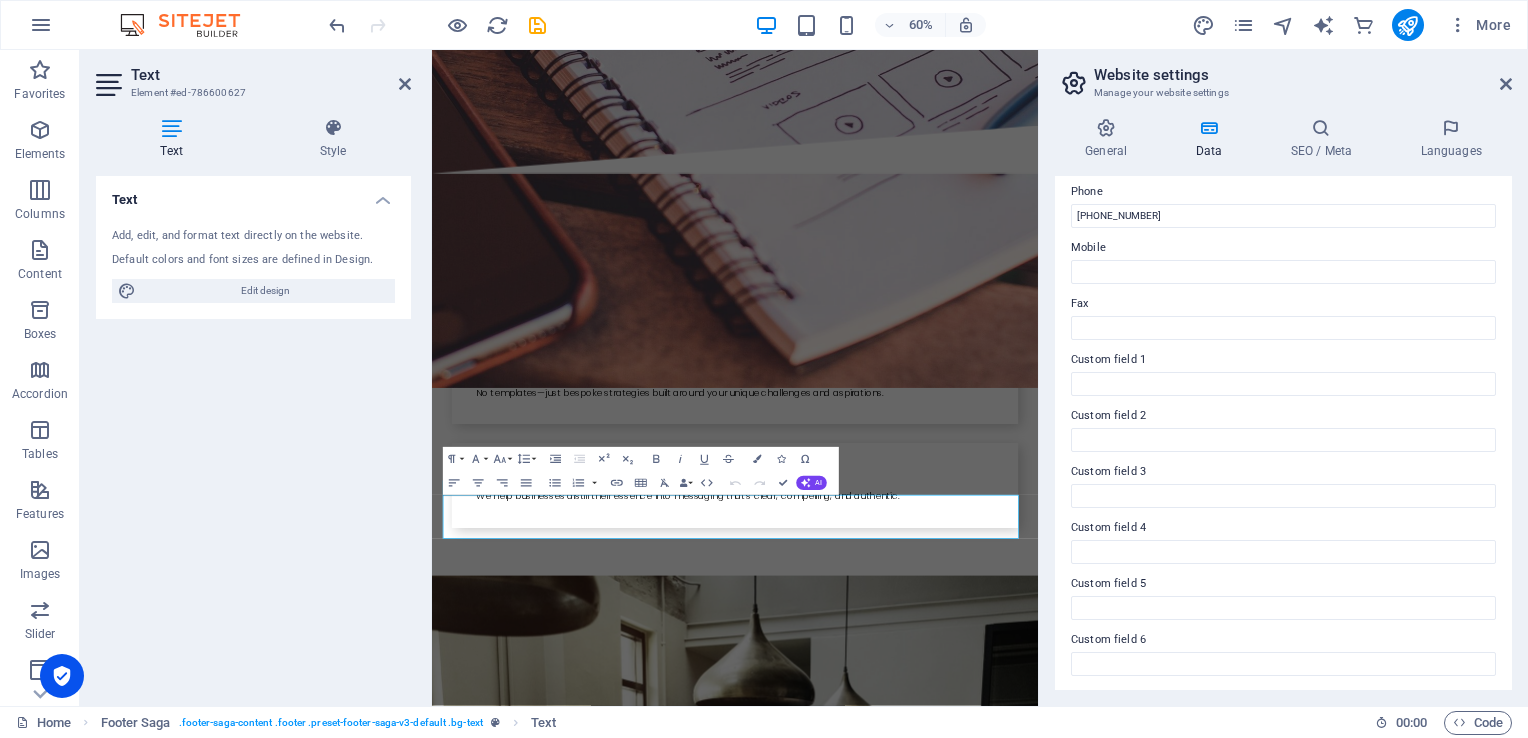 drag, startPoint x: 1506, startPoint y: 555, endPoint x: 1352, endPoint y: 302, distance: 296.18405 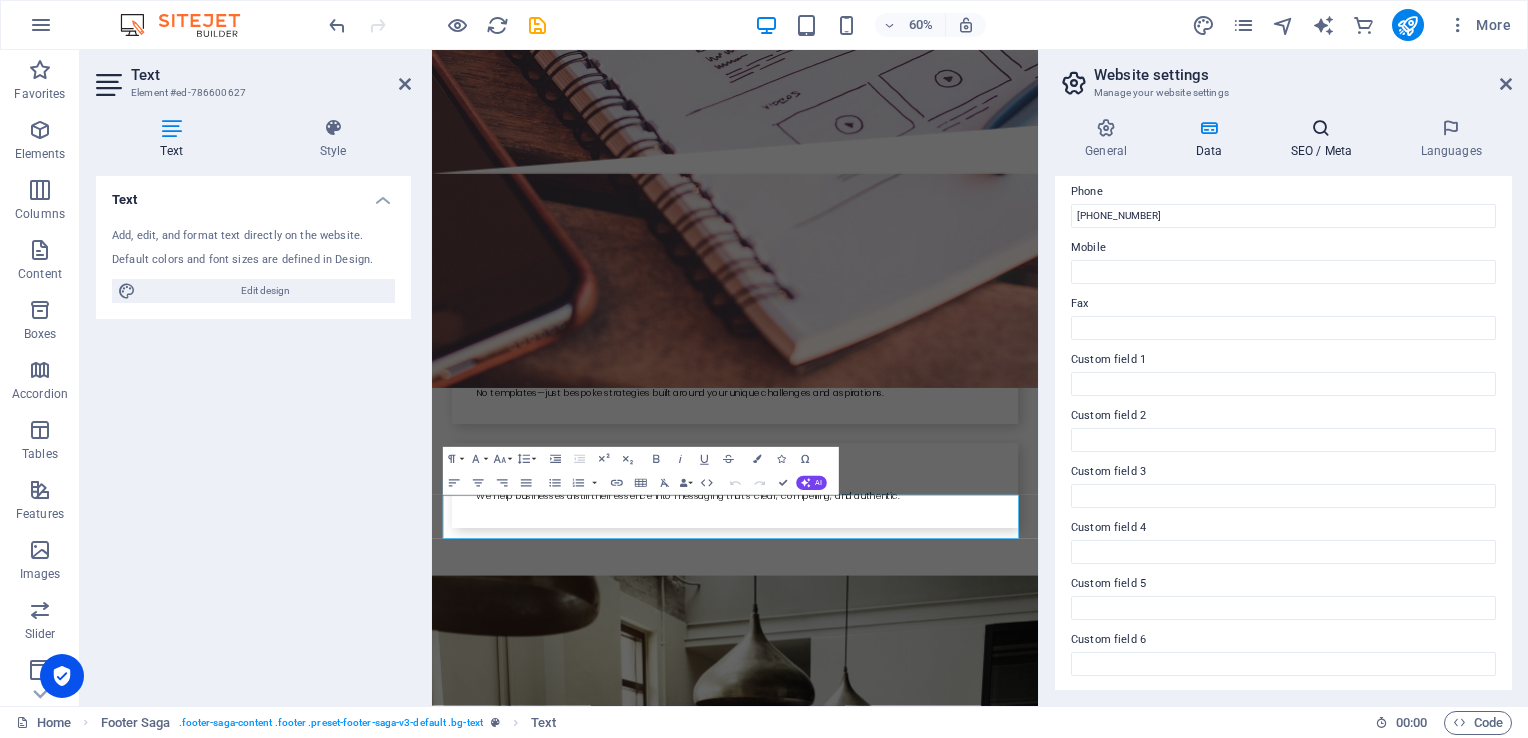 click on "SEO / Meta" at bounding box center [1325, 139] 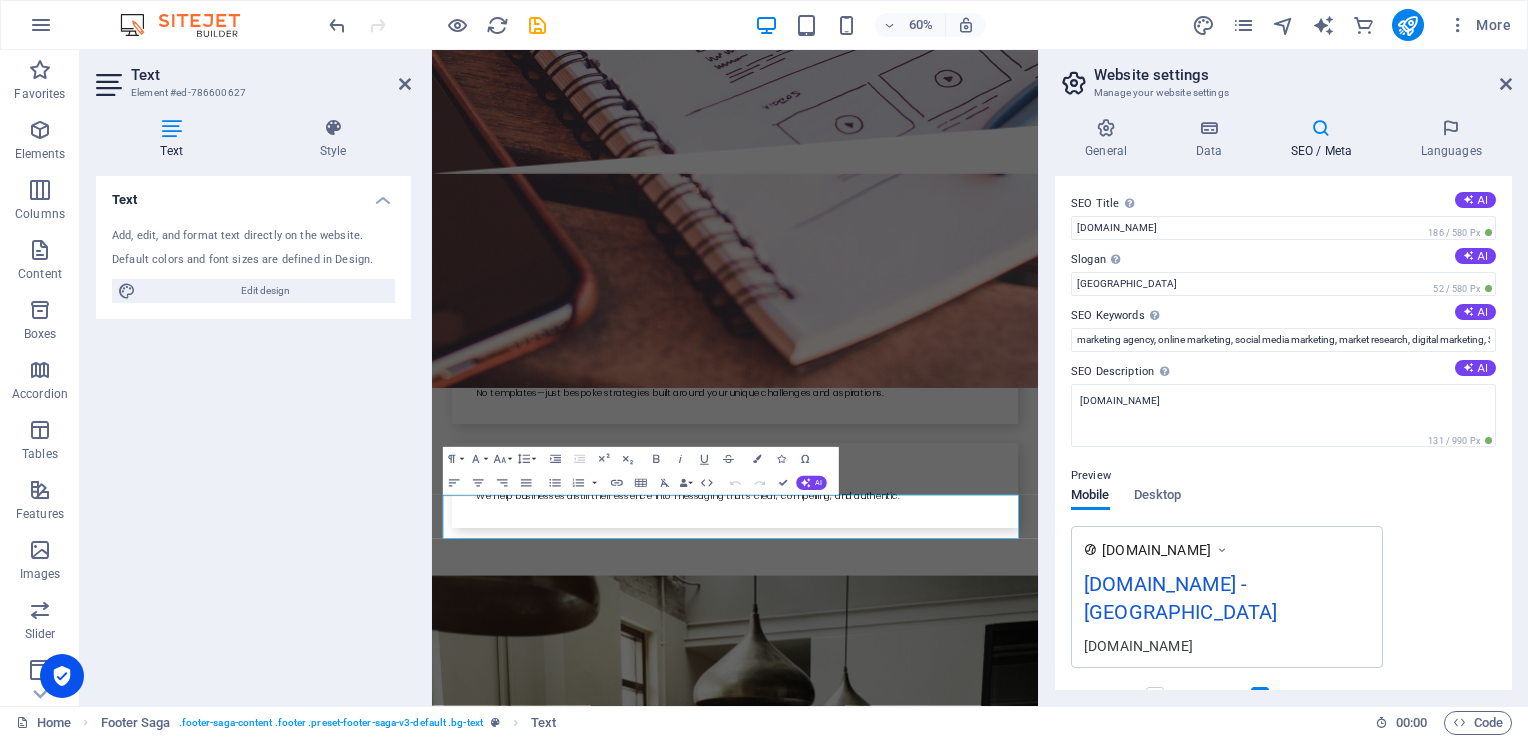 click on "[DOMAIN_NAME] - [GEOGRAPHIC_DATA]" at bounding box center (1227, 602) 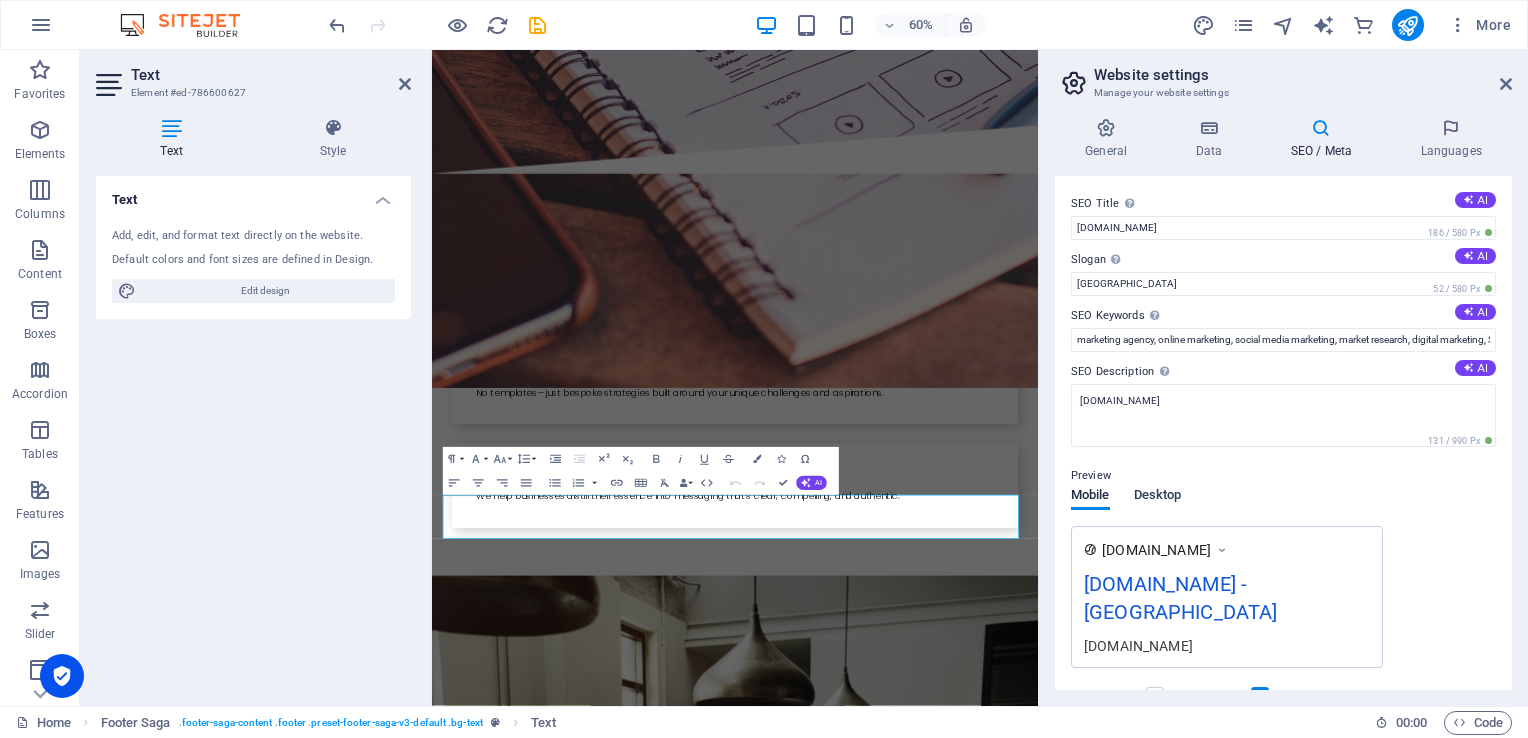 drag, startPoint x: 1141, startPoint y: 621, endPoint x: 1160, endPoint y: 491, distance: 131.38112 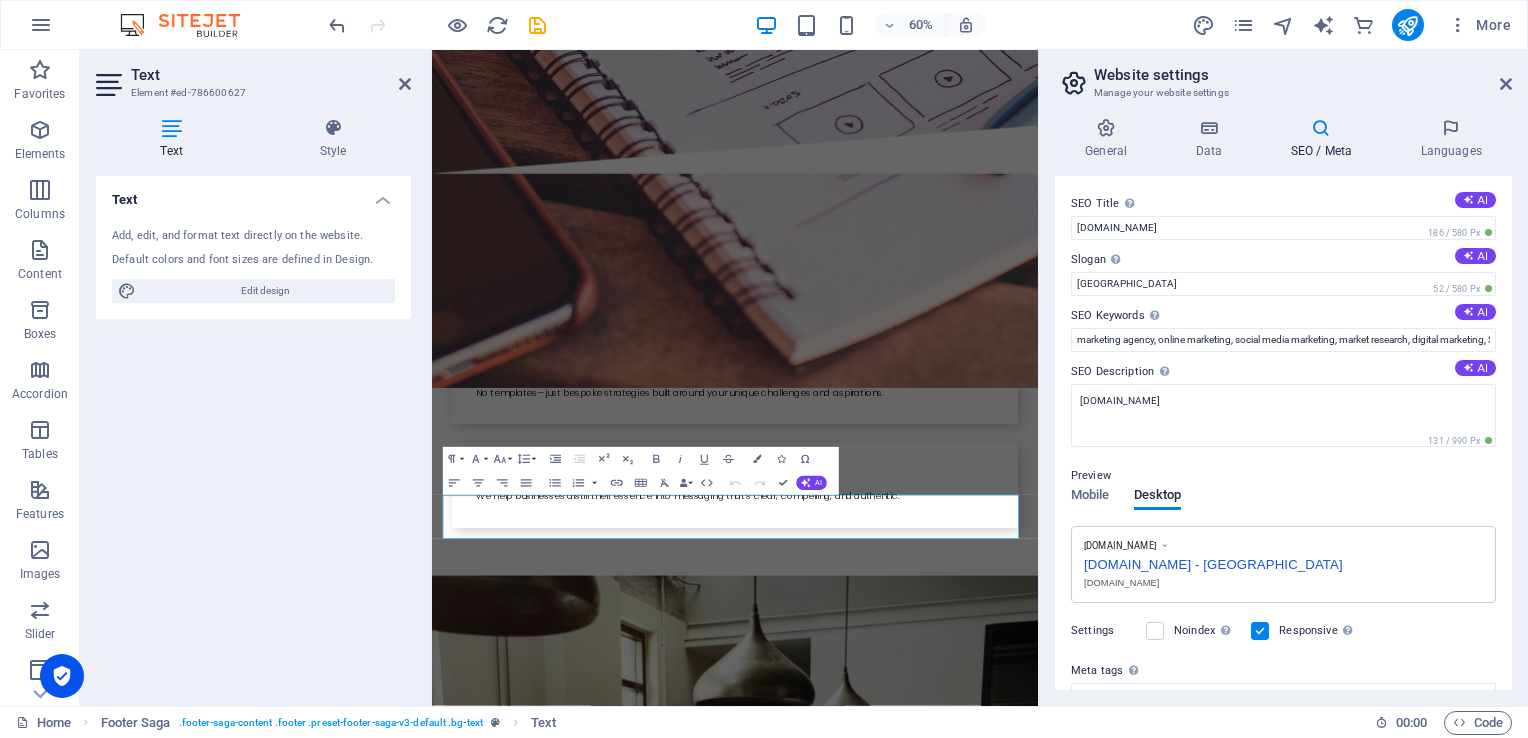 click on "[DOMAIN_NAME] - [GEOGRAPHIC_DATA]" at bounding box center [1283, 562] 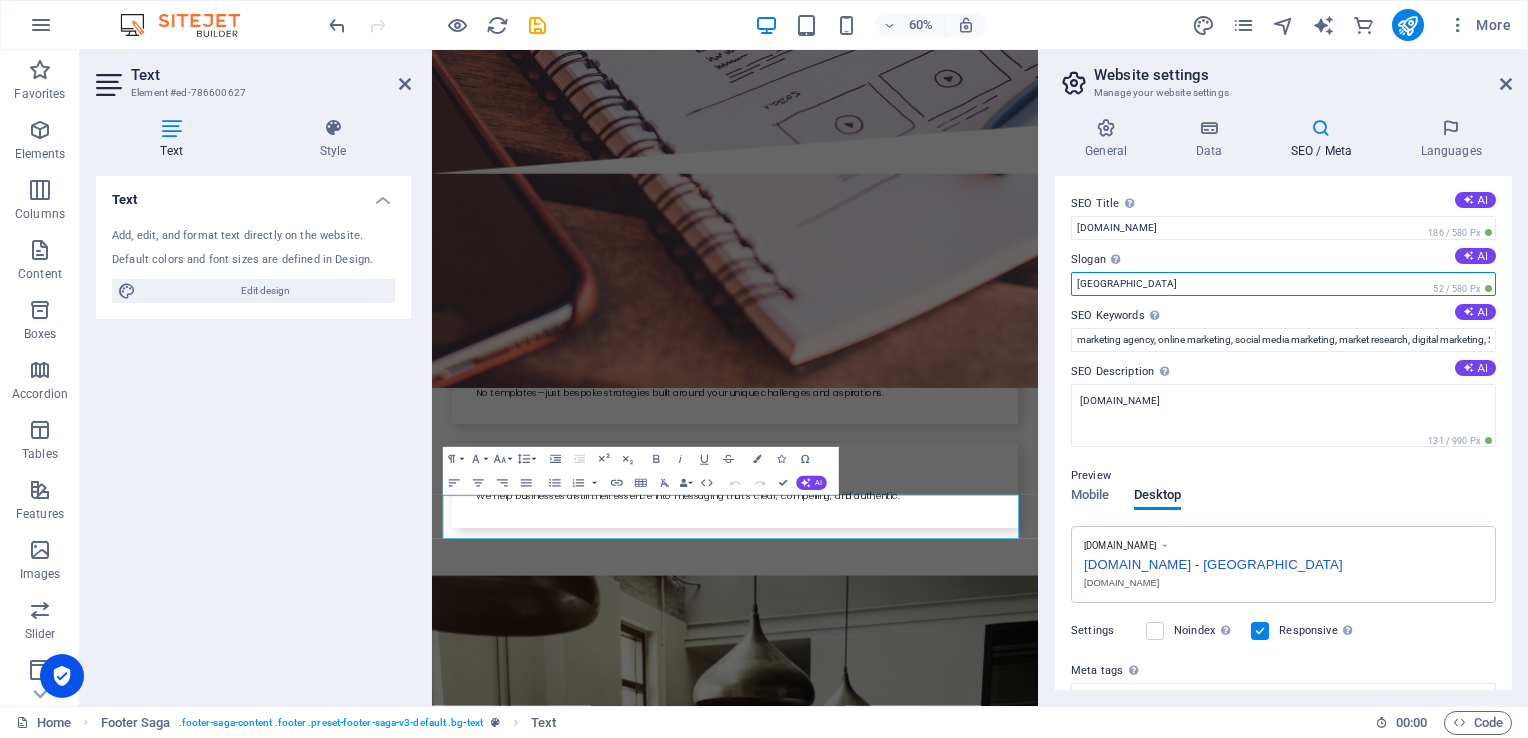 click on "[GEOGRAPHIC_DATA]" at bounding box center [1283, 284] 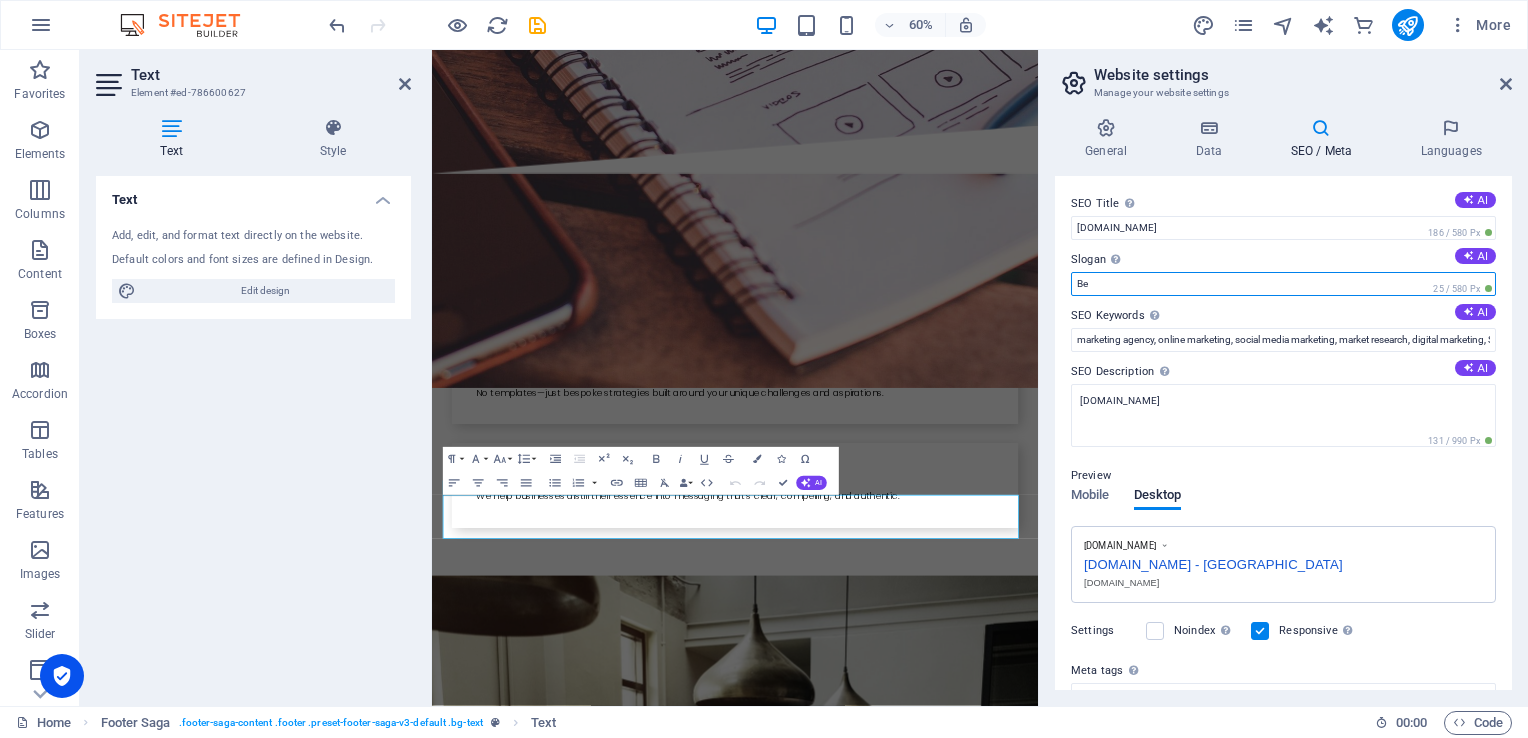 type on "B" 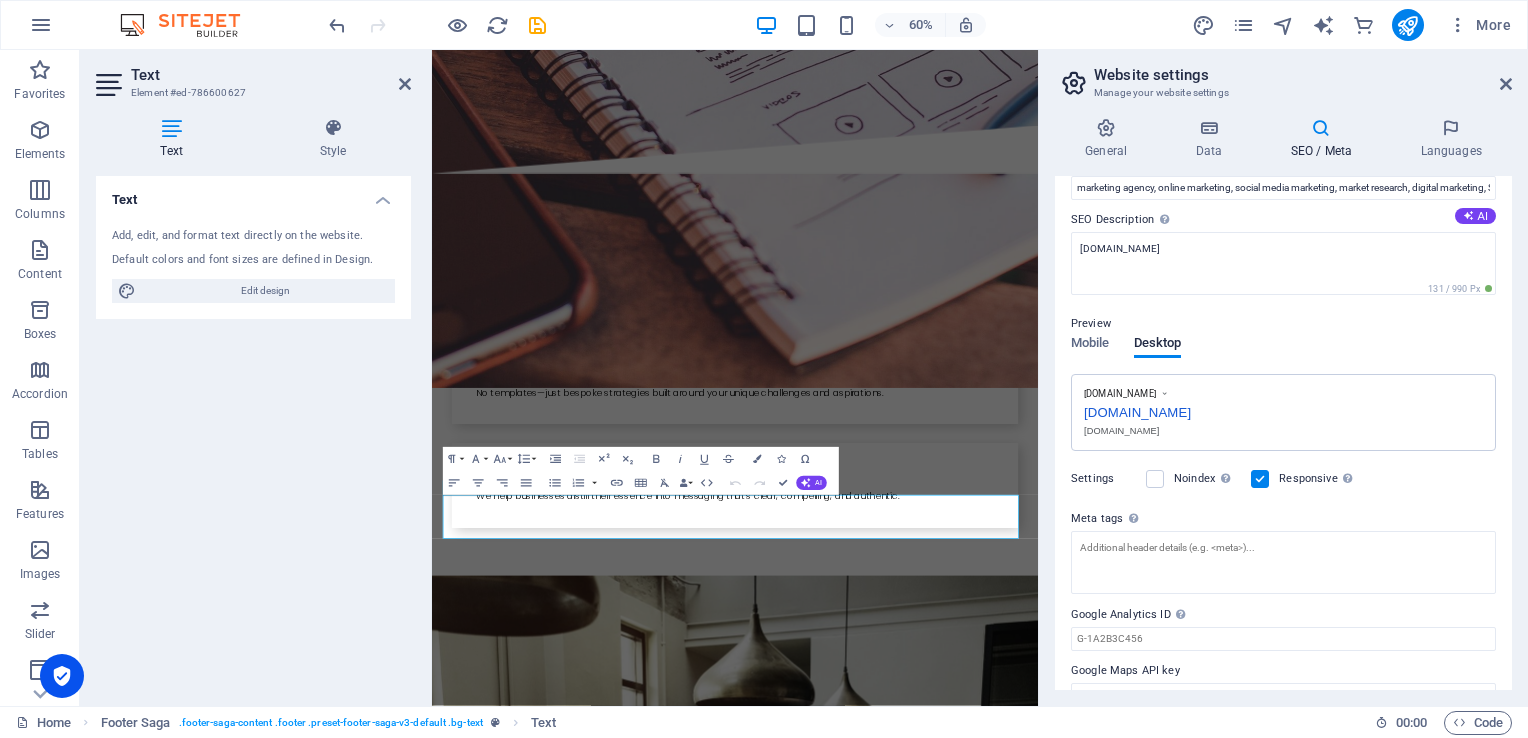 scroll, scrollTop: 183, scrollLeft: 0, axis: vertical 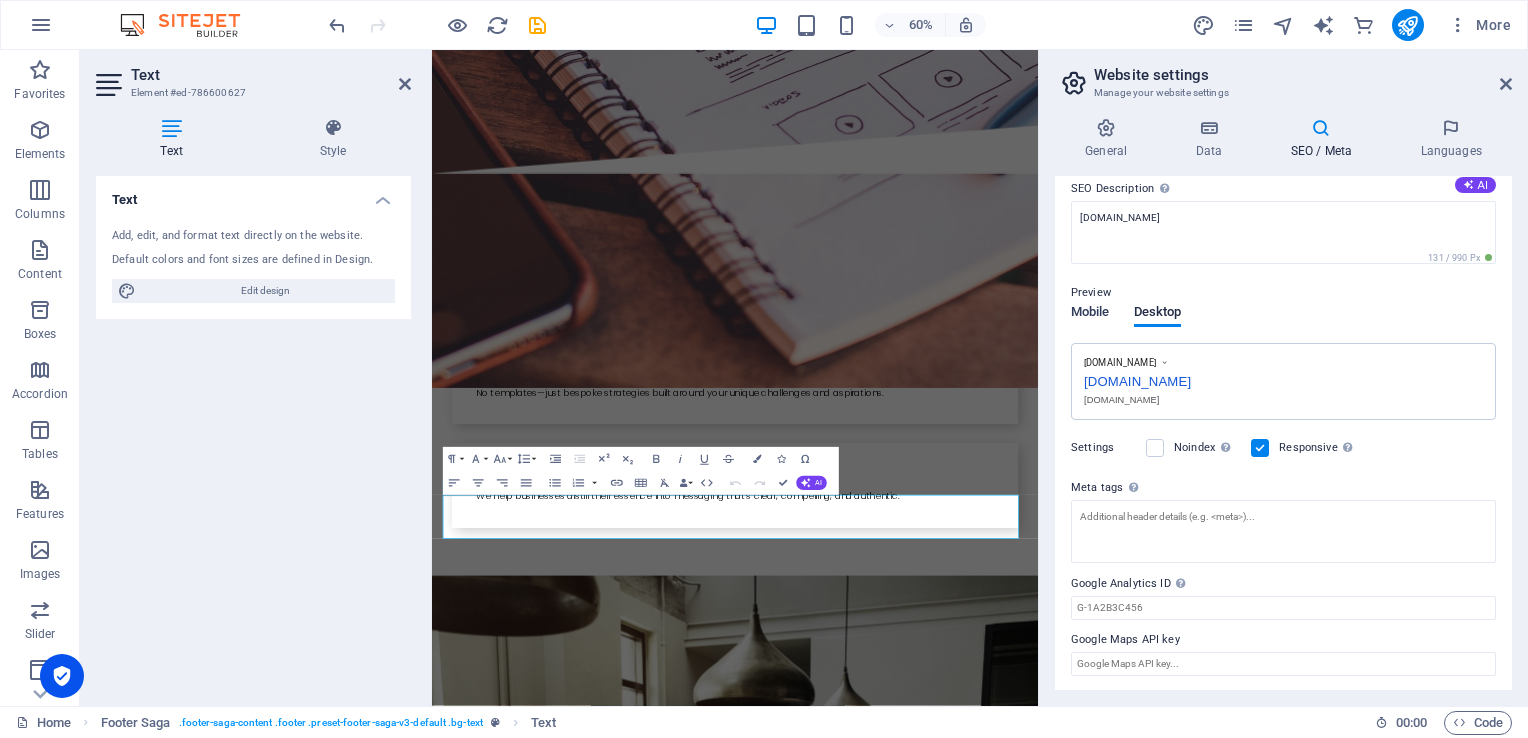type 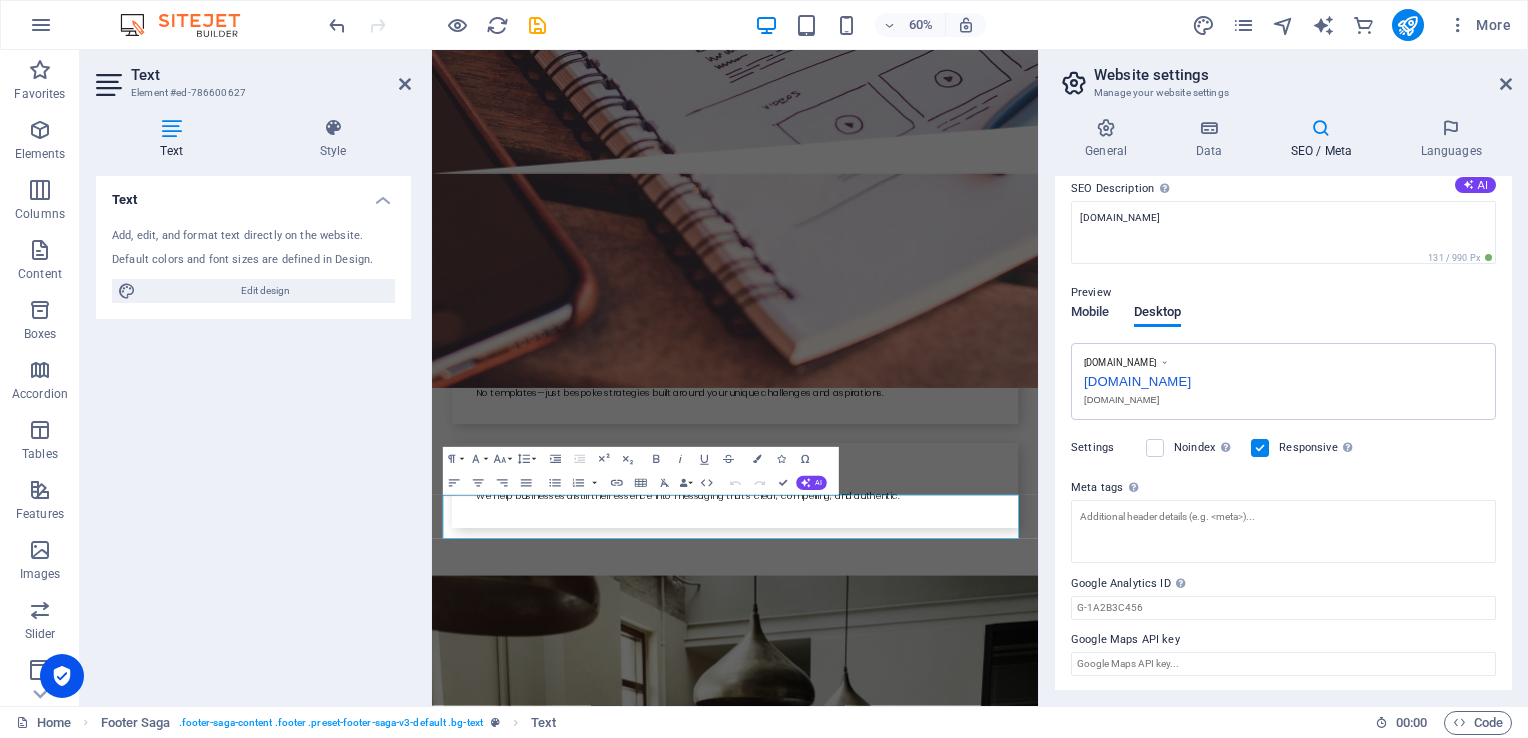 click on "Mobile" at bounding box center (1090, 314) 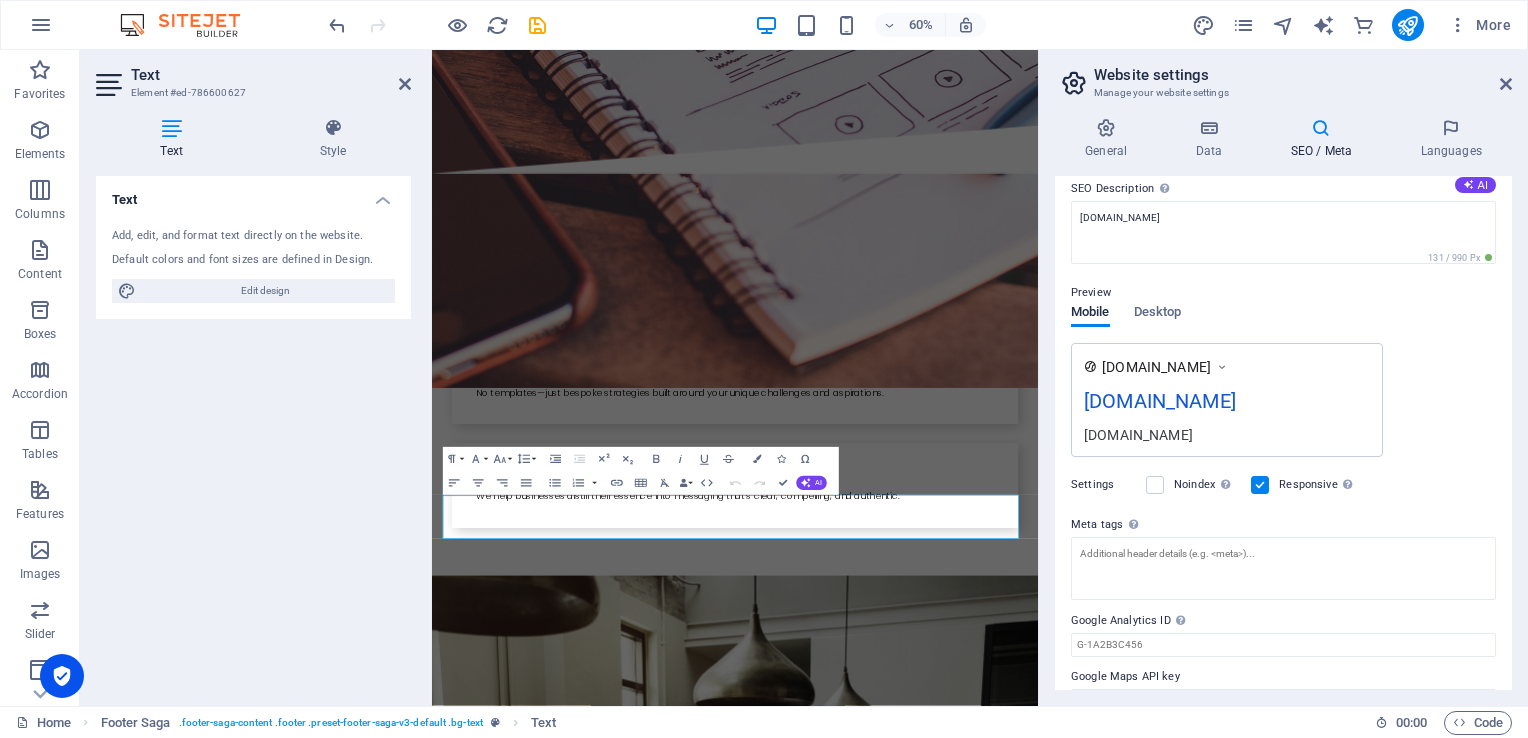 scroll, scrollTop: 0, scrollLeft: 0, axis: both 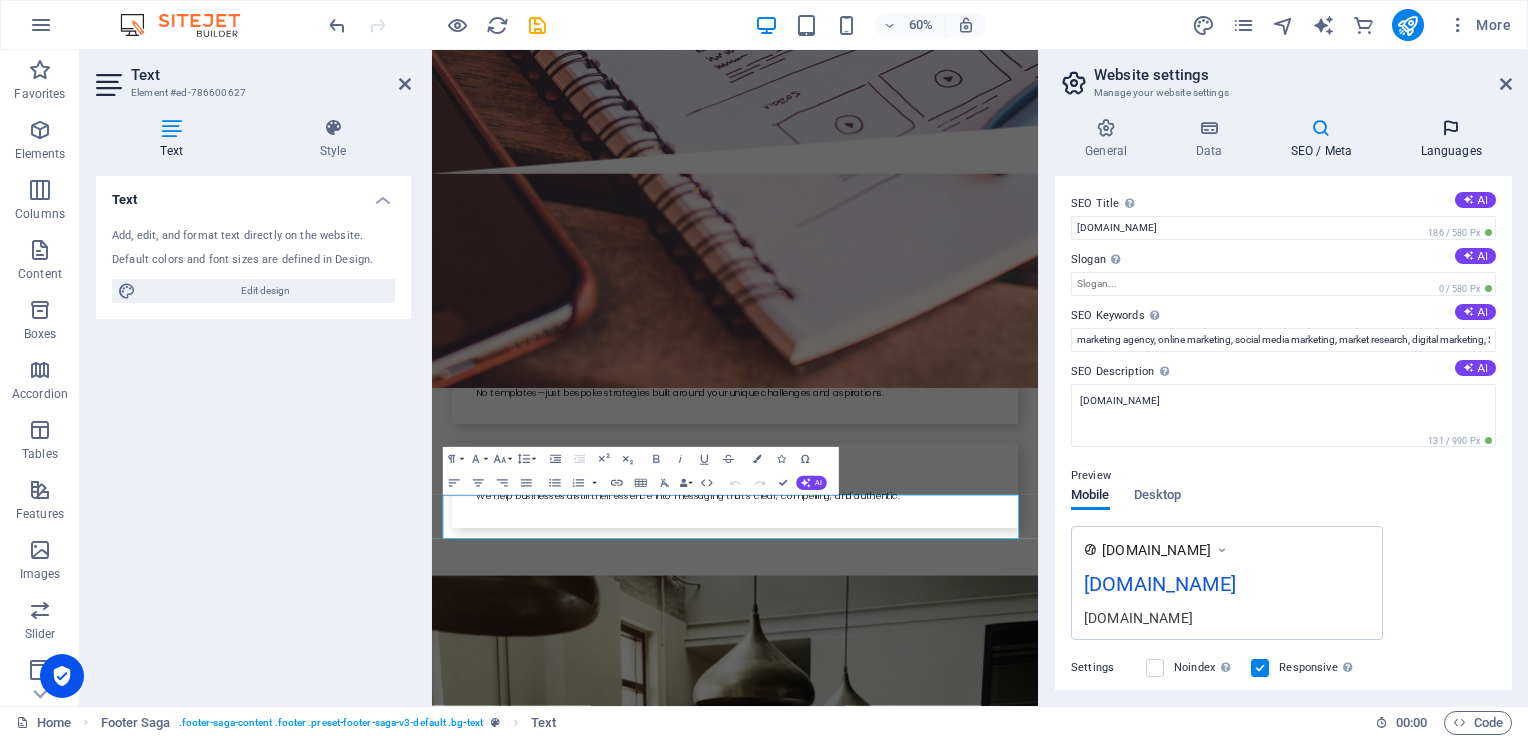 click on "Languages" at bounding box center (1451, 139) 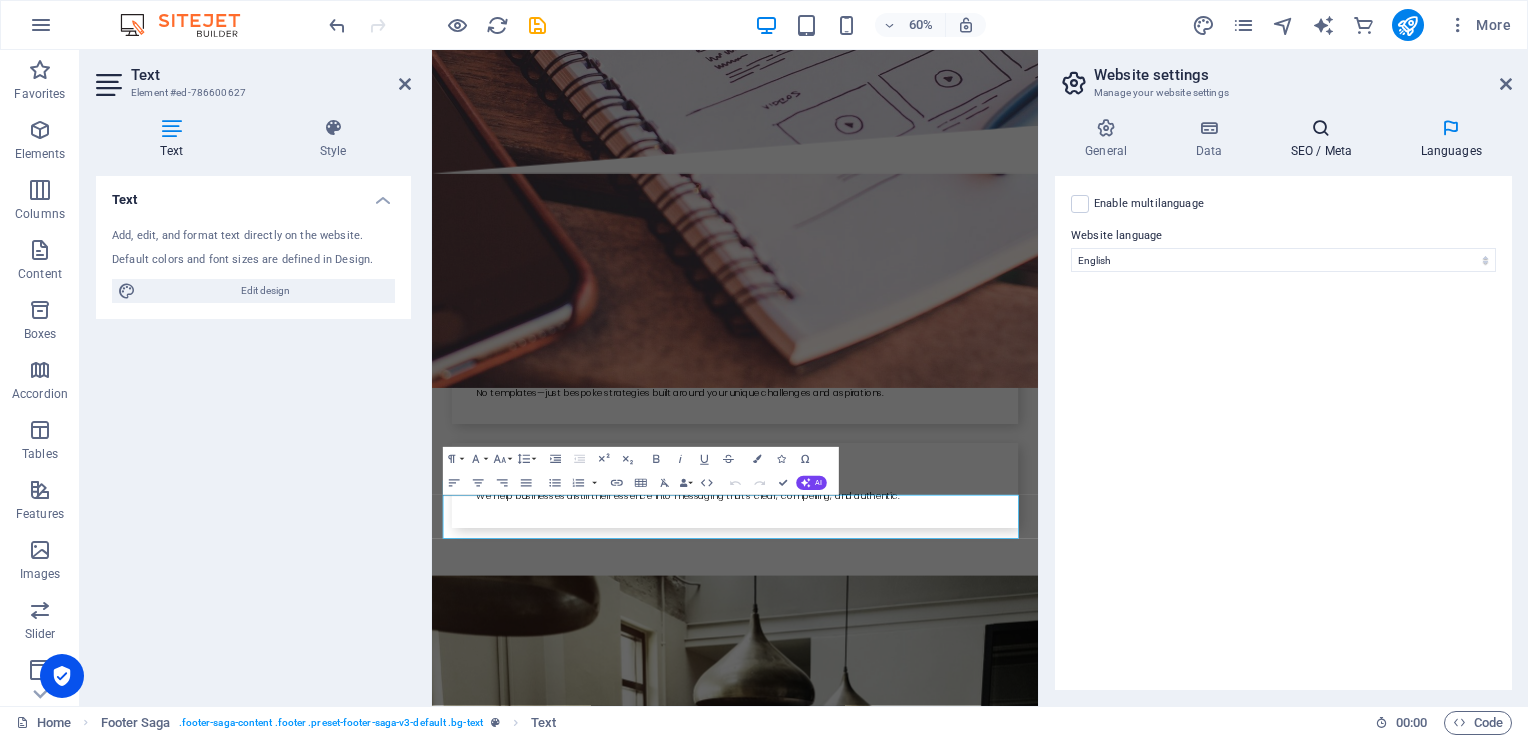 click on "SEO / Meta" at bounding box center (1325, 139) 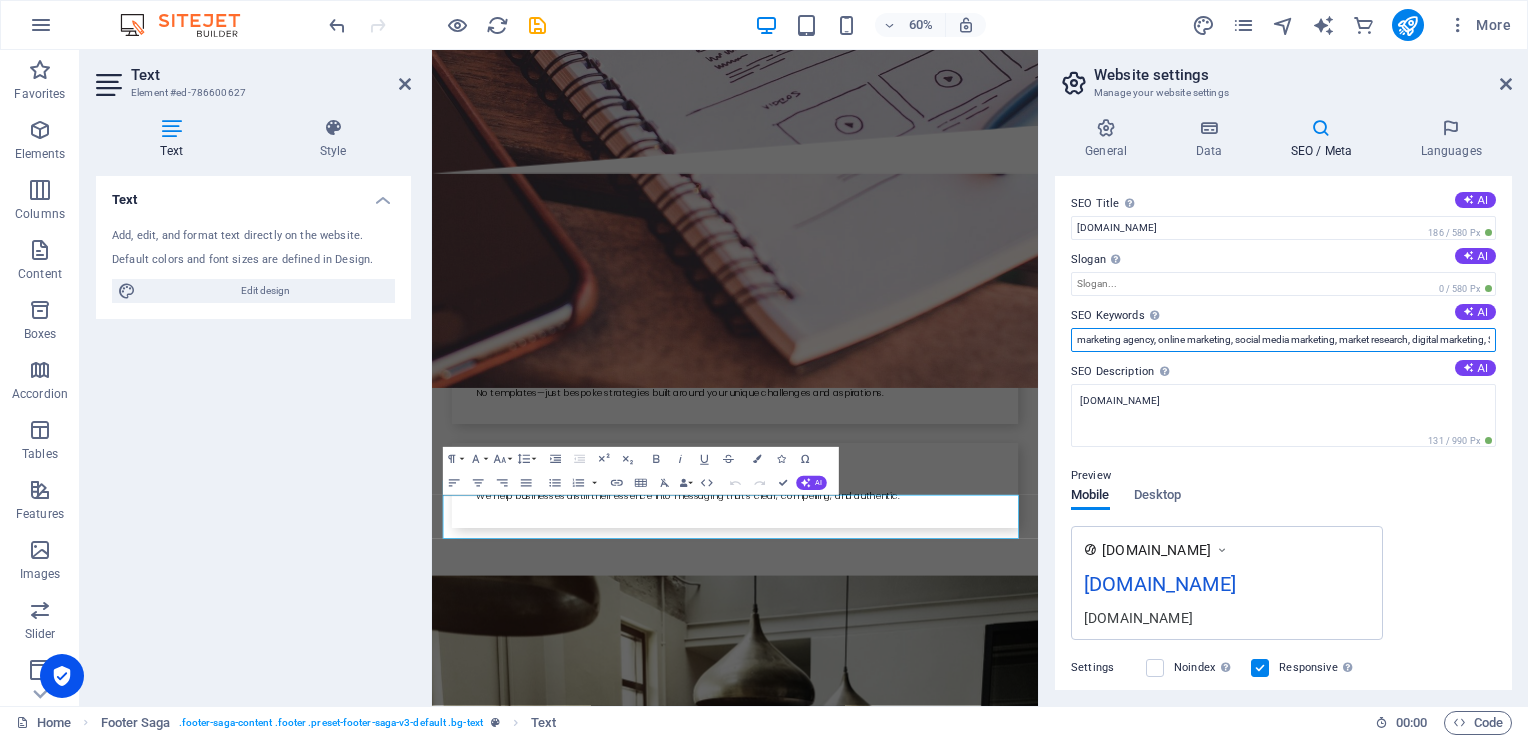 click on "marketing agency, online marketing, social media marketing, market research, digital marketing, SEO, SEM, lead generation, [DOMAIN_NAME], [GEOGRAPHIC_DATA]" at bounding box center [1283, 340] 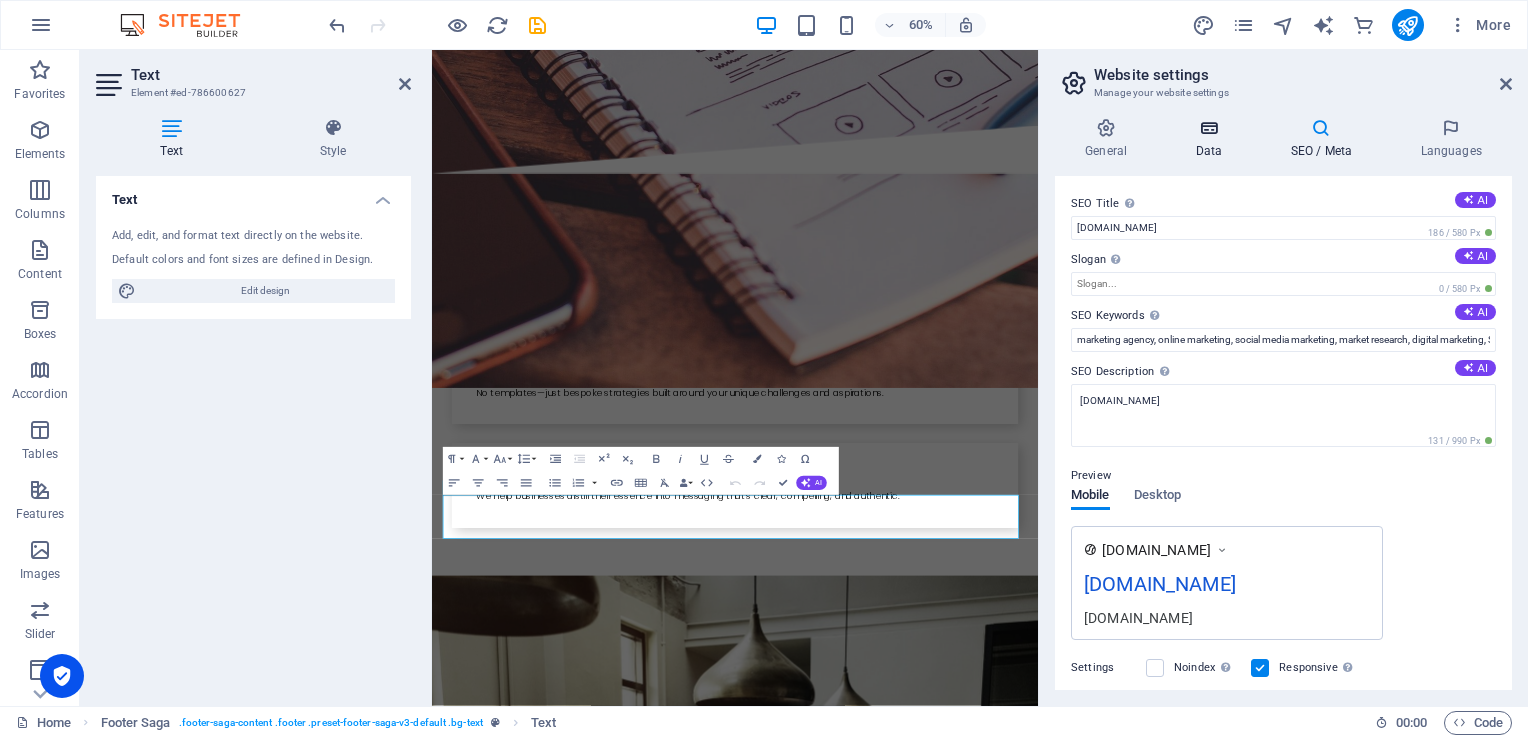 click on "Data" at bounding box center [1212, 139] 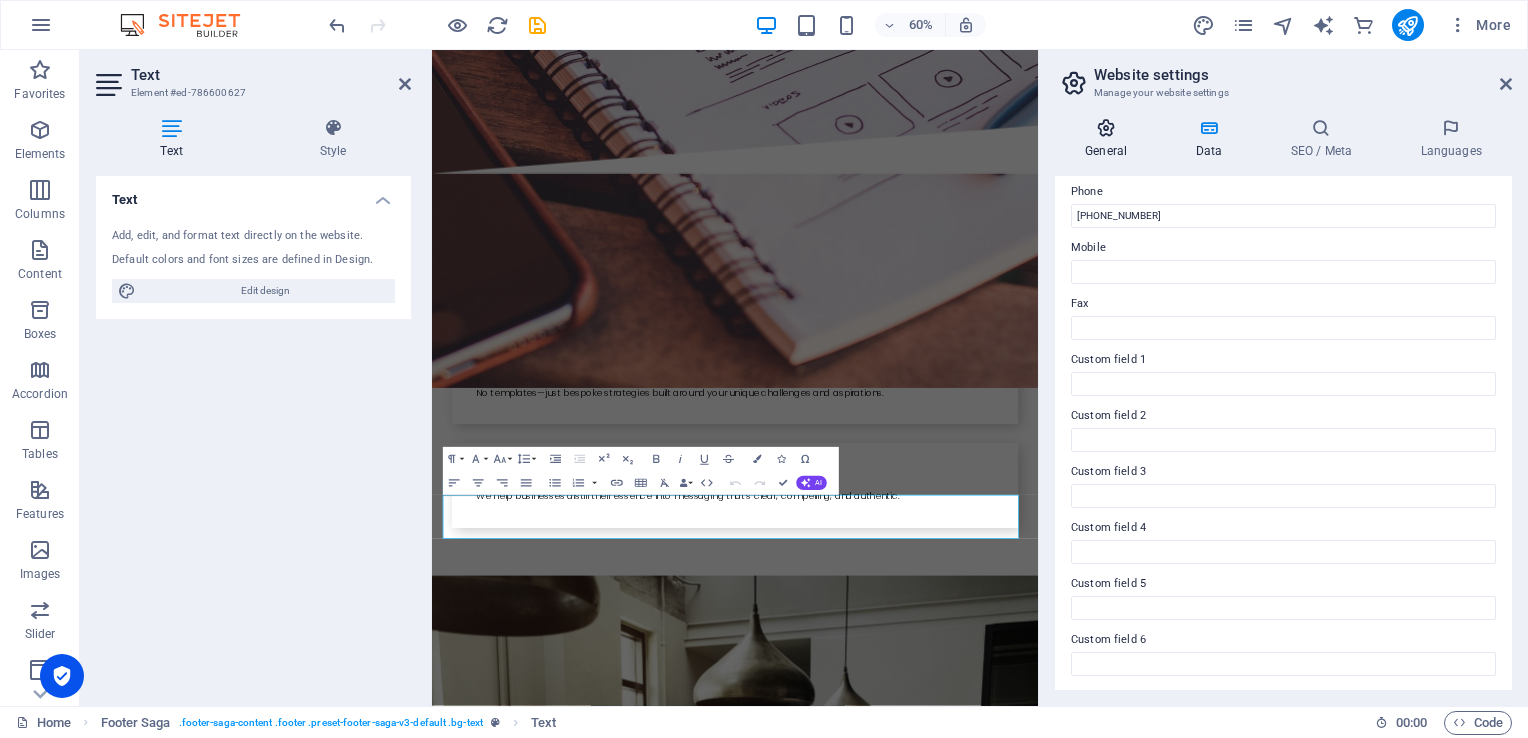 click on "General" at bounding box center [1110, 139] 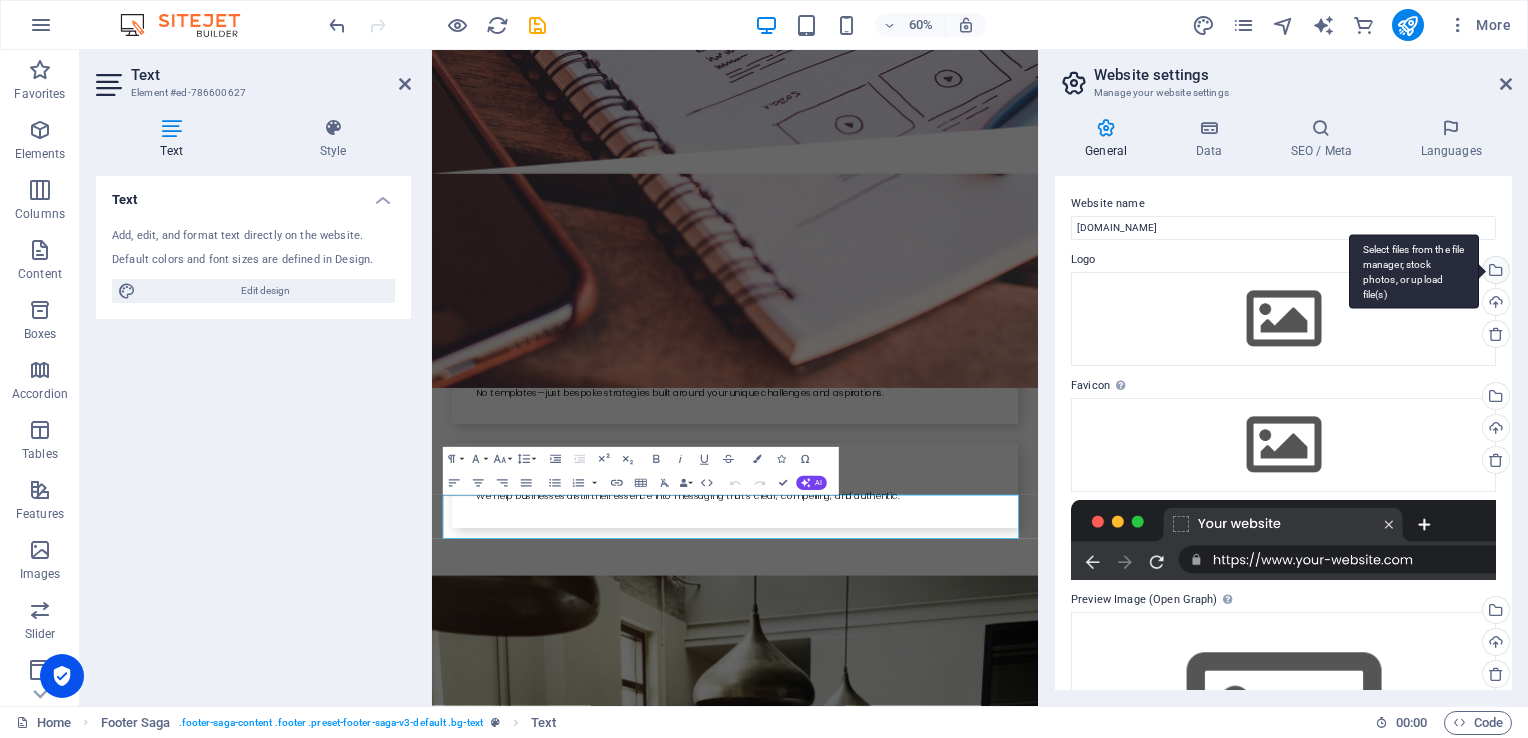 click on "Select files from the file manager, stock photos, or upload file(s)" at bounding box center (1414, 271) 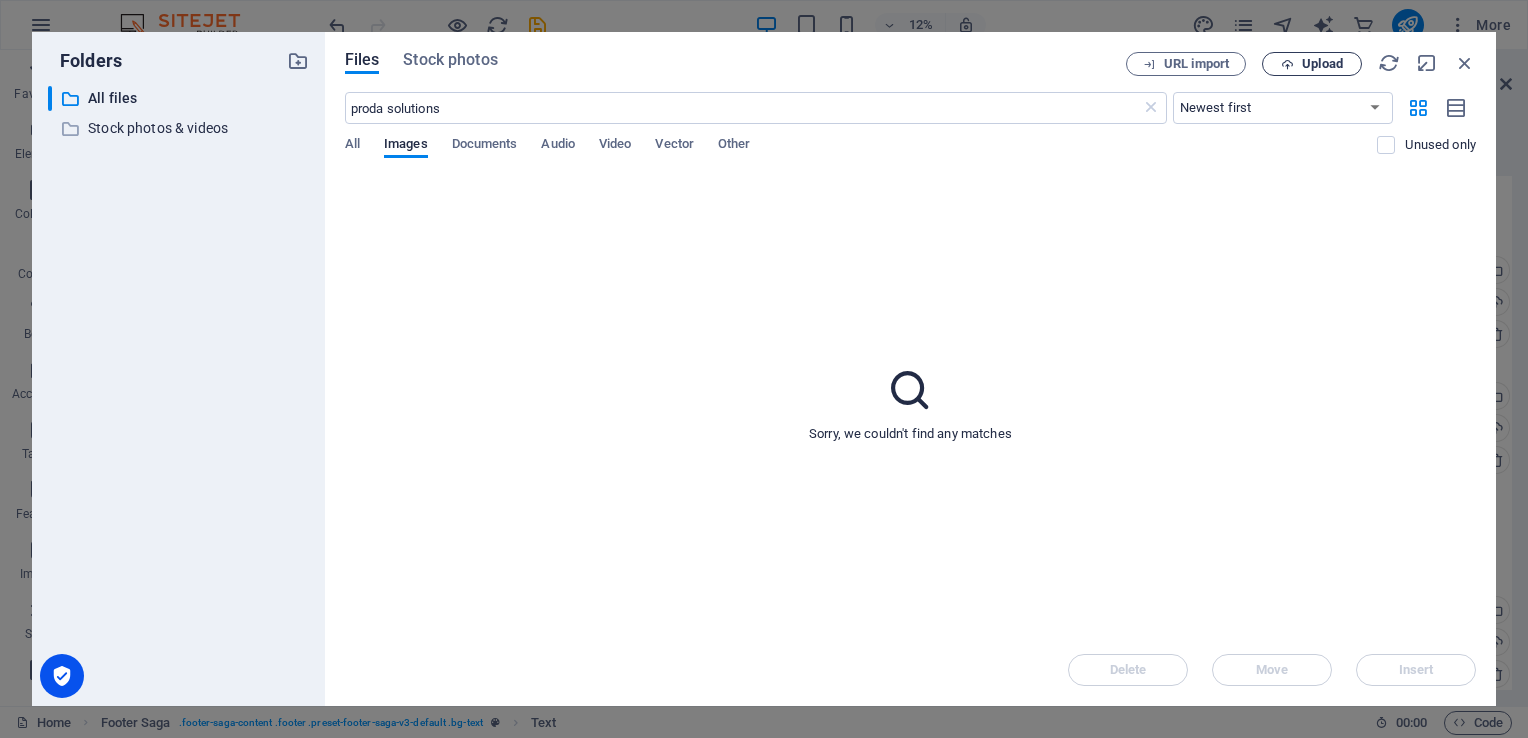 click at bounding box center (1287, 64) 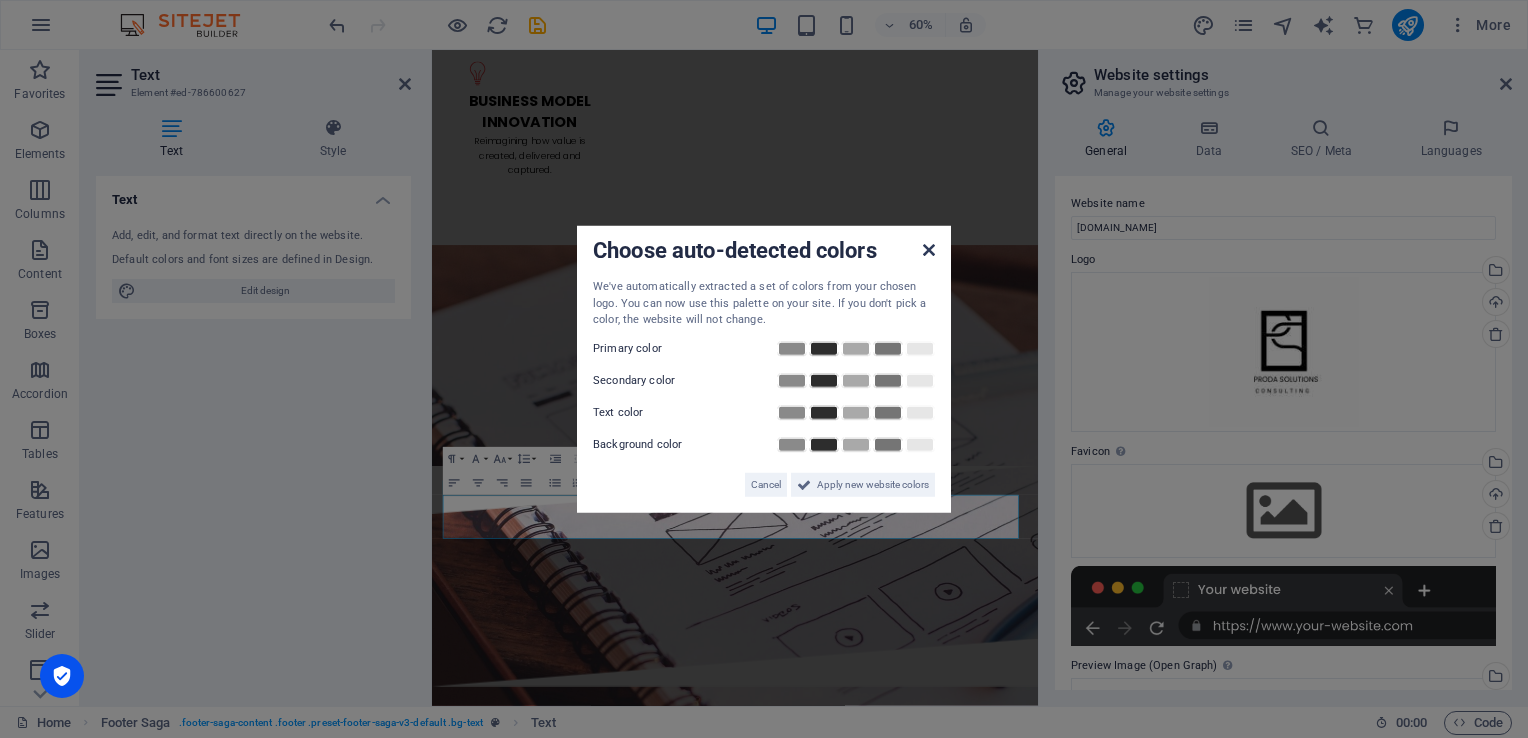 click at bounding box center [929, 250] 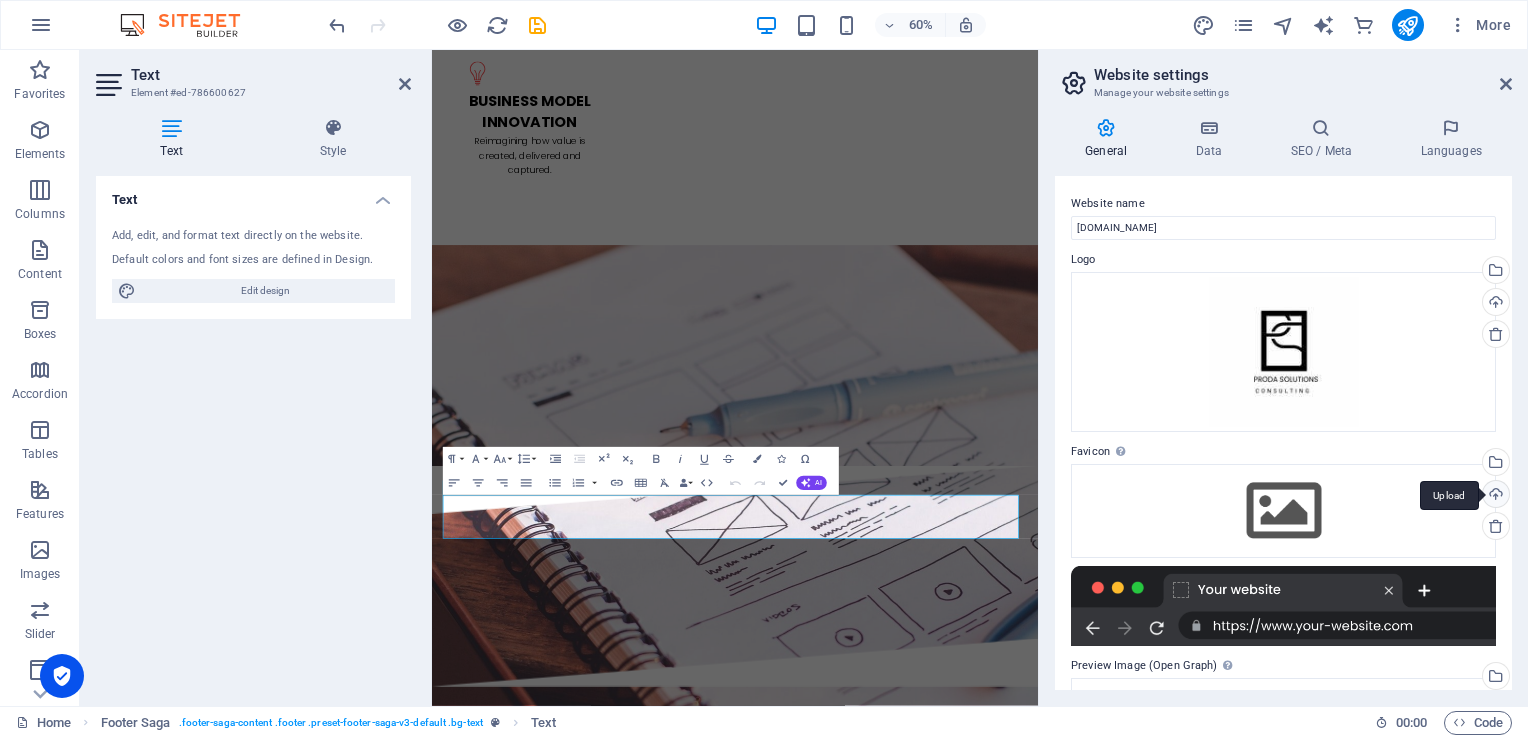 click on "Upload" at bounding box center (1494, 496) 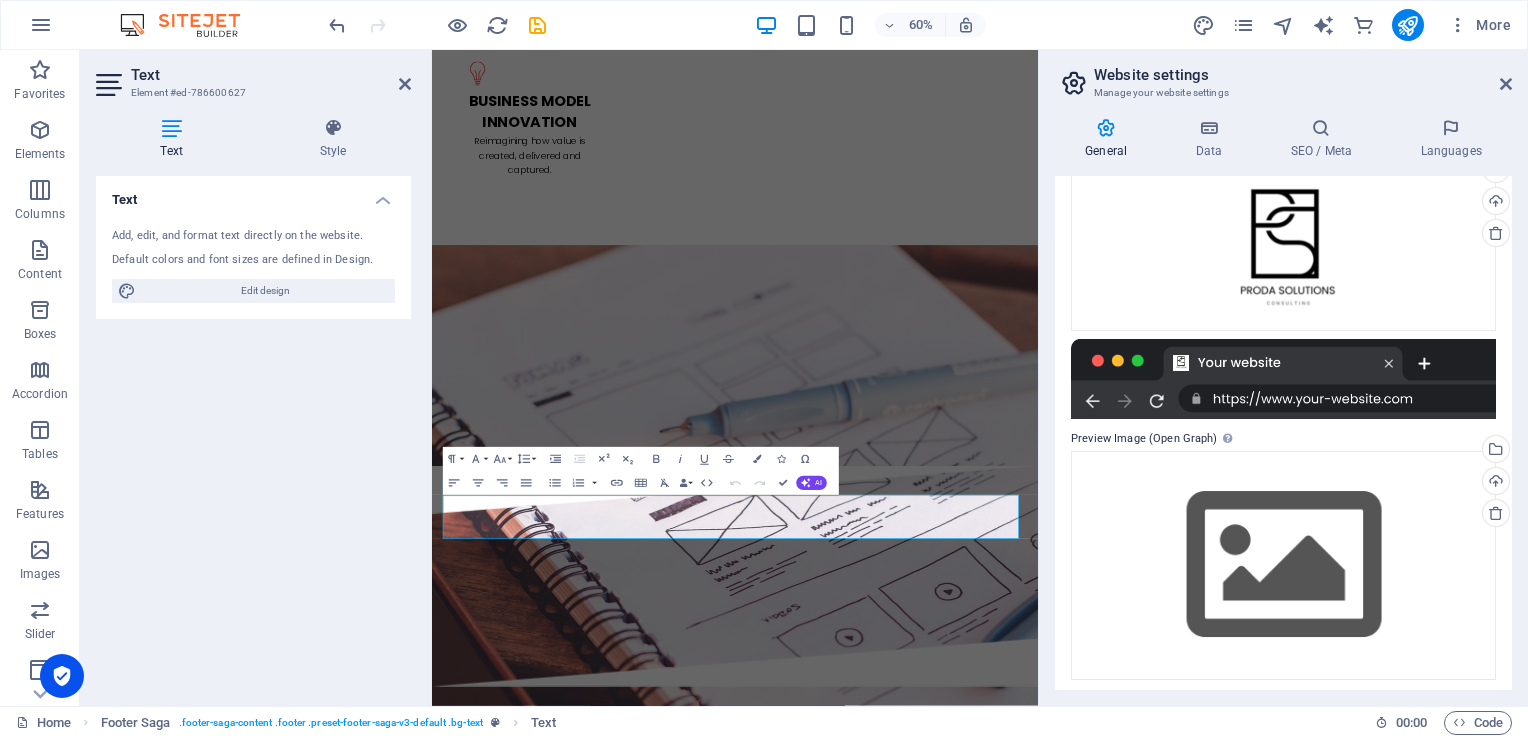 scroll, scrollTop: 298, scrollLeft: 0, axis: vertical 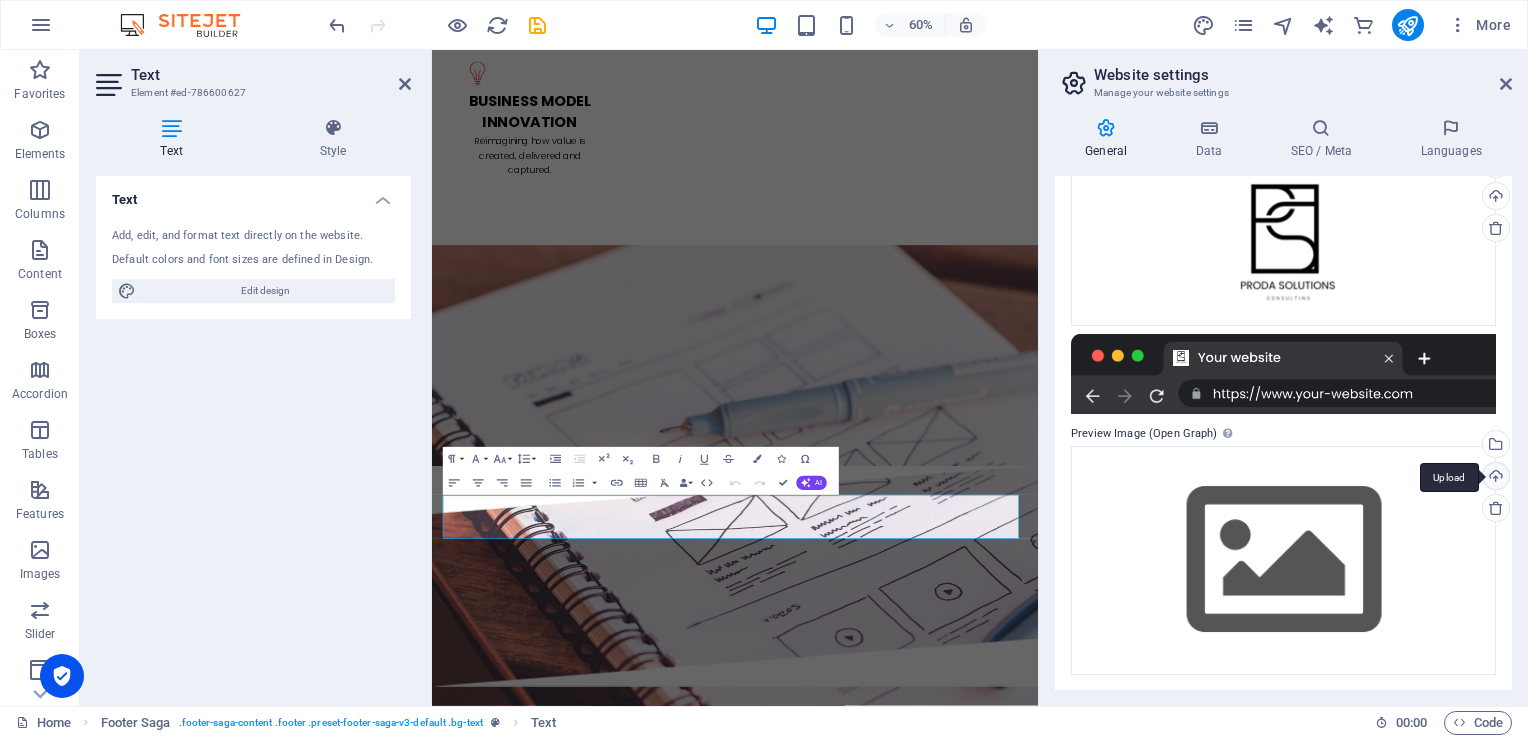click on "Upload" at bounding box center [1494, 478] 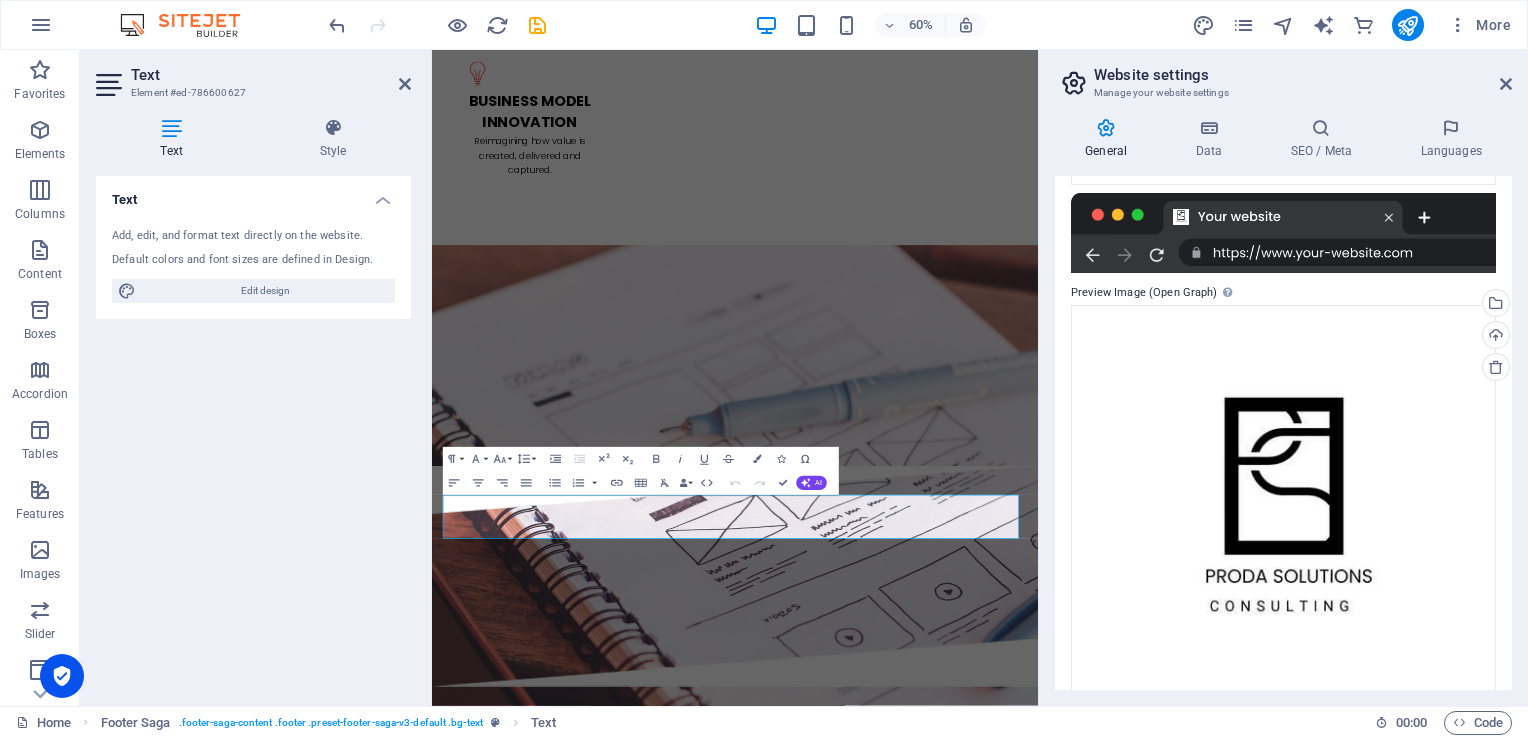 scroll, scrollTop: 468, scrollLeft: 0, axis: vertical 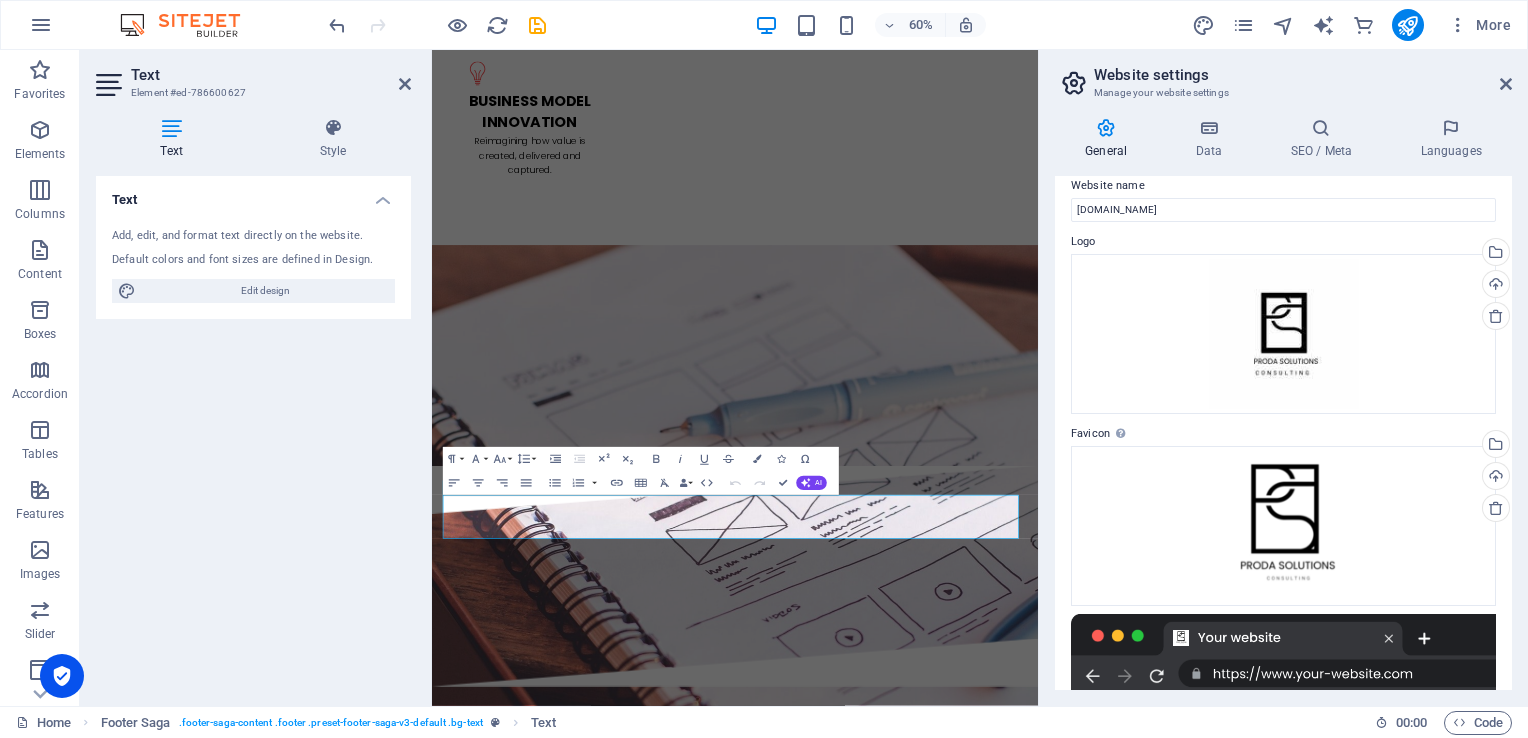 click on "General  Data  SEO / Meta  Languages Website name [DOMAIN_NAME] Logo Drag files here, click to choose files or select files from Files or our free stock photos & videos Select files from the file manager, stock photos, or upload file(s) Upload Favicon Set the favicon of your website here. A favicon is a small icon shown in the browser tab next to your website title. It helps visitors identify your website. Drag files here, click to choose files or select files from Files or our free stock photos & videos Select files from the file manager, stock photos, or upload file(s) Upload Preview Image (Open Graph) This image will be shown when the website is shared on social networks Drag files here, click to choose files or select files from Files or our free stock photos & videos Select files from the file manager, stock photos, or upload file(s) Upload Contact data for this website. This can be used everywhere on the website and will update automatically. Company [DOMAIN_NAME] First name Last name Fax" at bounding box center (1283, 404) 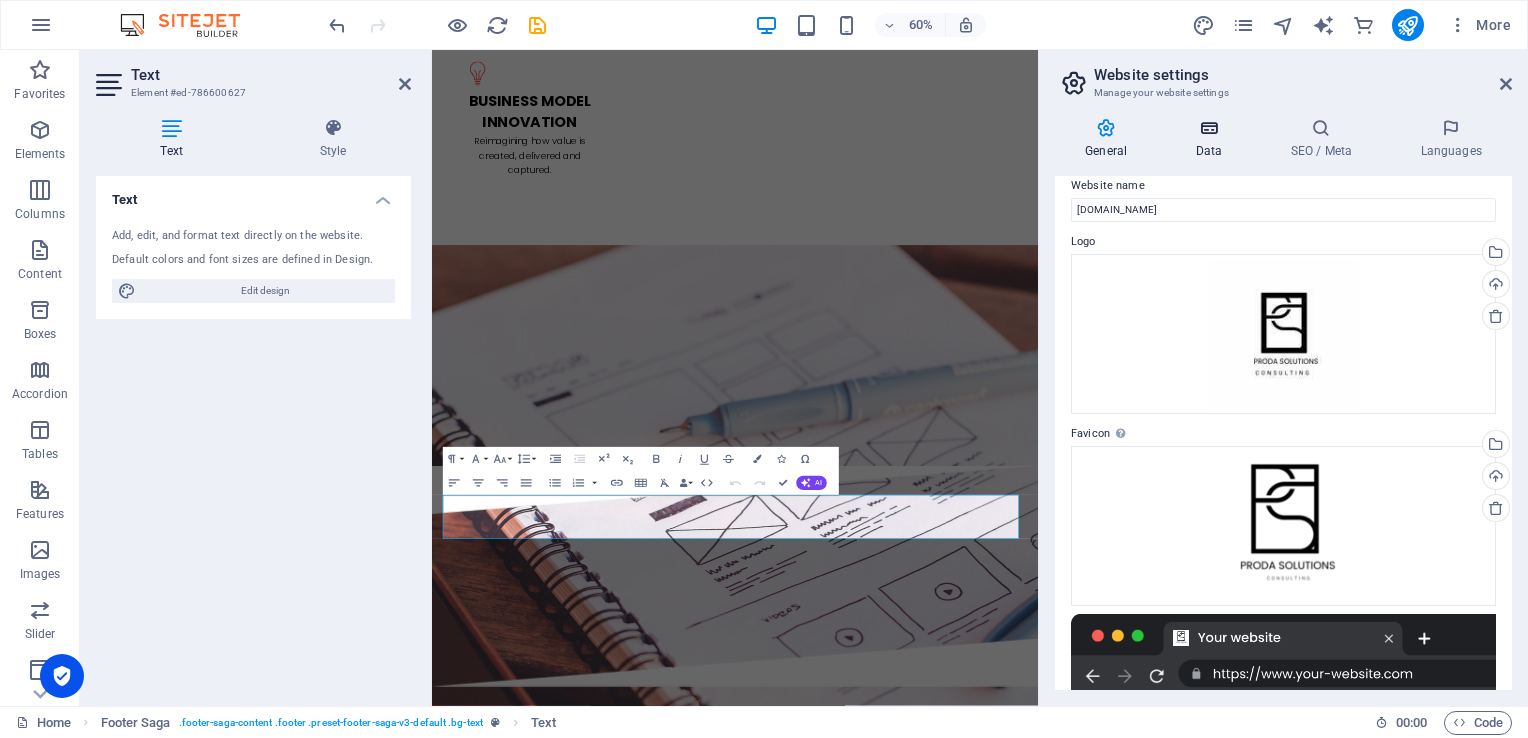 click at bounding box center (1208, 128) 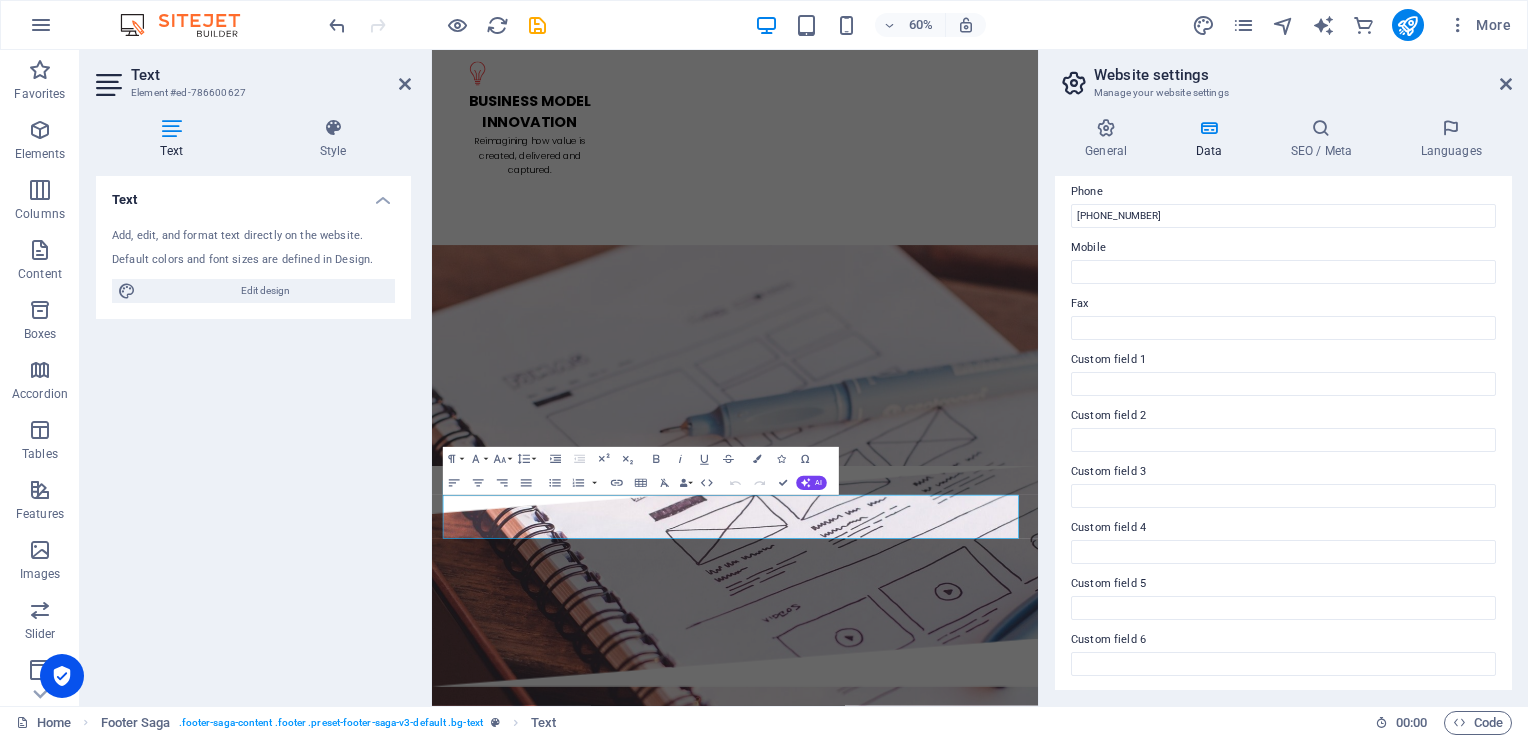 scroll, scrollTop: 0, scrollLeft: 0, axis: both 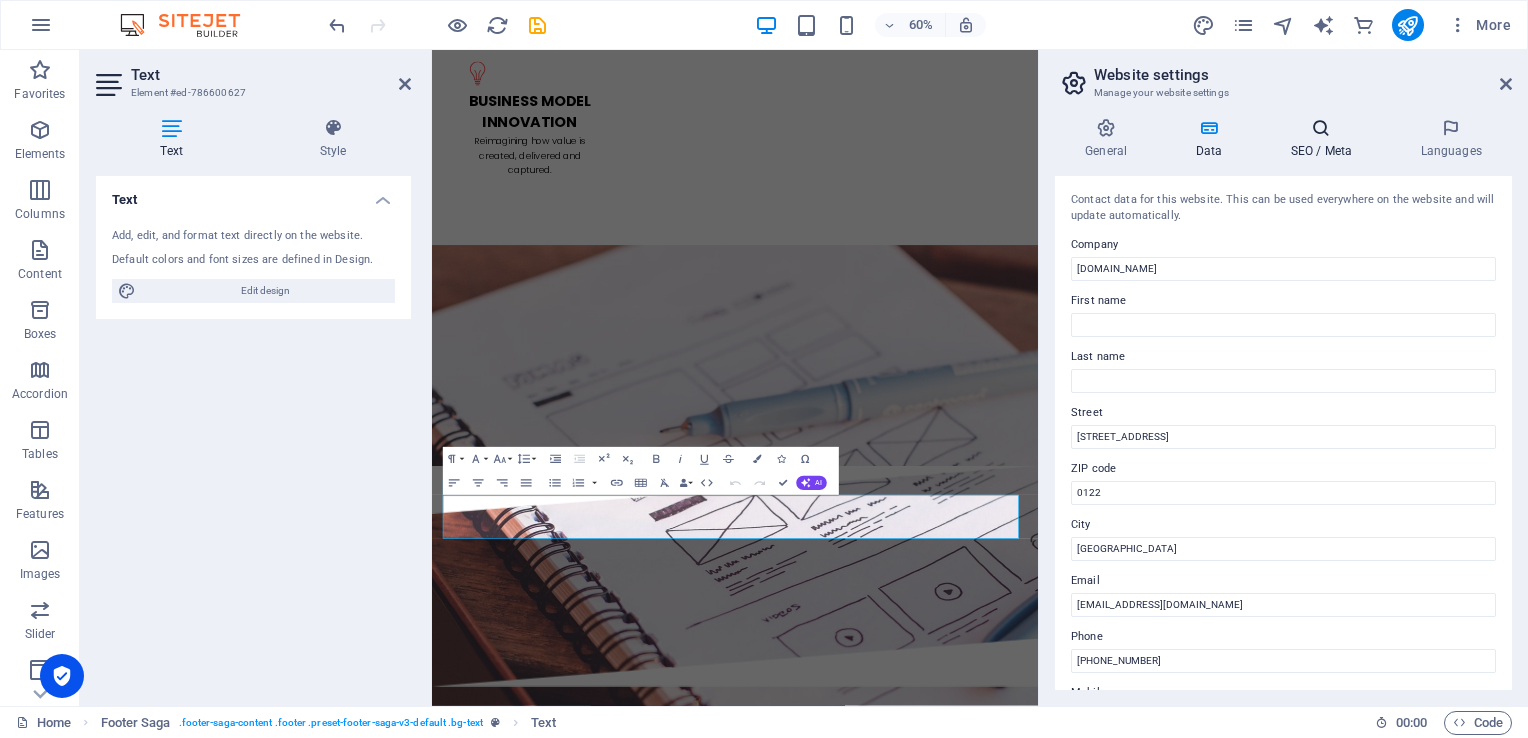 click on "SEO / Meta" at bounding box center (1325, 139) 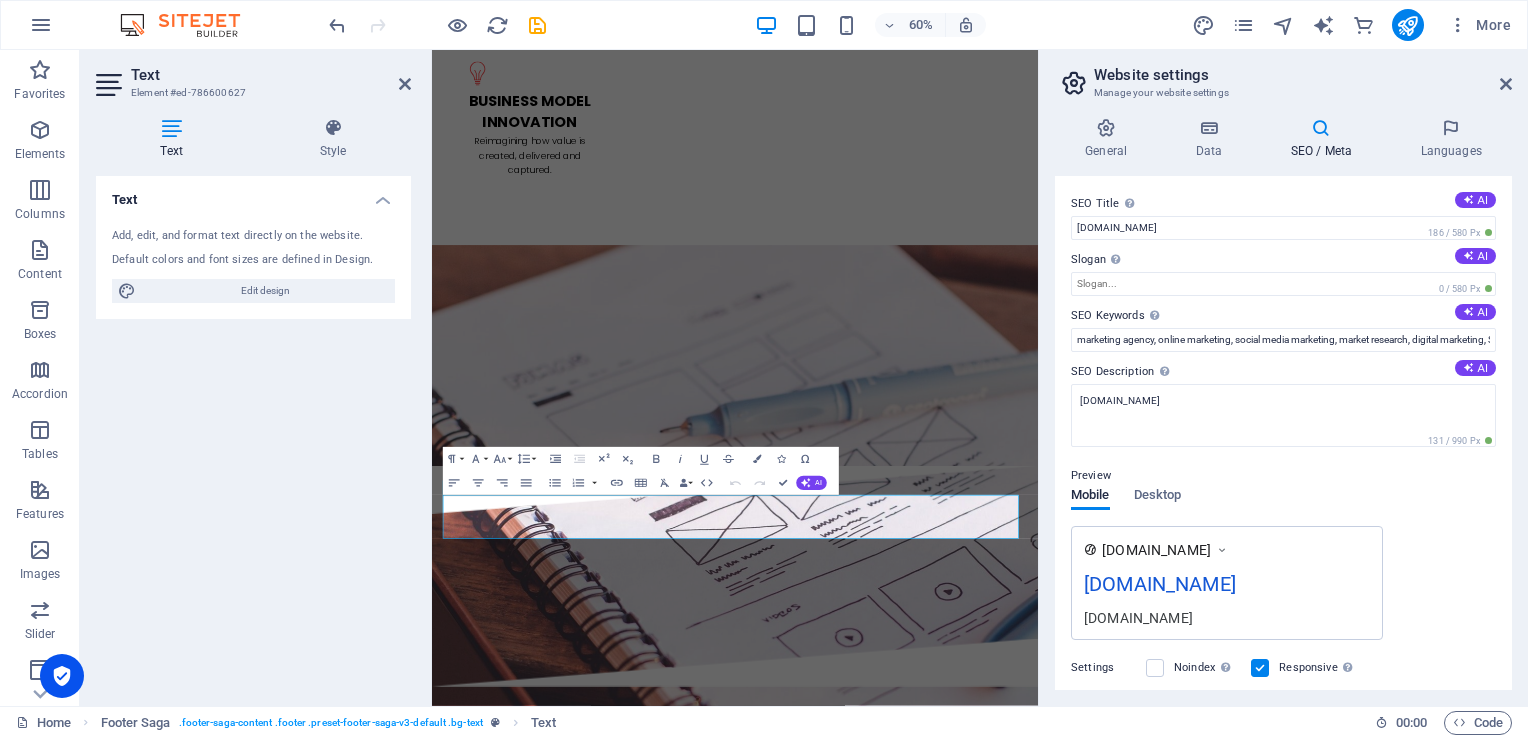 click on "Settings" at bounding box center (1103, 668) 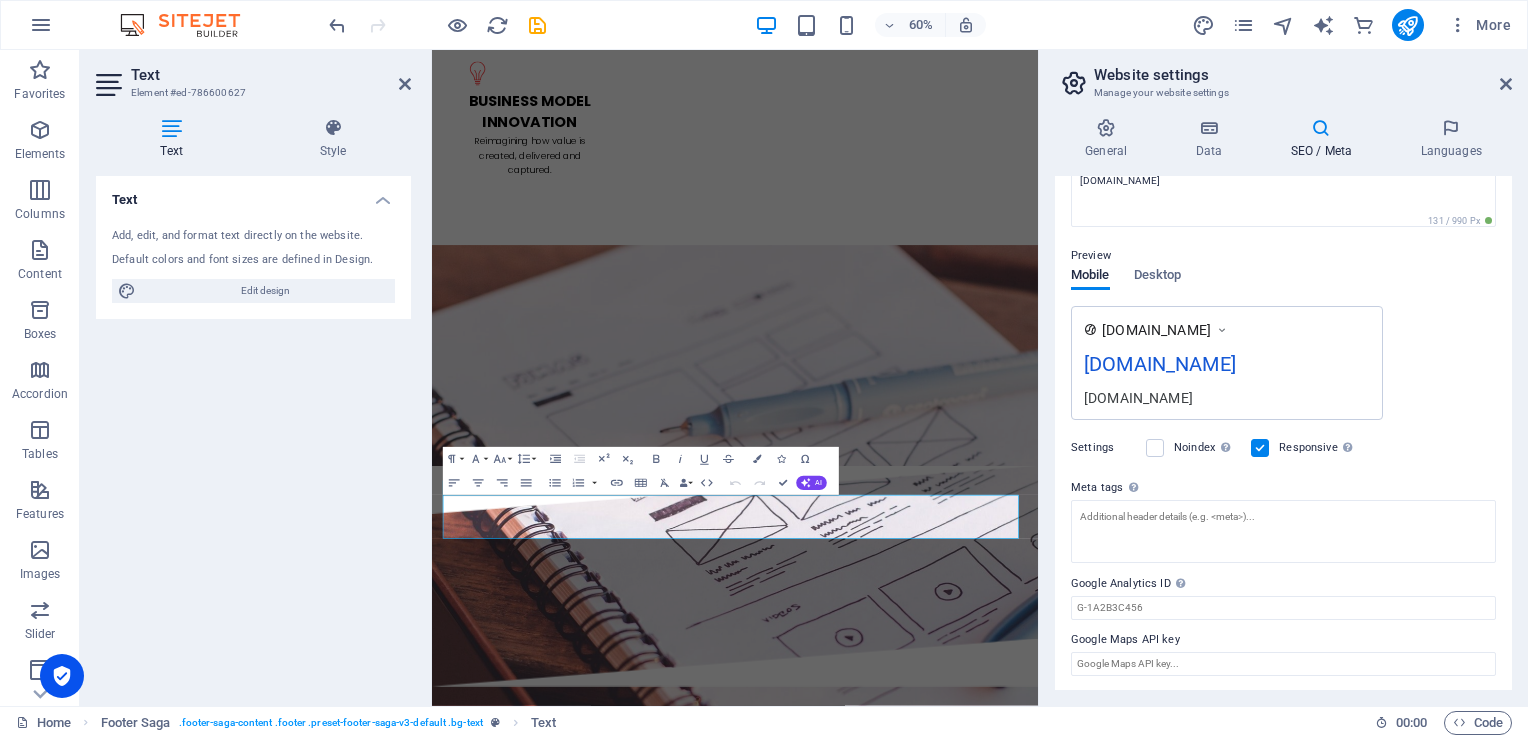 click on "SEO Title The title of your website - make it something that stands out in search engine results. AI [DOMAIN_NAME] 186 / 580 Px Slogan The slogan of your website. AI 0 / 580 Px SEO Keywords Comma-separated list of keywords representing your website. AI marketing agency, online marketing, social media marketing, market research, digital marketing, SEO, SEM, lead generation, [DOMAIN_NAME], Berlin SEO Description Describe the contents of your website - this is crucial for search engines and SEO! AI [DOMAIN_NAME] 131 / 990 Px Preview Mobile Desktop [DOMAIN_NAME] [DOMAIN_NAME] [DOMAIN_NAME] Settings Noindex Instruct search engines to exclude this website from search results. Responsive Determine whether the website should be responsive based on screen resolution. Meta tags Enter HTML code here that will be placed inside the  tags of your website. Please note that your website may not function if you include code with errors. Google Analytics ID Google Maps API key" at bounding box center (1283, 433) 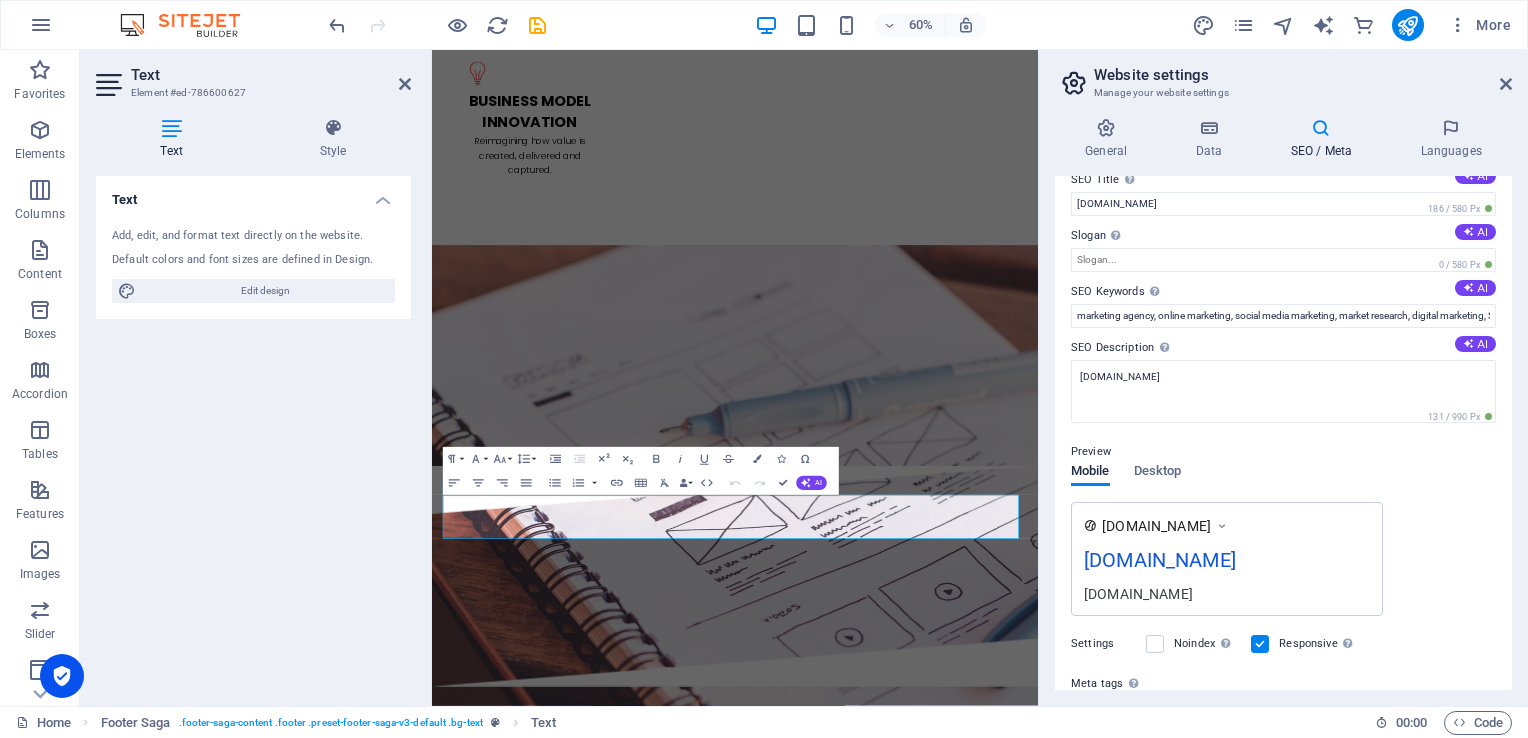 scroll, scrollTop: 0, scrollLeft: 0, axis: both 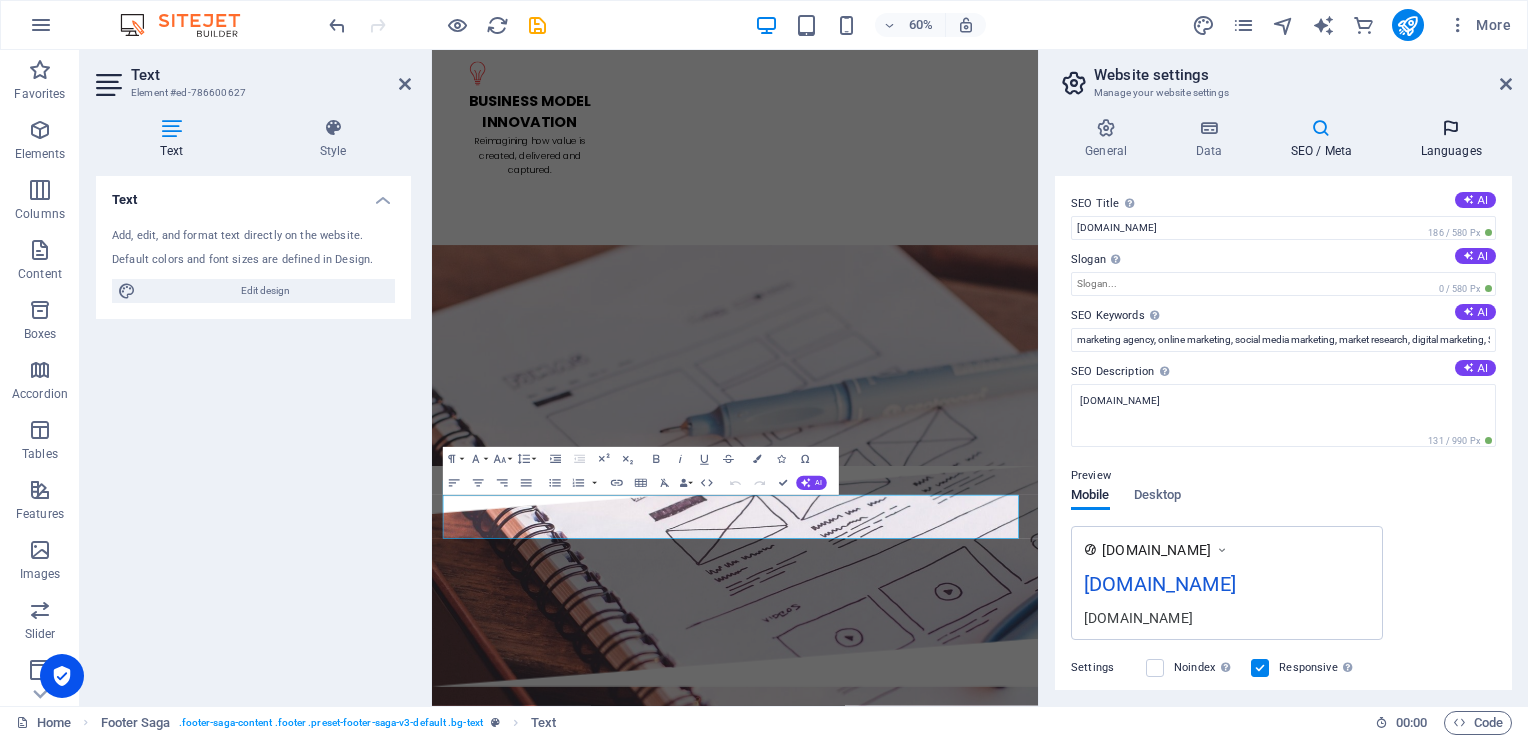 click at bounding box center [1451, 128] 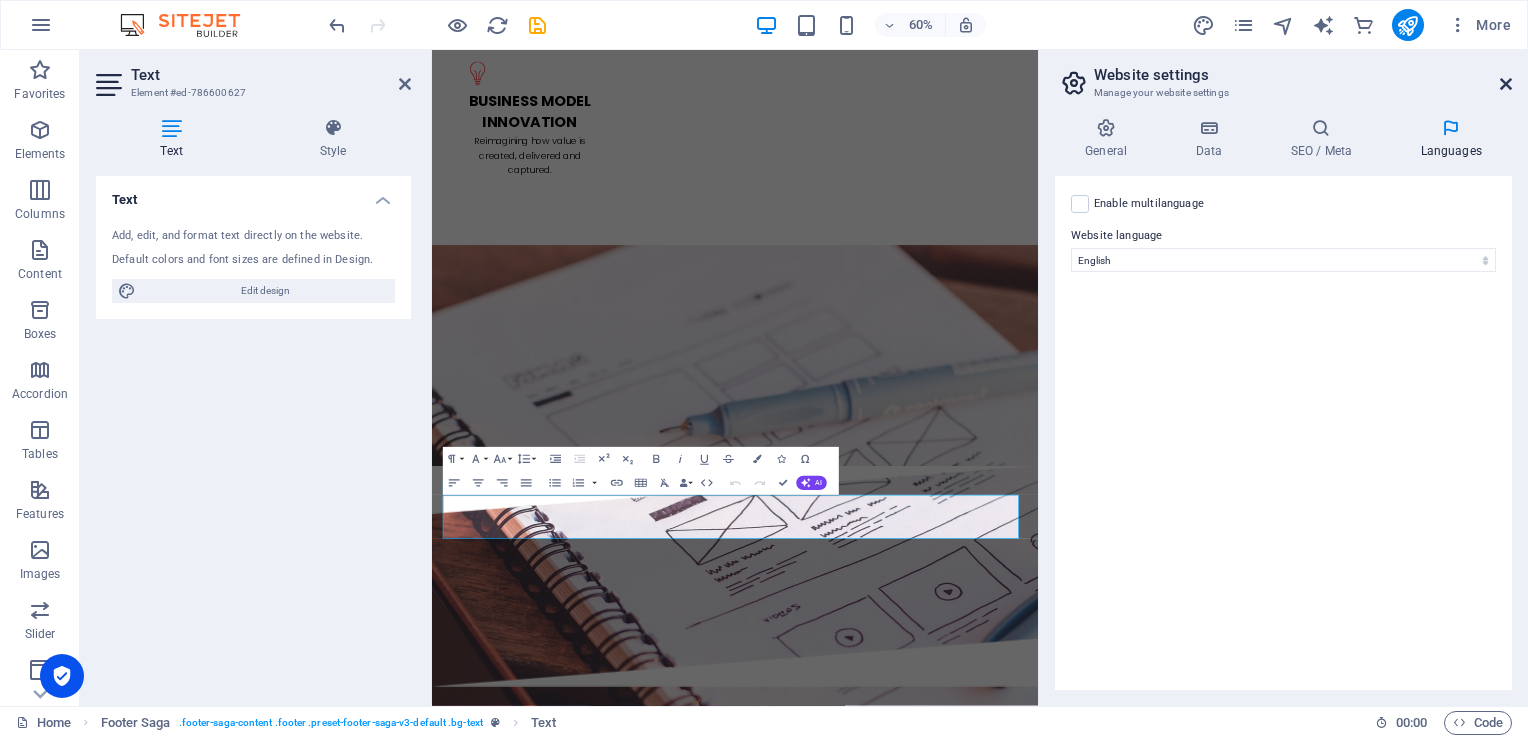 click at bounding box center (1506, 84) 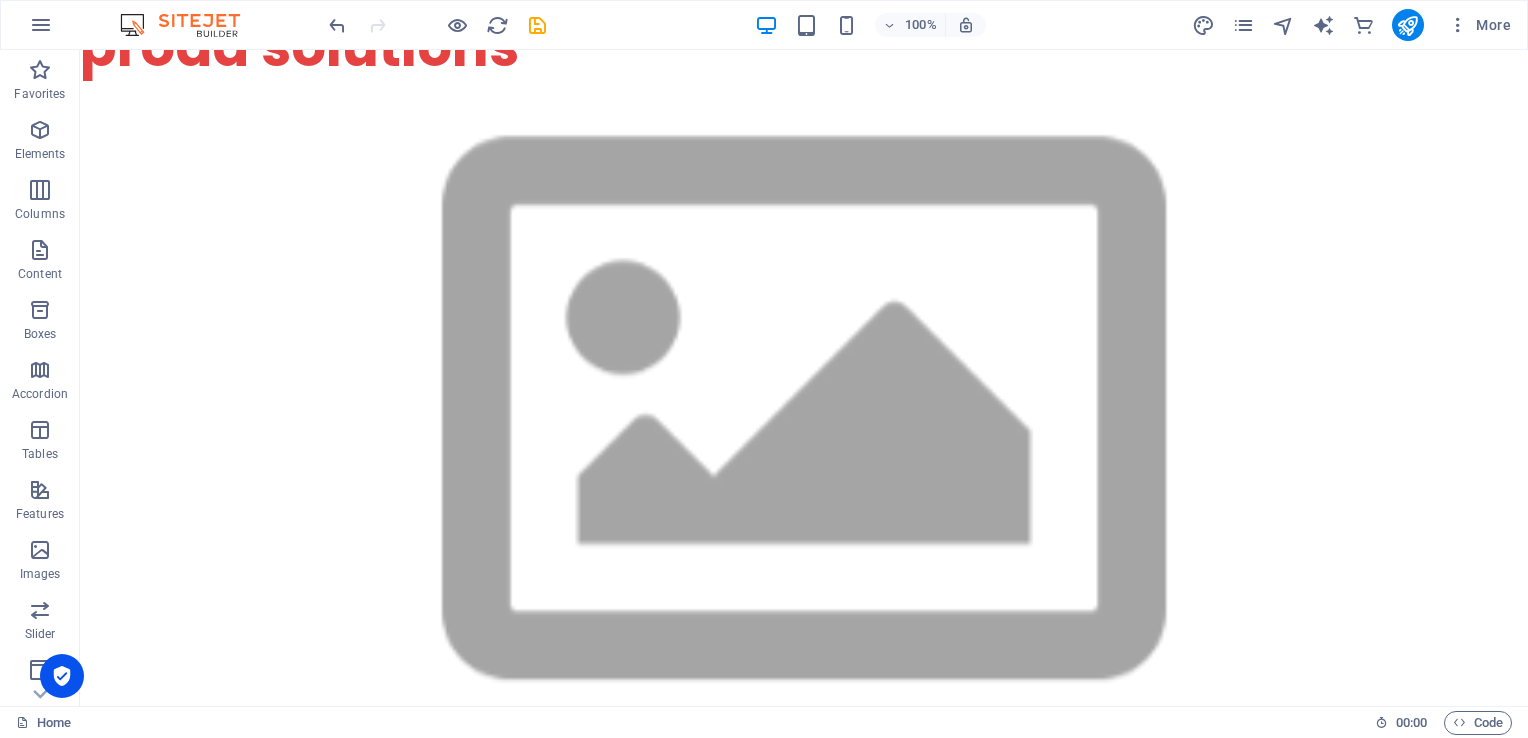 scroll, scrollTop: 0, scrollLeft: 0, axis: both 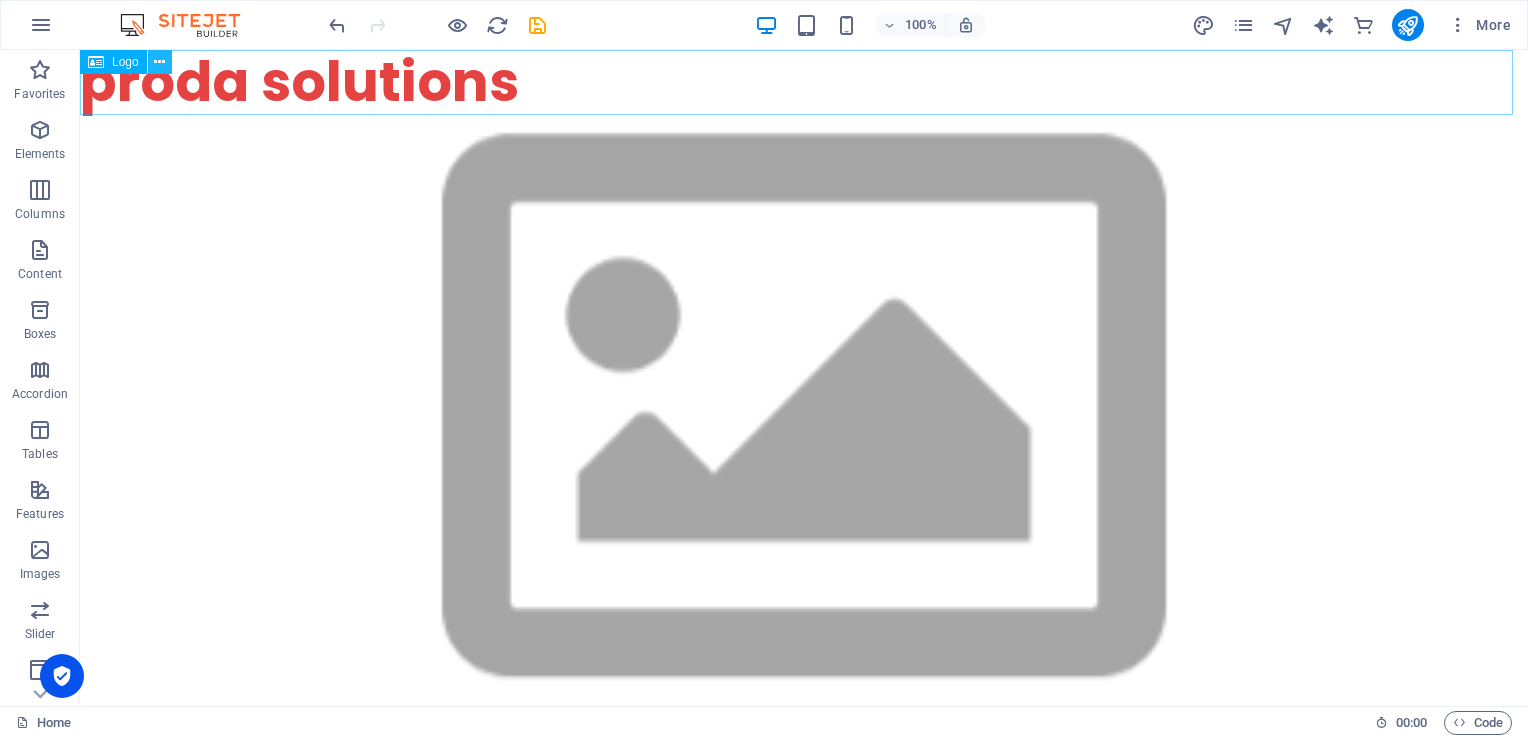 click at bounding box center (160, 62) 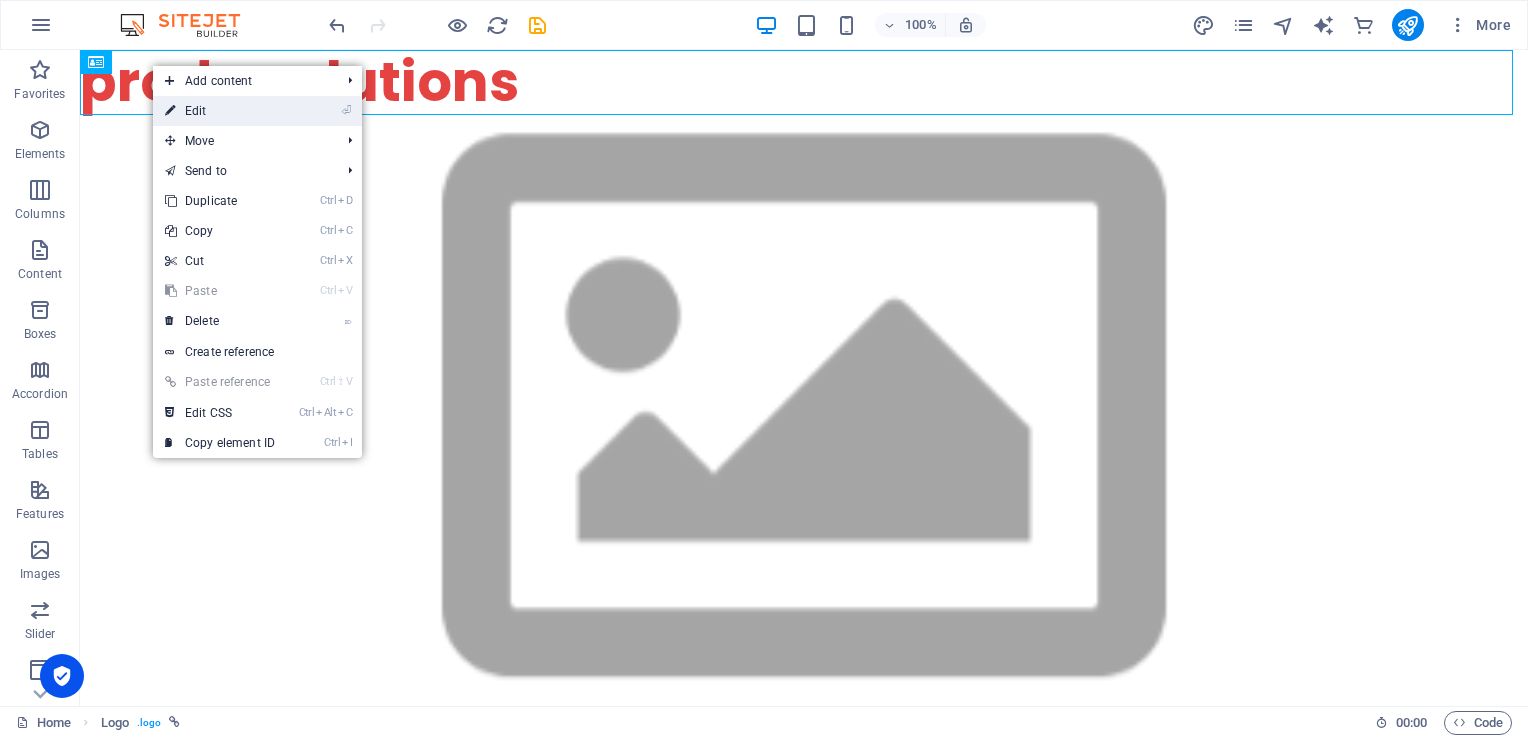 click on "⏎  Edit" at bounding box center (220, 111) 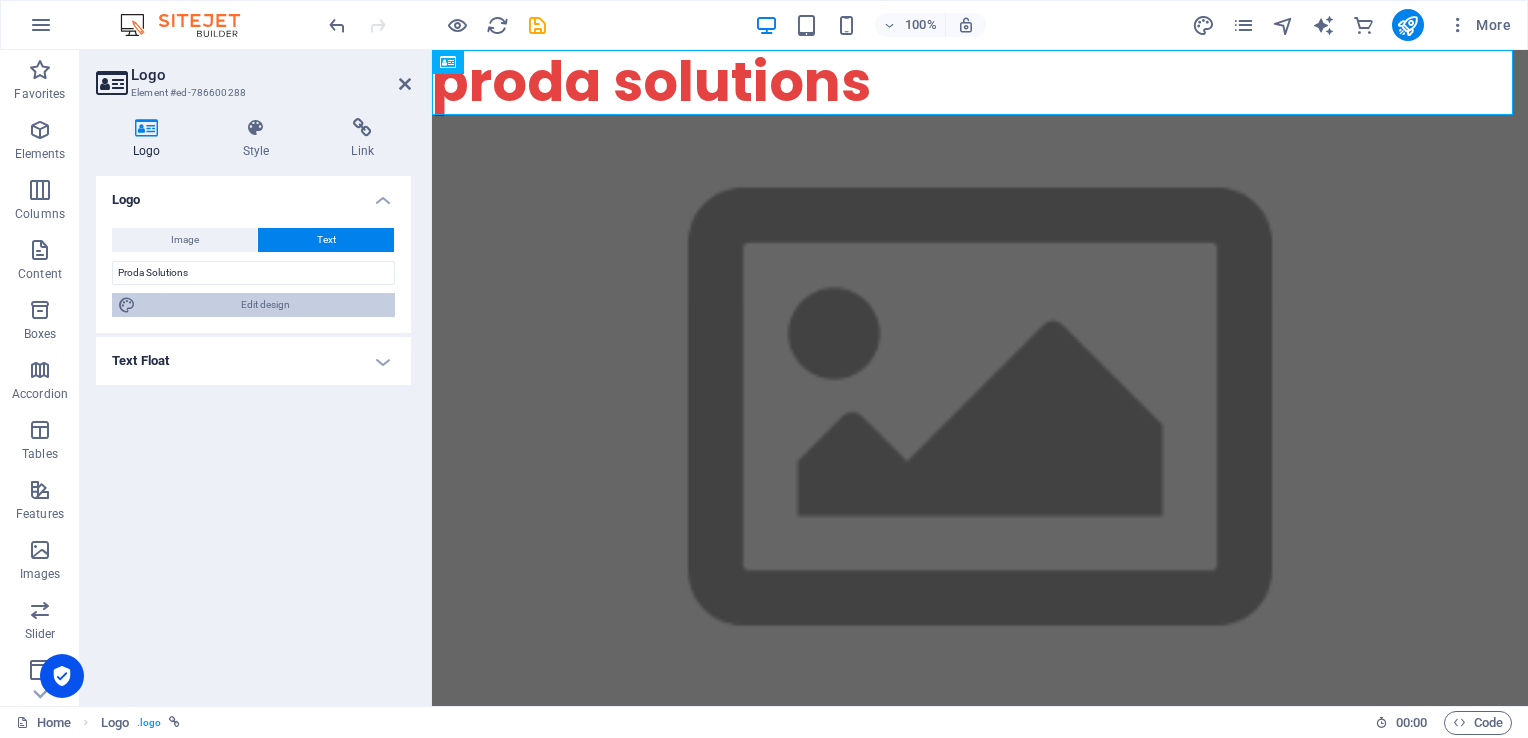 click on "Edit design" at bounding box center (265, 305) 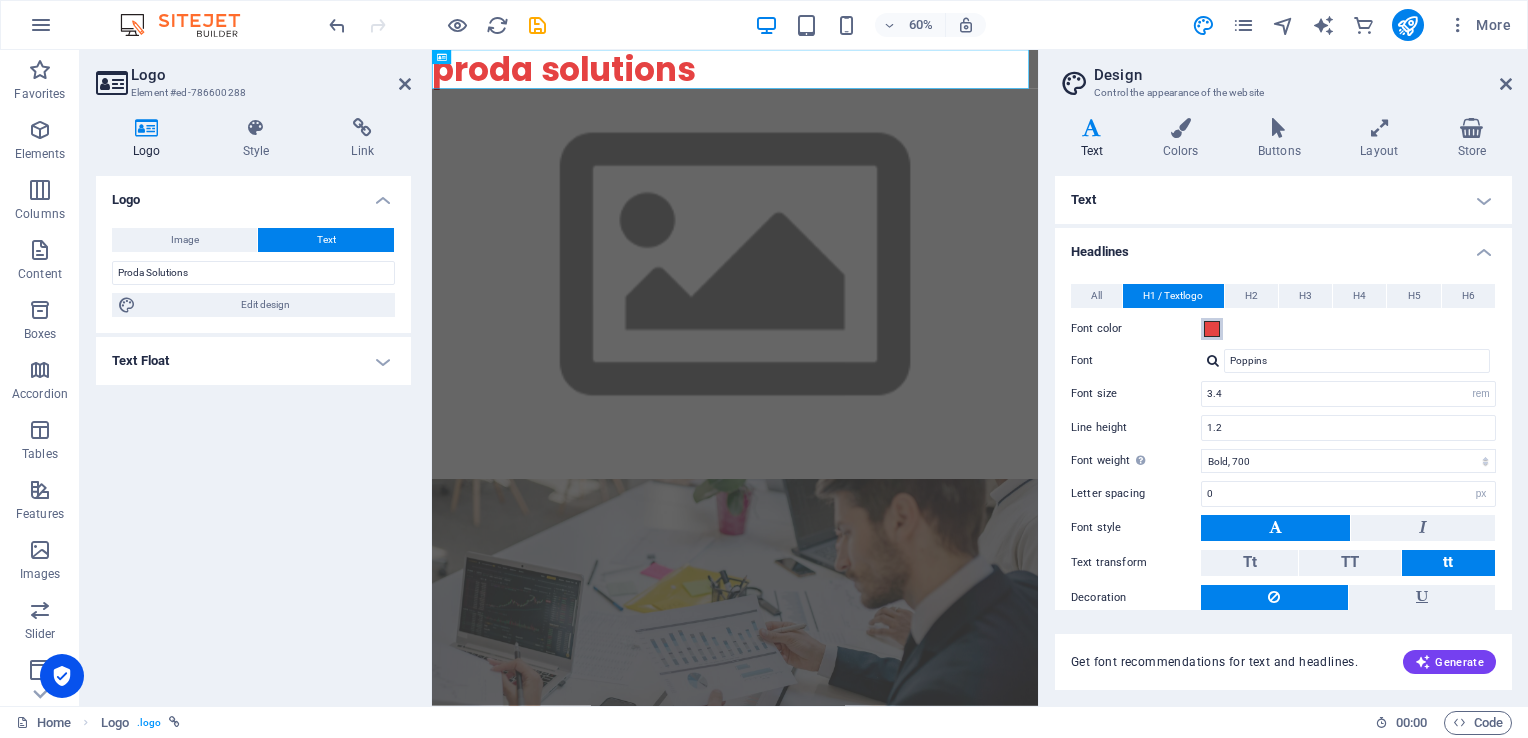 click at bounding box center [1212, 329] 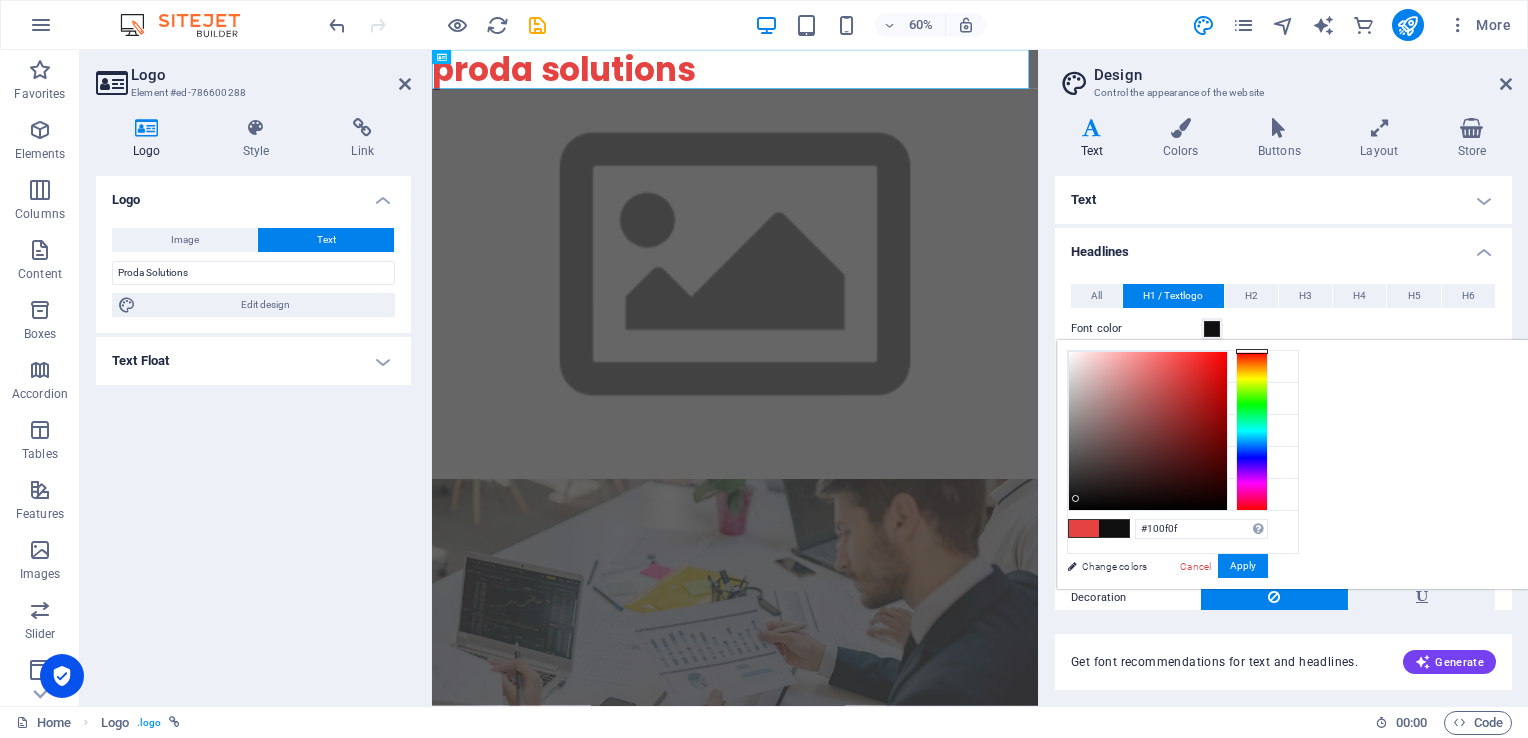 click at bounding box center [1148, 431] 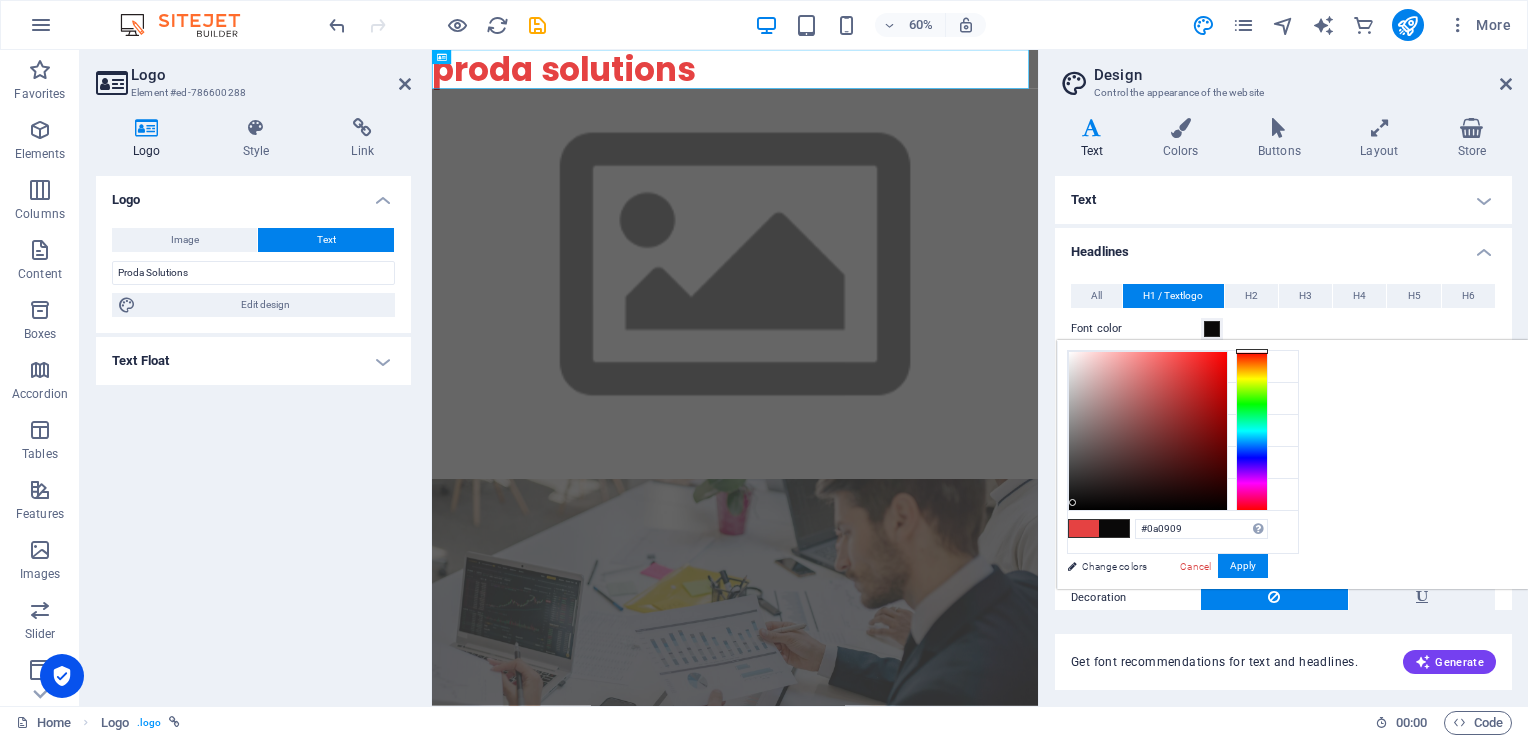 click at bounding box center [1148, 431] 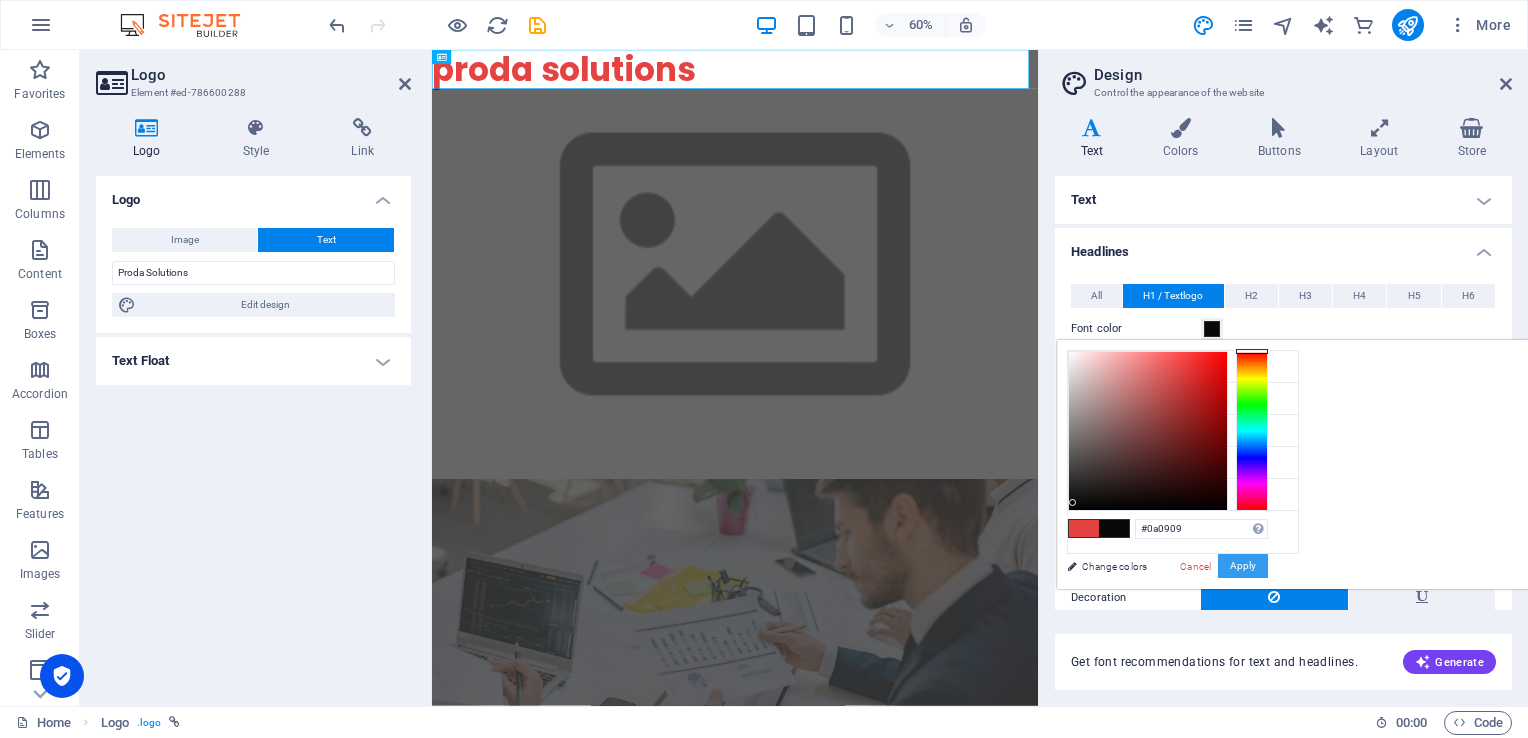 click on "Apply" at bounding box center [1243, 566] 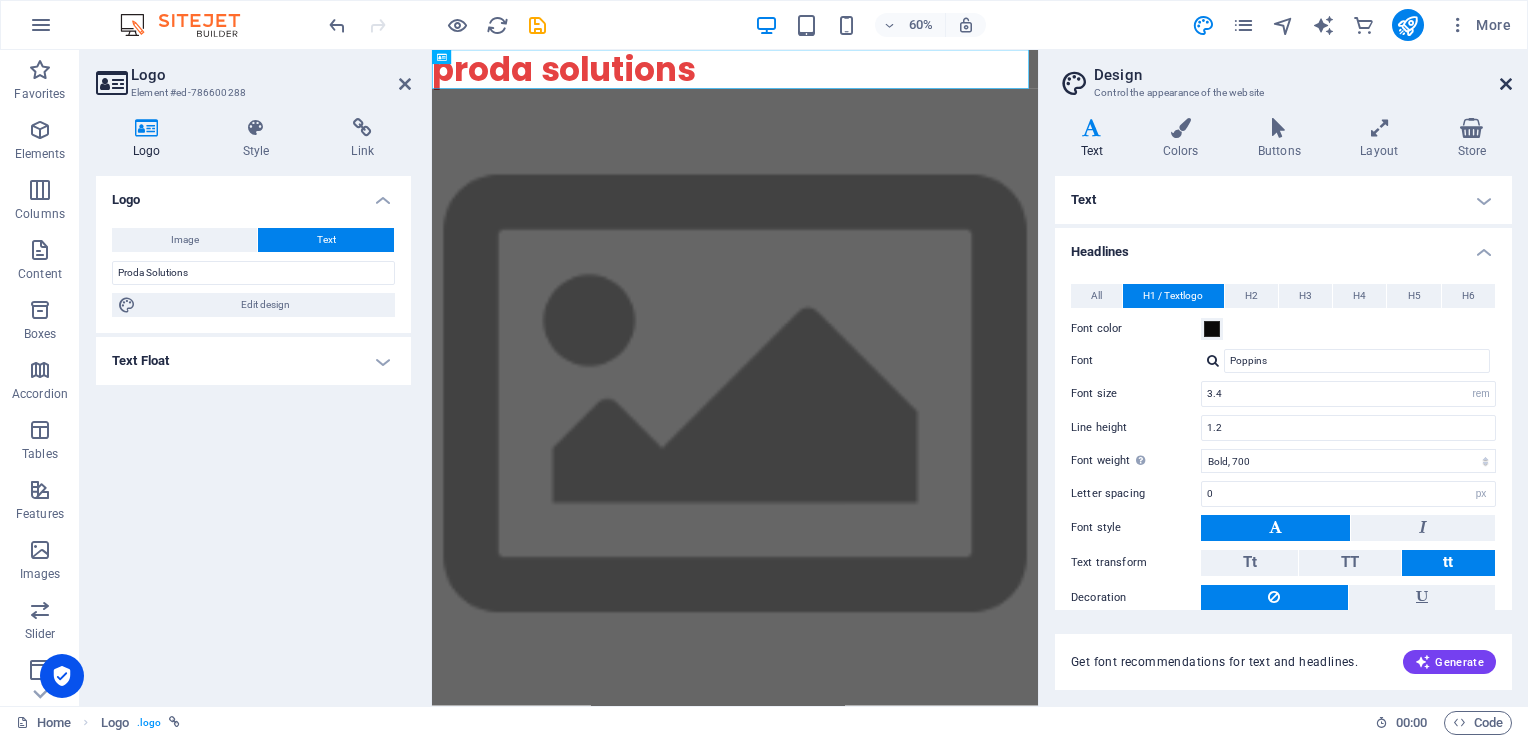 click at bounding box center [1506, 84] 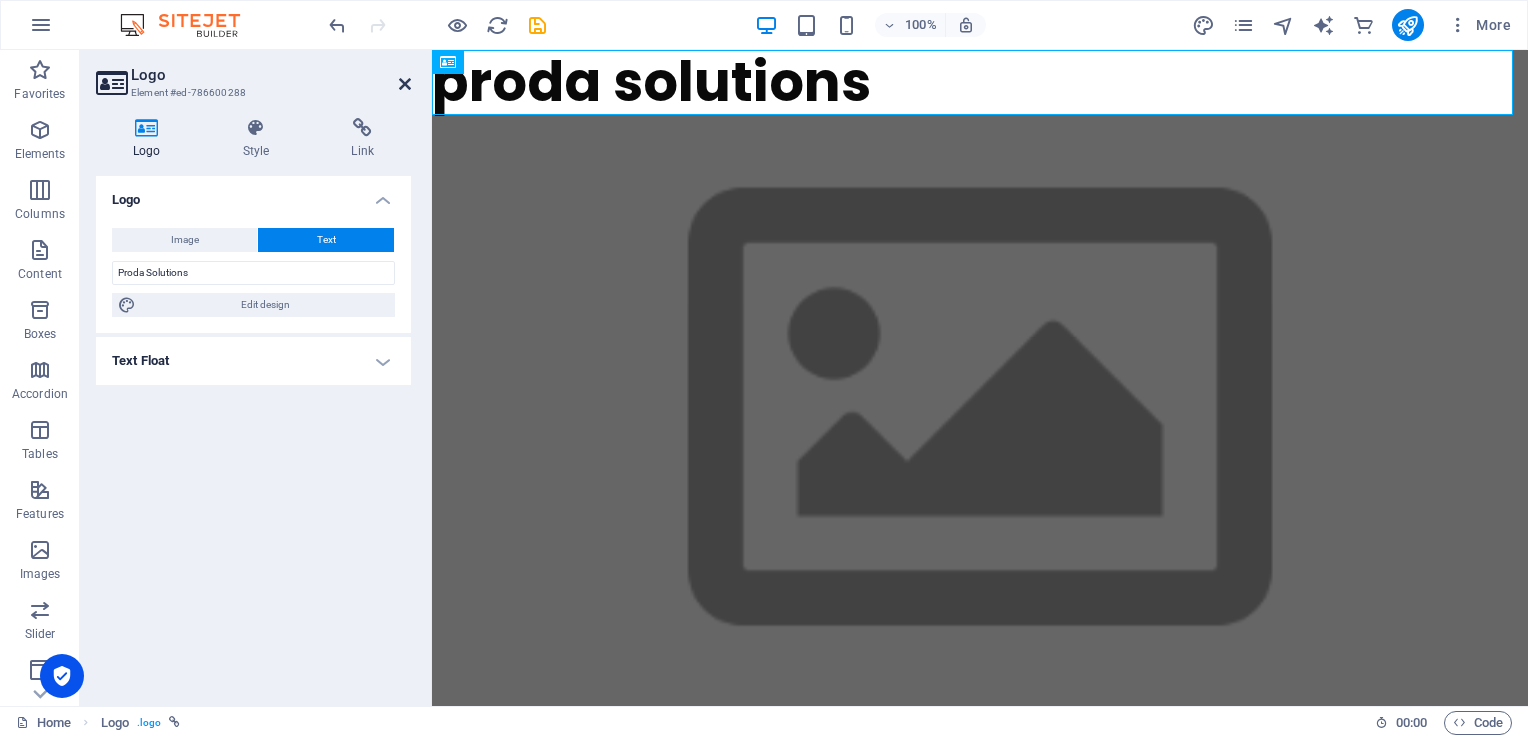 click at bounding box center [405, 84] 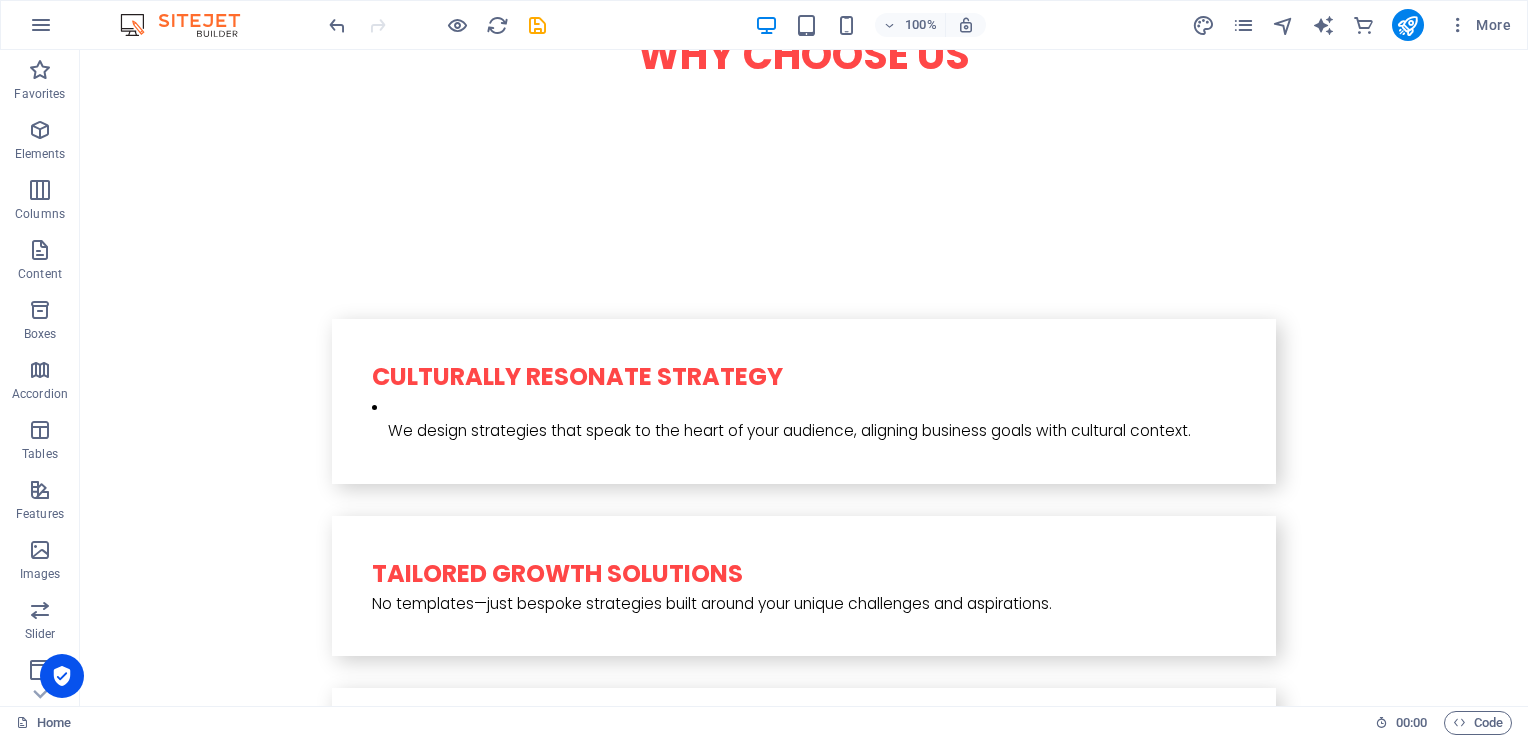 scroll, scrollTop: 4364, scrollLeft: 0, axis: vertical 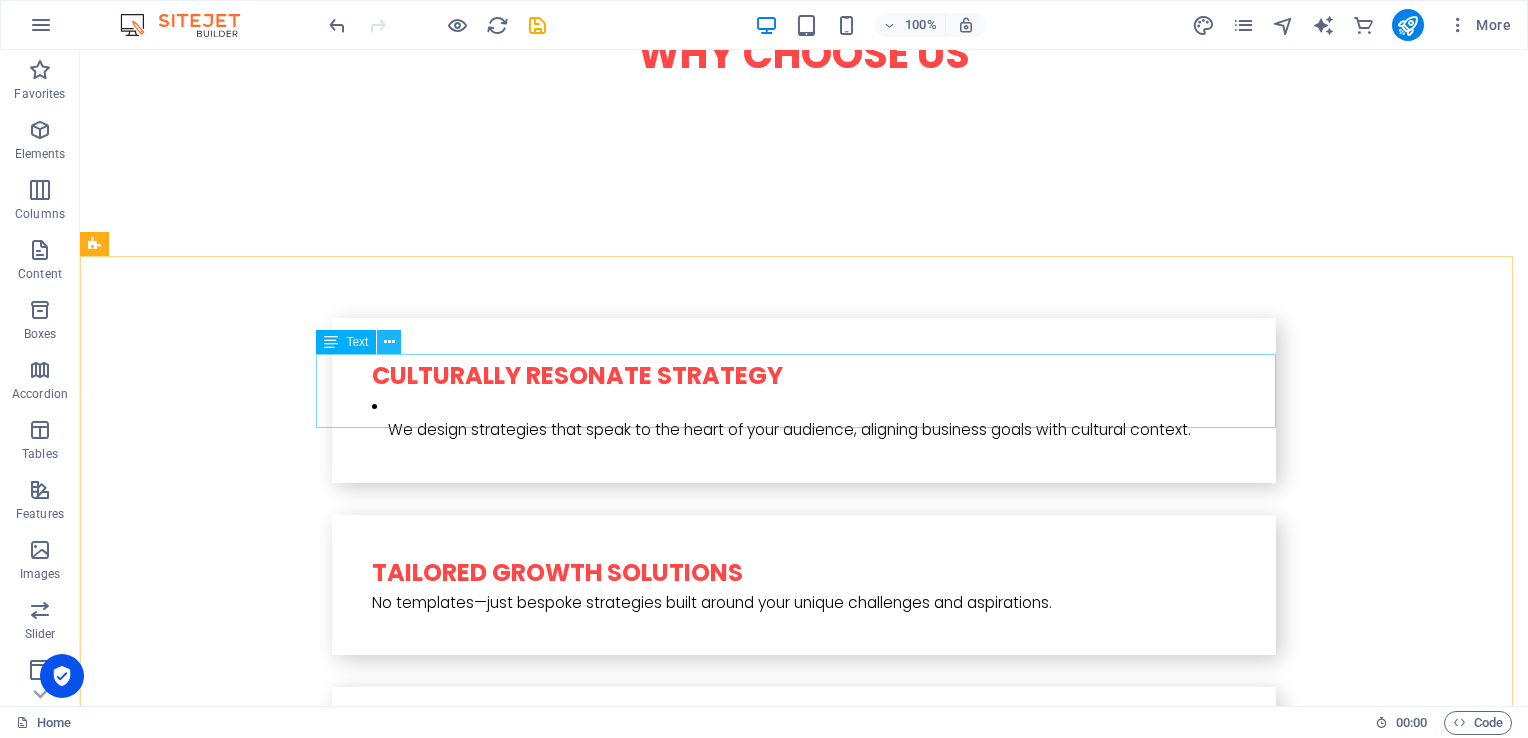 click at bounding box center (389, 342) 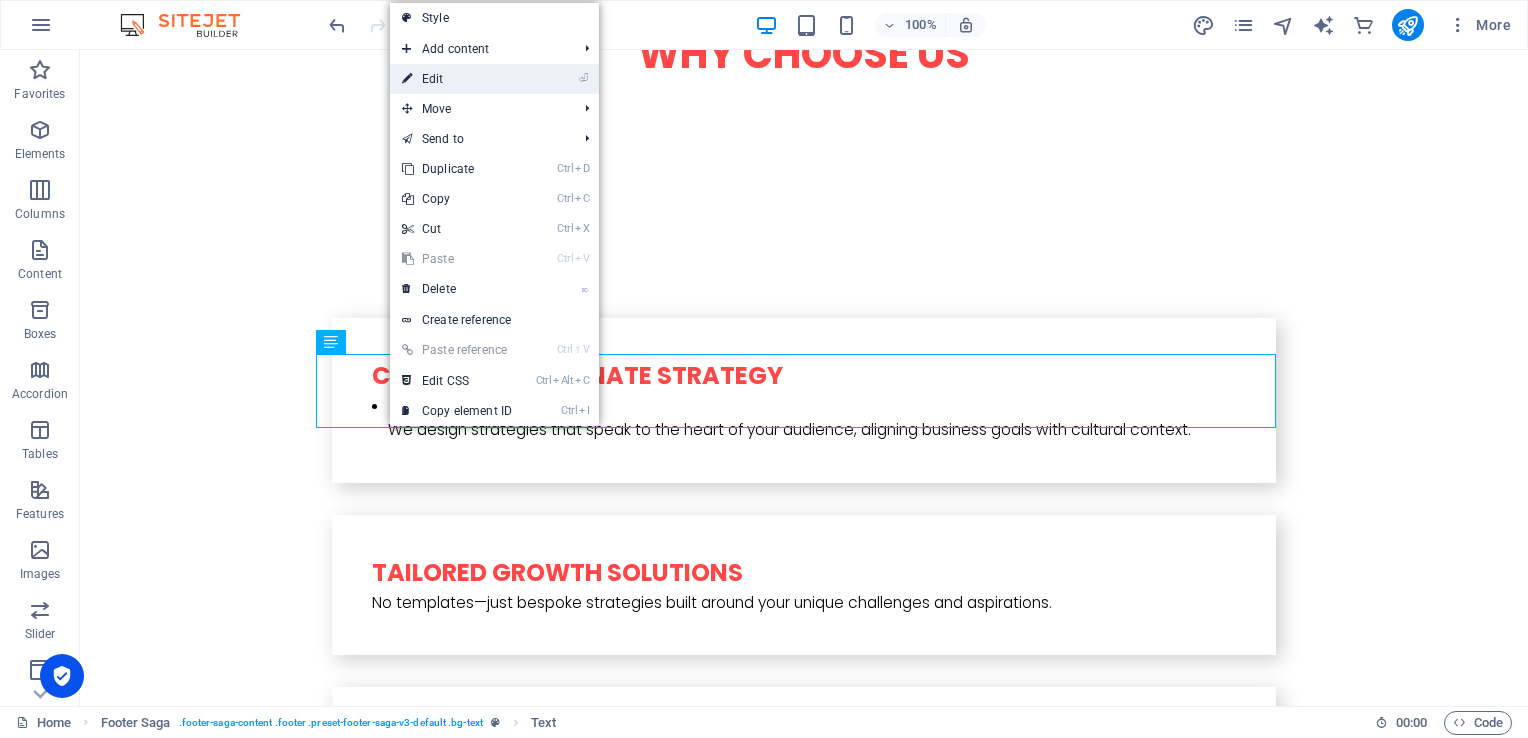 click on "⏎  Edit" at bounding box center (457, 79) 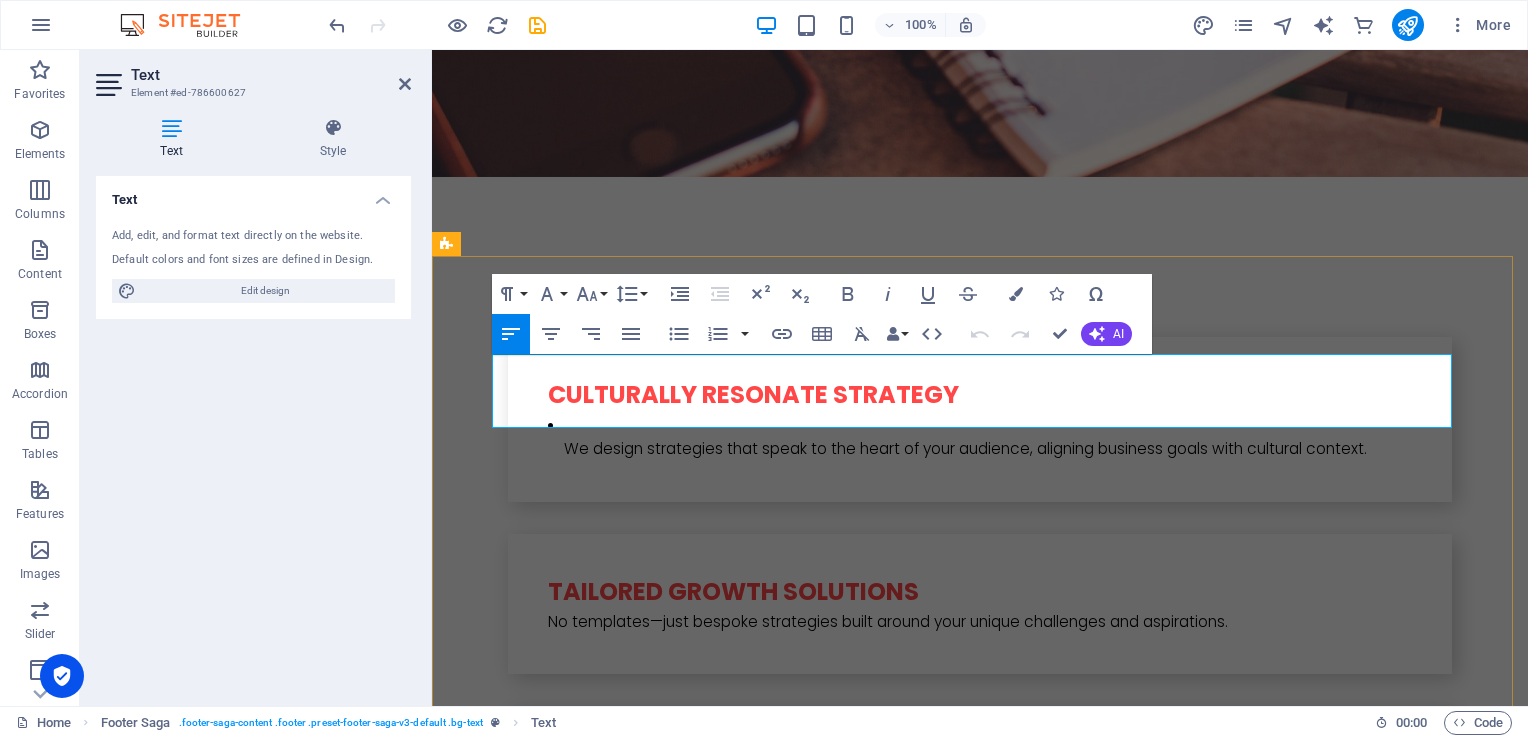 click on "[STREET_ADDRESS]" at bounding box center (920, 3492) 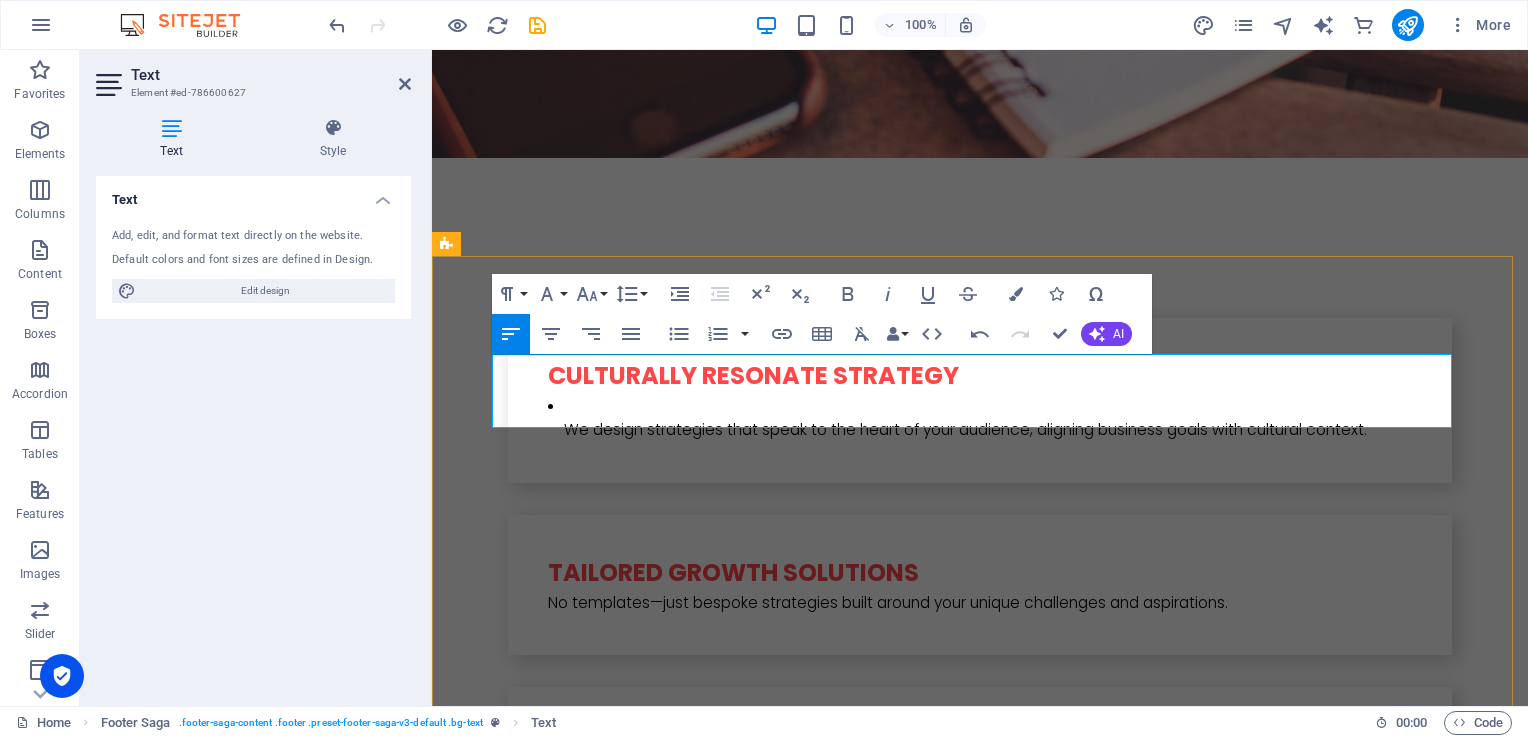 click on "[STREET_ADDRESS]" at bounding box center (508, 3472) 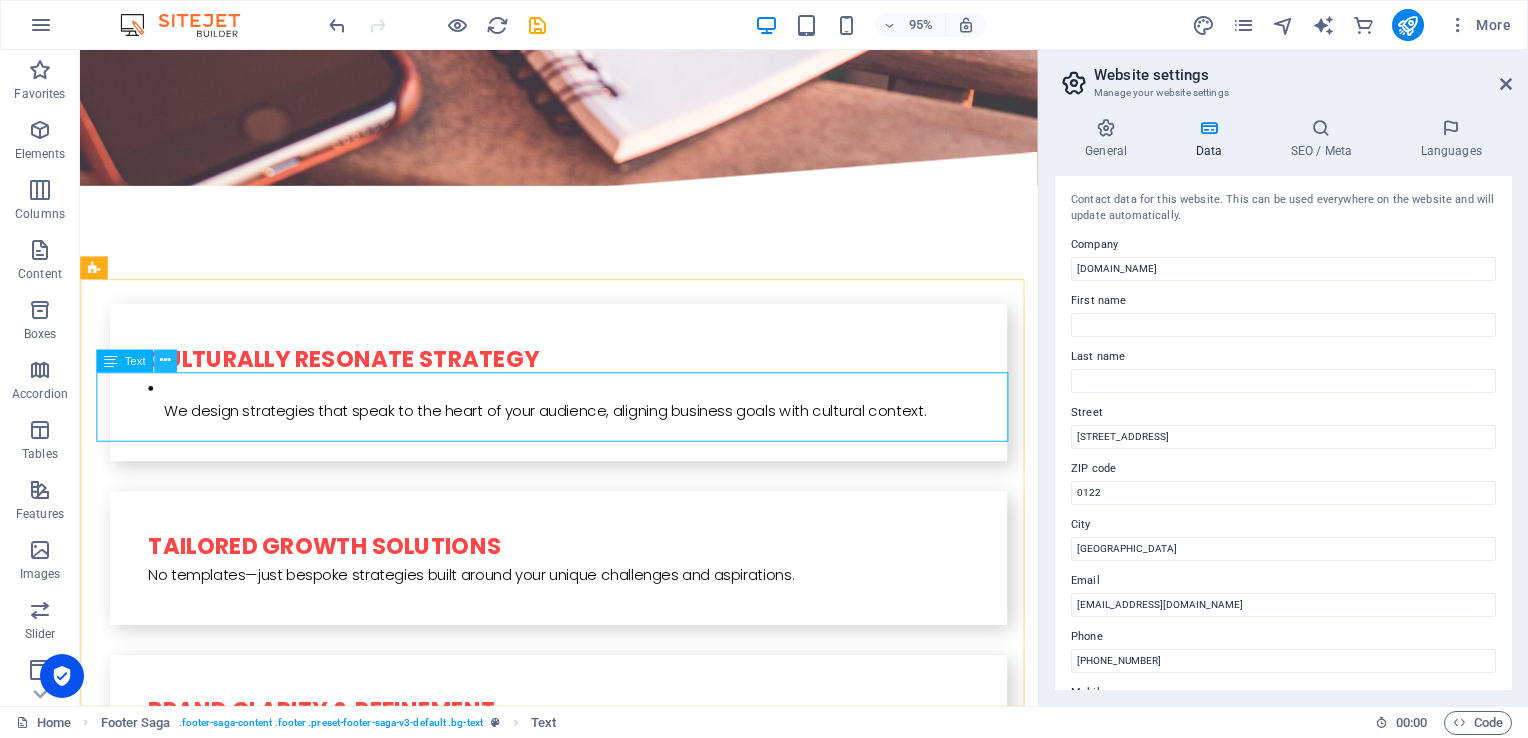 click at bounding box center [165, 360] 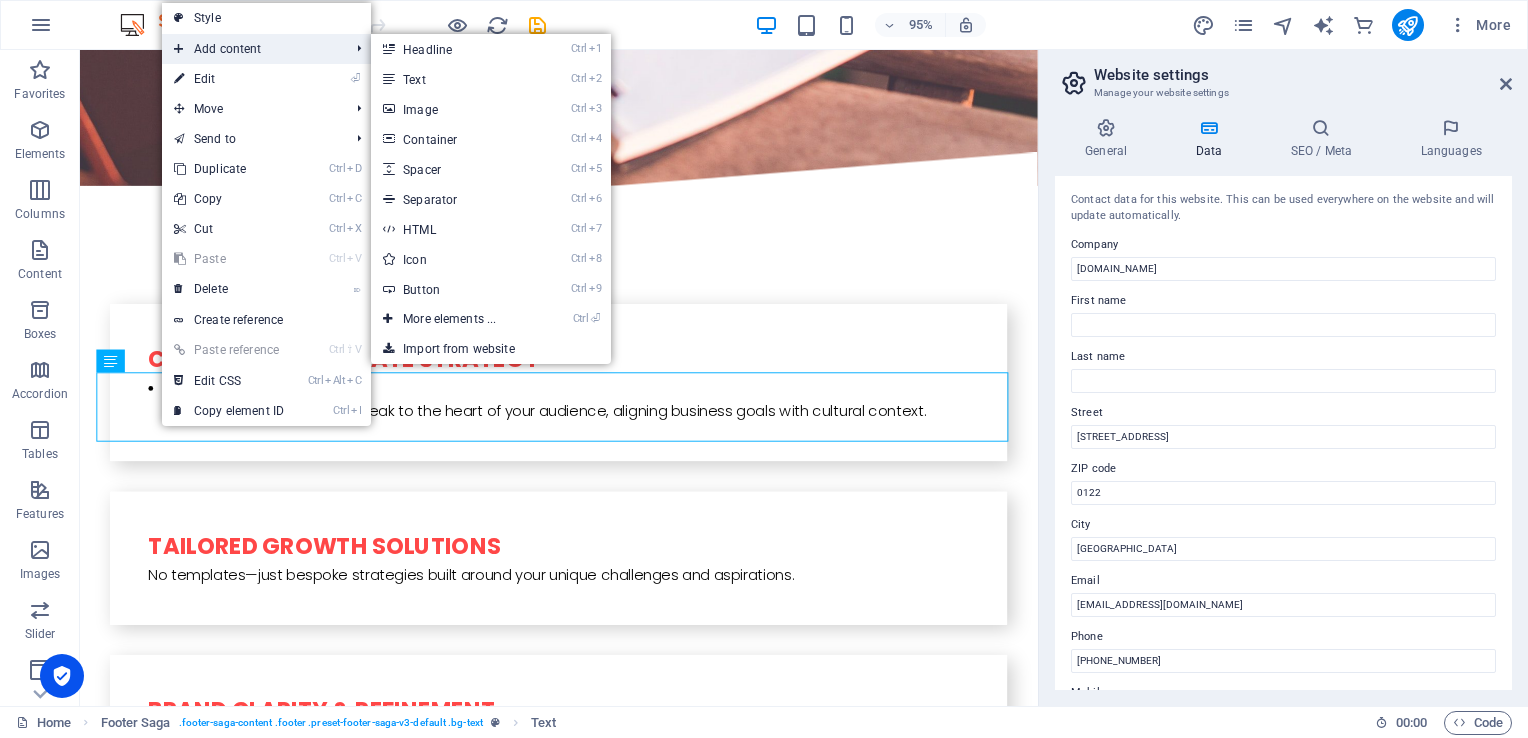 click on "Add content" at bounding box center [251, 49] 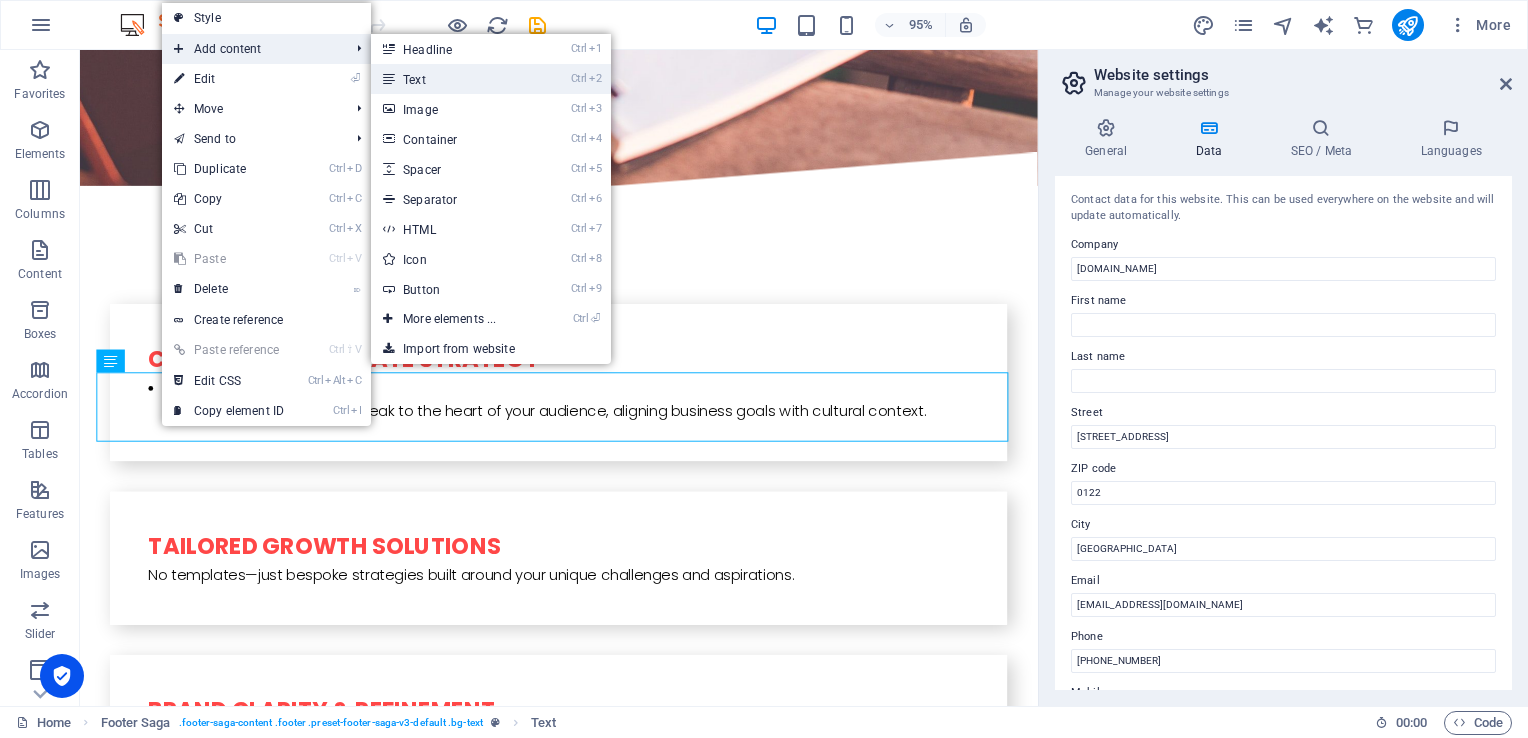 click on "Ctrl 2  Text" at bounding box center (453, 79) 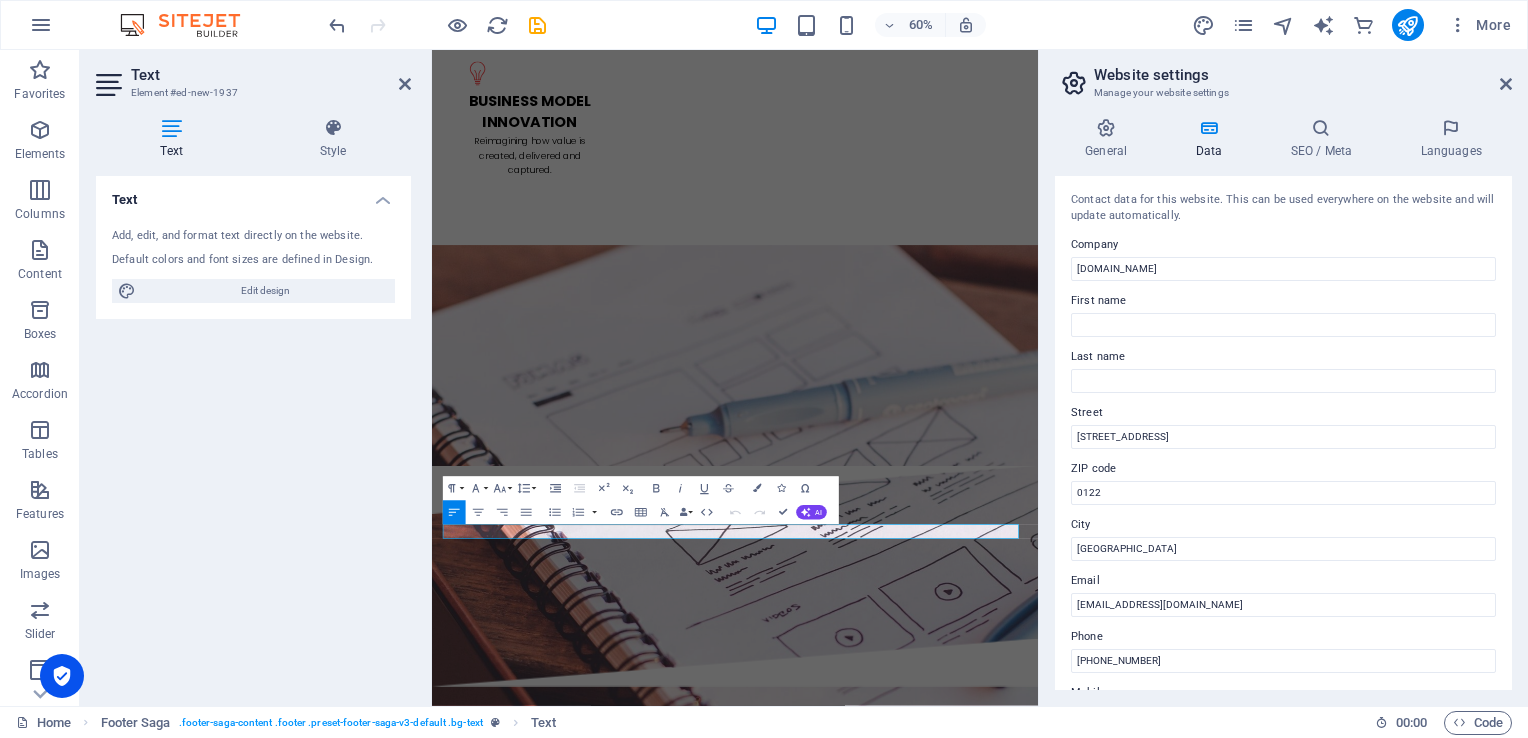 scroll, scrollTop: 4389, scrollLeft: 0, axis: vertical 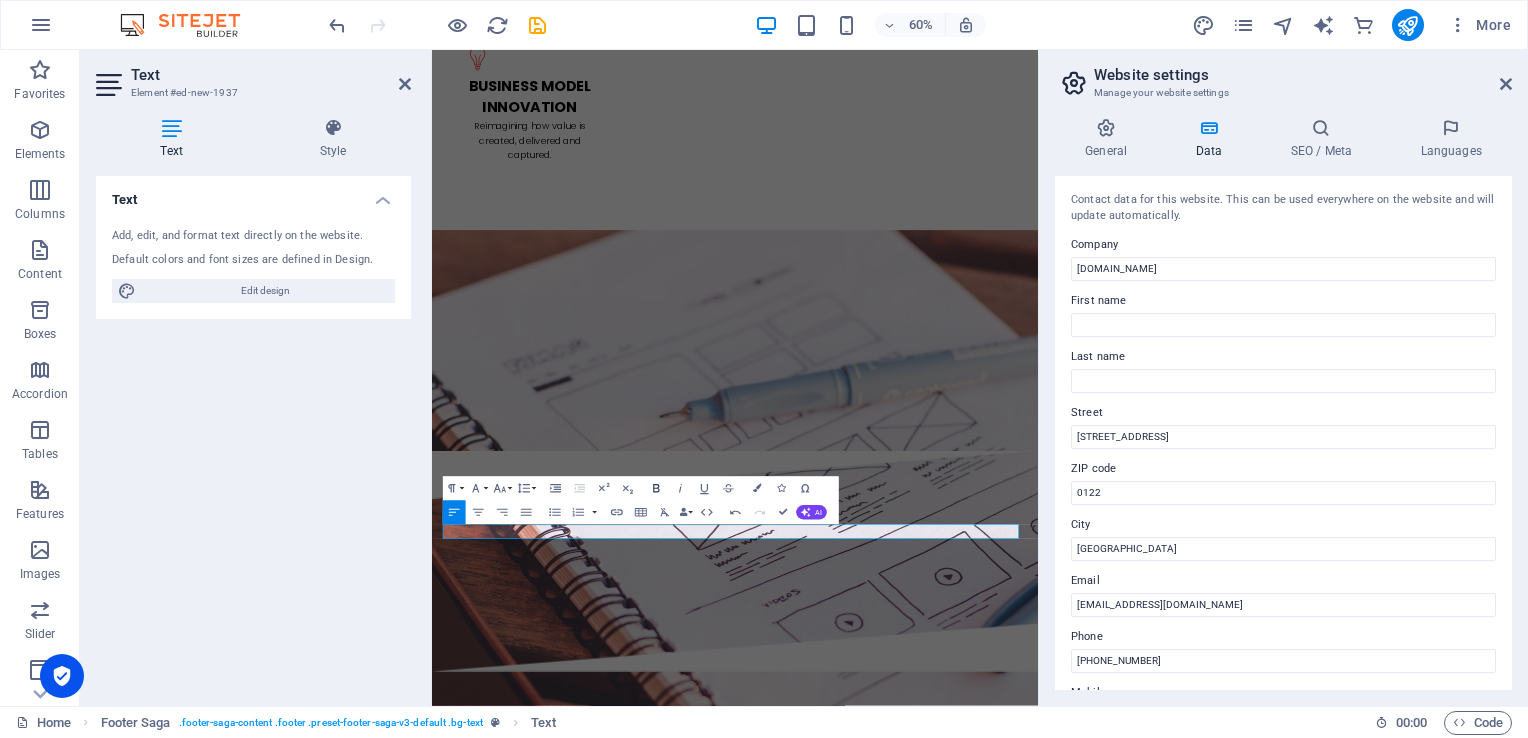 click 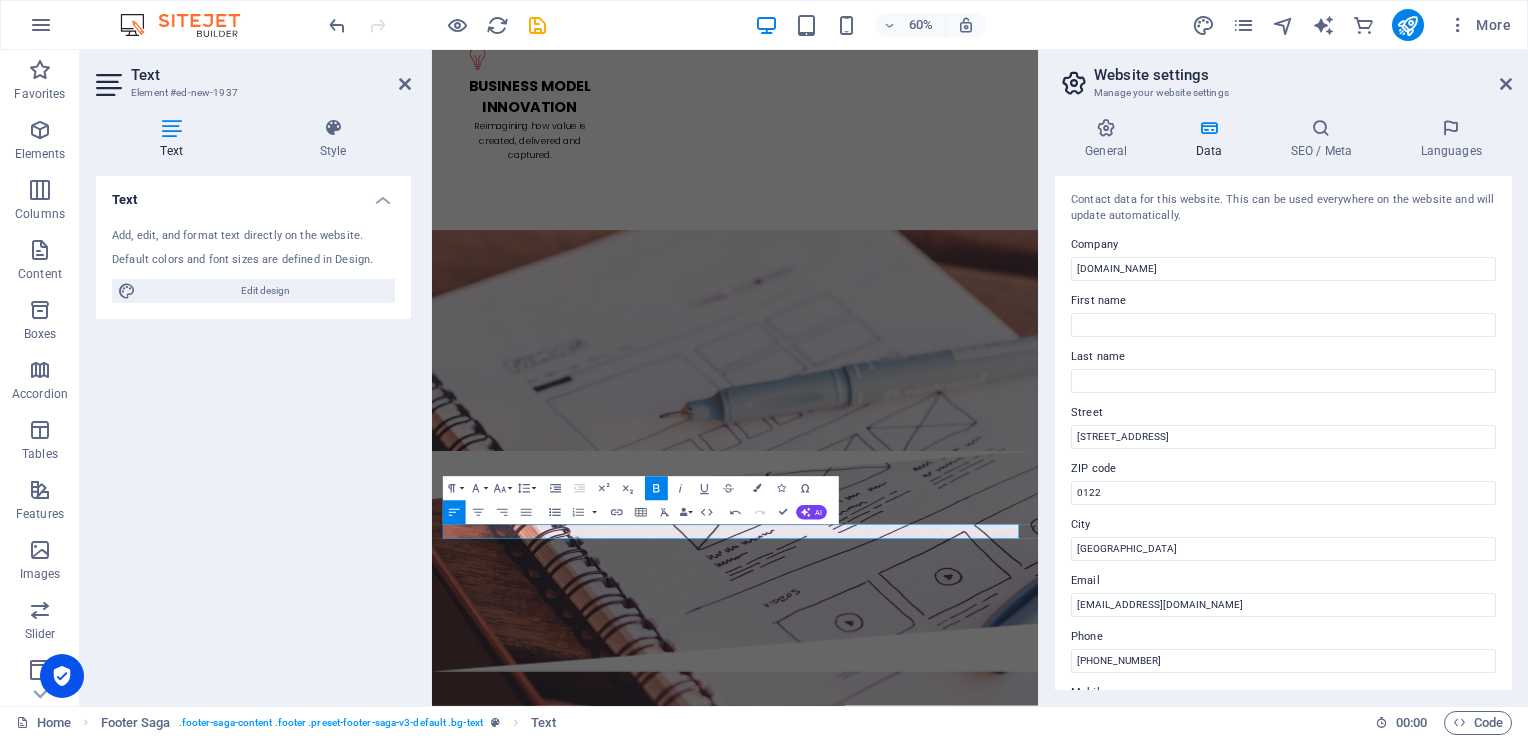type 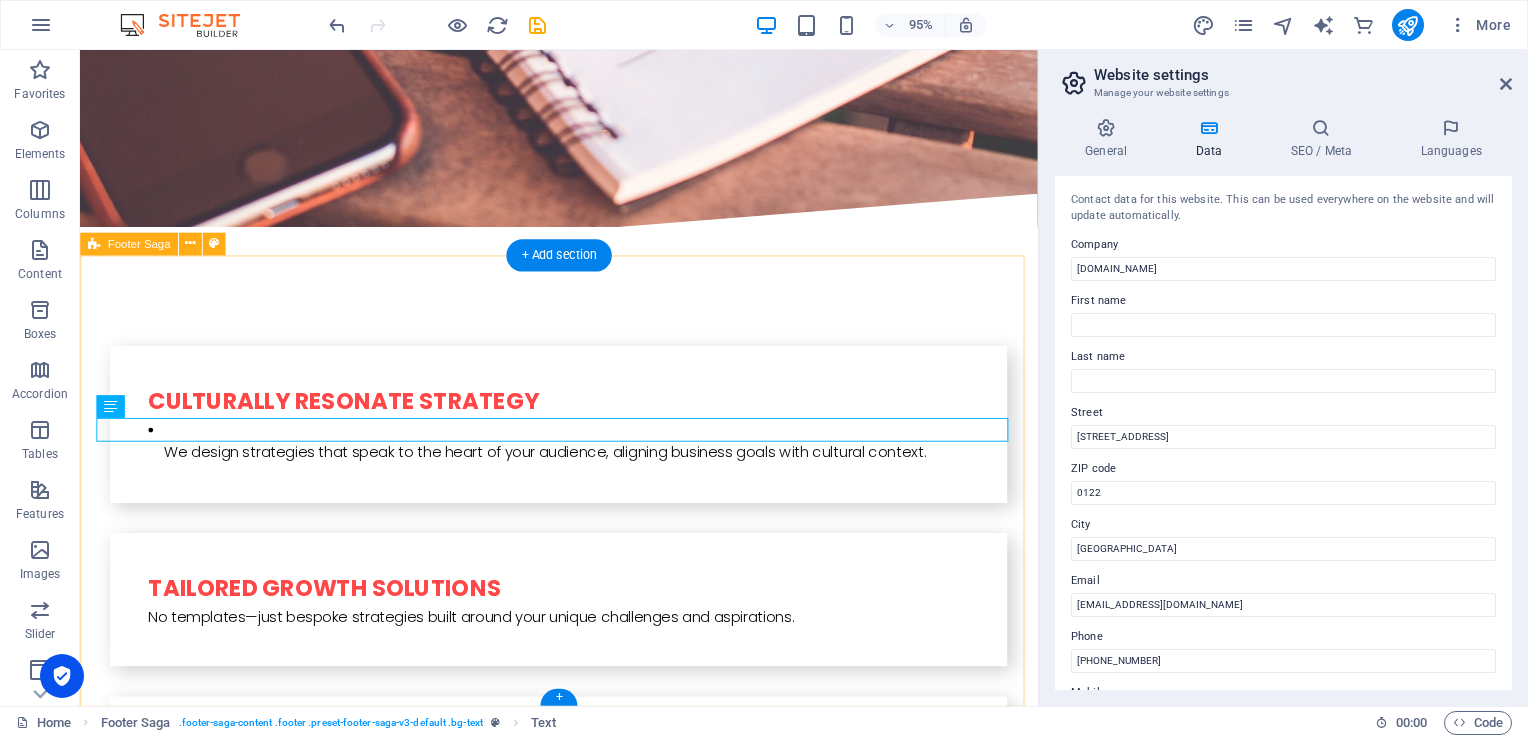 click on "[STREET_ADDRESS] Proda Solutions Legal Notice Privacy Policy Social Media Facebook Twitter Instagram" at bounding box center (584, 3692) 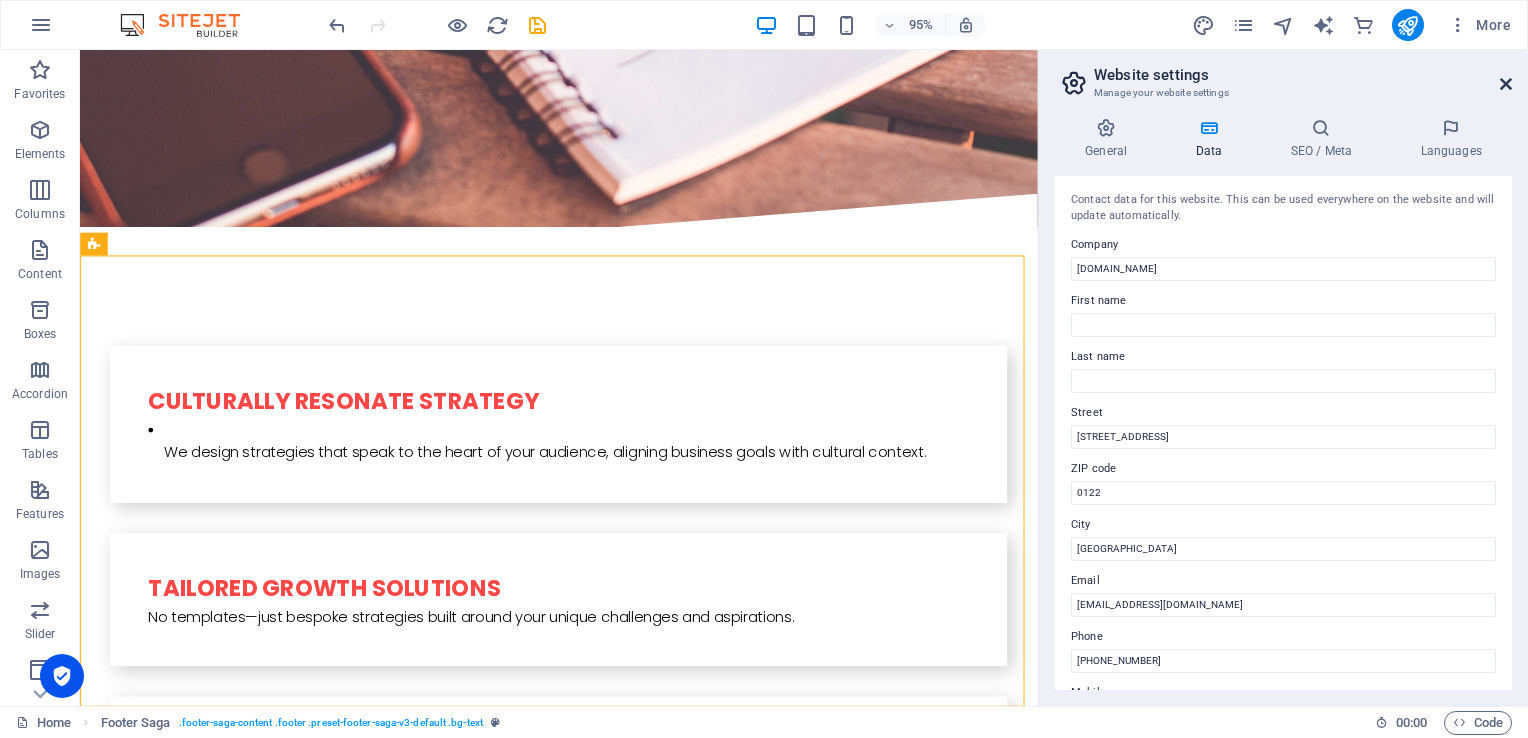 click at bounding box center [1506, 84] 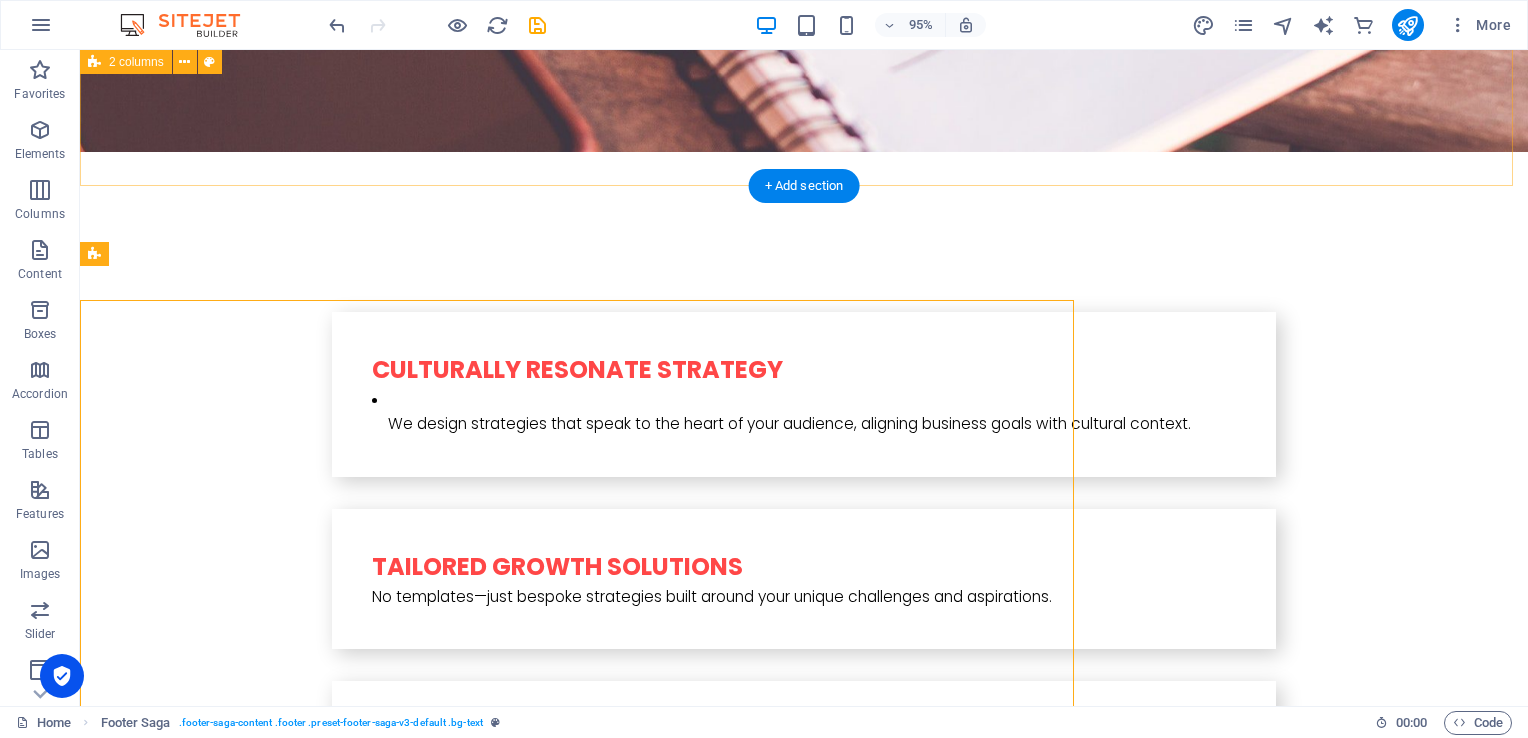 scroll, scrollTop: 4355, scrollLeft: 0, axis: vertical 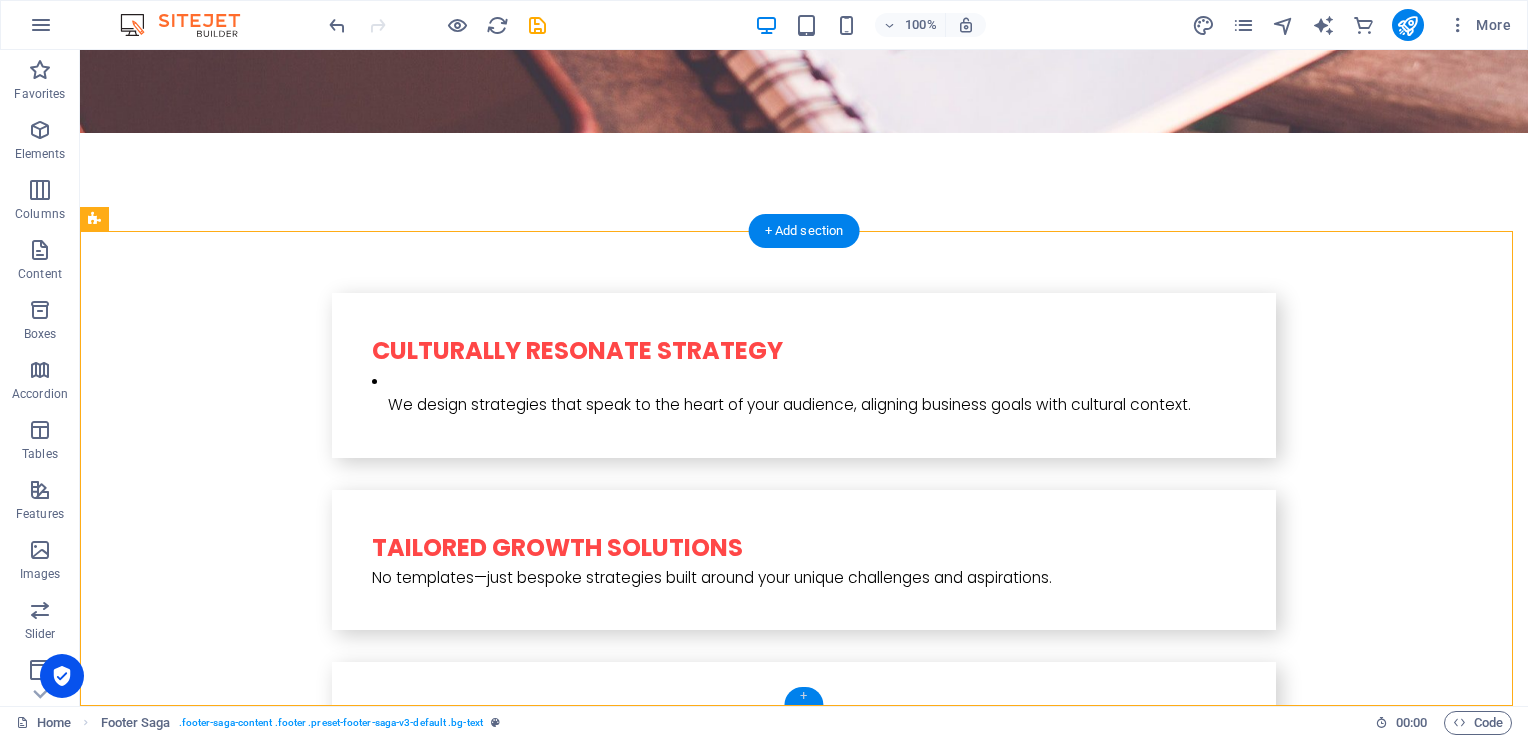 drag, startPoint x: 805, startPoint y: 700, endPoint x: 380, endPoint y: 648, distance: 428.16937 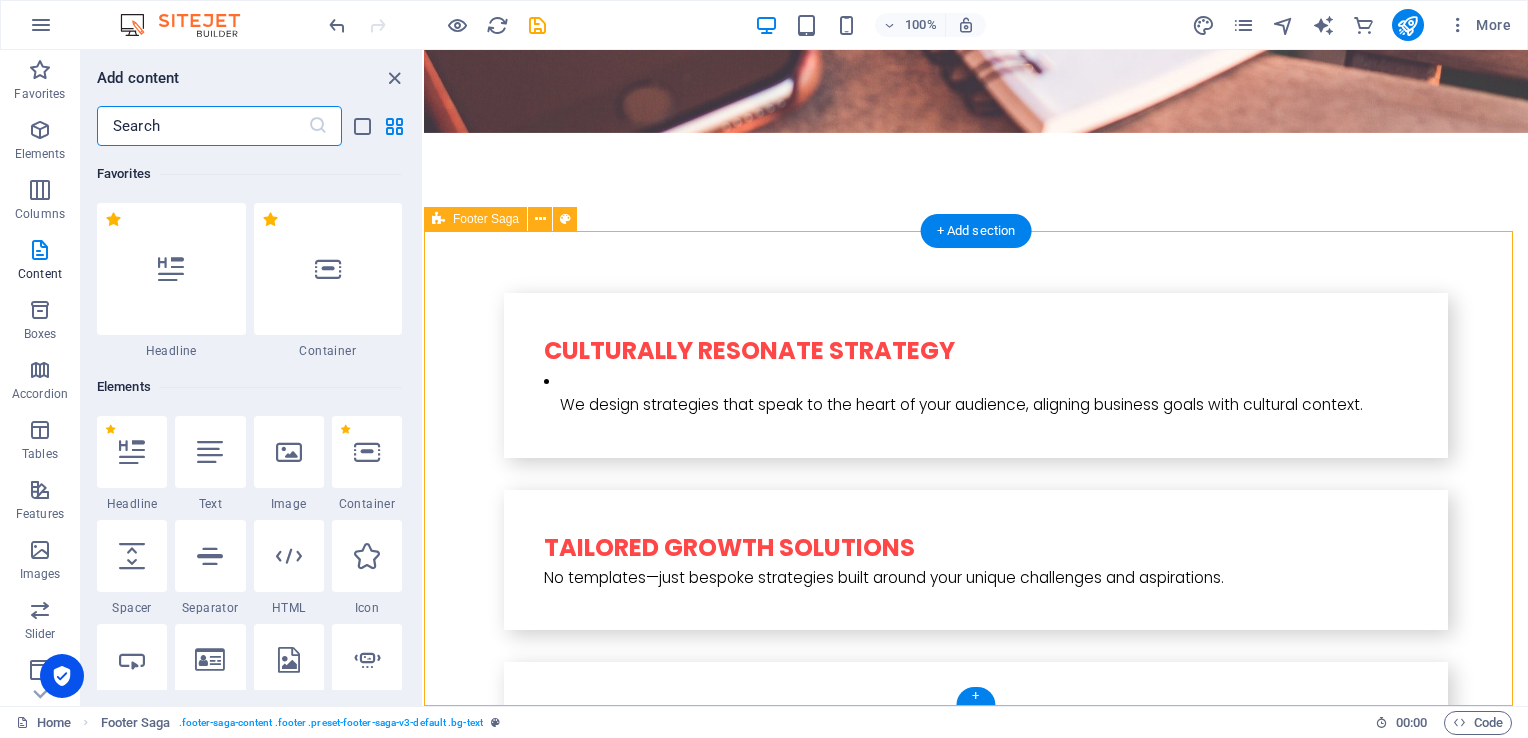 scroll, scrollTop: 3499, scrollLeft: 0, axis: vertical 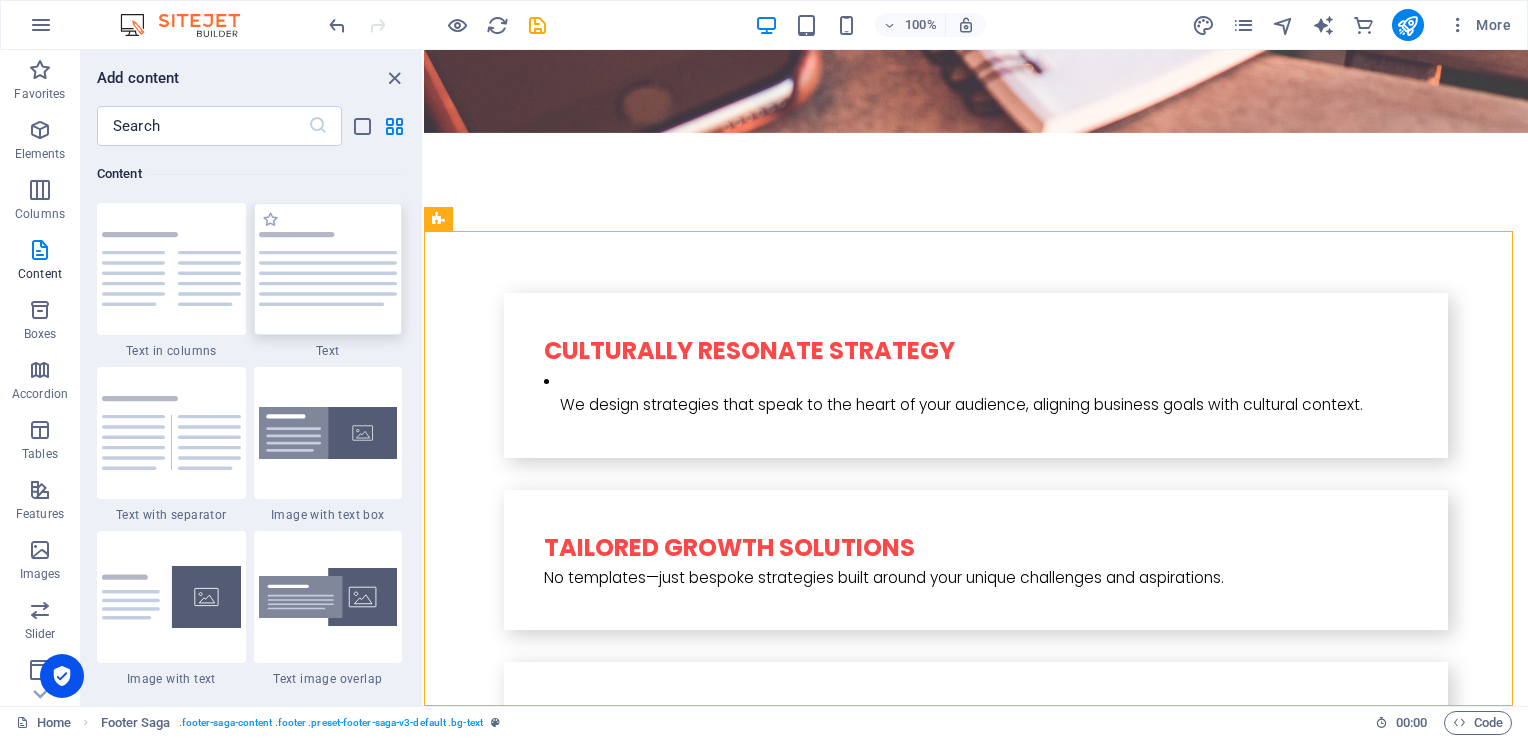 click at bounding box center (328, 269) 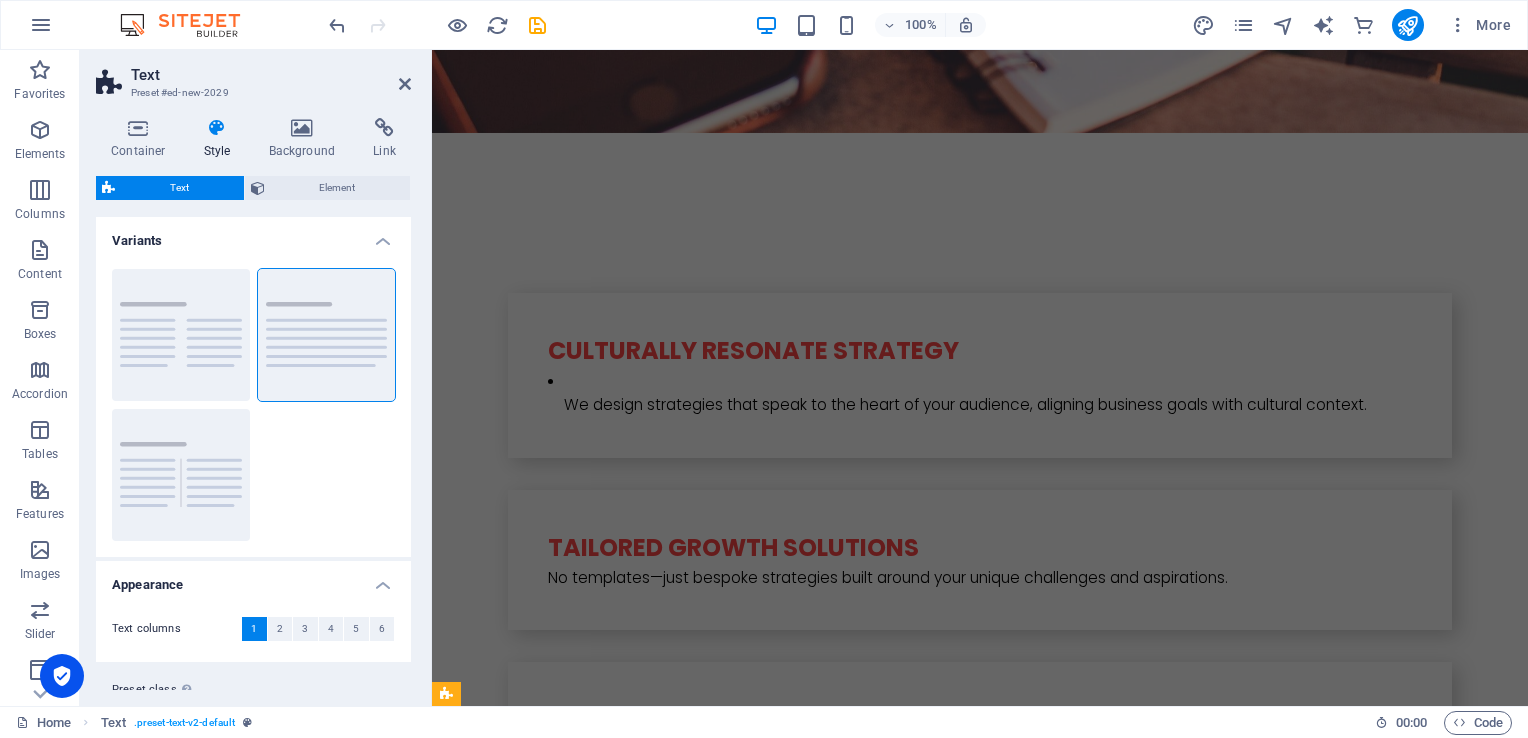 click on "Container Style Background Link Size Height Default px rem % vh vw Min. height None px rem % vh vw Width Default px rem % em vh vw Min. width None px rem % vh vw Content width Default Custom width Width Default px rem % em vh vw Min. width None px rem % vh vw Default padding Custom spacing Default content width and padding can be changed under Design. Edit design Layout (Flexbox) Alignment Determines the flex direction. Default Main axis Determine how elements should behave along the main axis inside this container (justify content). Default Side axis Control the vertical direction of the element inside of the container (align items). Default Wrap Default On Off Fill Controls the distances and direction of elements on the y-axis across several lines (align content). Default Accessibility ARIA helps assistive technologies (like screen readers) to understand the role, state, and behavior of web elements Role The ARIA role defines the purpose of an element.  None Alert Article Banner Comment Fan" at bounding box center (253, 404) 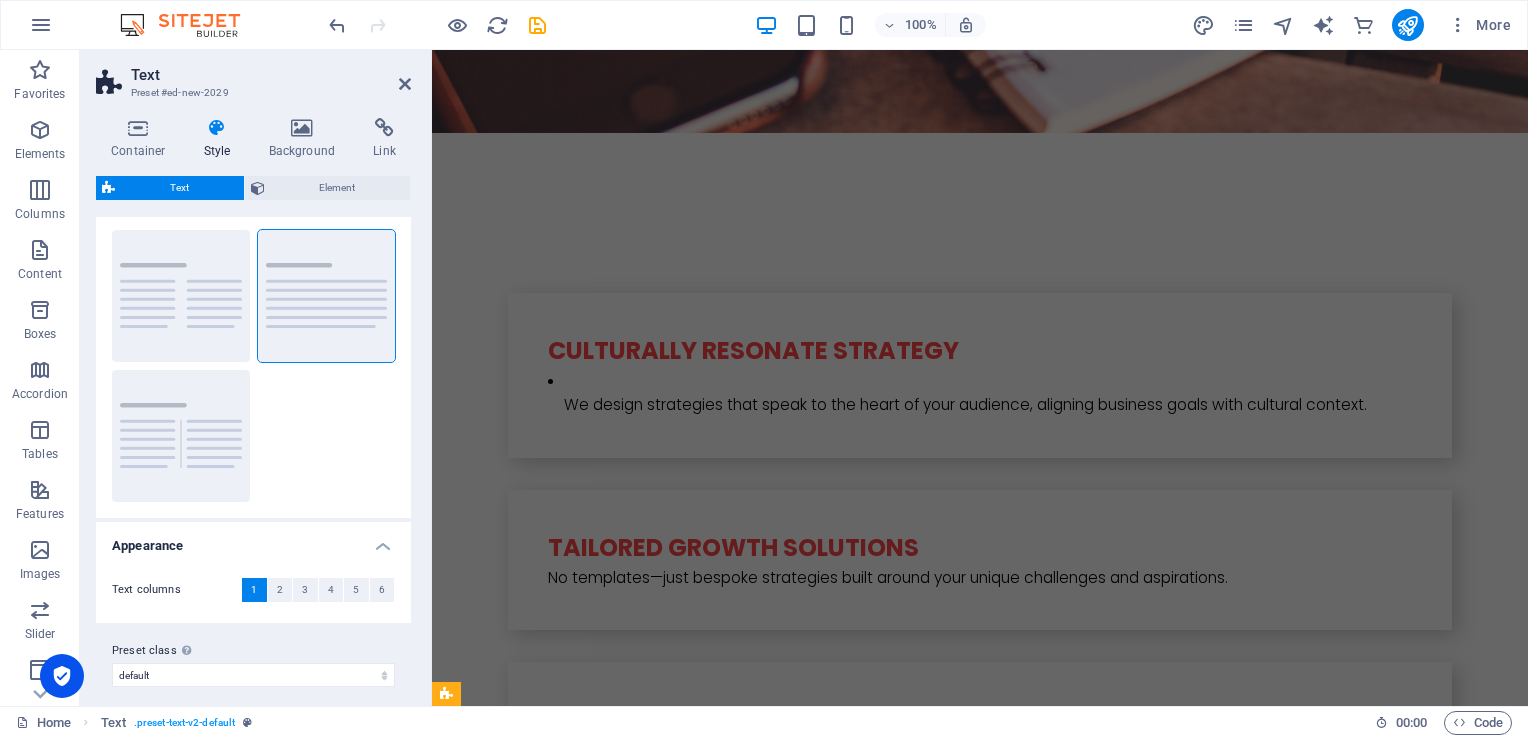 scroll, scrollTop: 51, scrollLeft: 0, axis: vertical 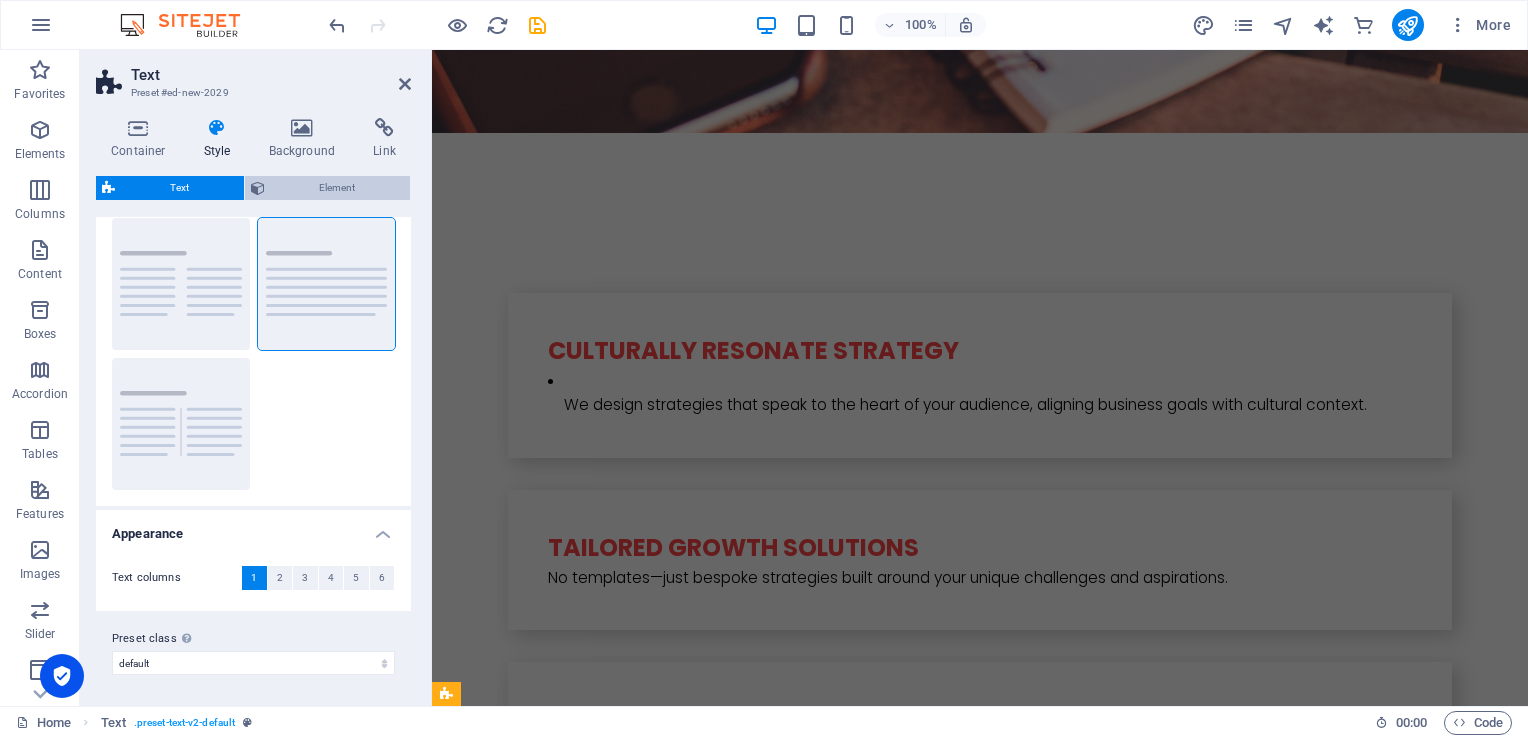 click on "Element" at bounding box center [338, 188] 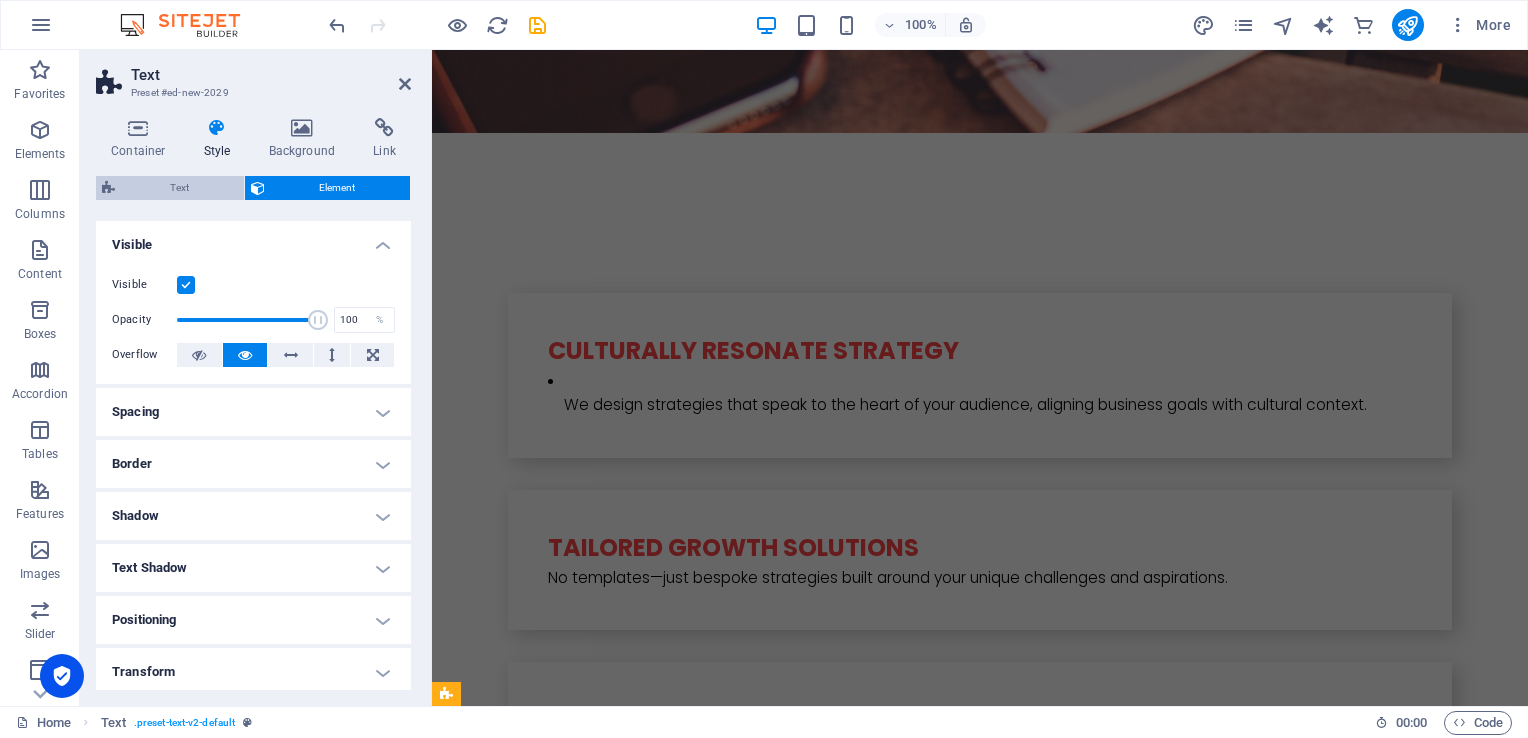 click on "Text" at bounding box center [179, 188] 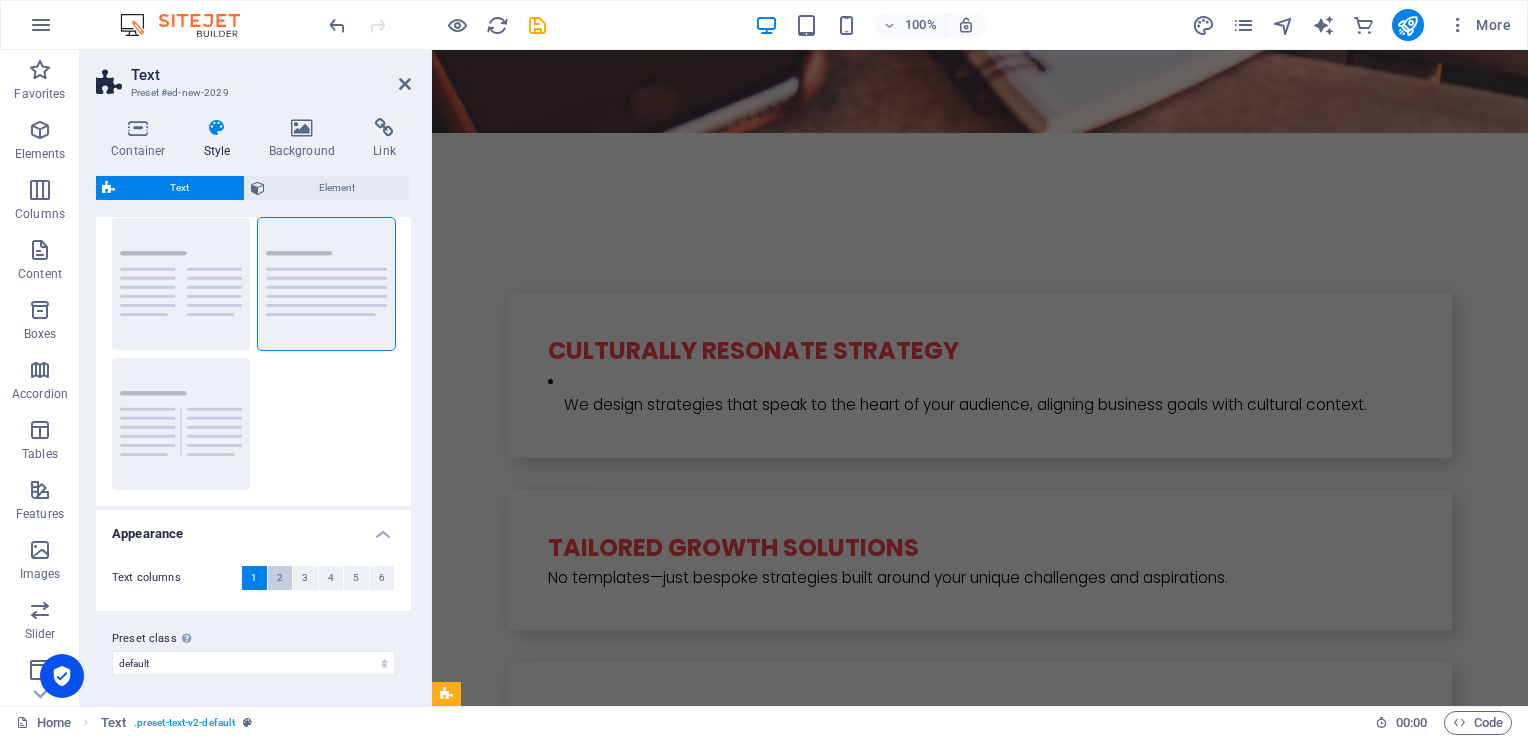 click on "2" at bounding box center [280, 578] 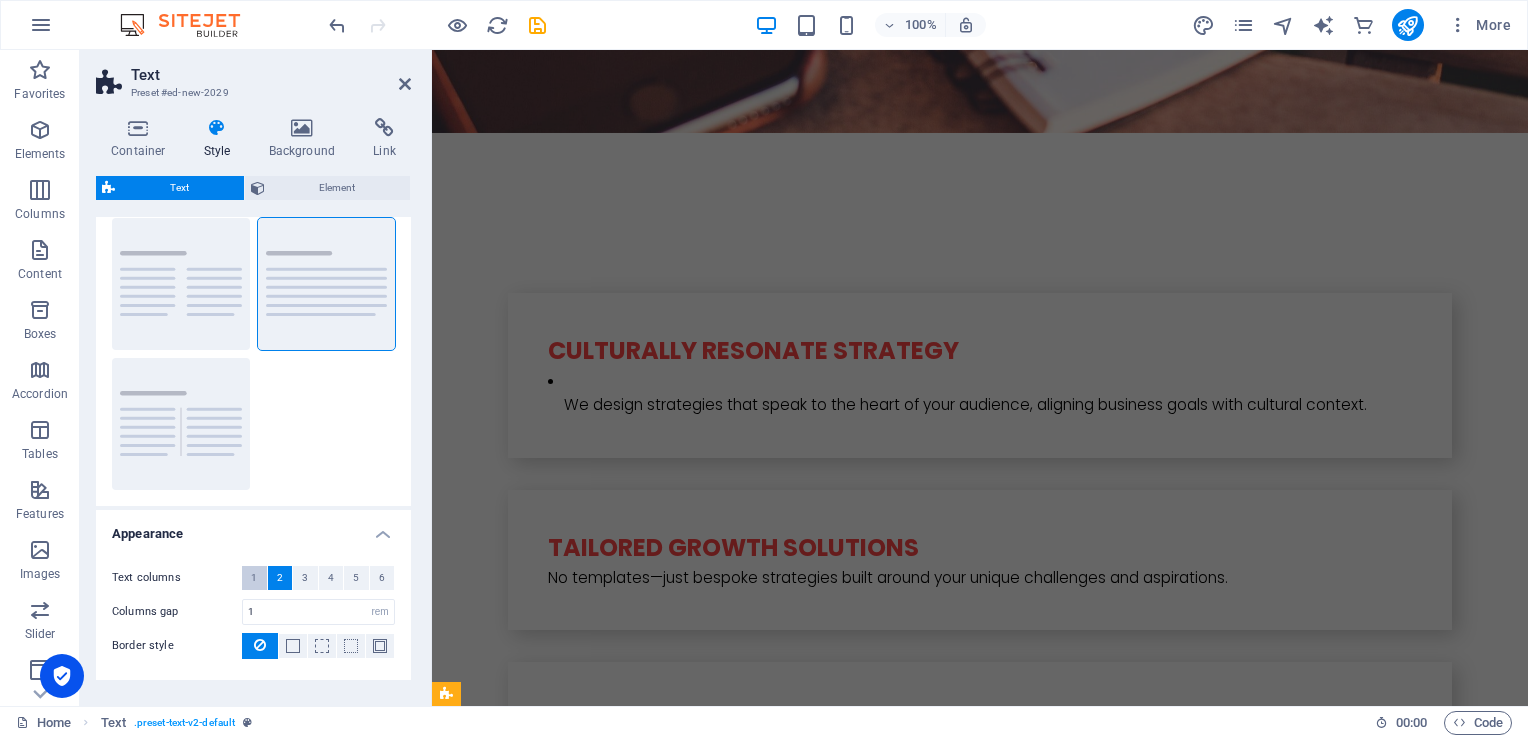 click on "1" at bounding box center (254, 578) 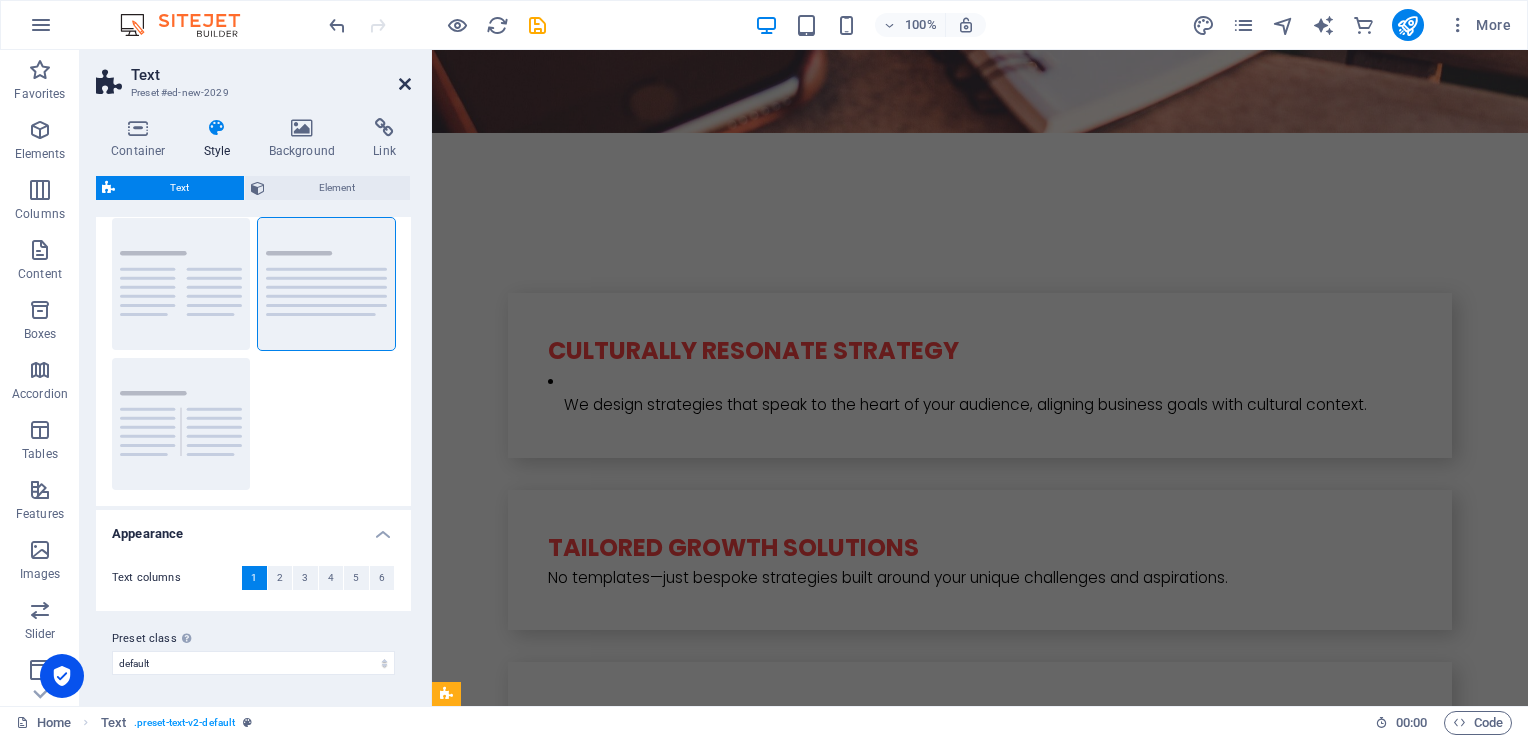 click at bounding box center (405, 84) 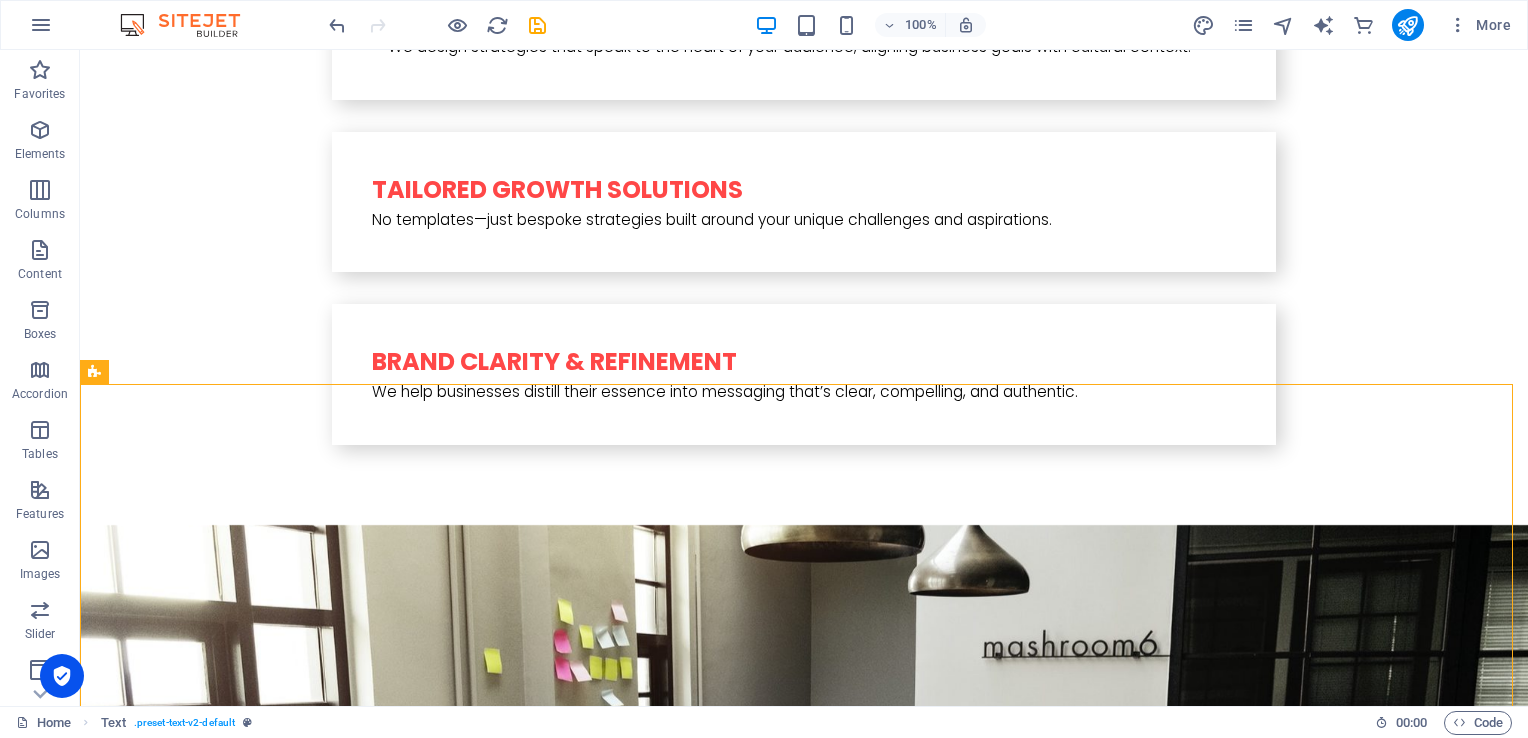 scroll, scrollTop: 4749, scrollLeft: 0, axis: vertical 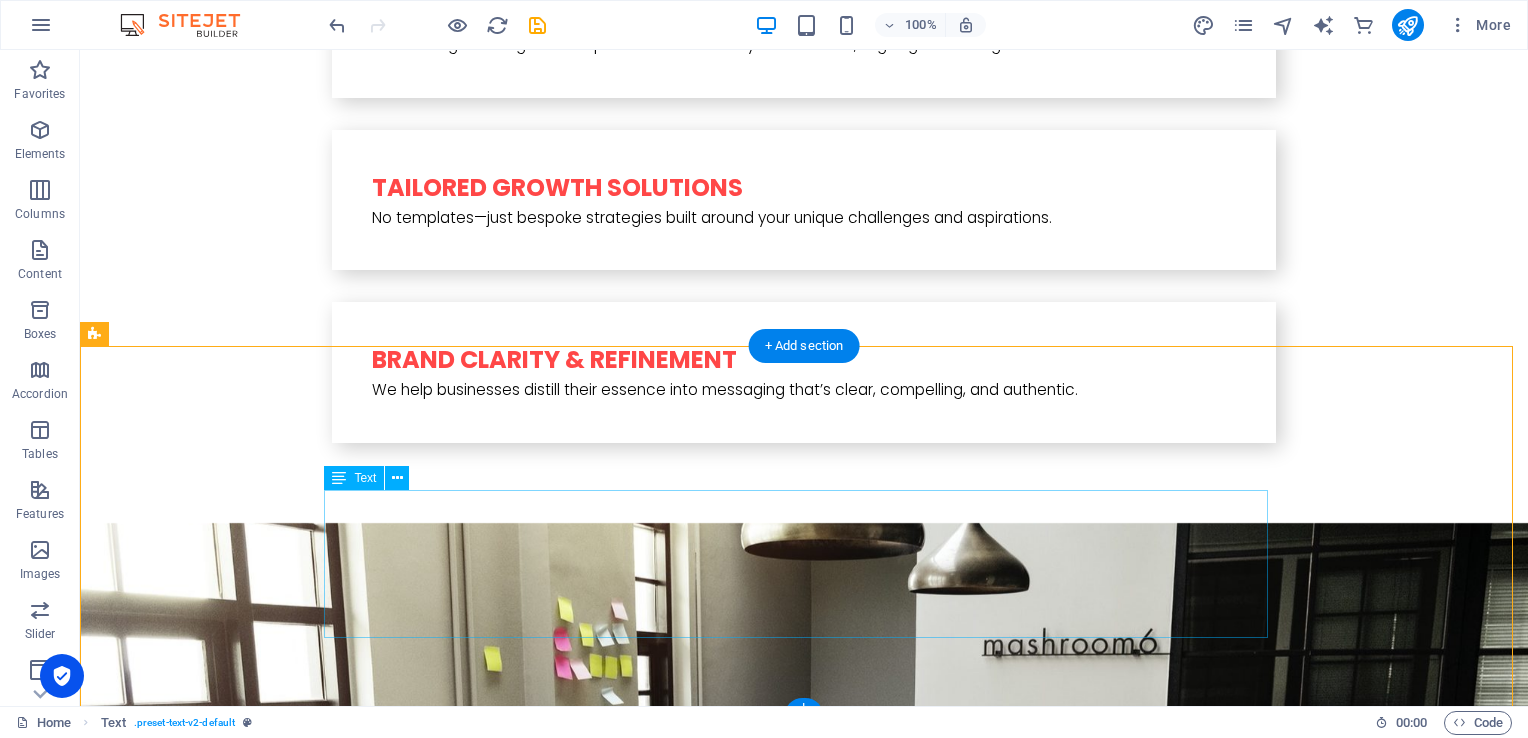 click on "Lorem ipsum dolor sitope amet, consectetur adipisicing elitip. Massumenda, dolore, cum vel modi asperiores consequatur suscipit quidem ducimus eveniet iure expedita consecteture odiogil voluptatum similique fugit voluptates atem accusamus quae quas dolorem tenetur facere tempora maiores adipisci reiciendis accusantium voluptatibus id voluptate tempore dolor harum nisi amet! Nobis, eaque. Aenean commodo ligula eget dolor. Lorem ipsum dolor sit amet, consectetuer adipiscing elit leget odiogil voluptatum similique fugit voluptates dolor. Libero assumenda, dolore, cum vel modi asperiores consequatur." at bounding box center (804, 3756) 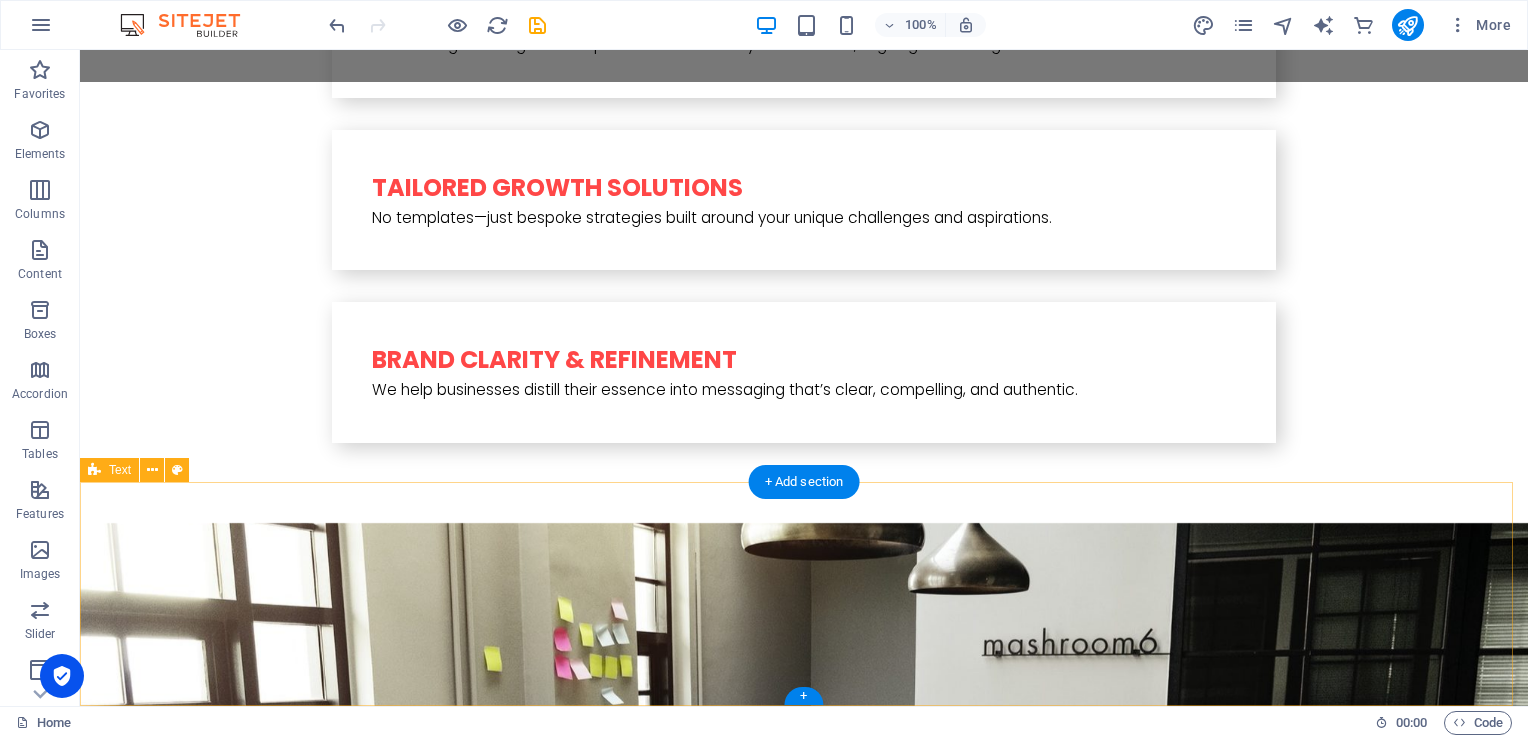 scroll, scrollTop: 4613, scrollLeft: 0, axis: vertical 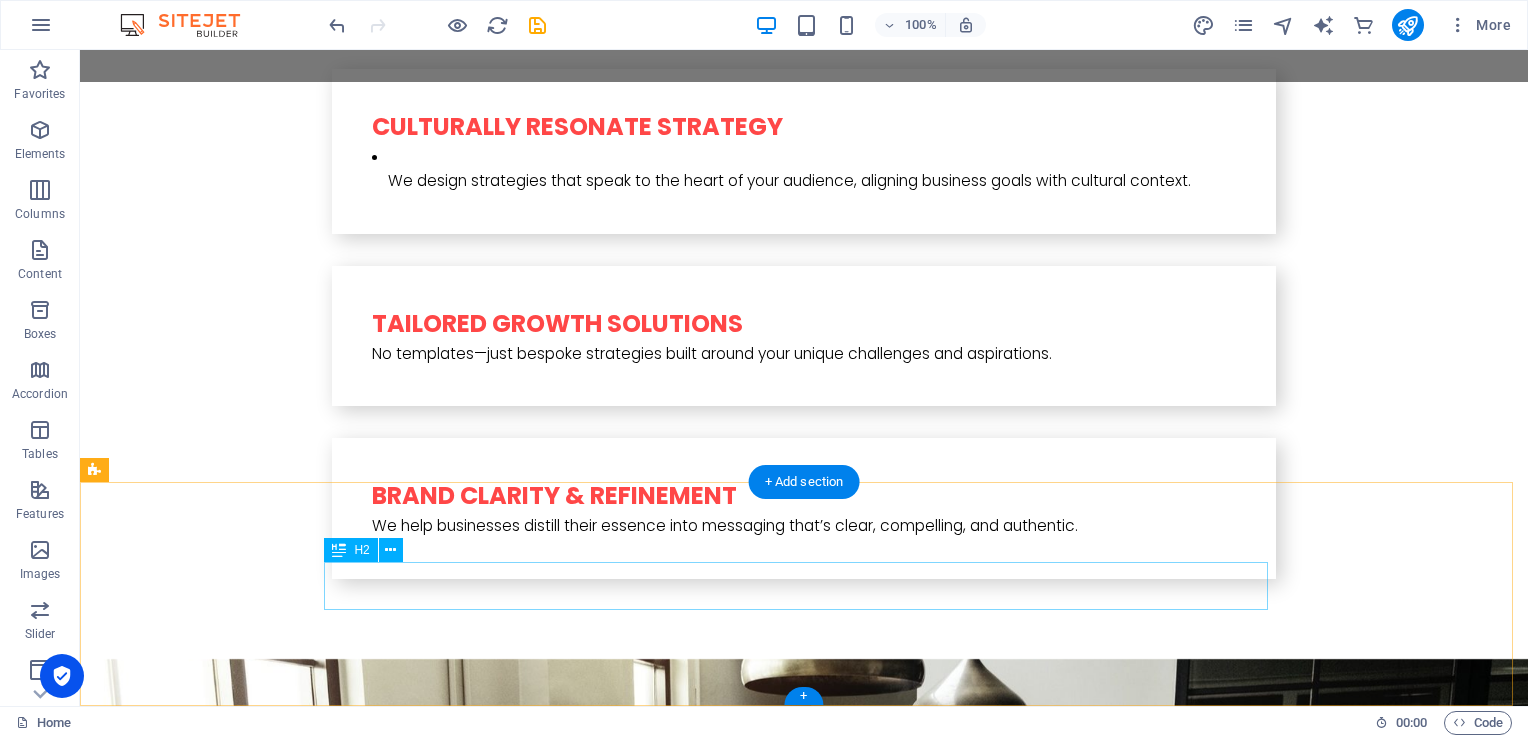 click on "Headline" at bounding box center [804, 3791] 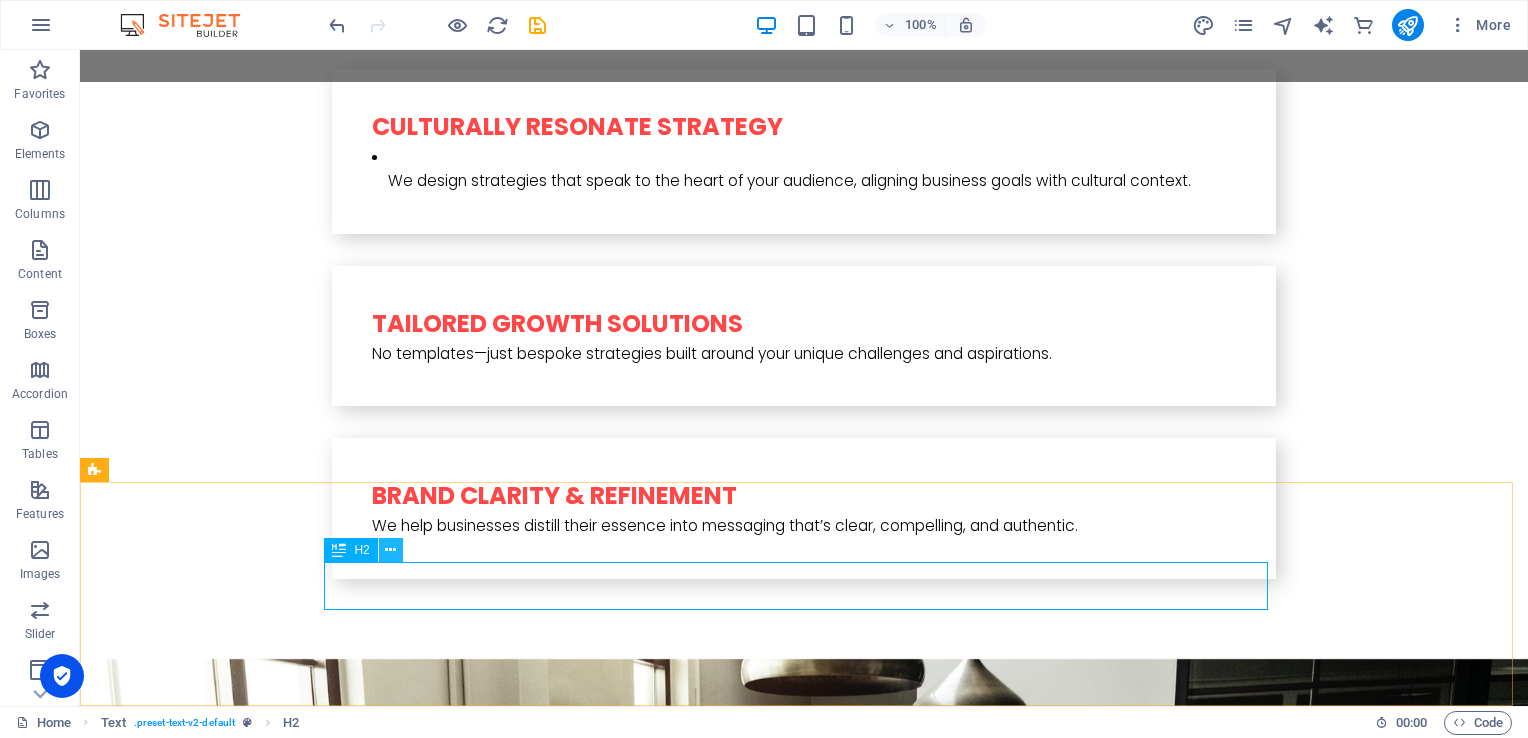 click at bounding box center (390, 550) 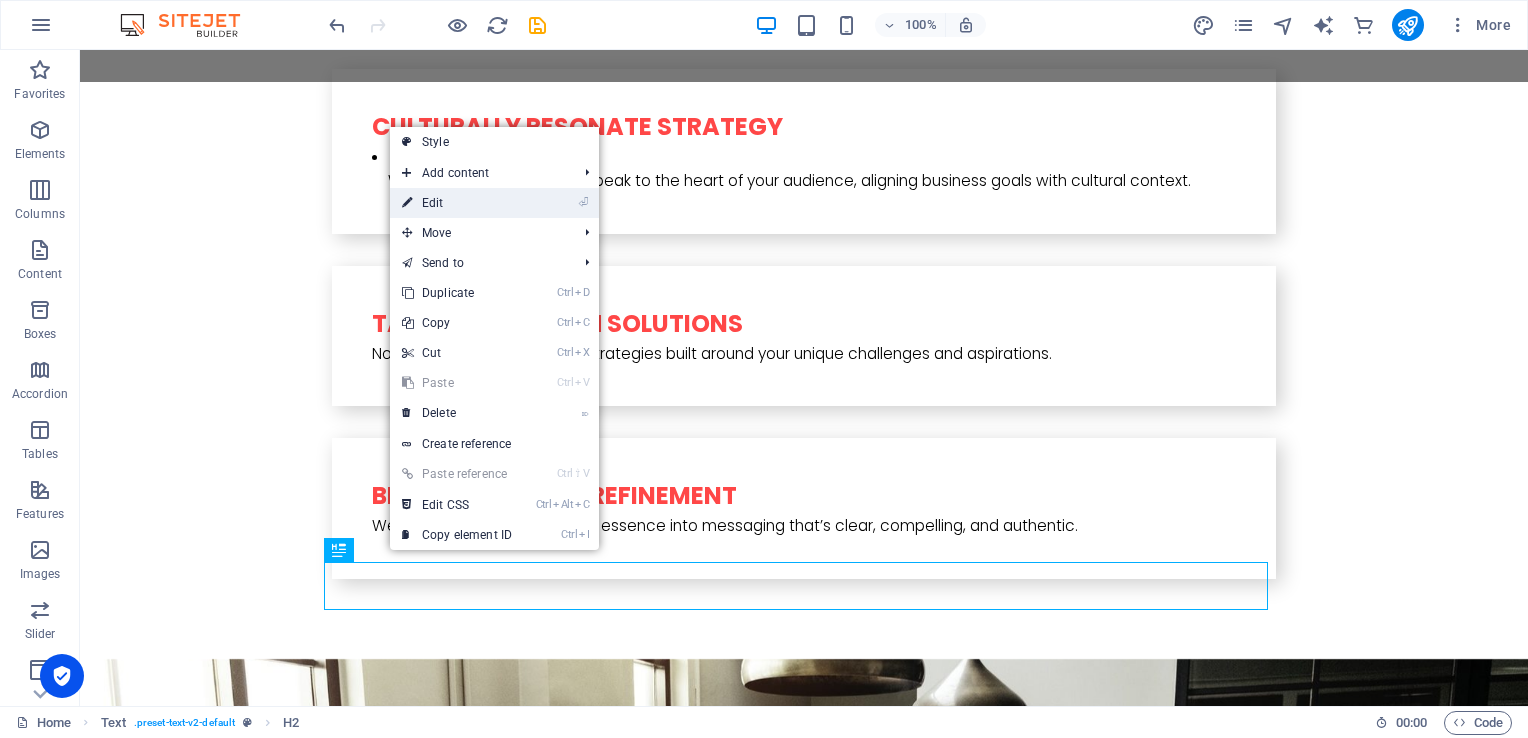 click on "⏎  Edit" at bounding box center (457, 203) 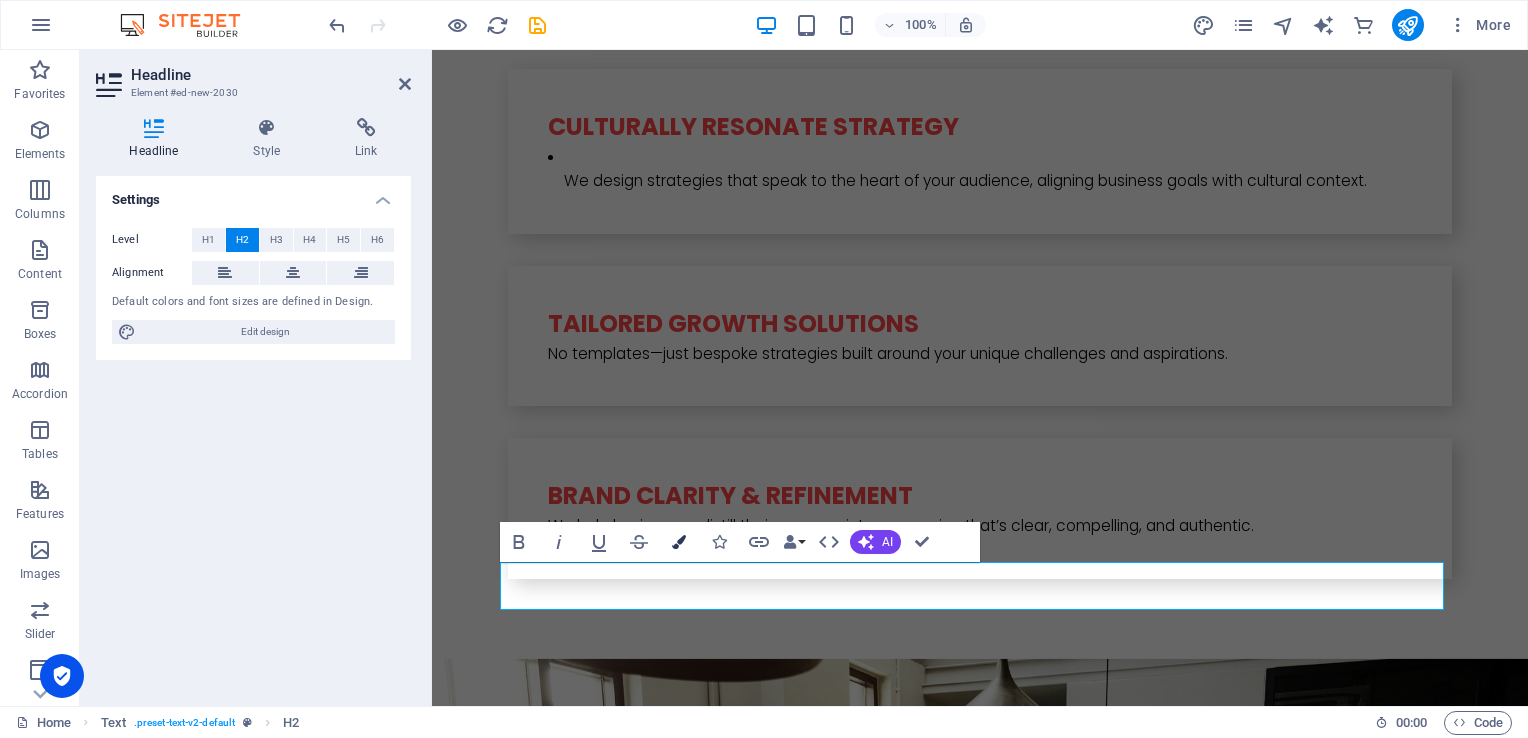 click on "Colors" at bounding box center (679, 542) 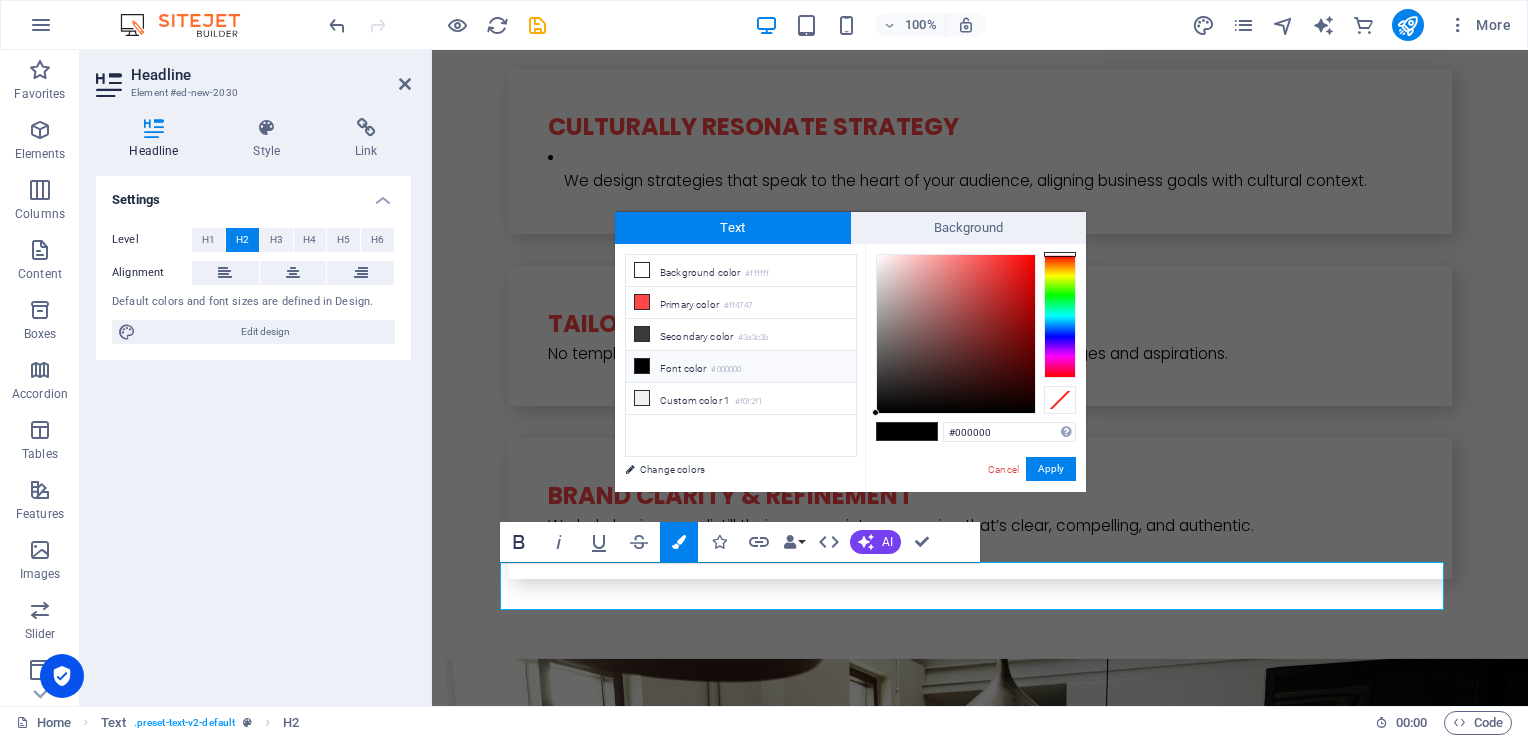 click on "Bold" at bounding box center (519, 542) 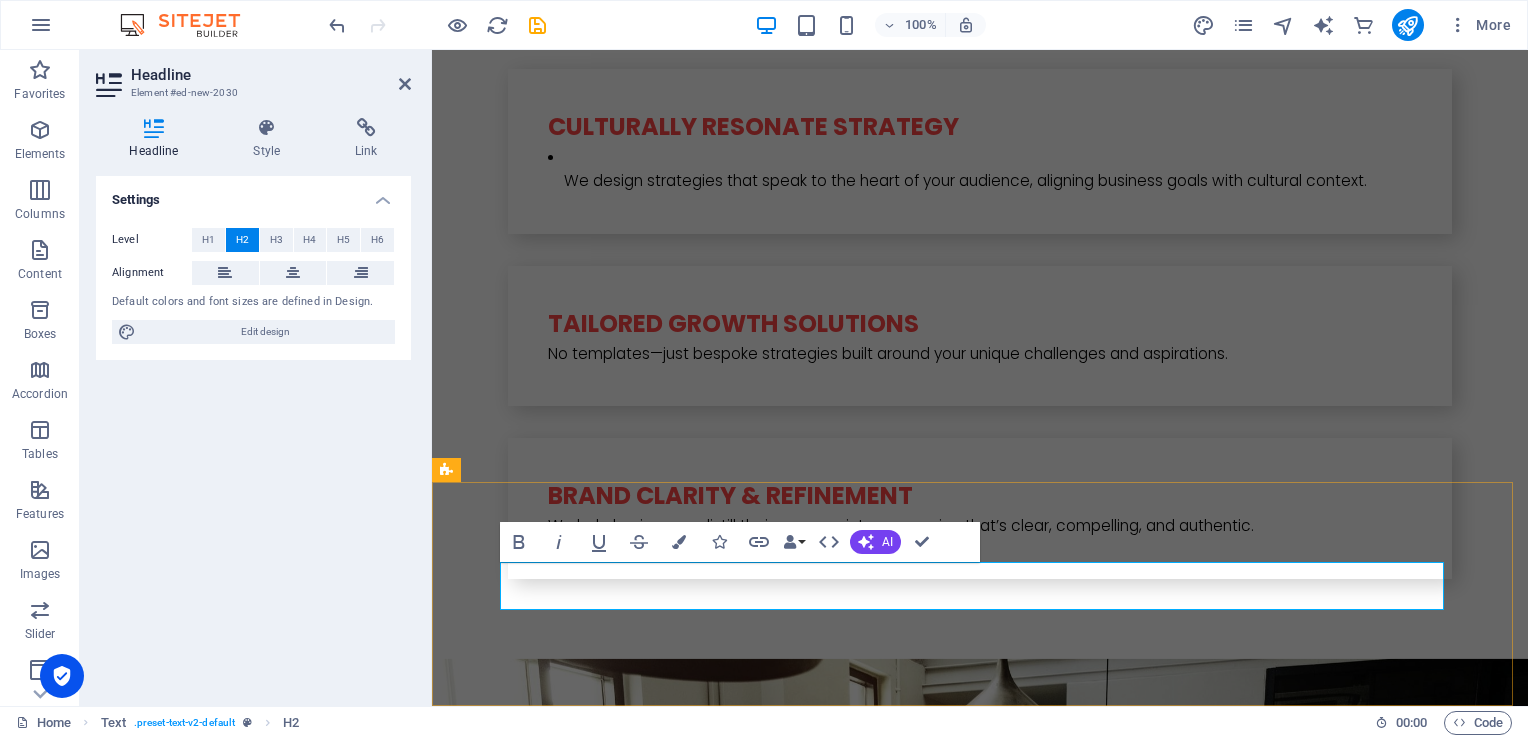 click on "​ ​" at bounding box center (980, 3791) 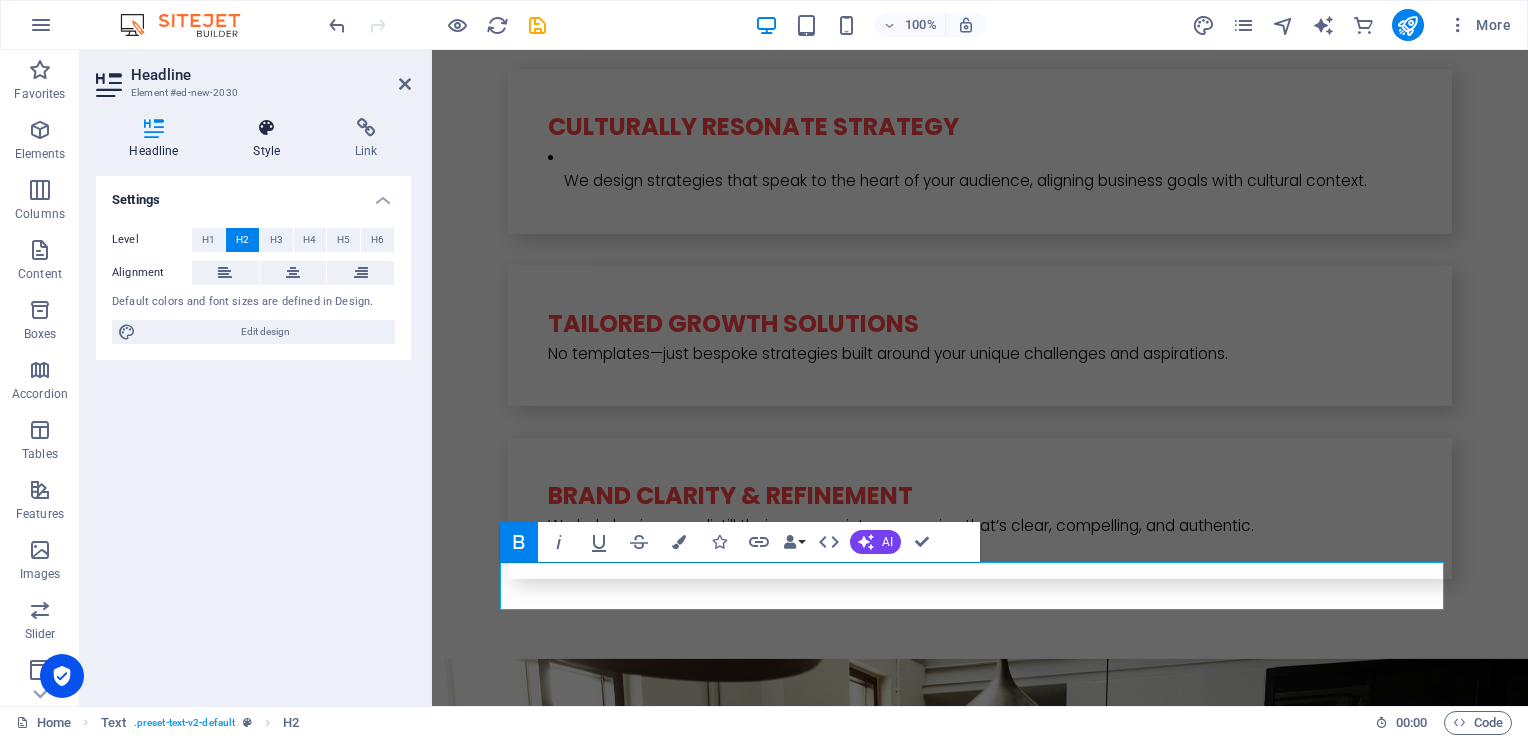 click on "Style" at bounding box center [271, 139] 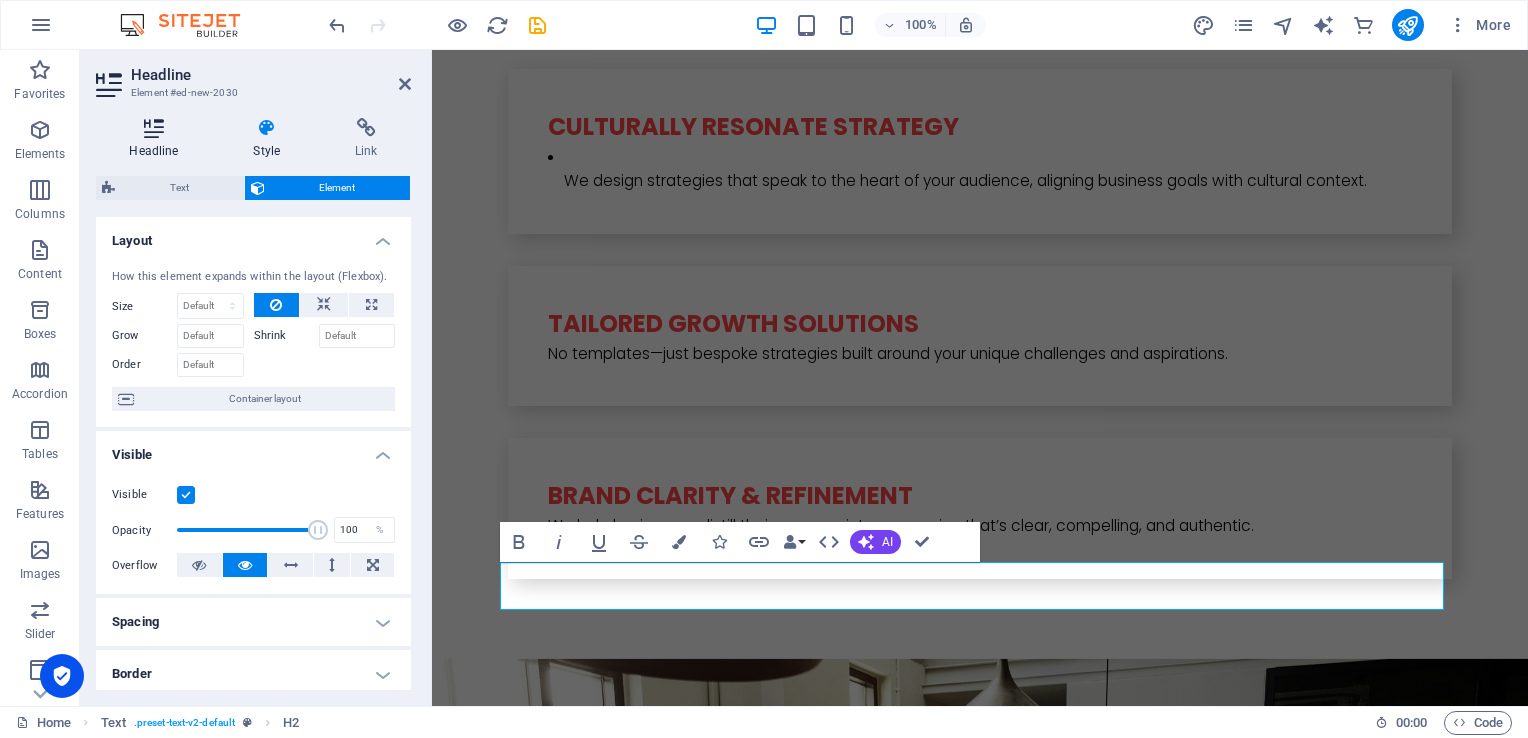 click at bounding box center [154, 128] 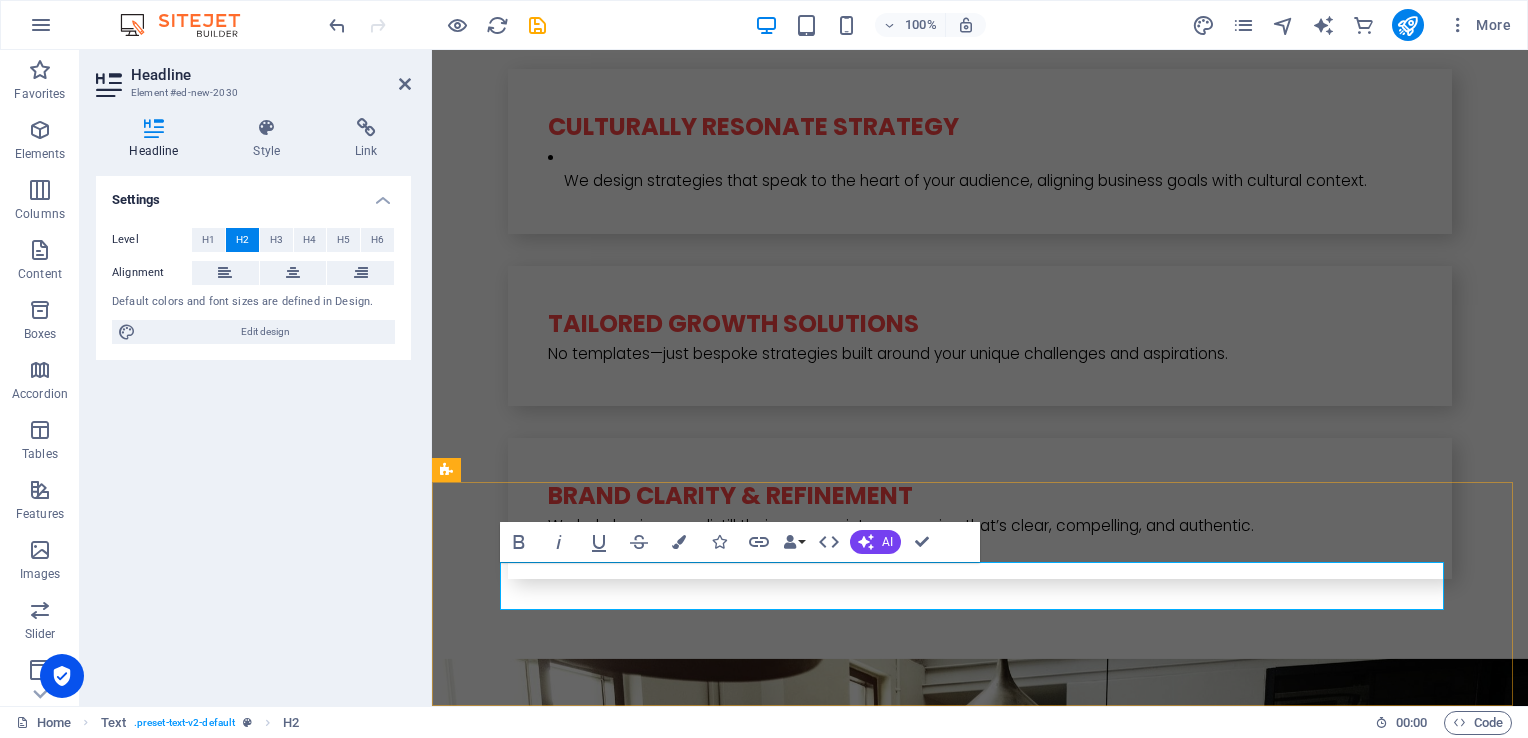 click on "​ ​" at bounding box center (980, 3791) 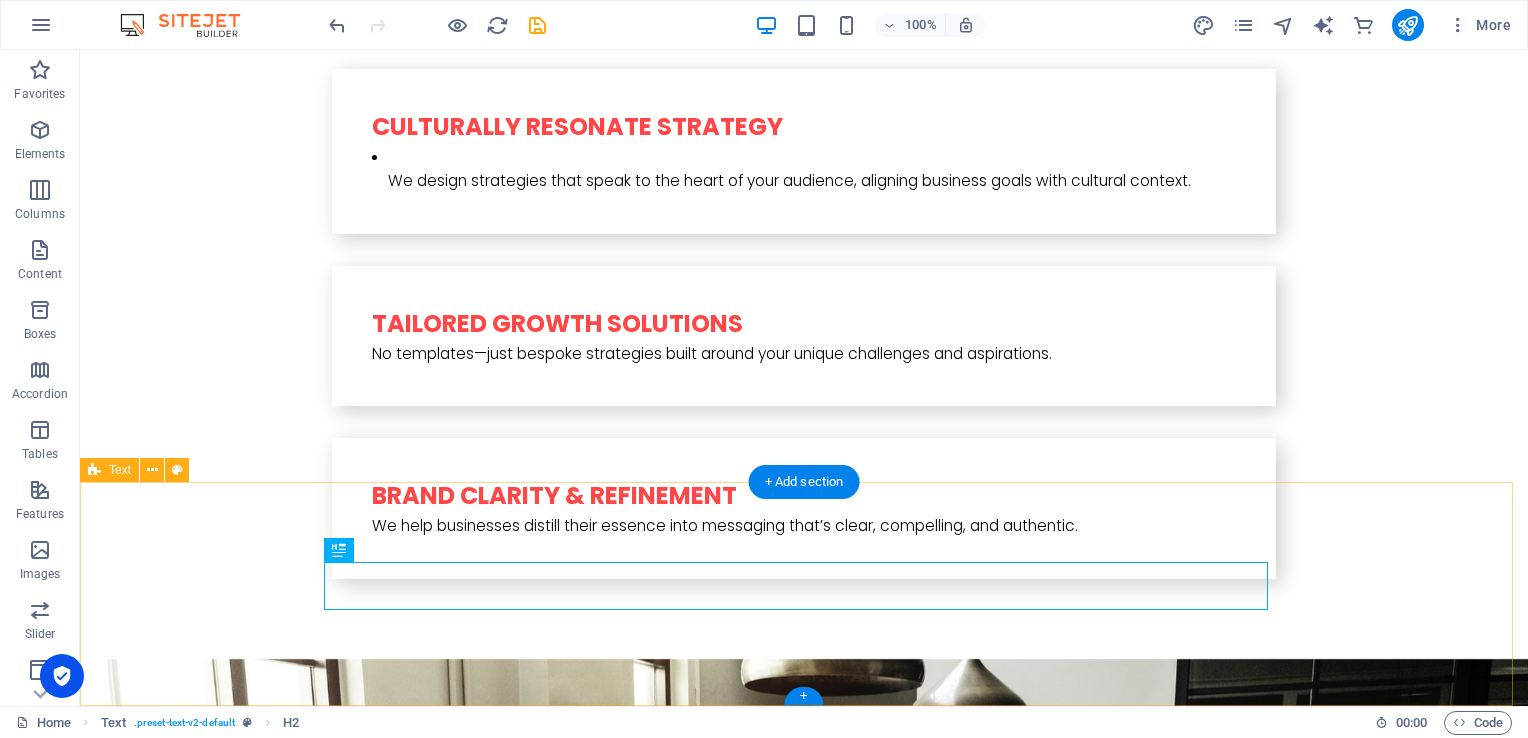 click on "proda solutions" at bounding box center (804, 3799) 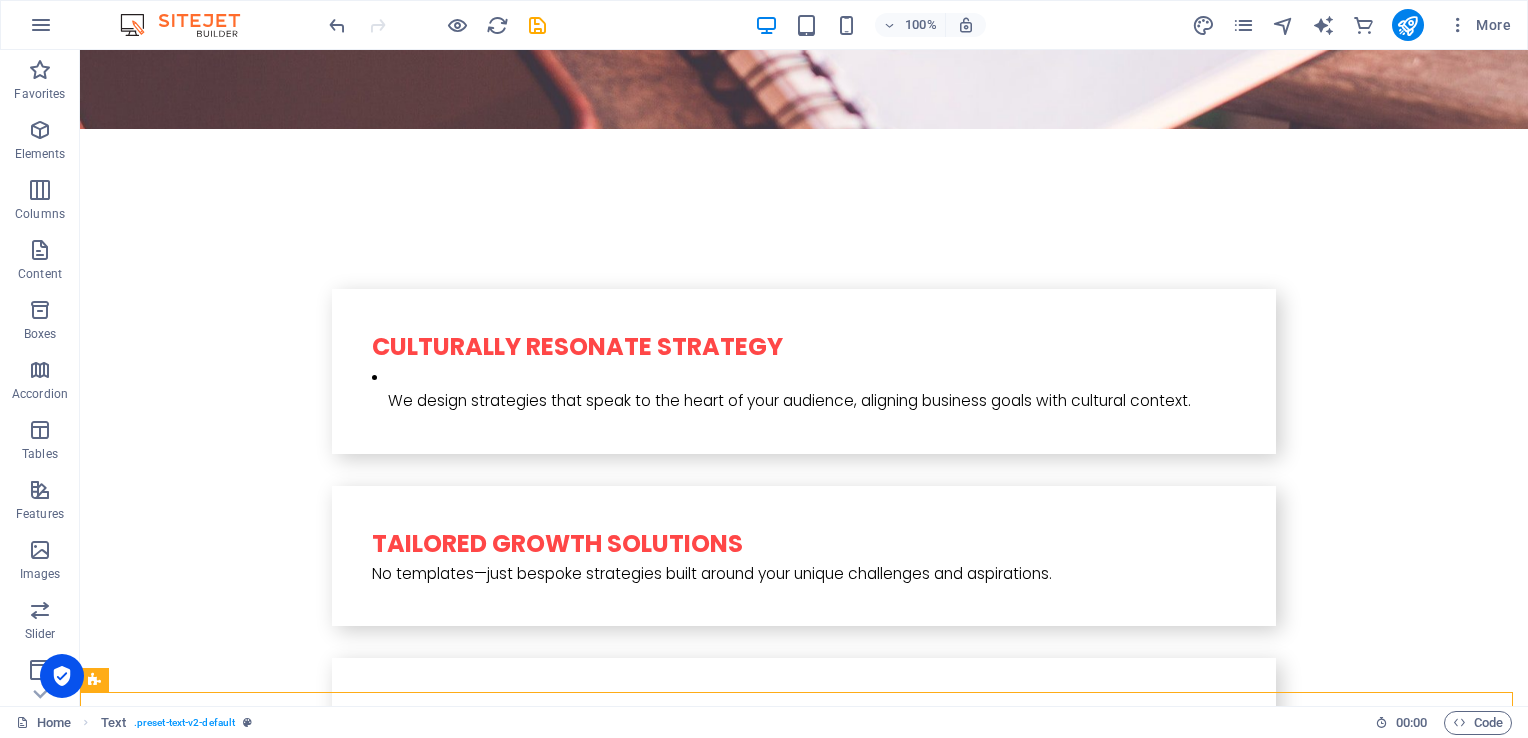 scroll, scrollTop: 4373, scrollLeft: 0, axis: vertical 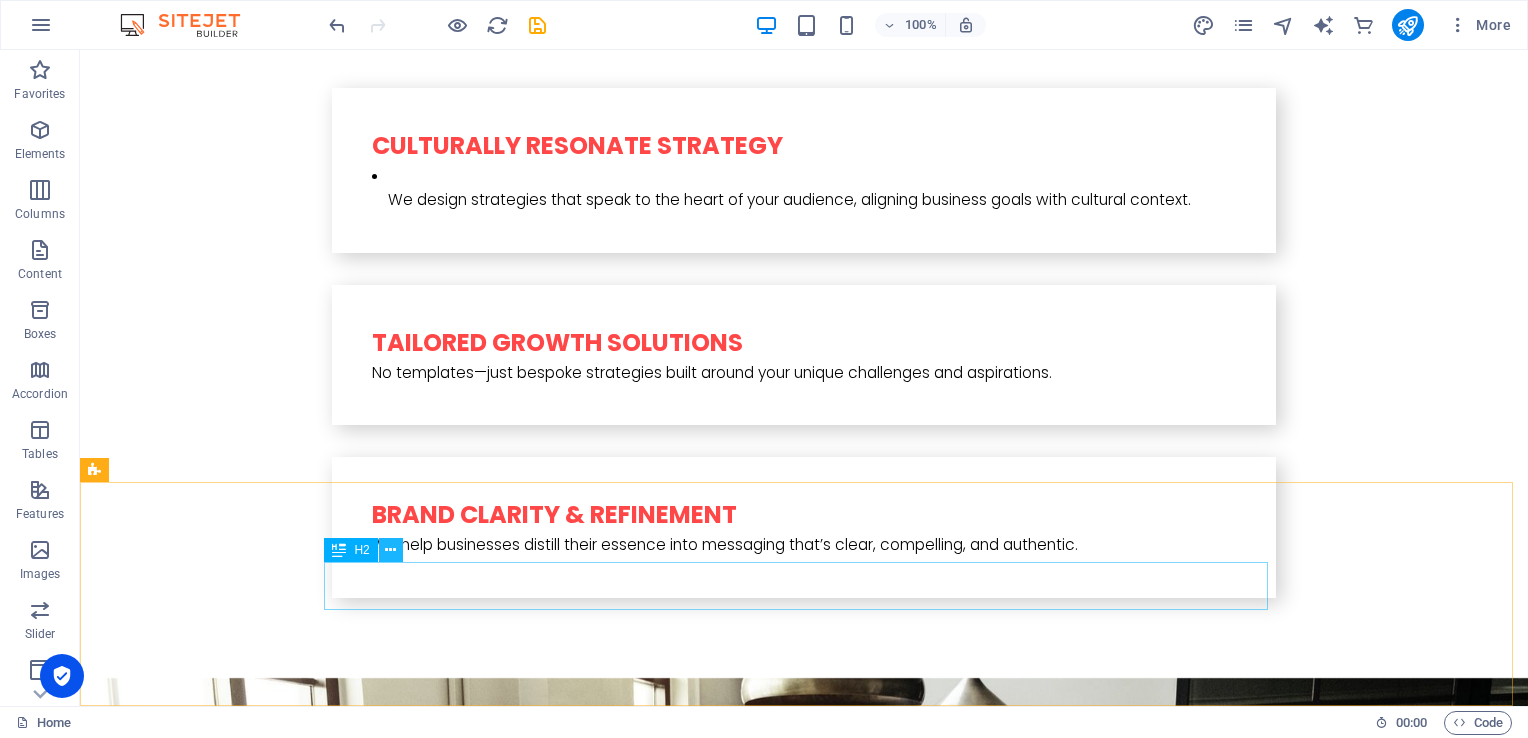 click at bounding box center [390, 550] 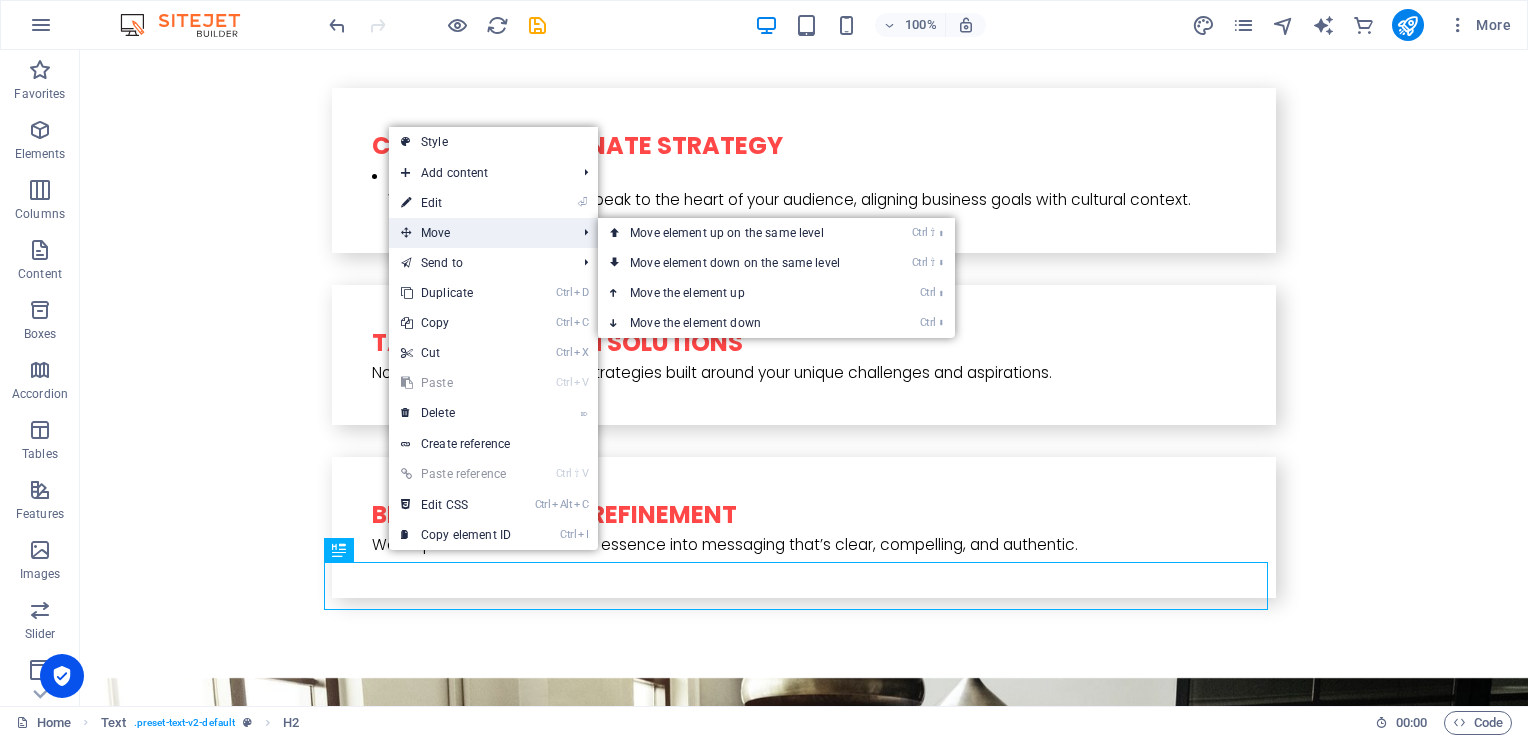 click on "Move" at bounding box center [478, 233] 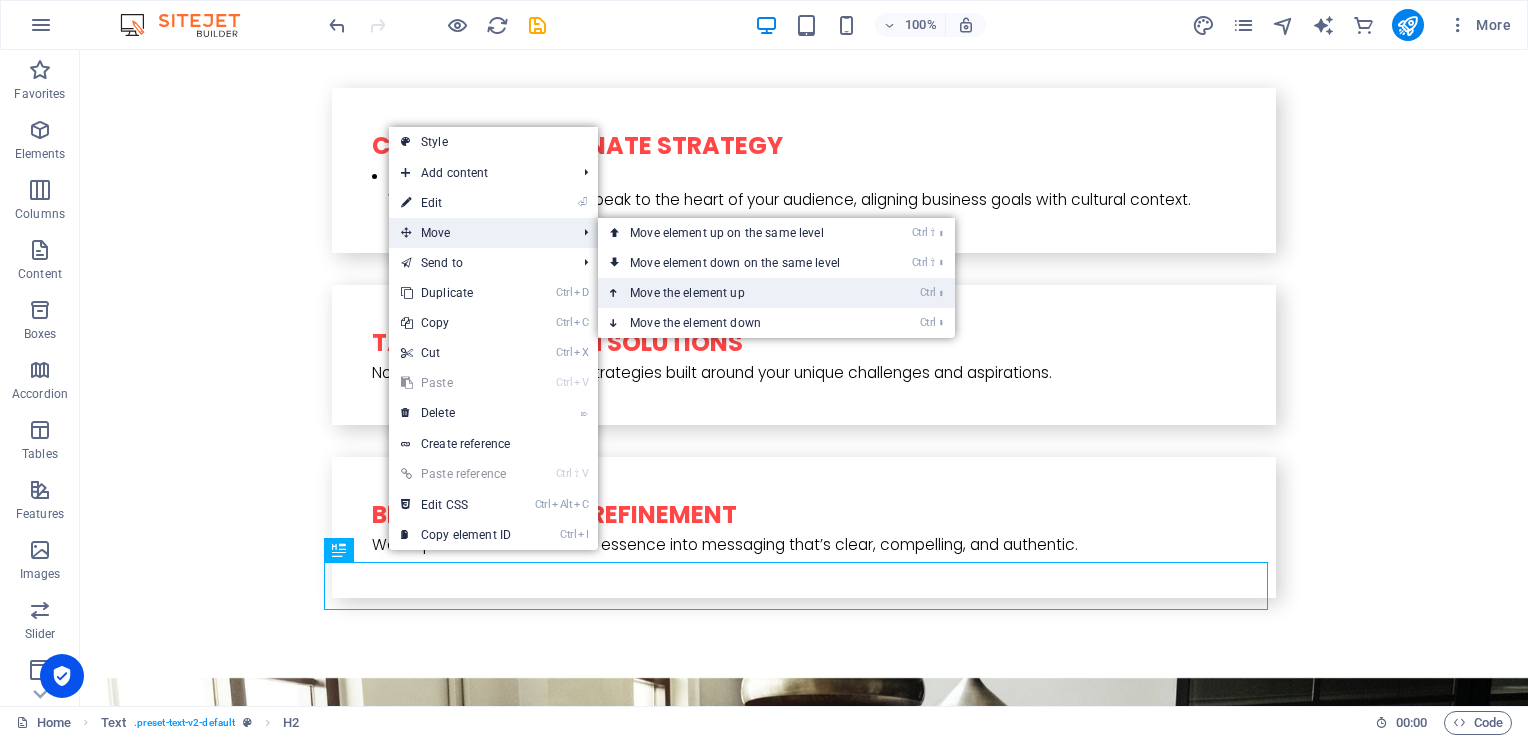click on "Ctrl ⬆  Move the element up" at bounding box center [739, 293] 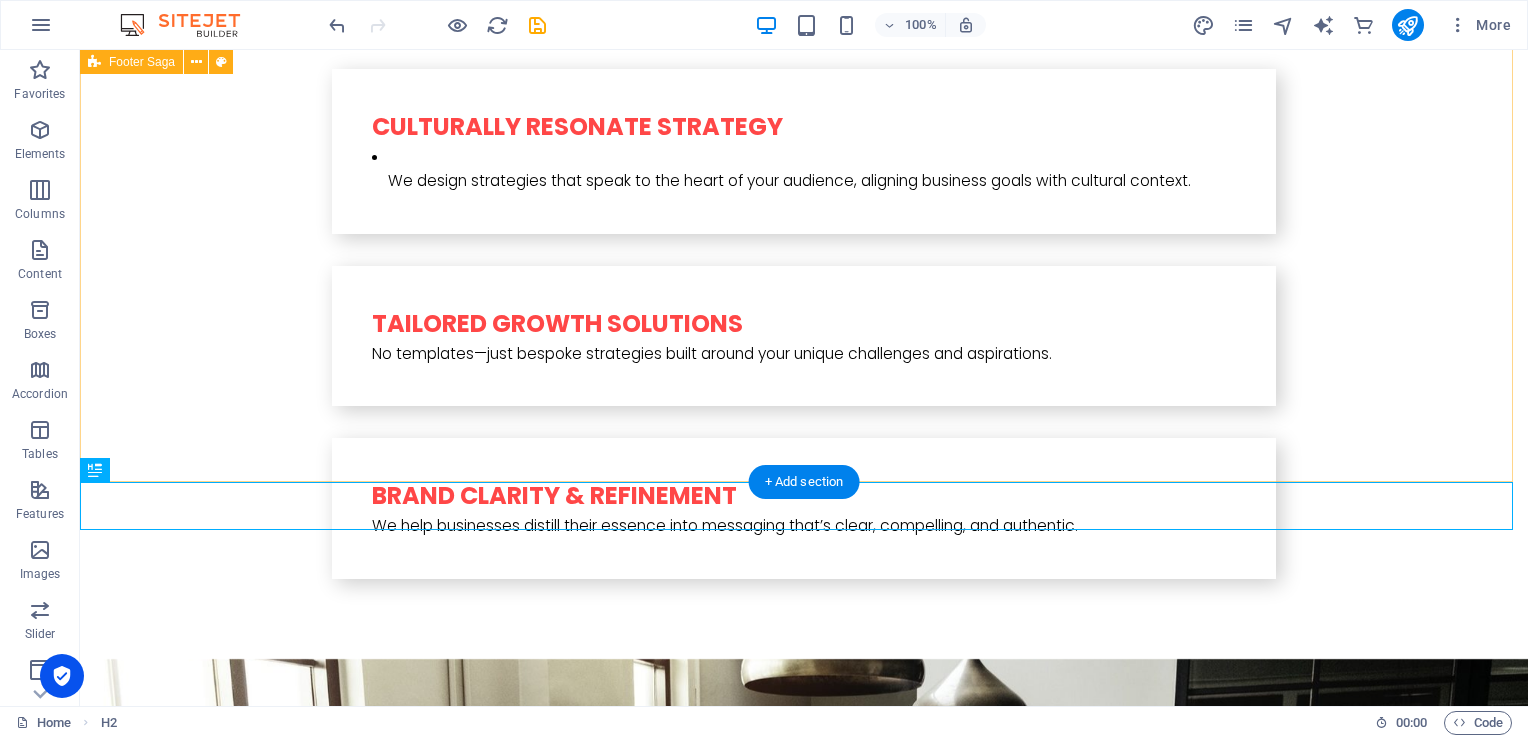 click on "[STREET_ADDRESS] Proda Solutions Legal Notice Privacy Policy Social Media Facebook Twitter Instagram" at bounding box center [804, 3400] 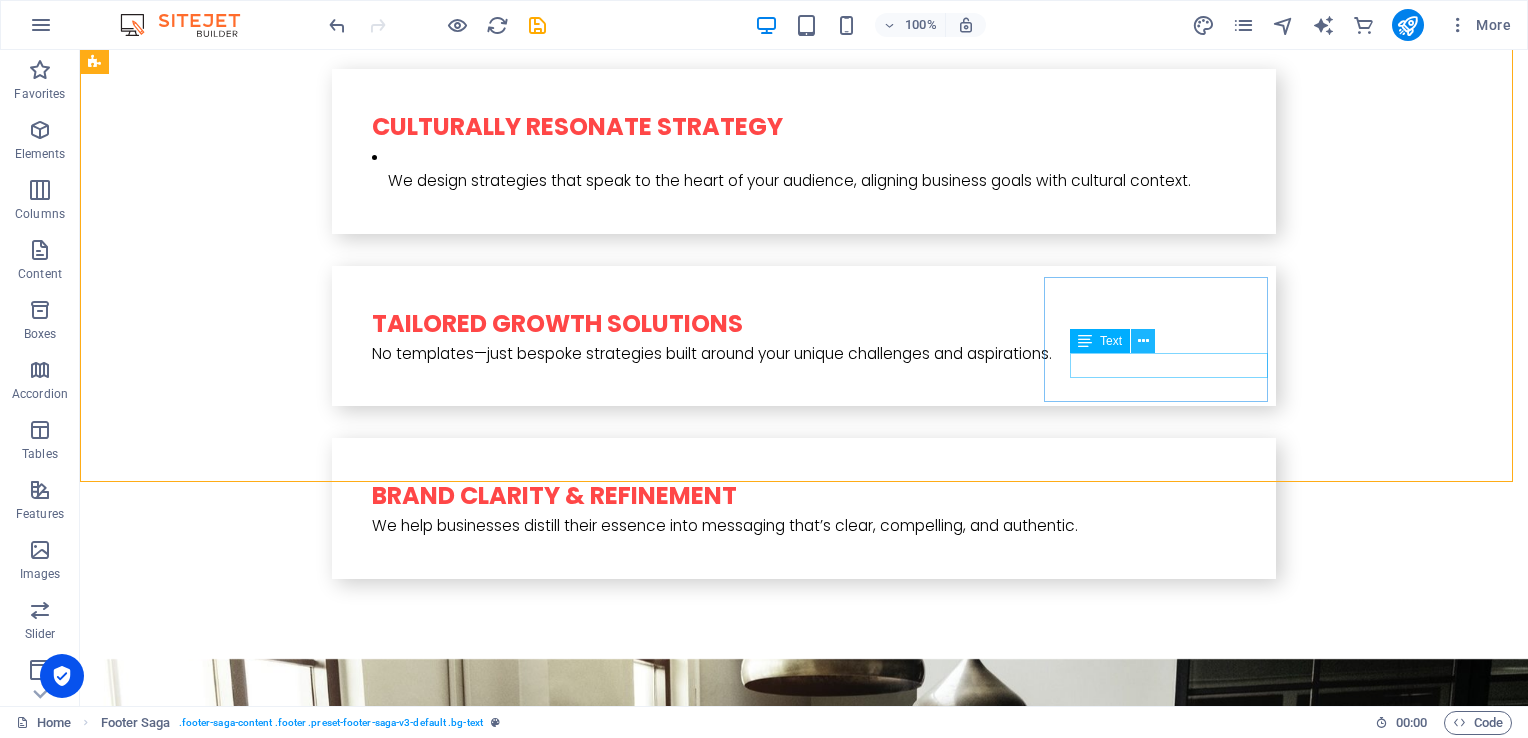 click at bounding box center [1143, 341] 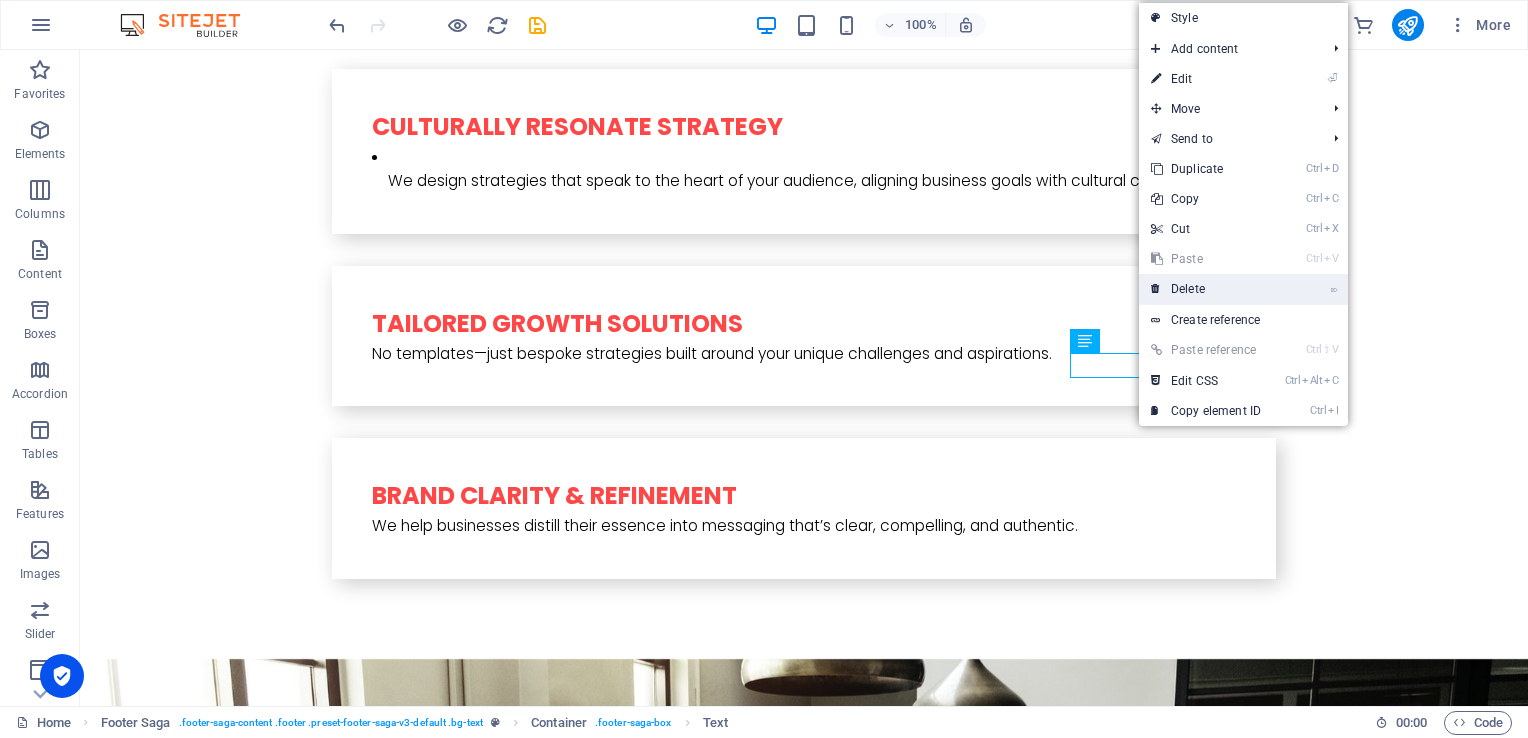 click on "⌦  Delete" at bounding box center (1206, 289) 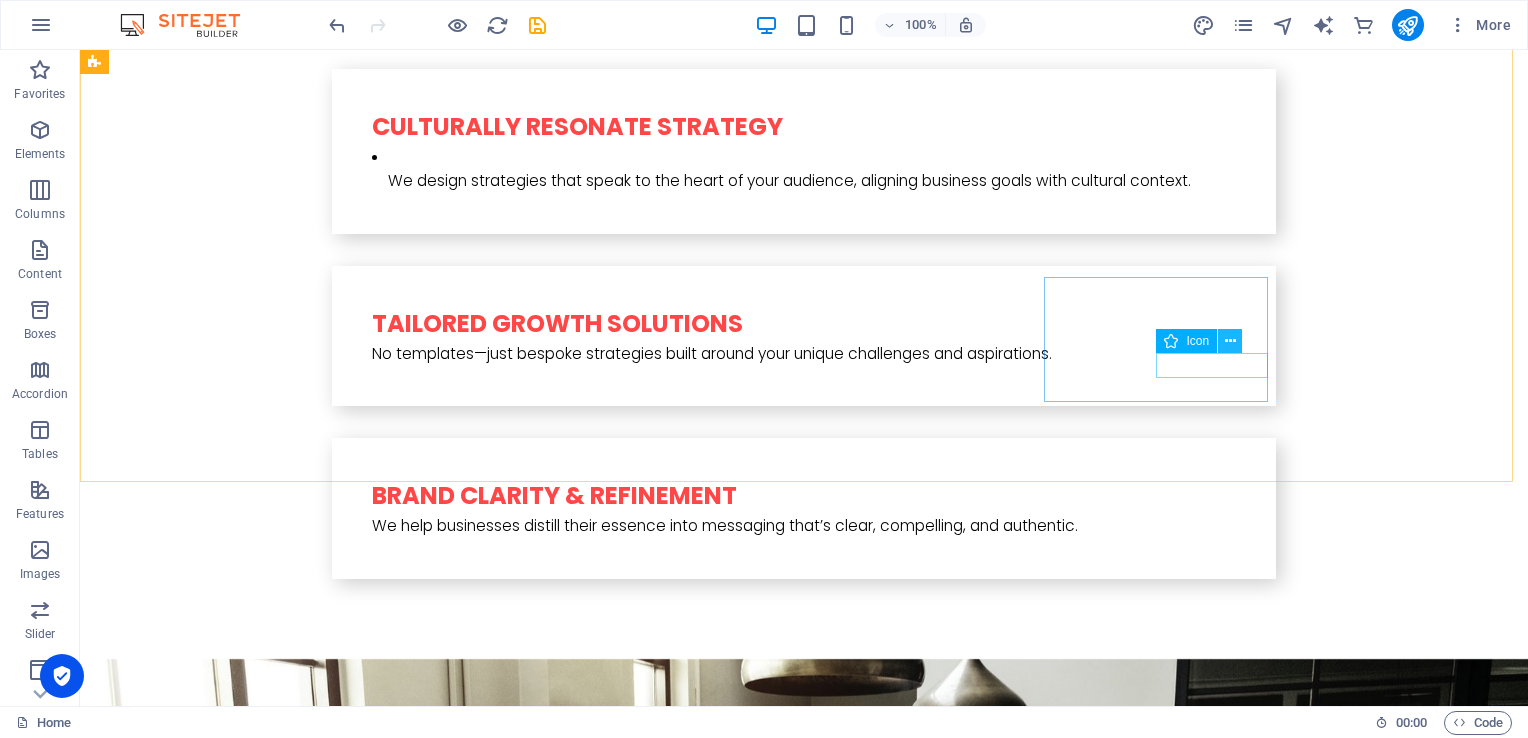 click at bounding box center (1230, 341) 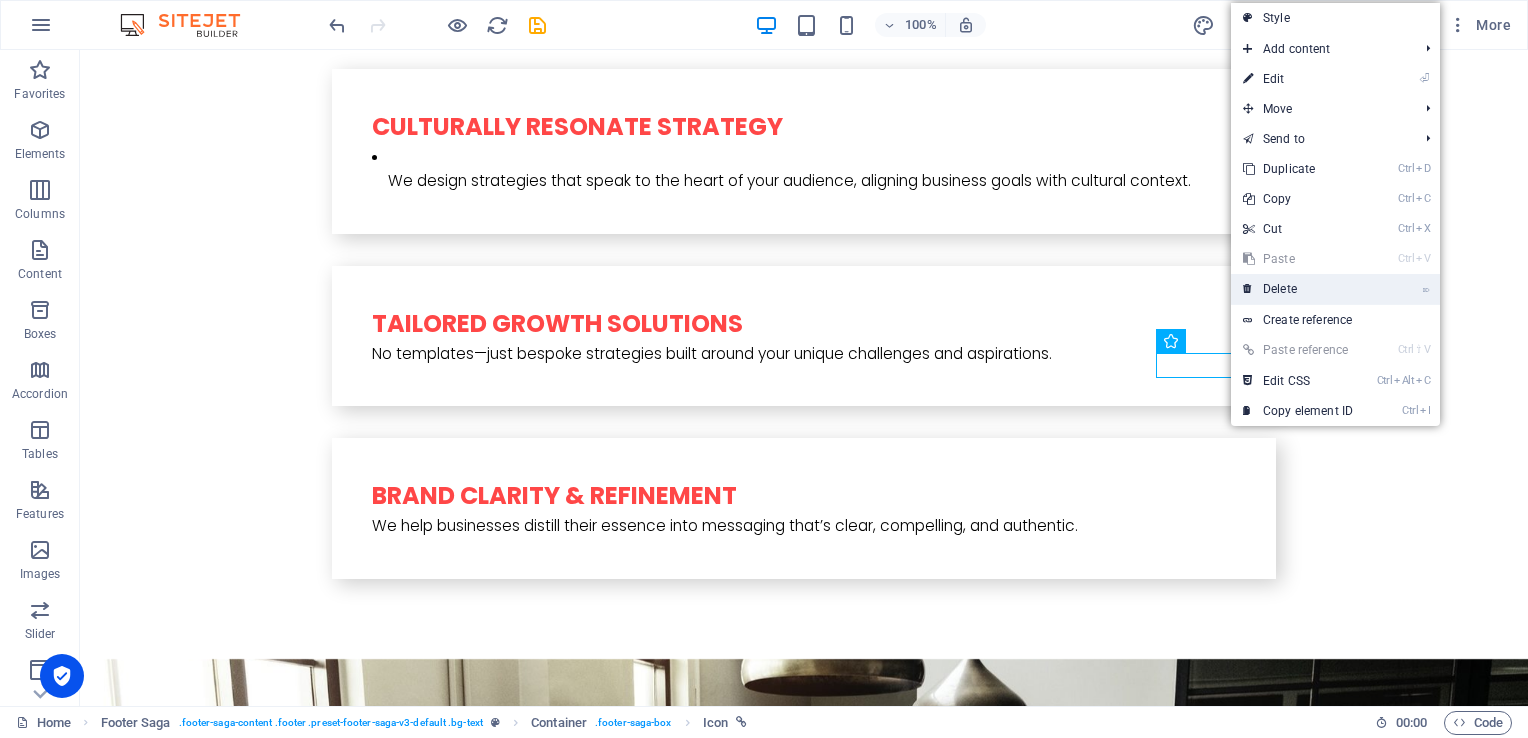 click on "⌦  Delete" at bounding box center (1298, 289) 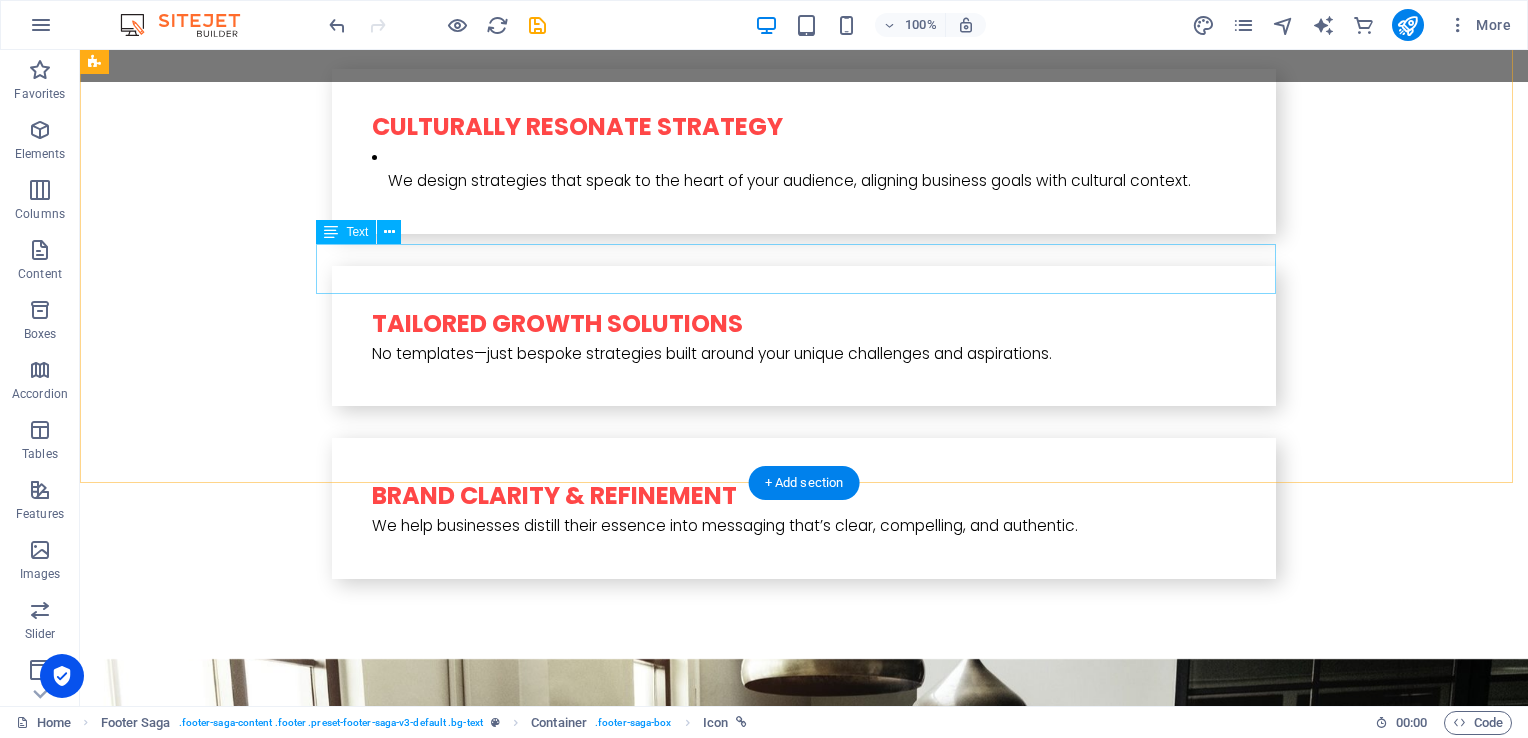 scroll, scrollTop: 4588, scrollLeft: 0, axis: vertical 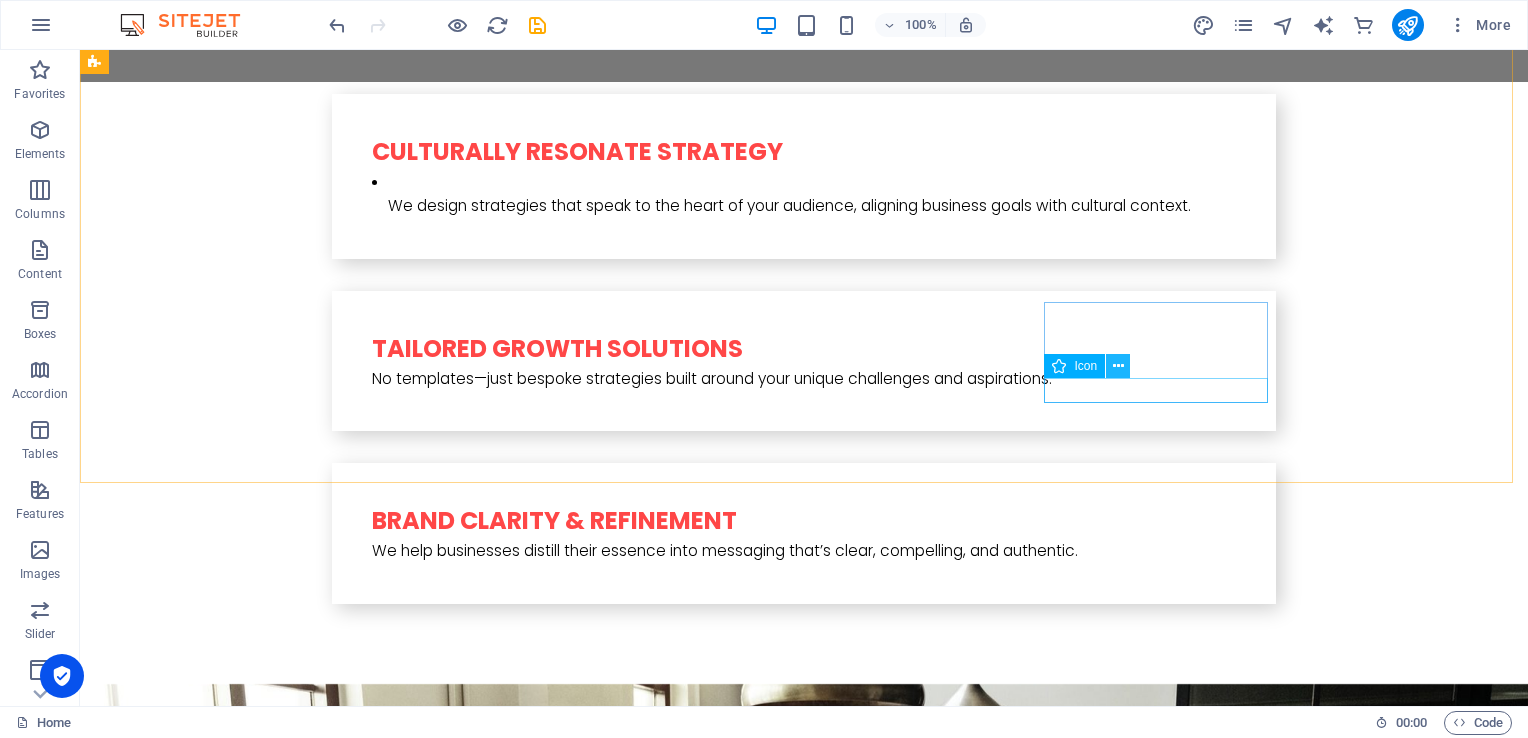 click at bounding box center (1118, 366) 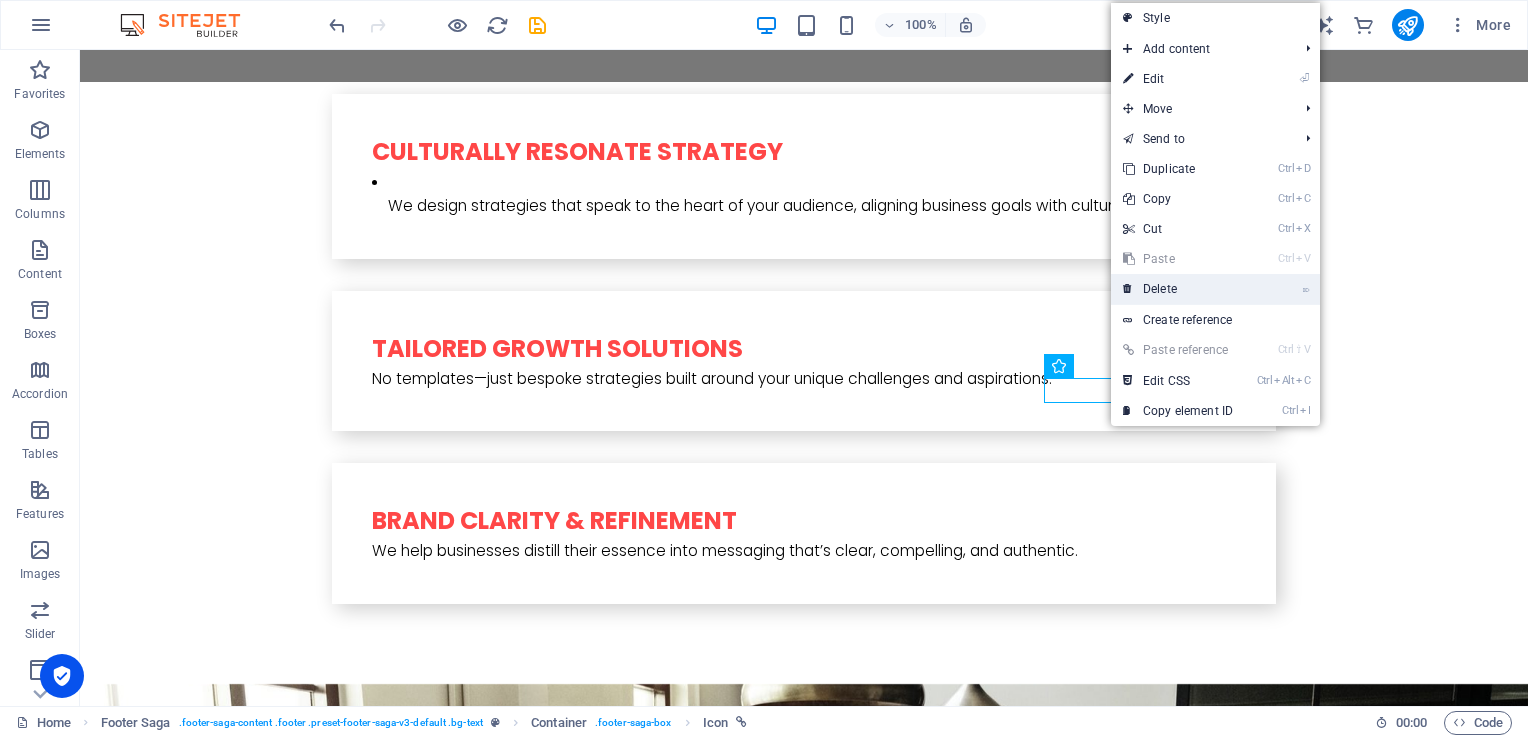 click on "⌦  Delete" at bounding box center [1178, 289] 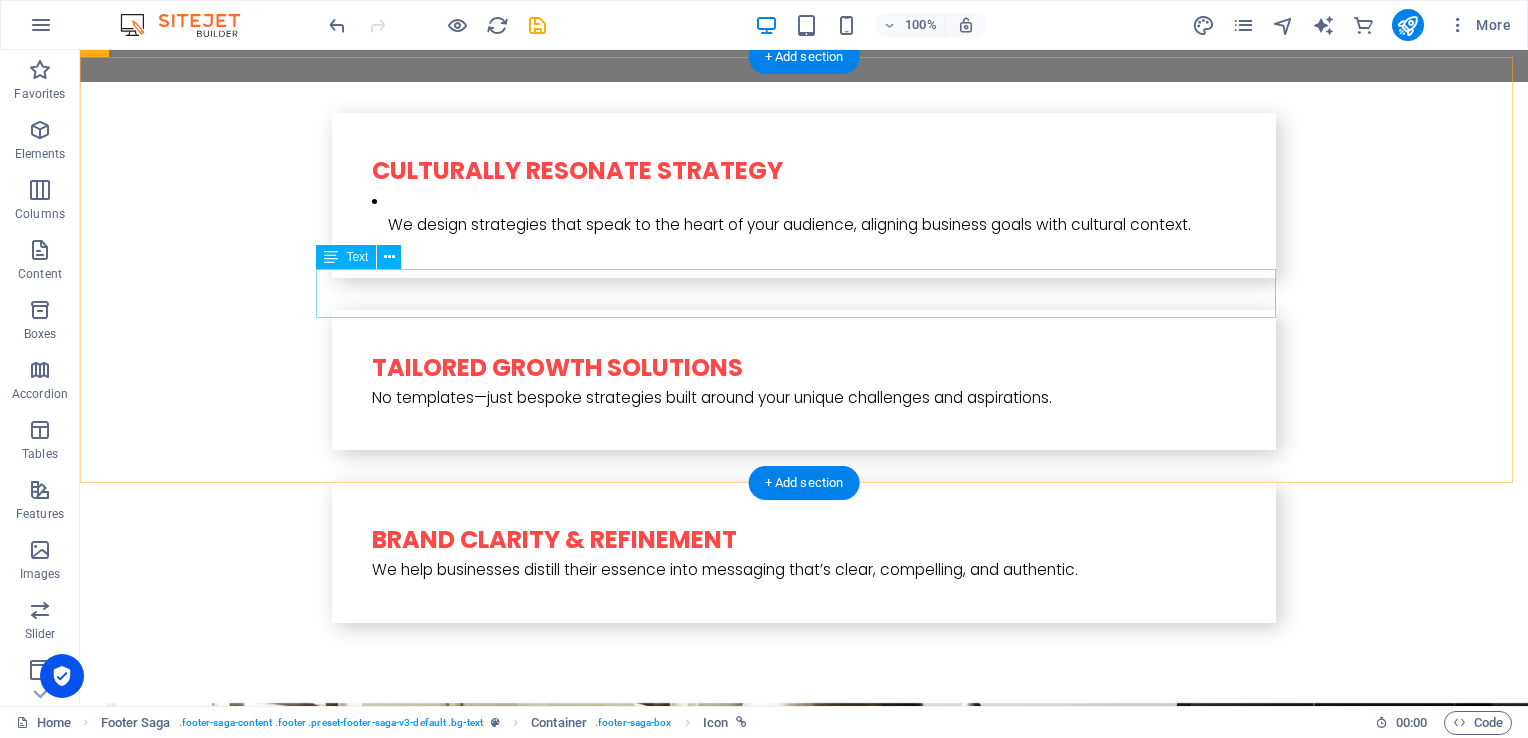scroll, scrollTop: 4564, scrollLeft: 0, axis: vertical 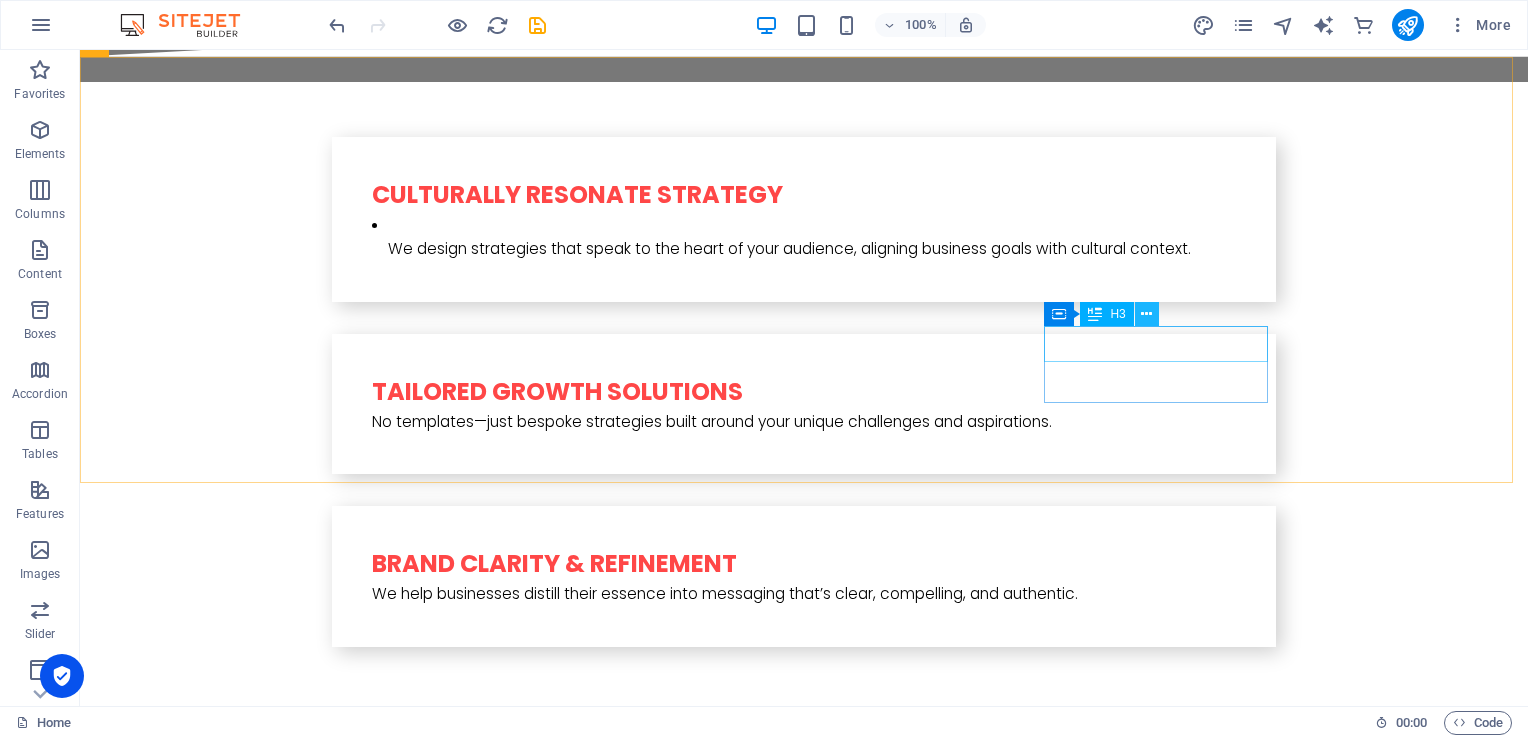 click at bounding box center (1146, 314) 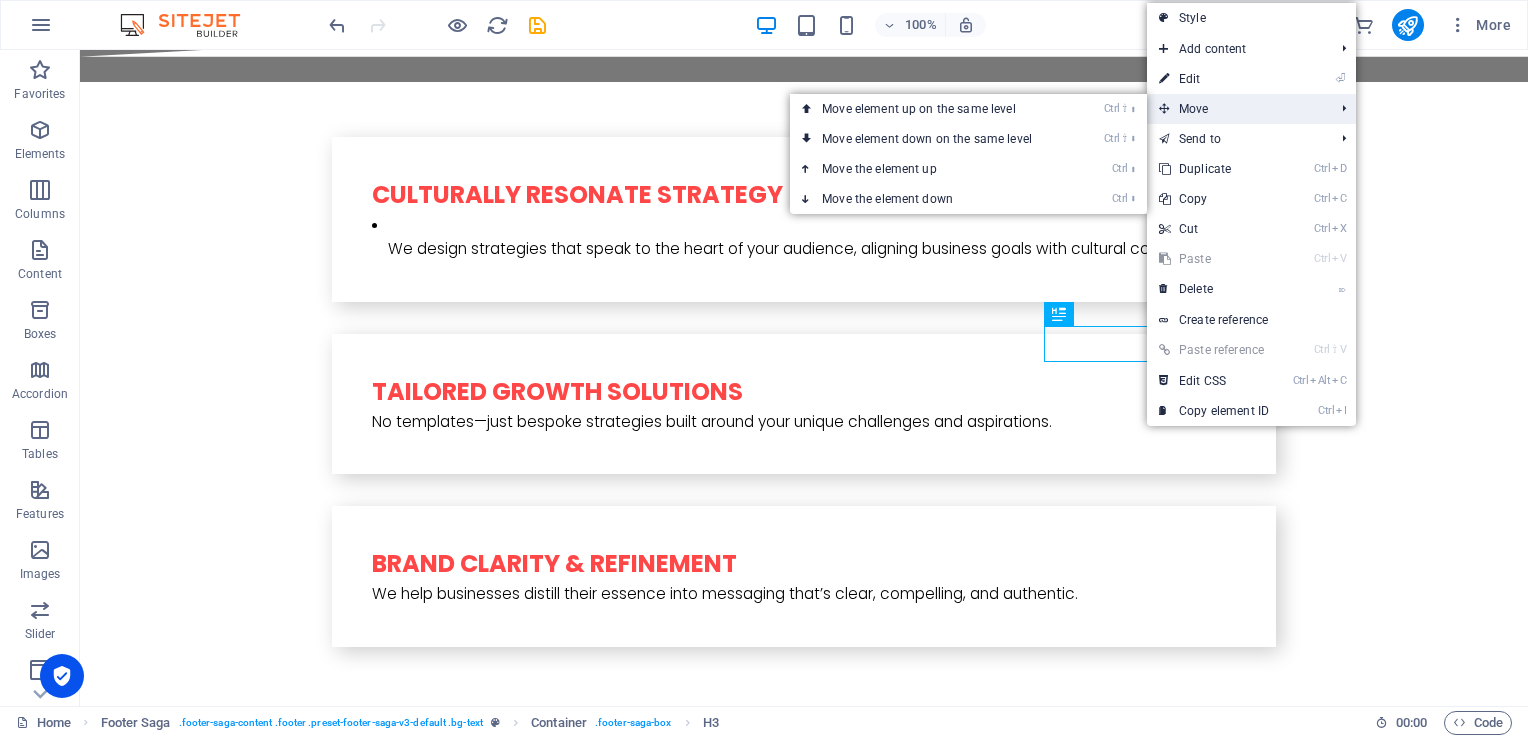 click on "Move" at bounding box center (1236, 109) 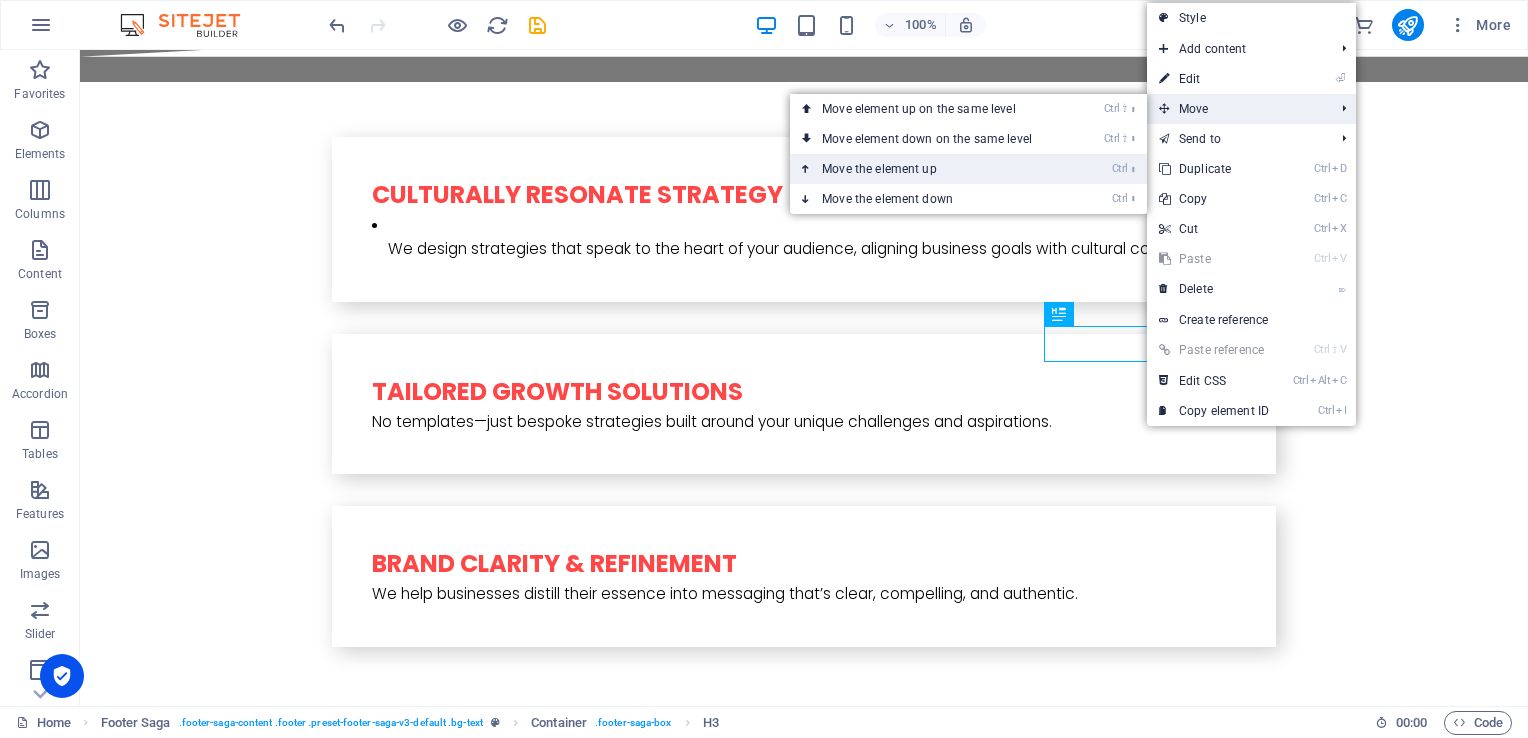 click on "Ctrl ⬆  Move the element up" at bounding box center [931, 169] 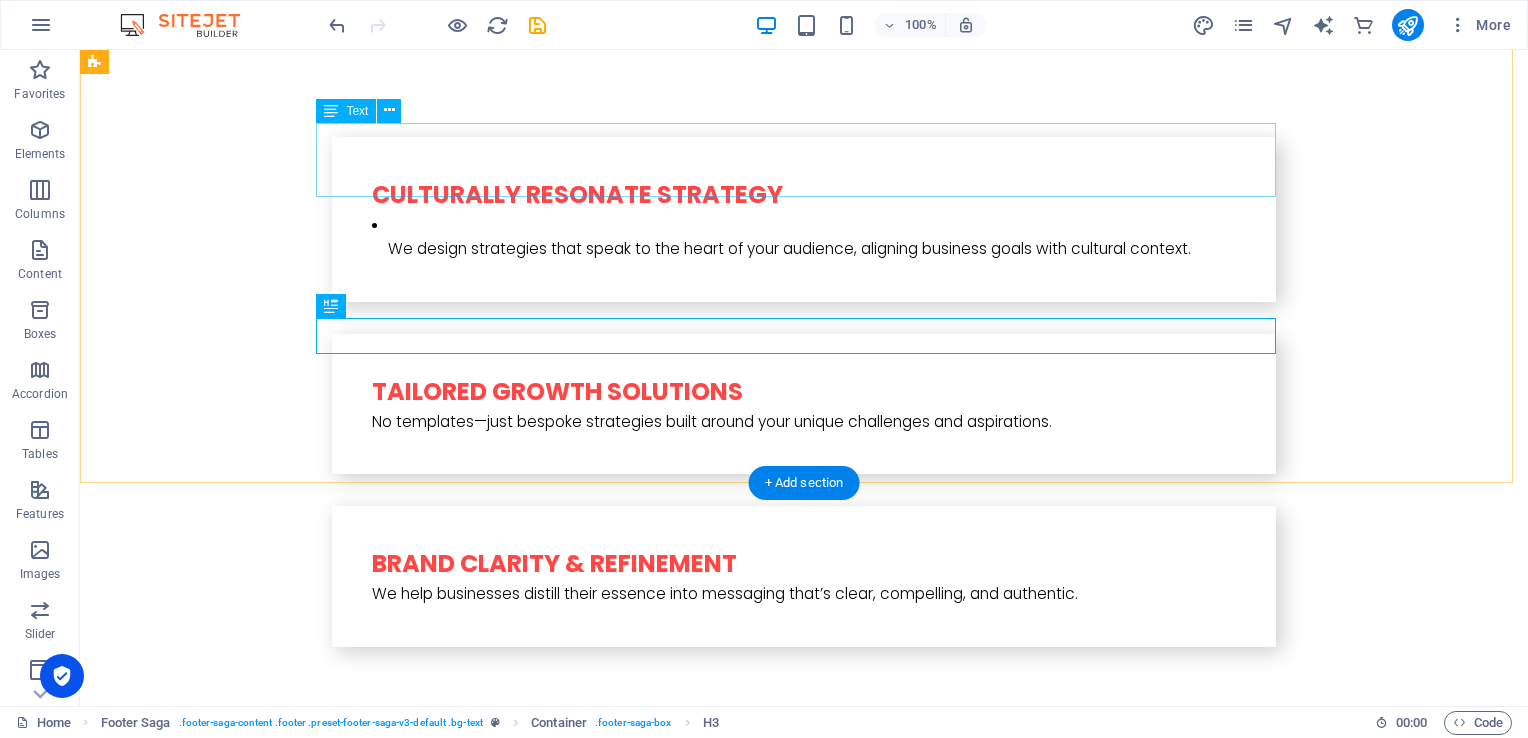 scroll, scrollTop: 4596, scrollLeft: 0, axis: vertical 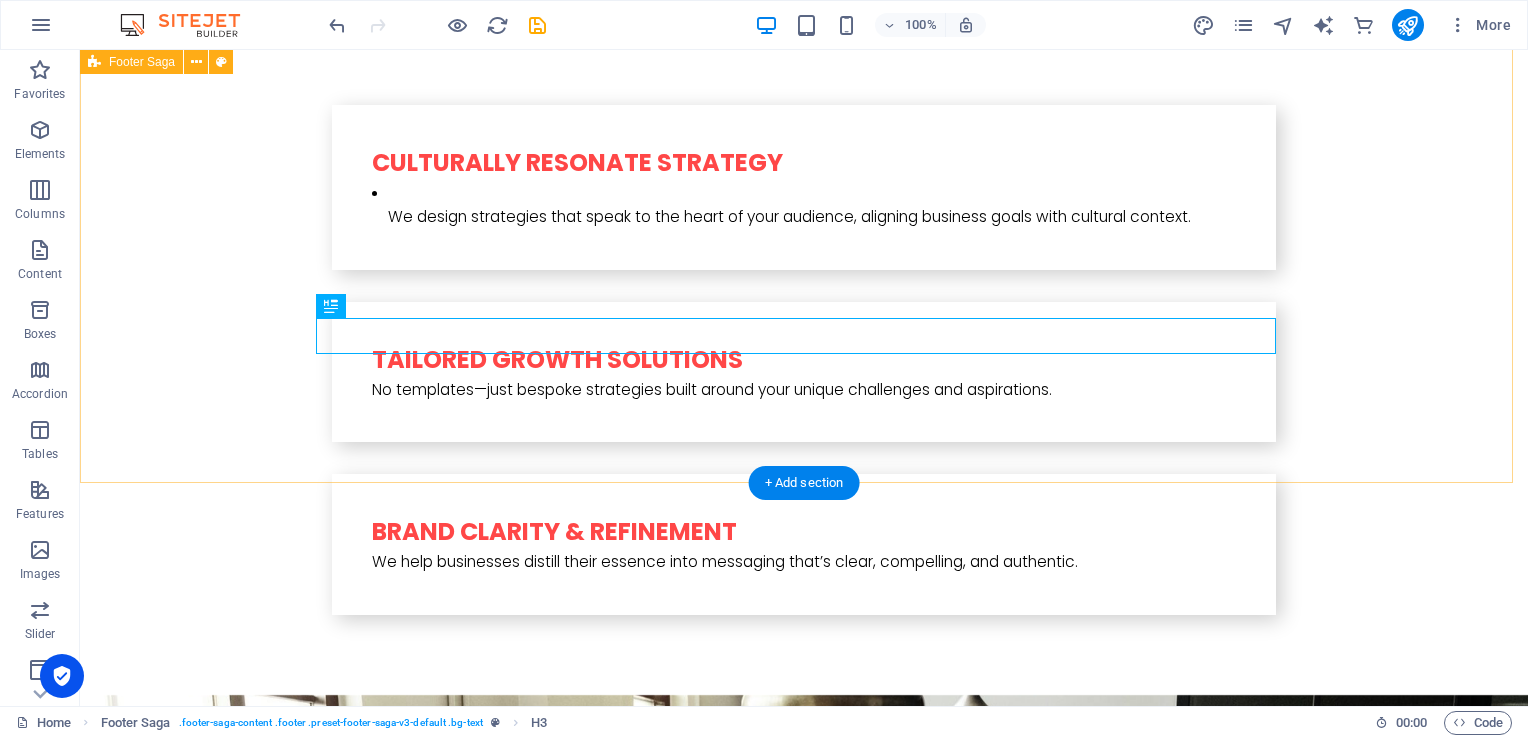 click on "[STREET_ADDRESS] Proda Solutions Legal Notice Privacy Policy Social Media Facebook" at bounding box center (804, 3391) 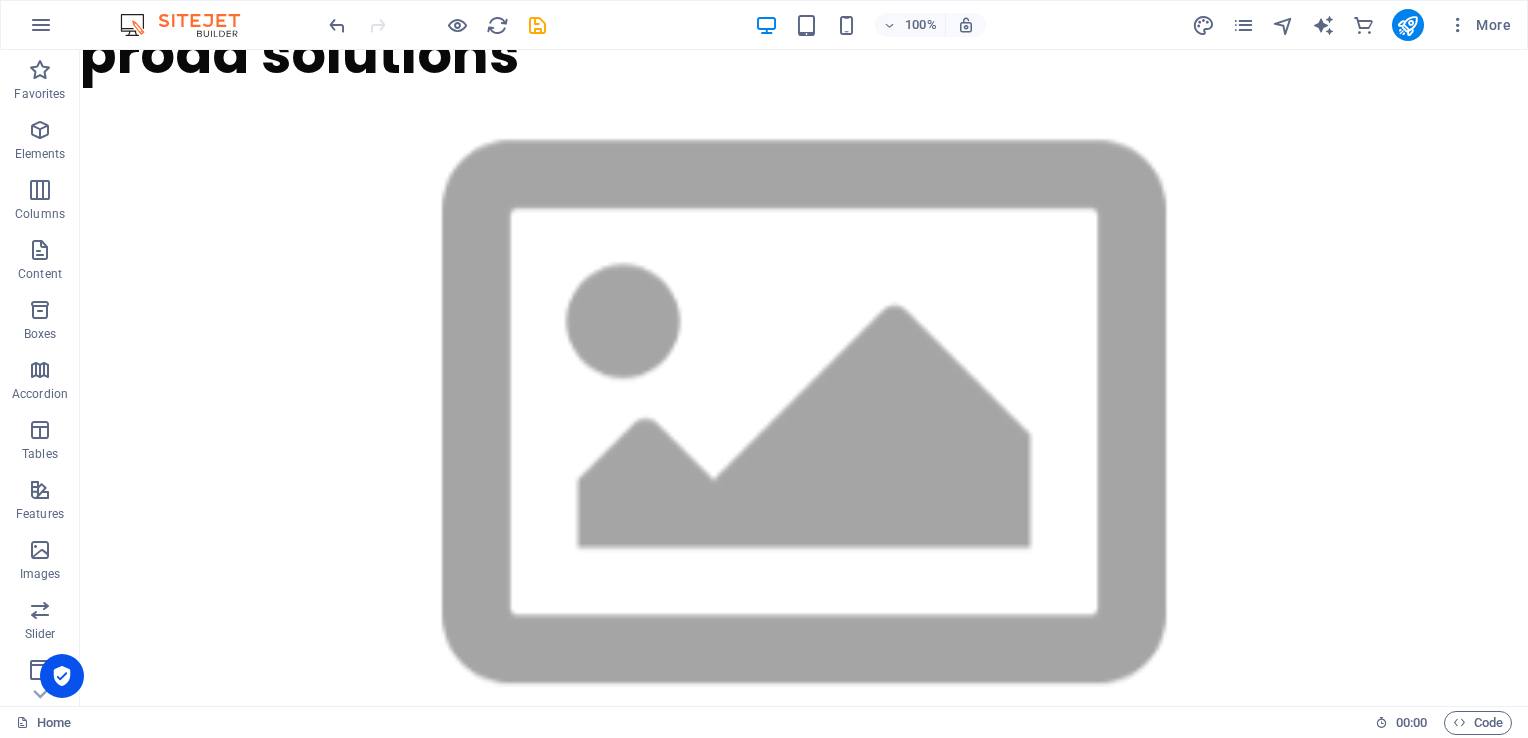 scroll, scrollTop: 0, scrollLeft: 0, axis: both 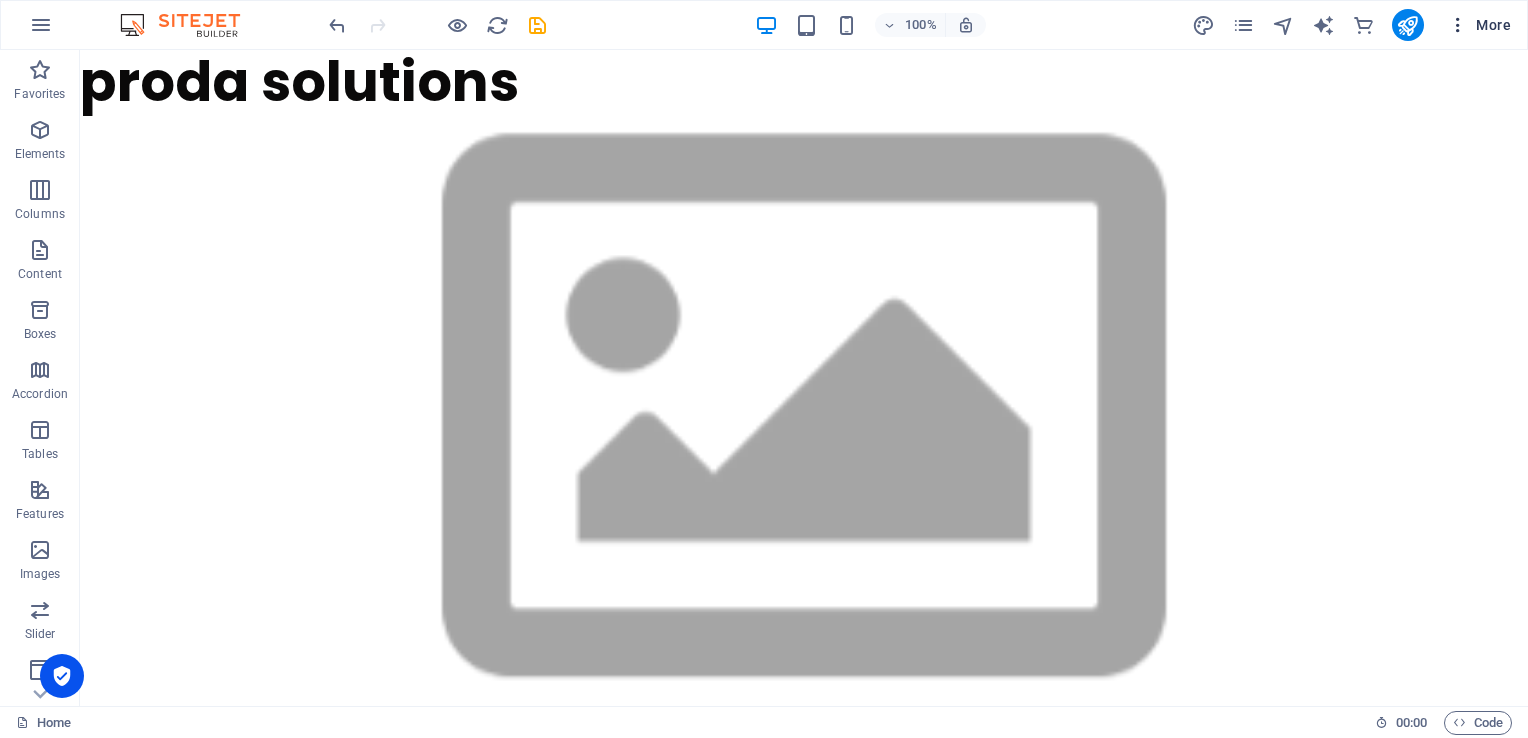 click at bounding box center [1458, 25] 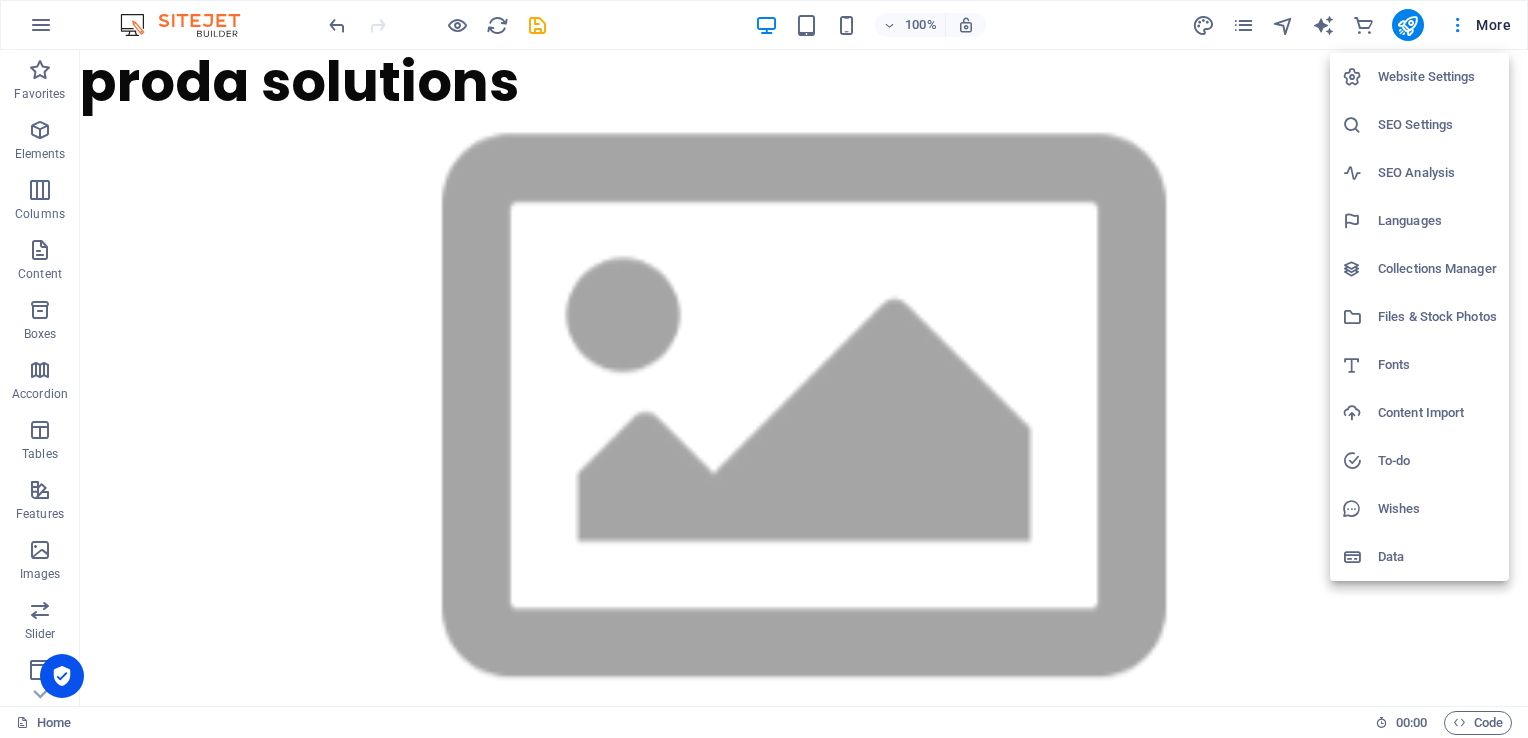 click at bounding box center [764, 369] 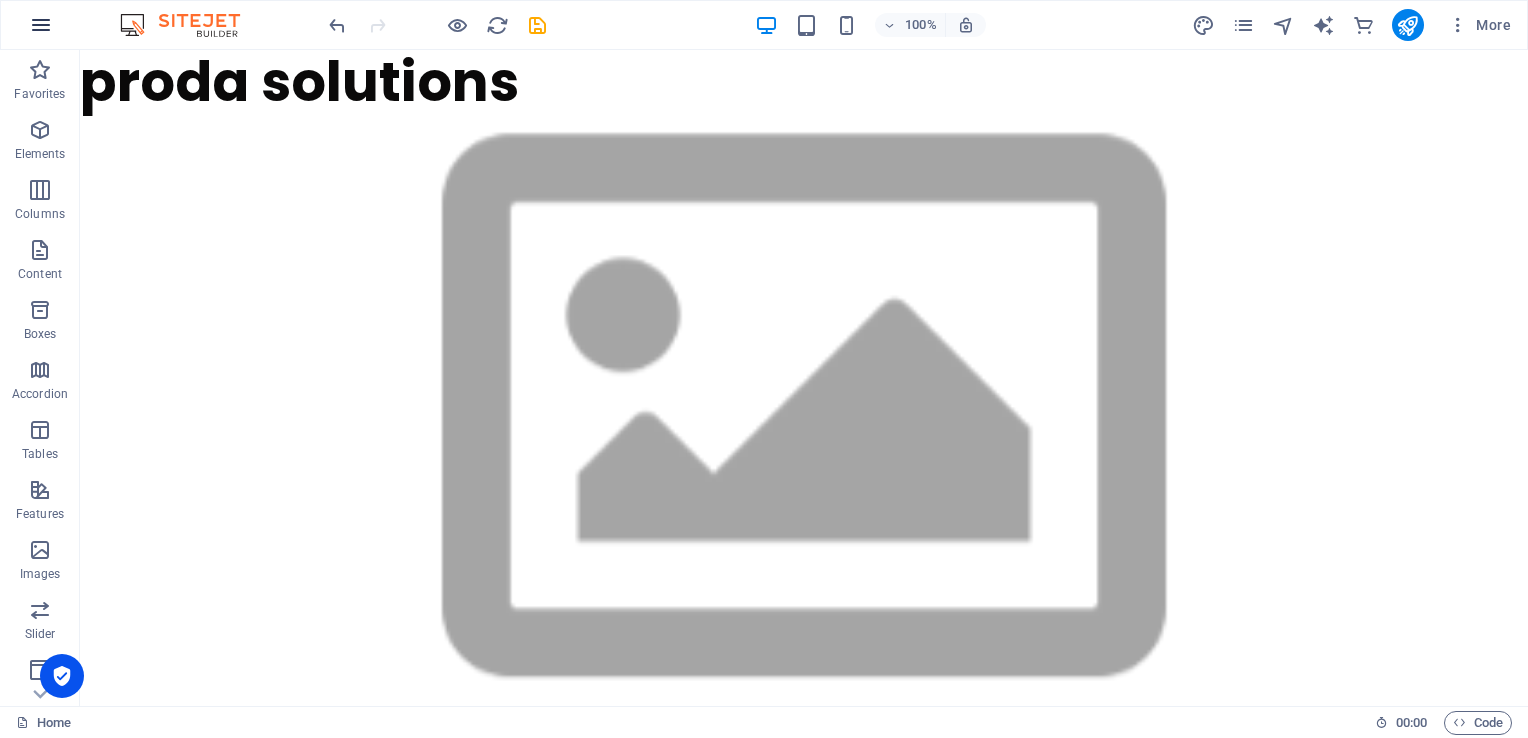click at bounding box center [41, 25] 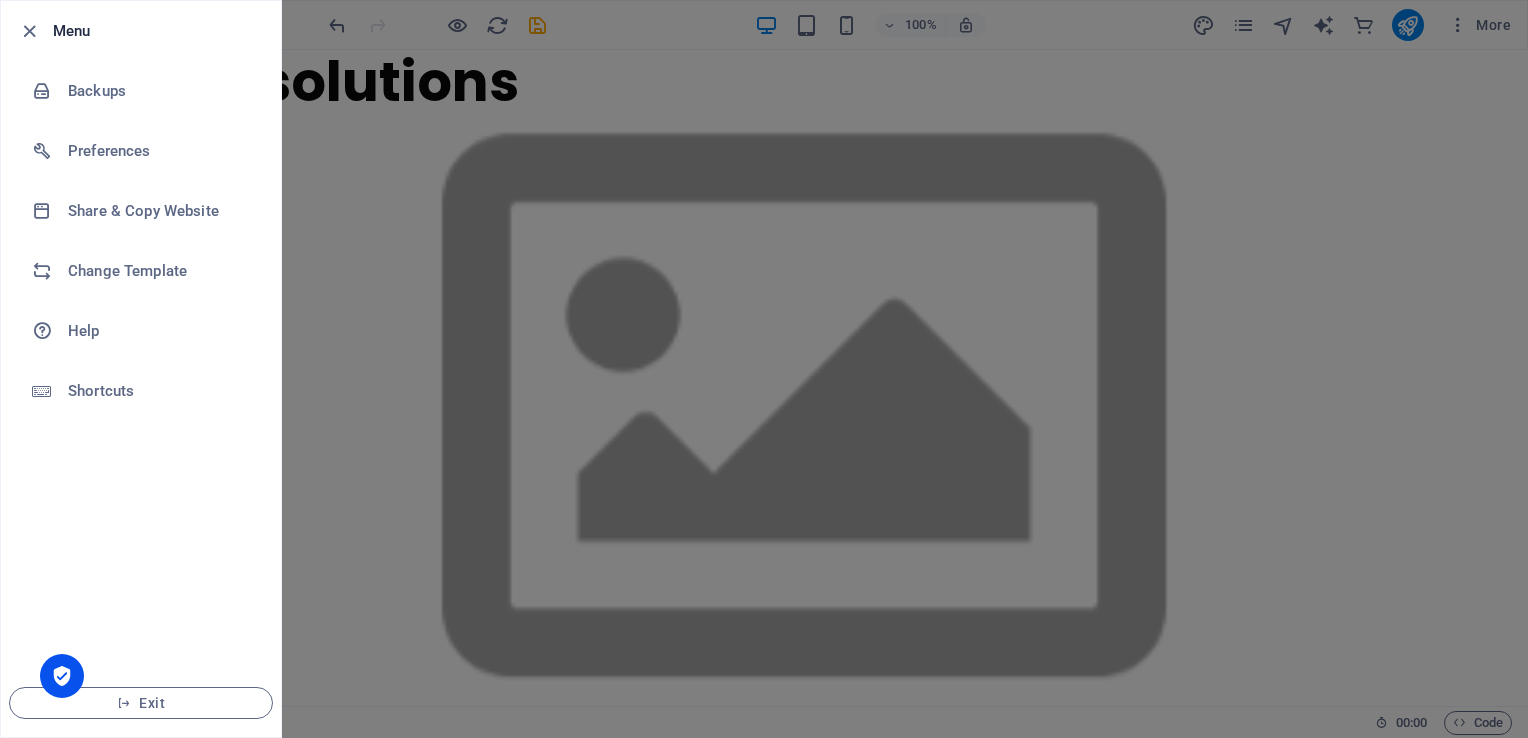 click at bounding box center [764, 369] 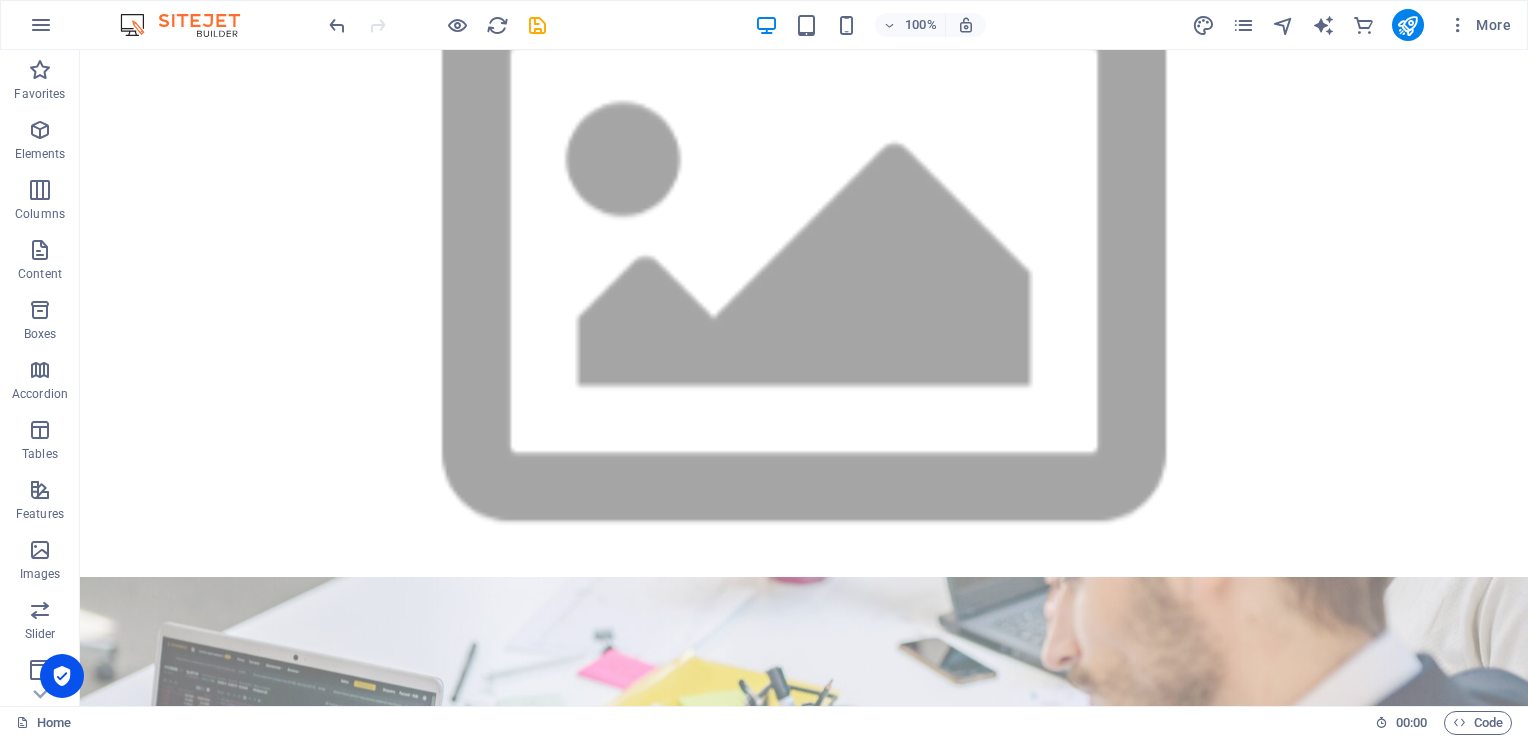 scroll, scrollTop: 320, scrollLeft: 0, axis: vertical 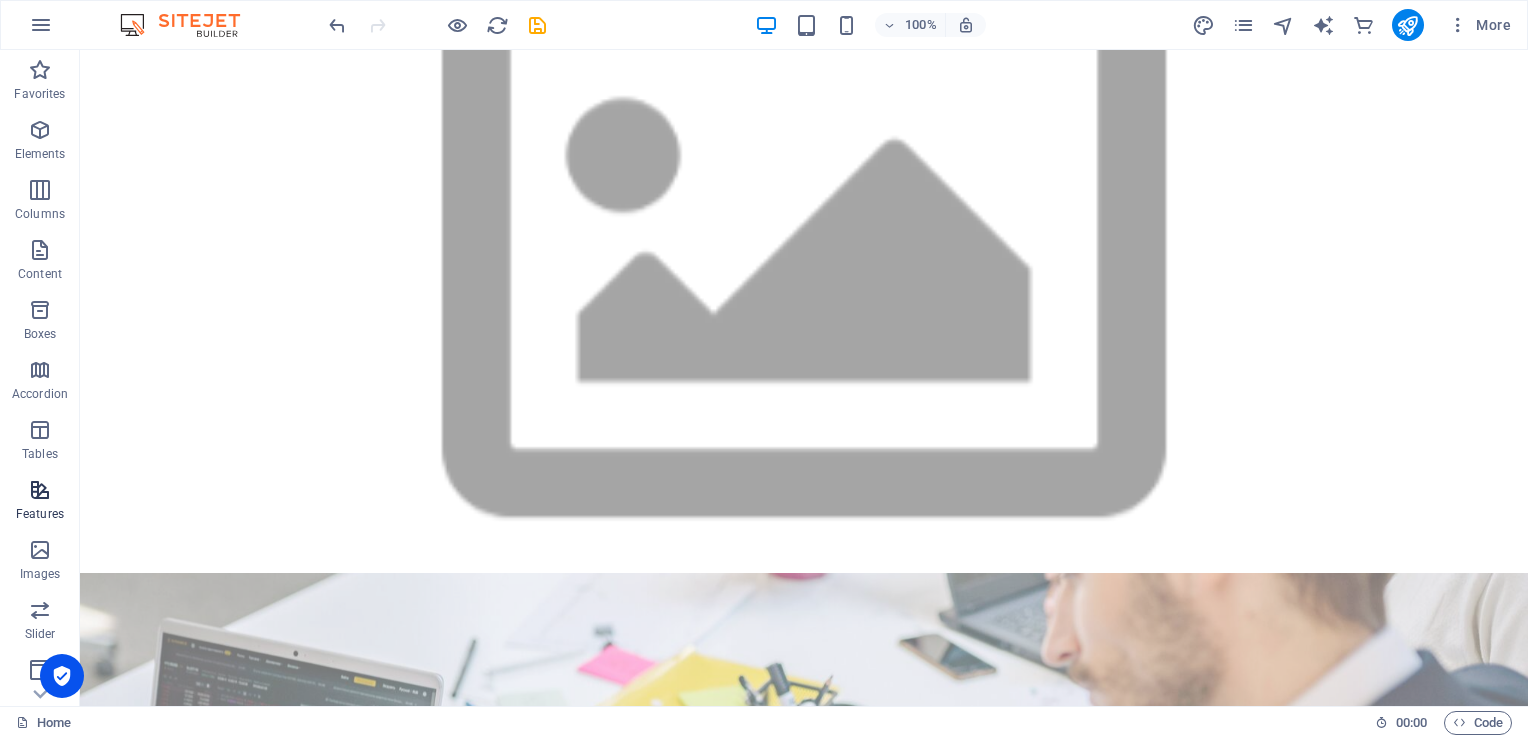 click on "Features" at bounding box center (40, 502) 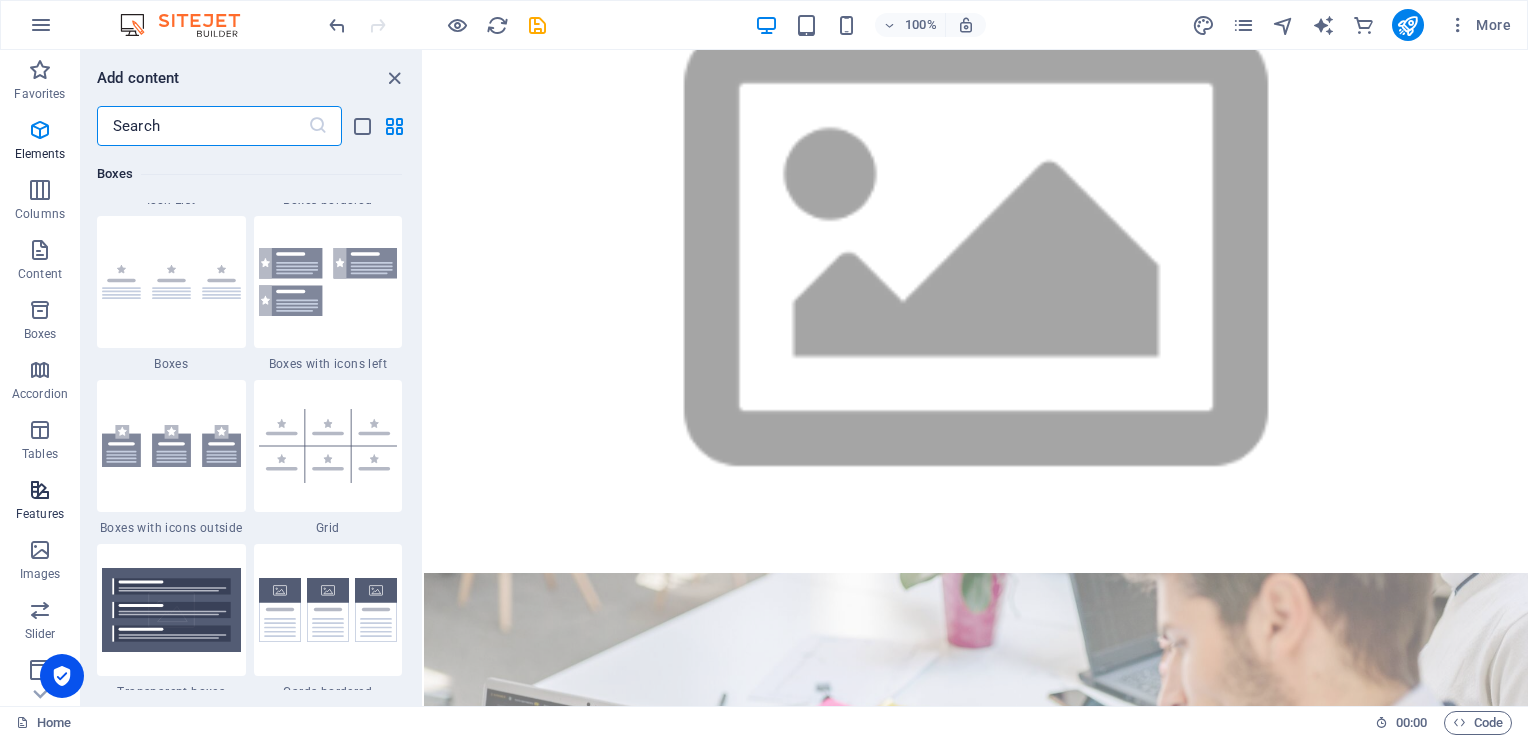 scroll, scrollTop: 7631, scrollLeft: 0, axis: vertical 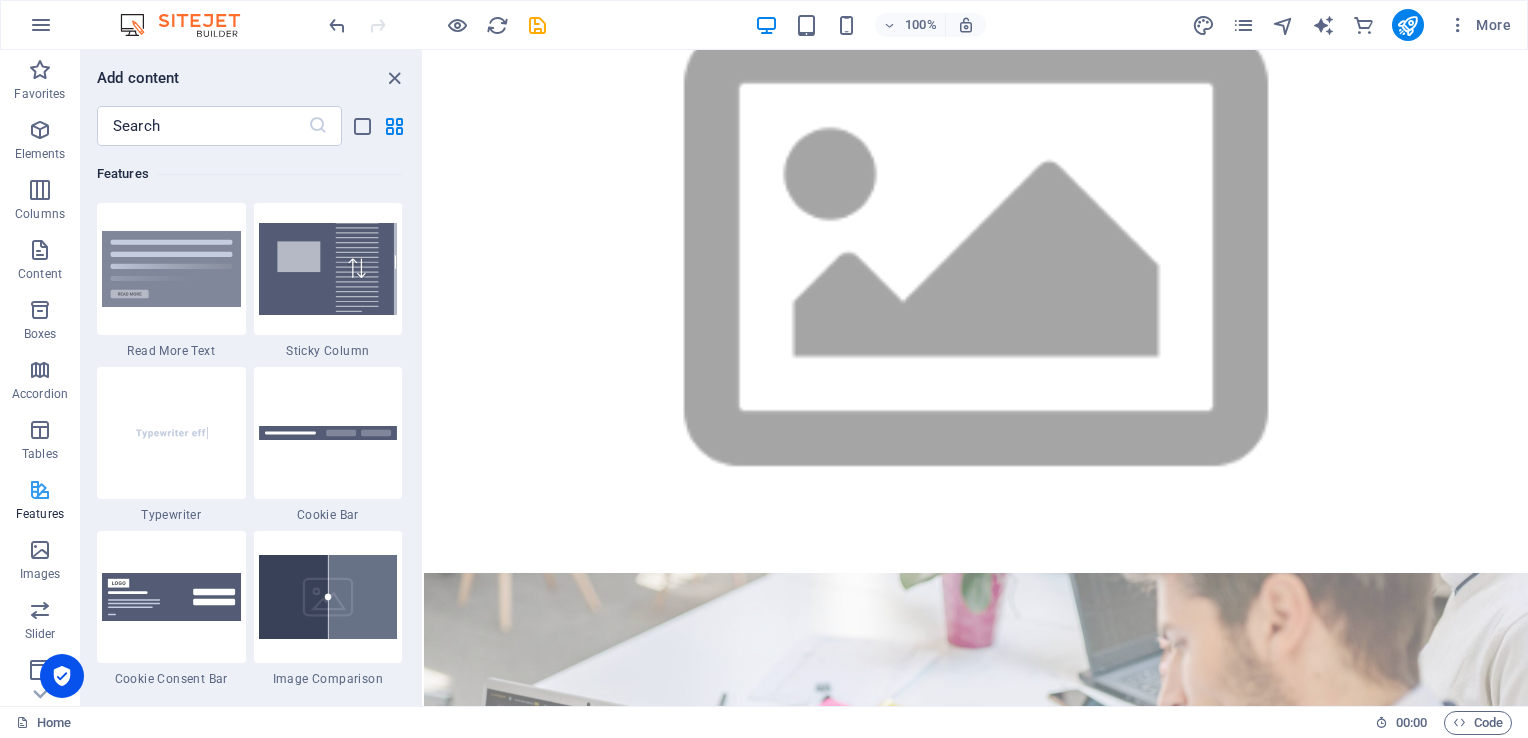 click on "Features" at bounding box center (40, 502) 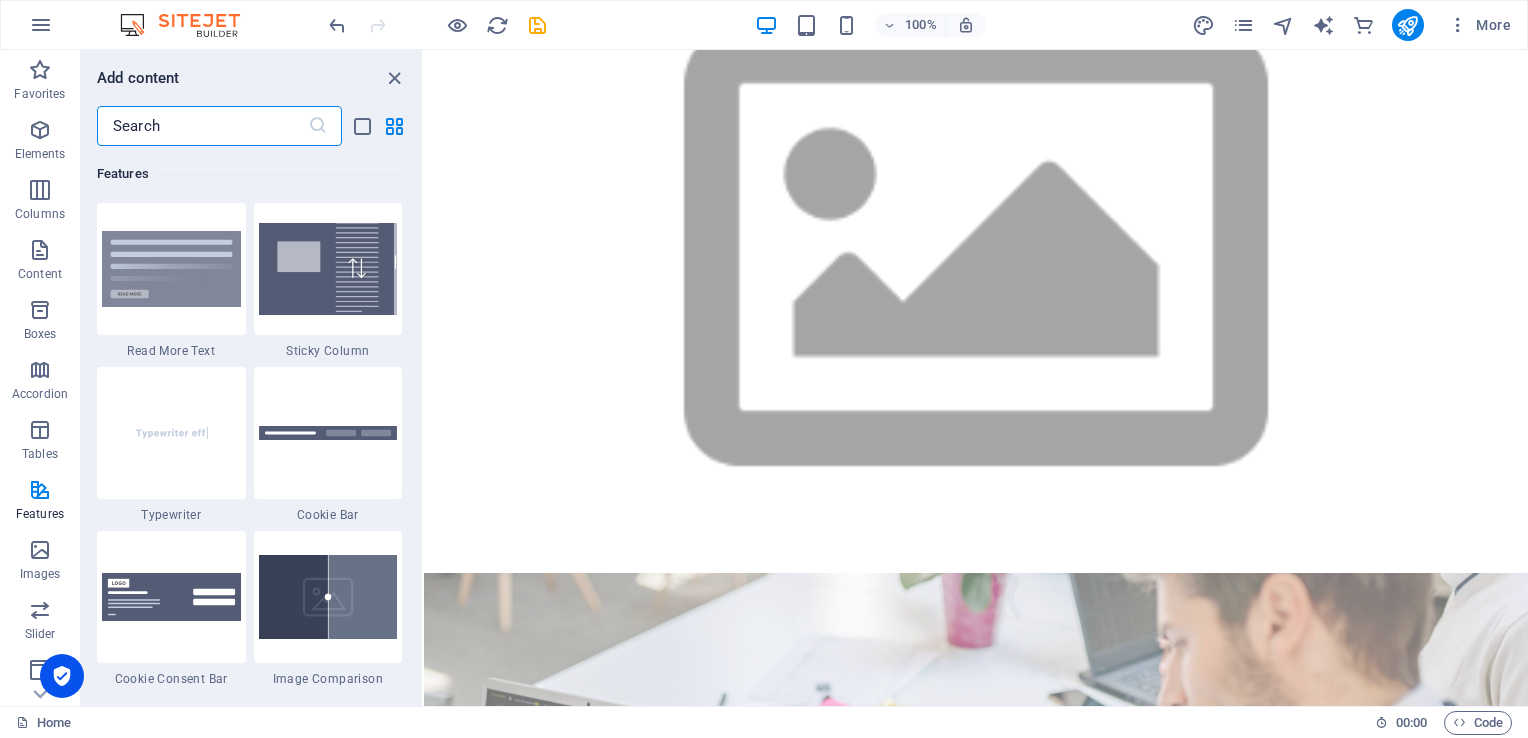 click at bounding box center [202, 126] 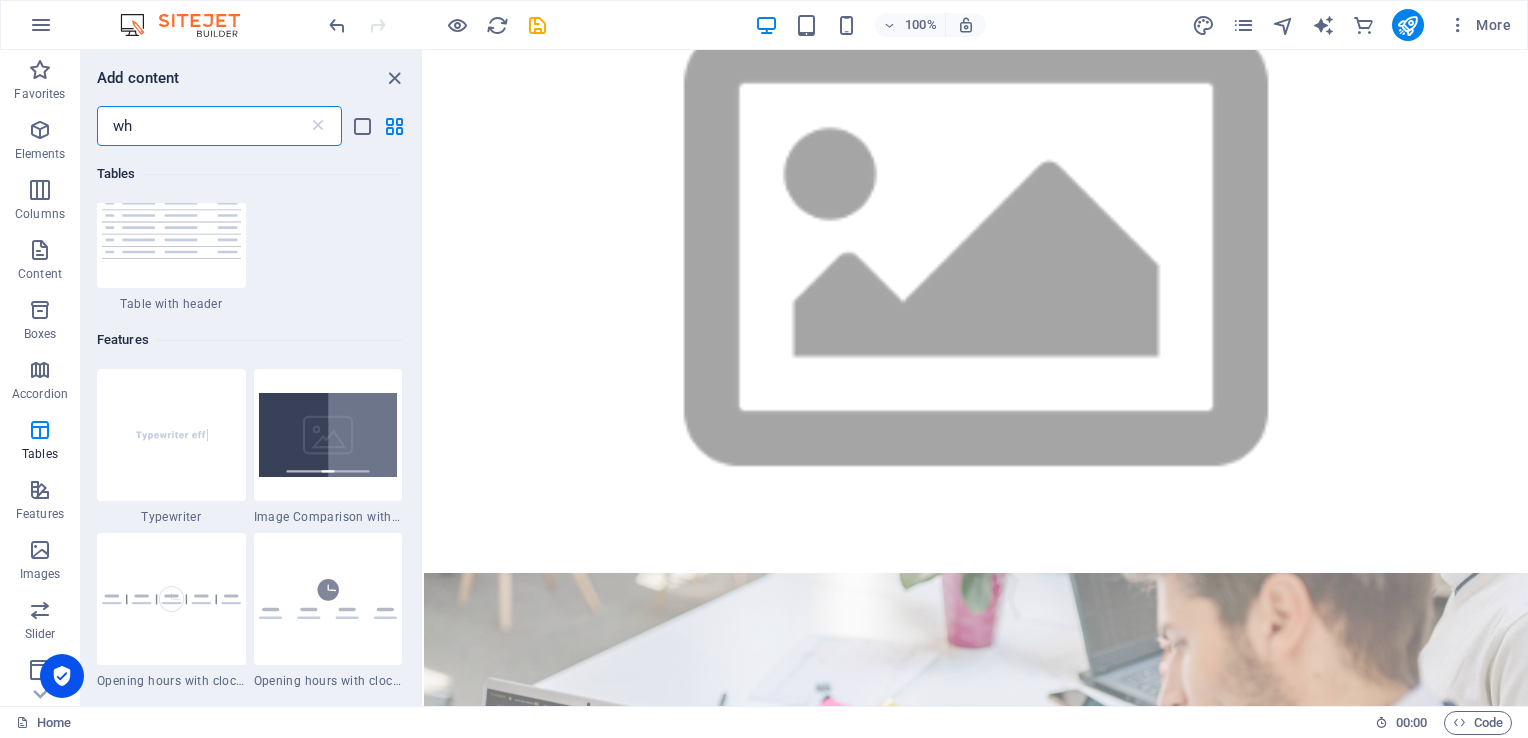 scroll, scrollTop: 0, scrollLeft: 0, axis: both 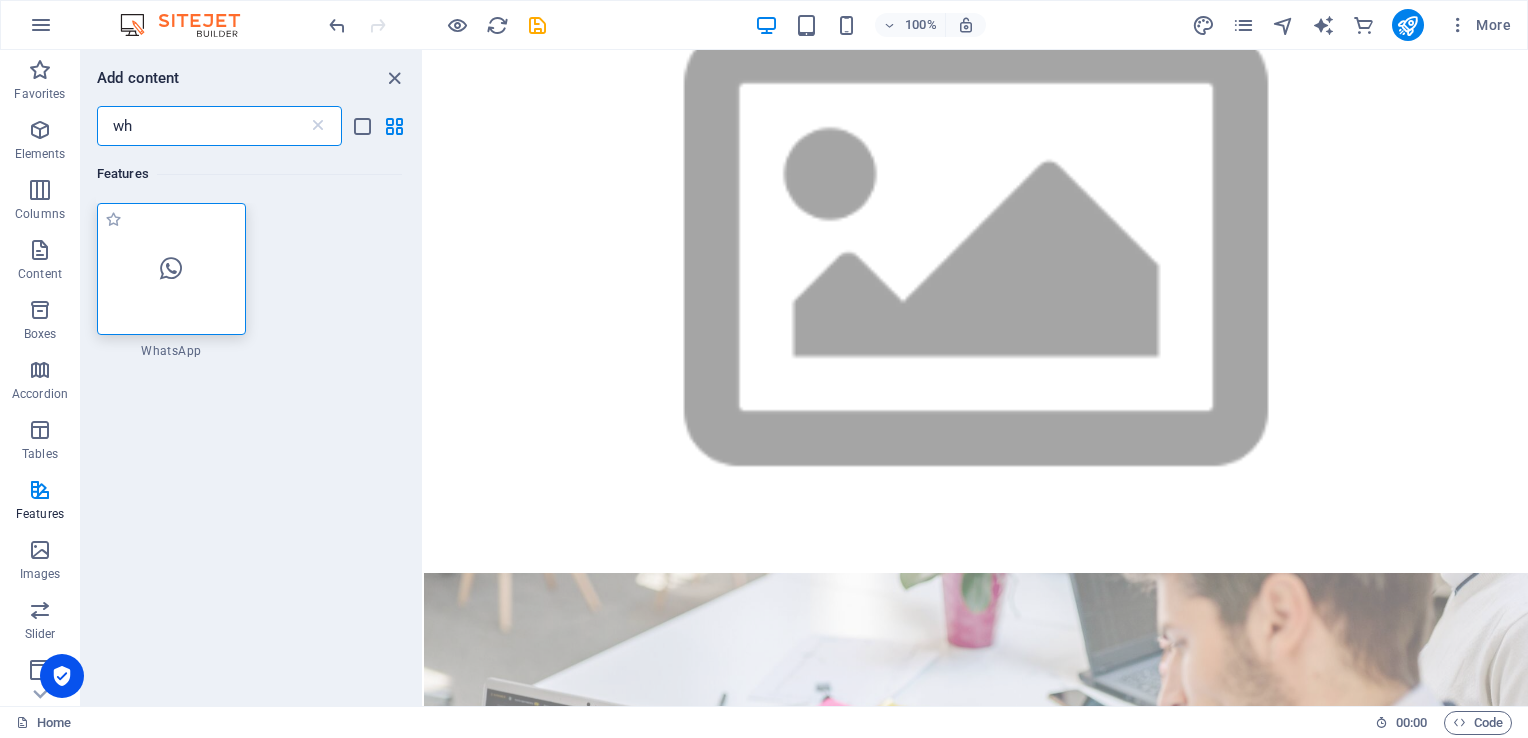 type on "wh" 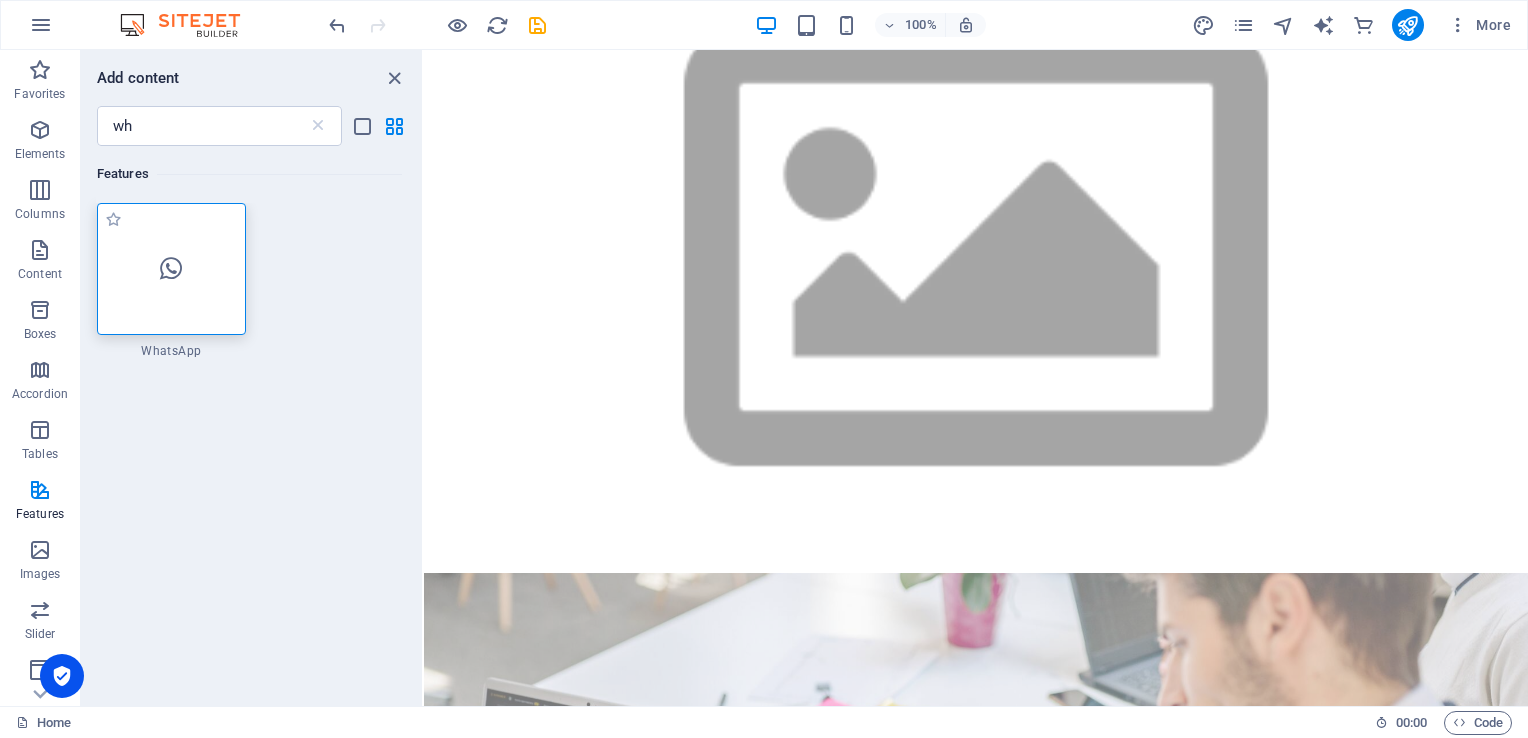 click at bounding box center (171, 269) 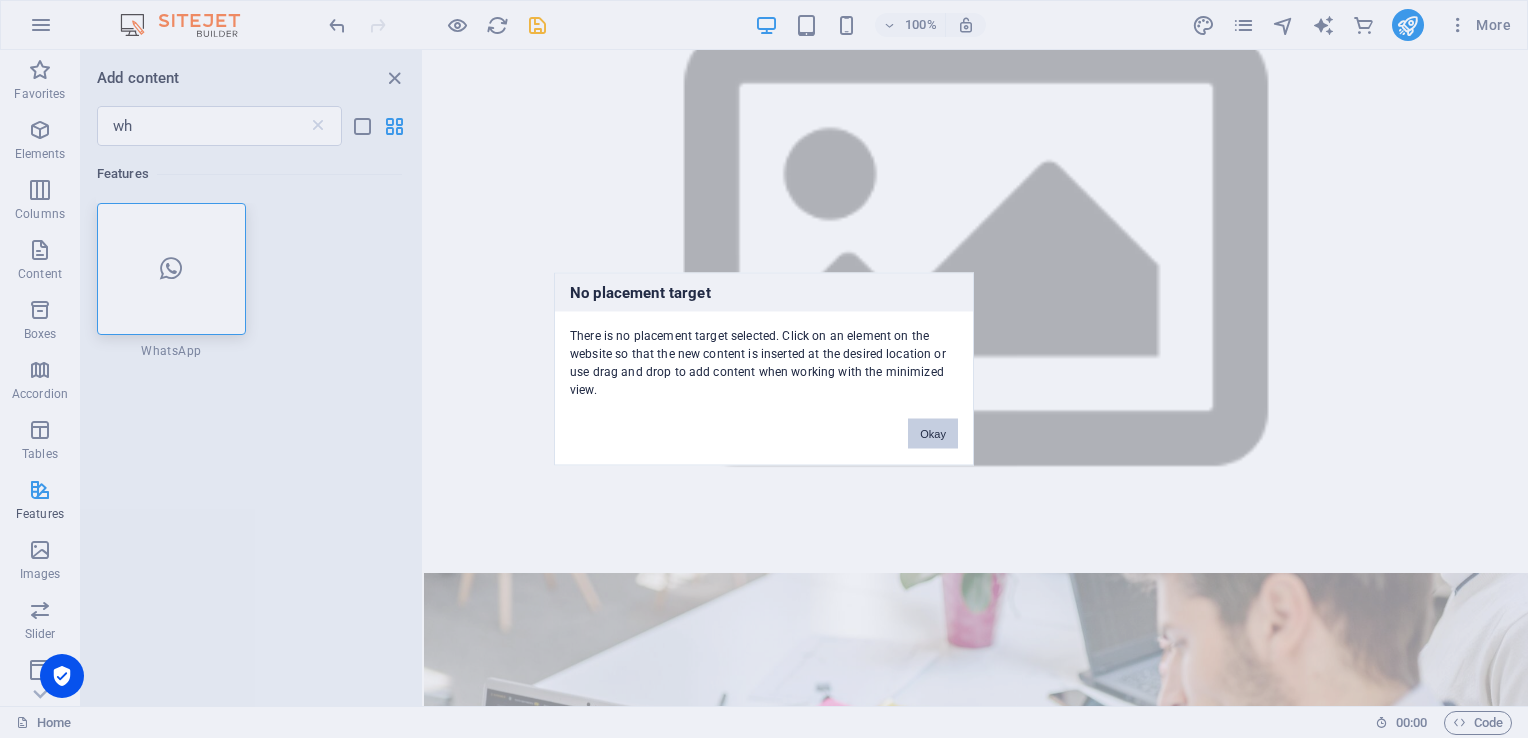 click on "Okay" at bounding box center [933, 434] 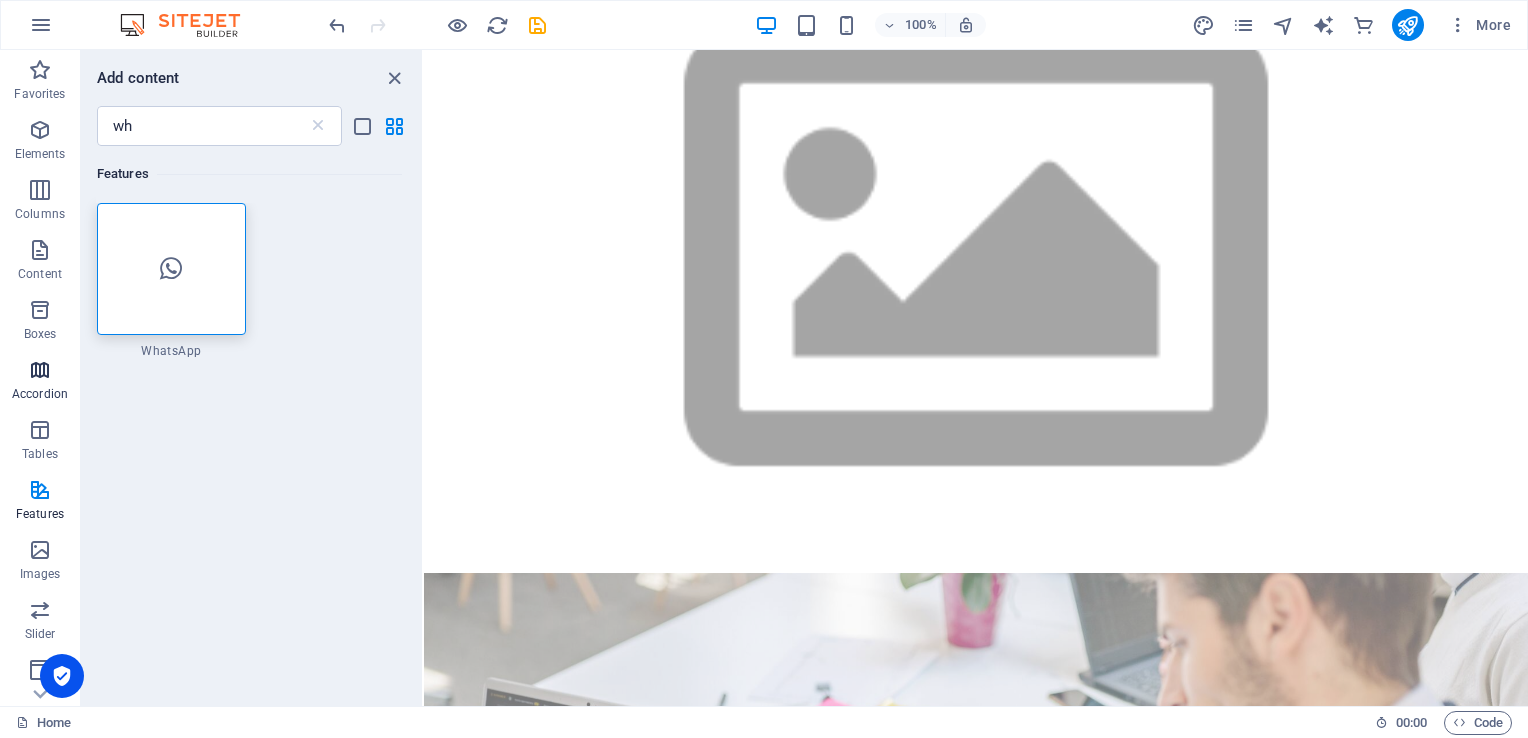 click at bounding box center (40, 370) 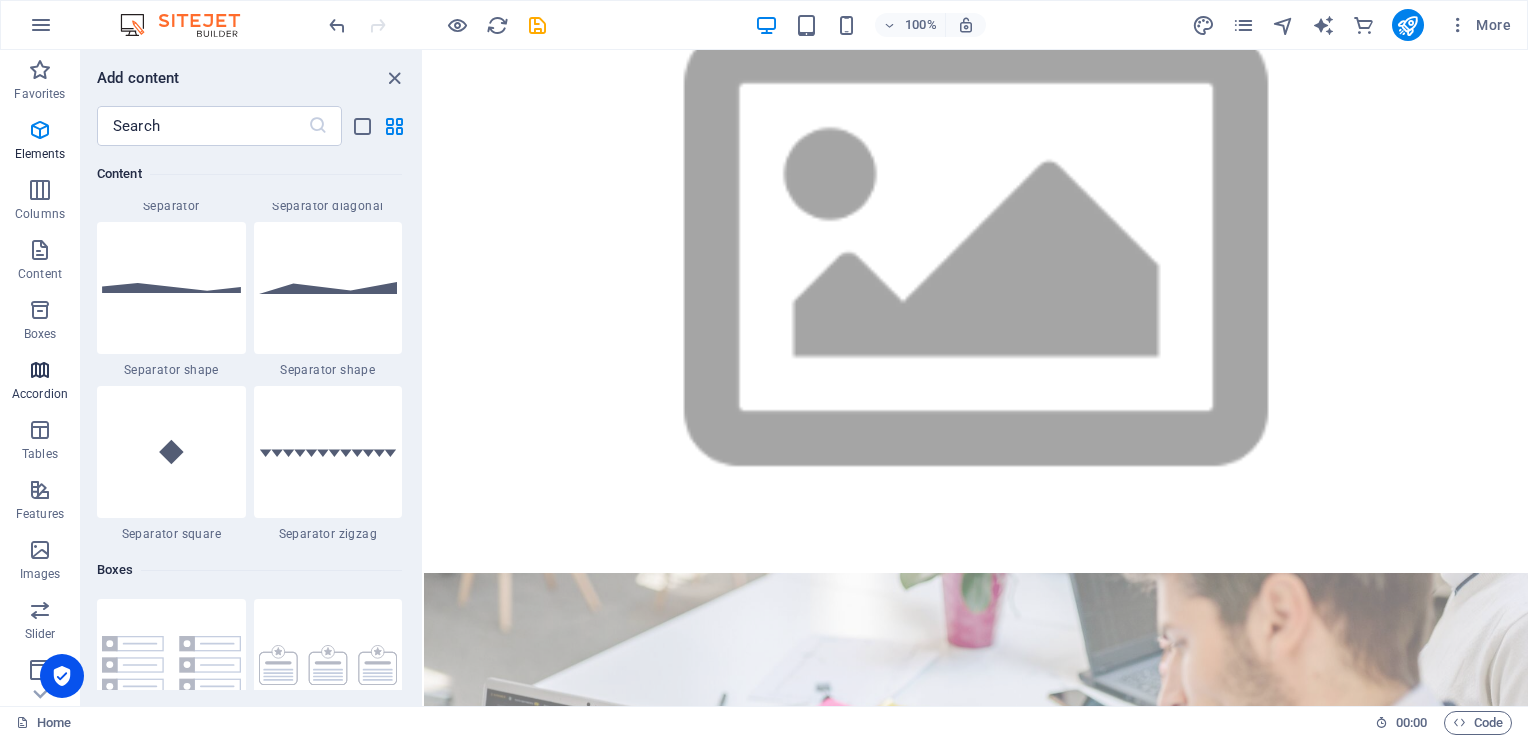 scroll, scrollTop: 6220, scrollLeft: 0, axis: vertical 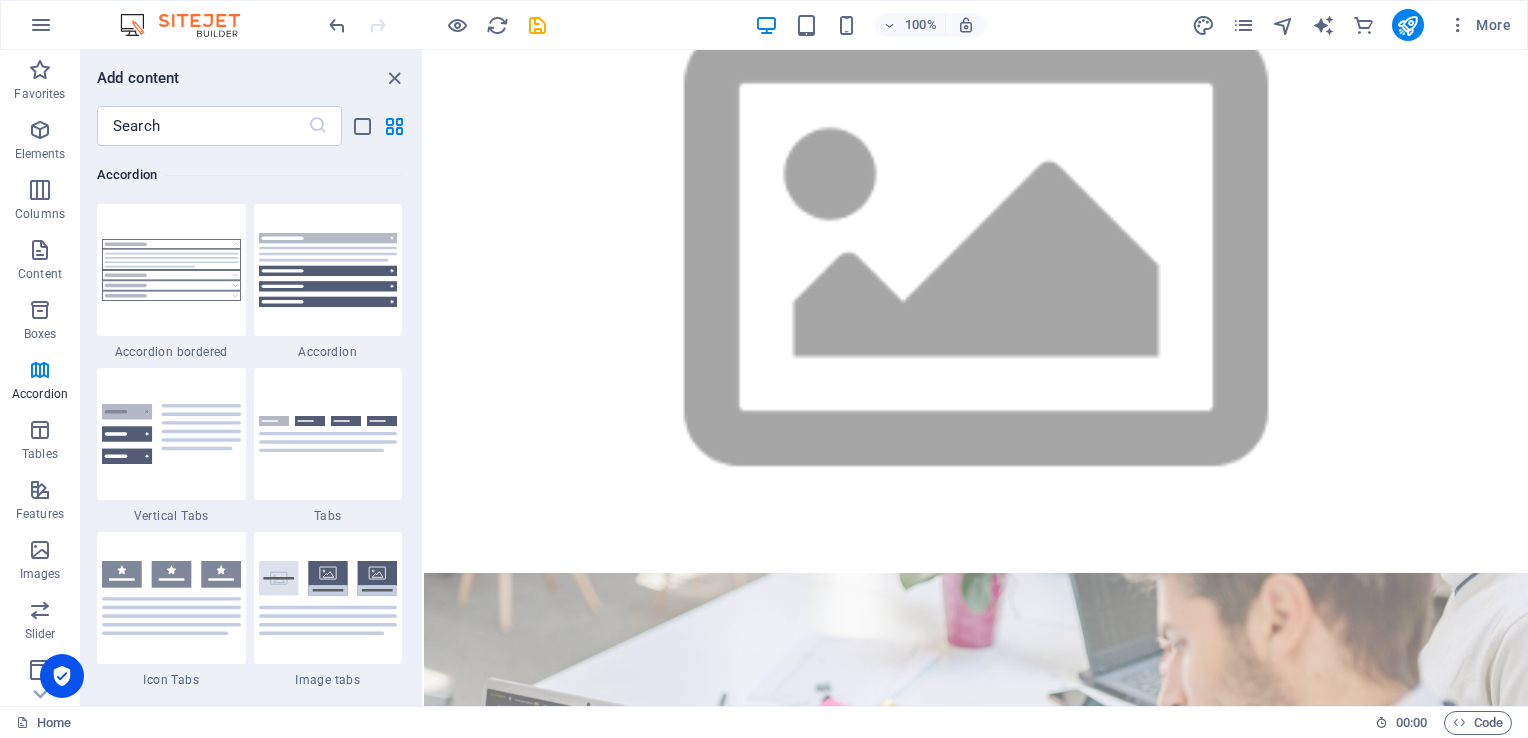 click on "Favorites 1 Star Headline 1 Star Container Elements 1 Star Headline 1 Star Text 1 Star Image 1 Star Container 1 Star Spacer 1 Star Separator 1 Star HTML 1 Star Icon 1 Star Button 1 Star Logo 1 Star SVG 1 Star Image slider 1 Star Slider 1 Star Gallery 1 Star Menu 1 Star Map 1 Star Facebook 1 Star Video 1 Star YouTube 1 Star Vimeo 1 Star Document 1 Star Audio 1 Star Iframe 1 Star Privacy 1 Star Languages Columns 1 Star Container 1 Star 2 columns 1 Star 3 columns 1 Star 4 columns 1 Star 5 columns 1 Star 6 columns 1 Star 40-60 1 Star 20-80 1 Star 80-20 1 Star 30-70 1 Star 70-30 1 Star Unequal Columns 1 Star 25-25-50 1 Star 25-50-25 1 Star 50-25-25 1 Star 20-60-20 1 Star [PHONE_NUMBER] 1 Star [PHONE_NUMBER] 1 Star Grid 2-1 1 Star Grid 1-2 1 Star Grid 3-1 1 Star Grid 1-3 1 Star Grid 4-1 1 Star Grid 1-4 1 Star Grid 1-2-1 1 Star Grid 1-1-2 1 Star Grid 2h-2v 1 Star Grid 2v-2h 1 Star Grid 2-1-2 1 Star Grid 3-4 Content 1 Star Text in columns 1 Star Text 1 Star Text with separator 1 Star Image with text box 1 Star 1 Star Boxes" at bounding box center [251, 418] 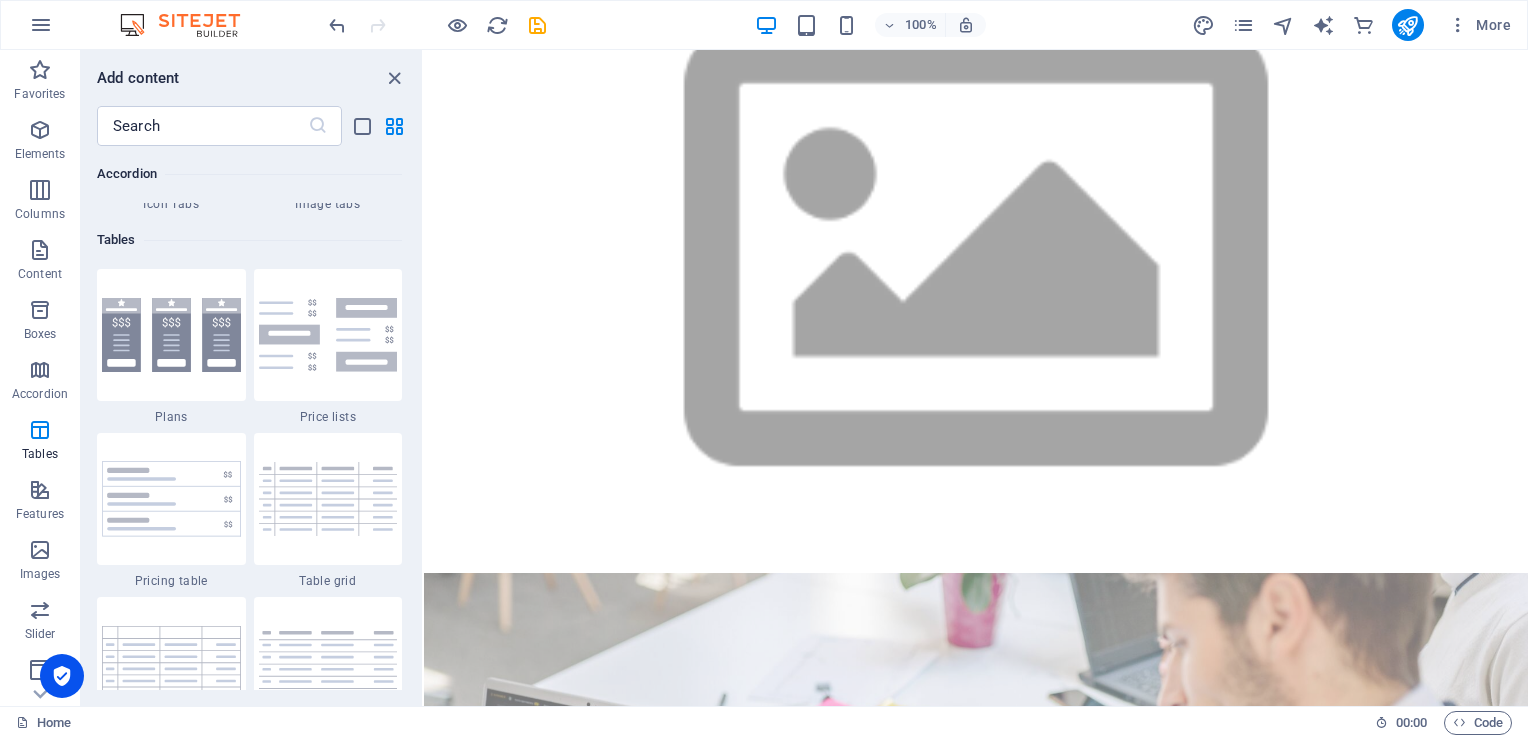 scroll, scrollTop: 7172, scrollLeft: 0, axis: vertical 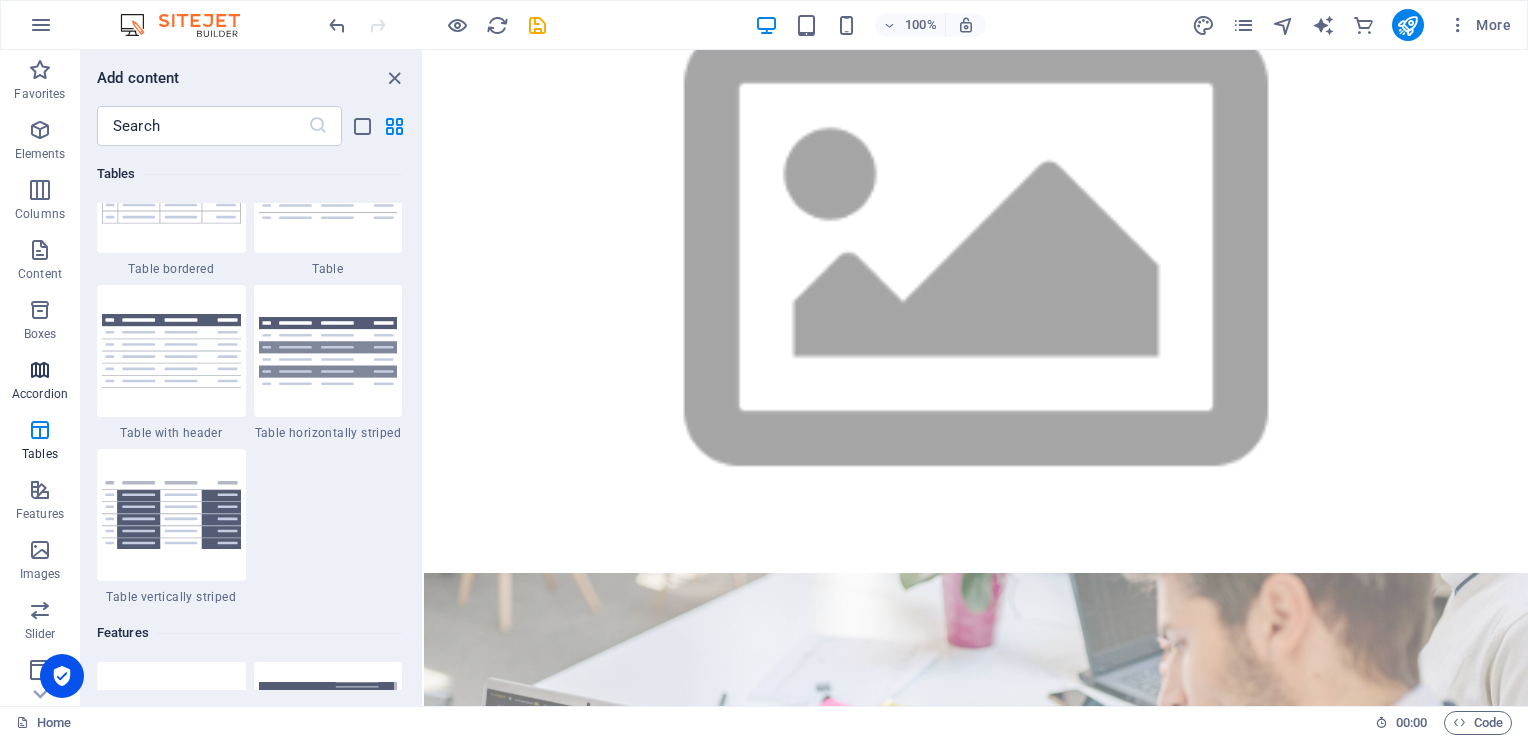 click at bounding box center [40, 370] 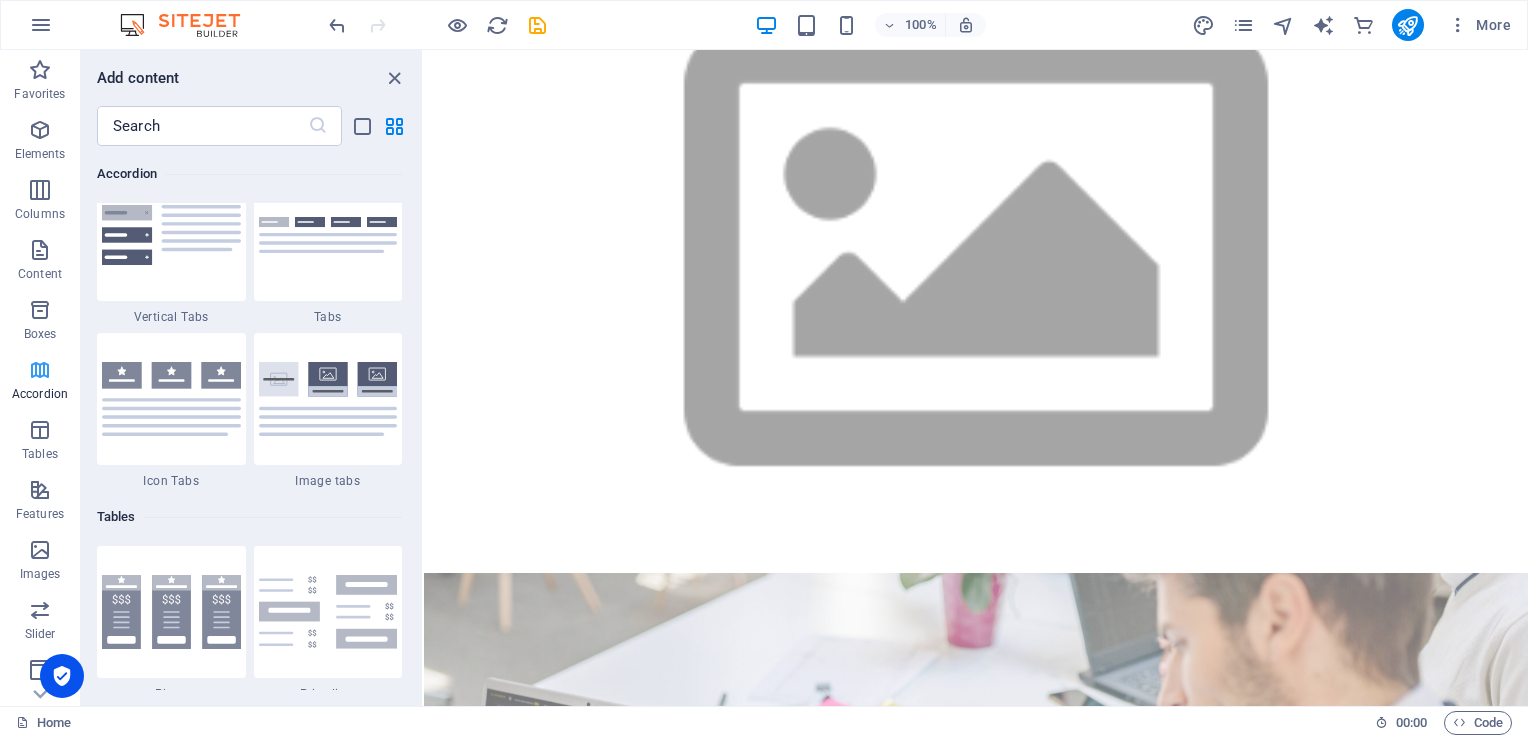 scroll, scrollTop: 6220, scrollLeft: 0, axis: vertical 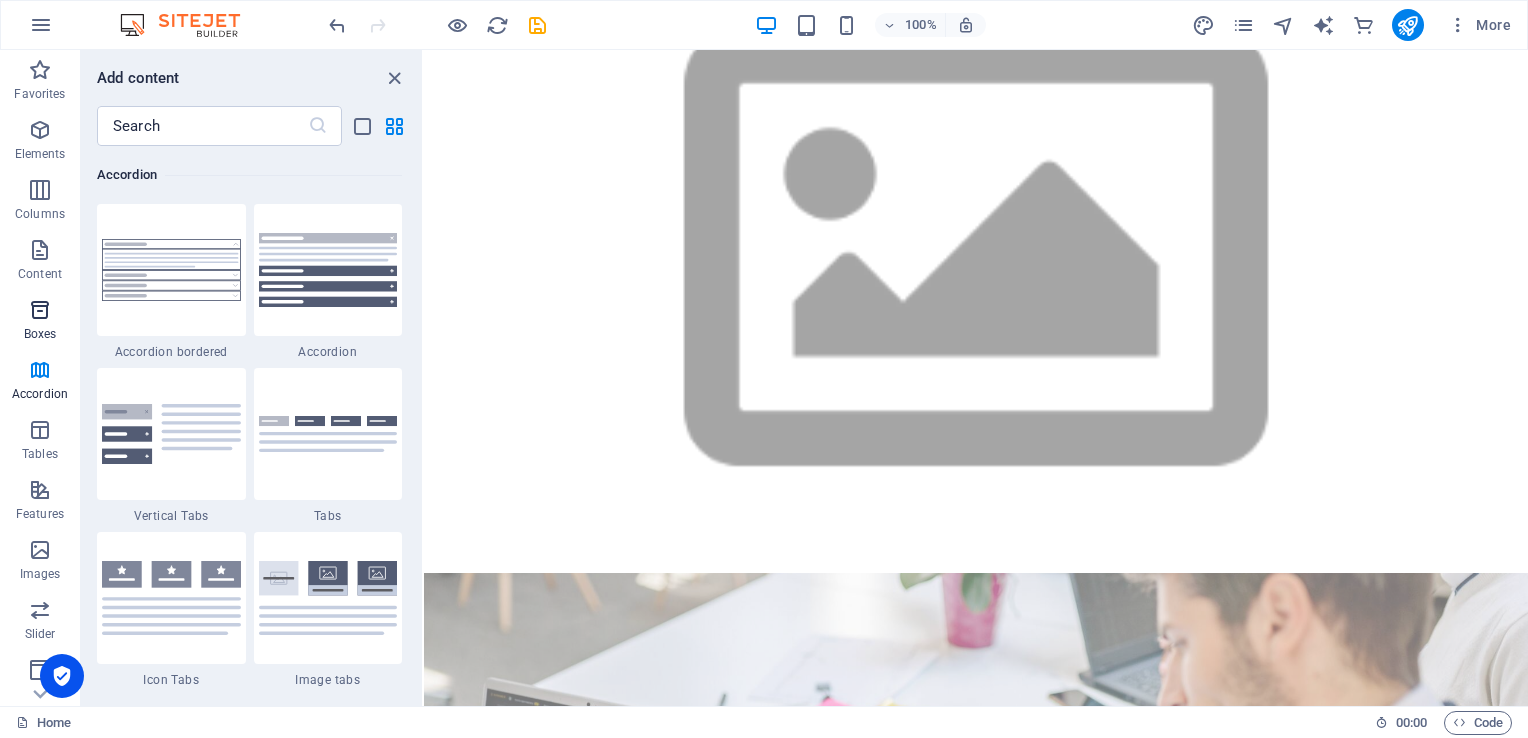 click at bounding box center (40, 310) 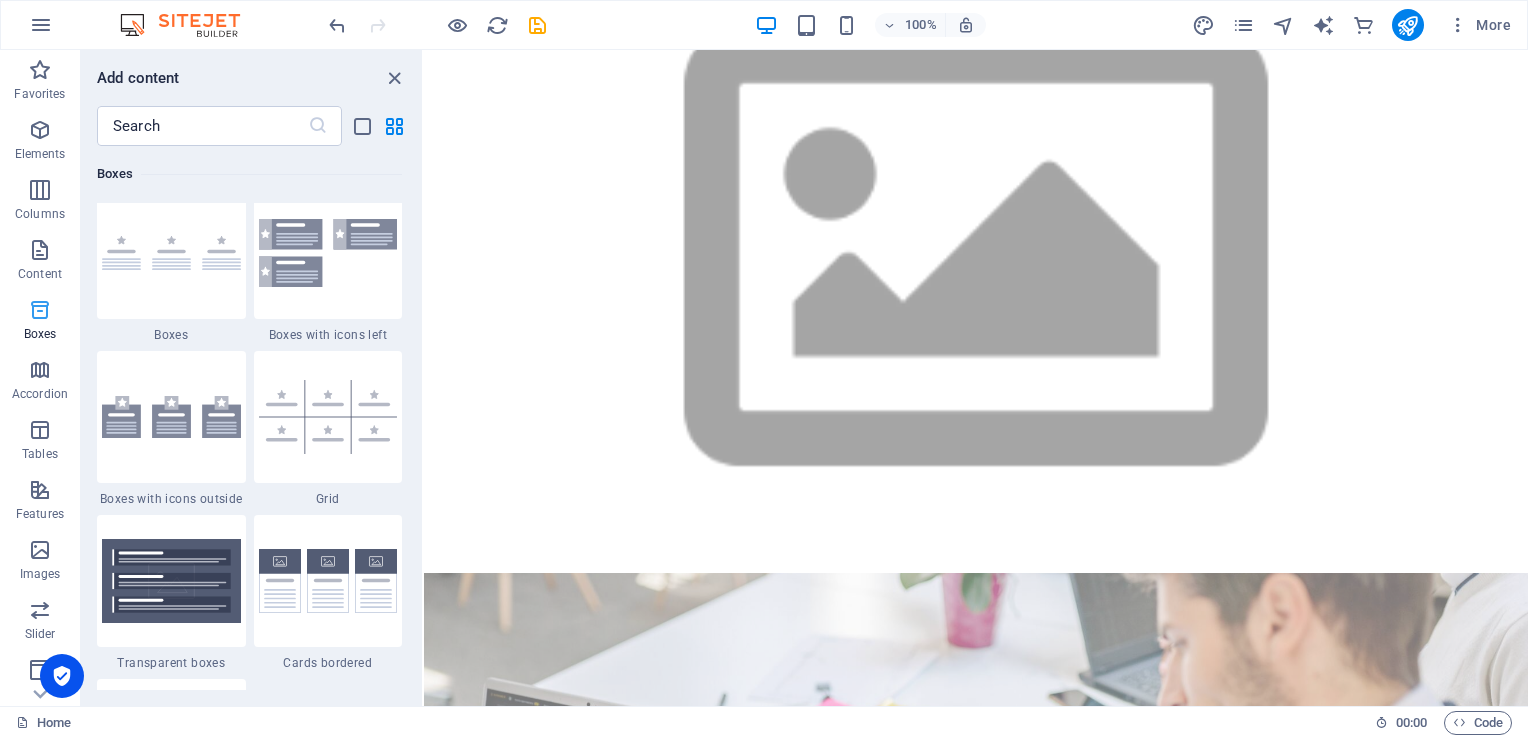 scroll, scrollTop: 5352, scrollLeft: 0, axis: vertical 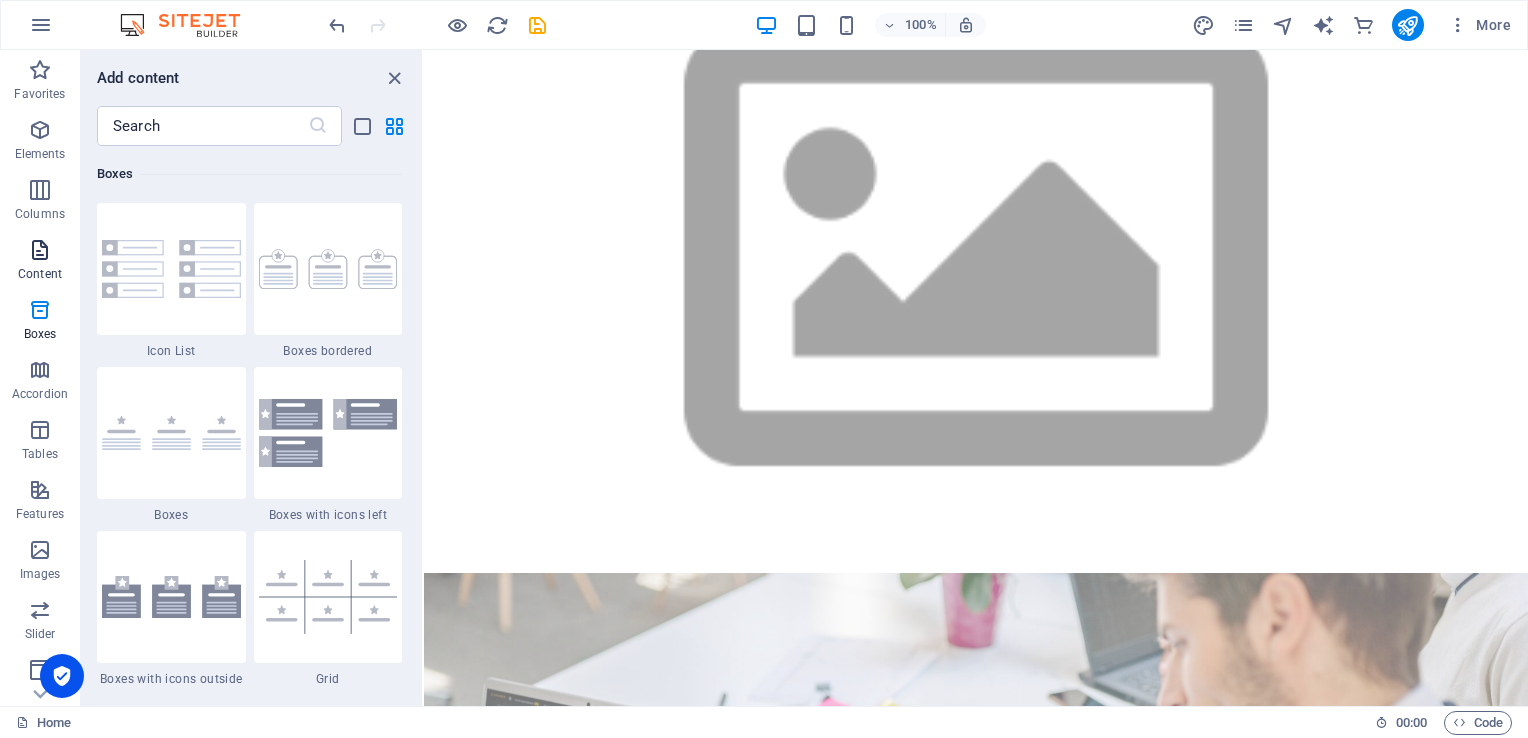 click on "Content" at bounding box center (40, 274) 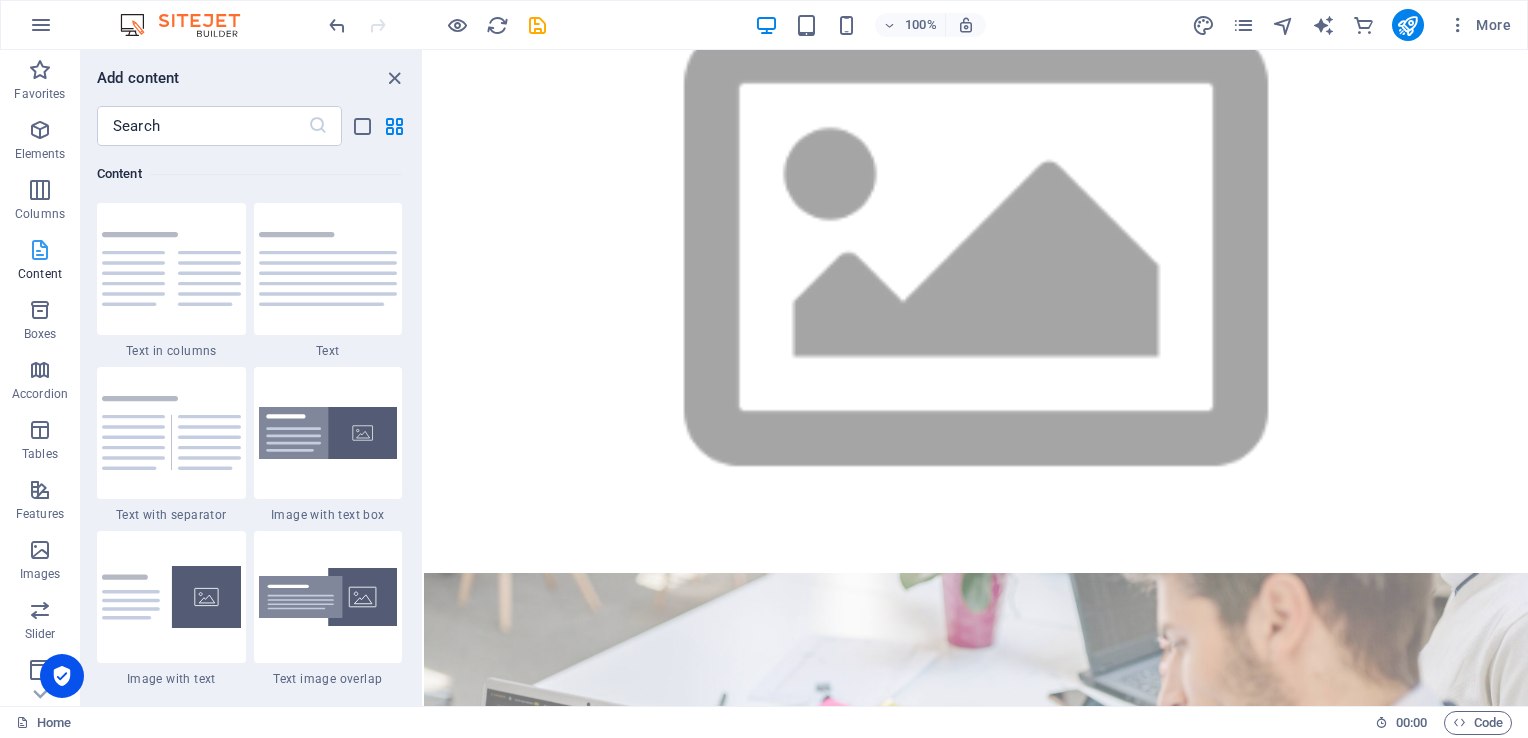 scroll, scrollTop: 3499, scrollLeft: 0, axis: vertical 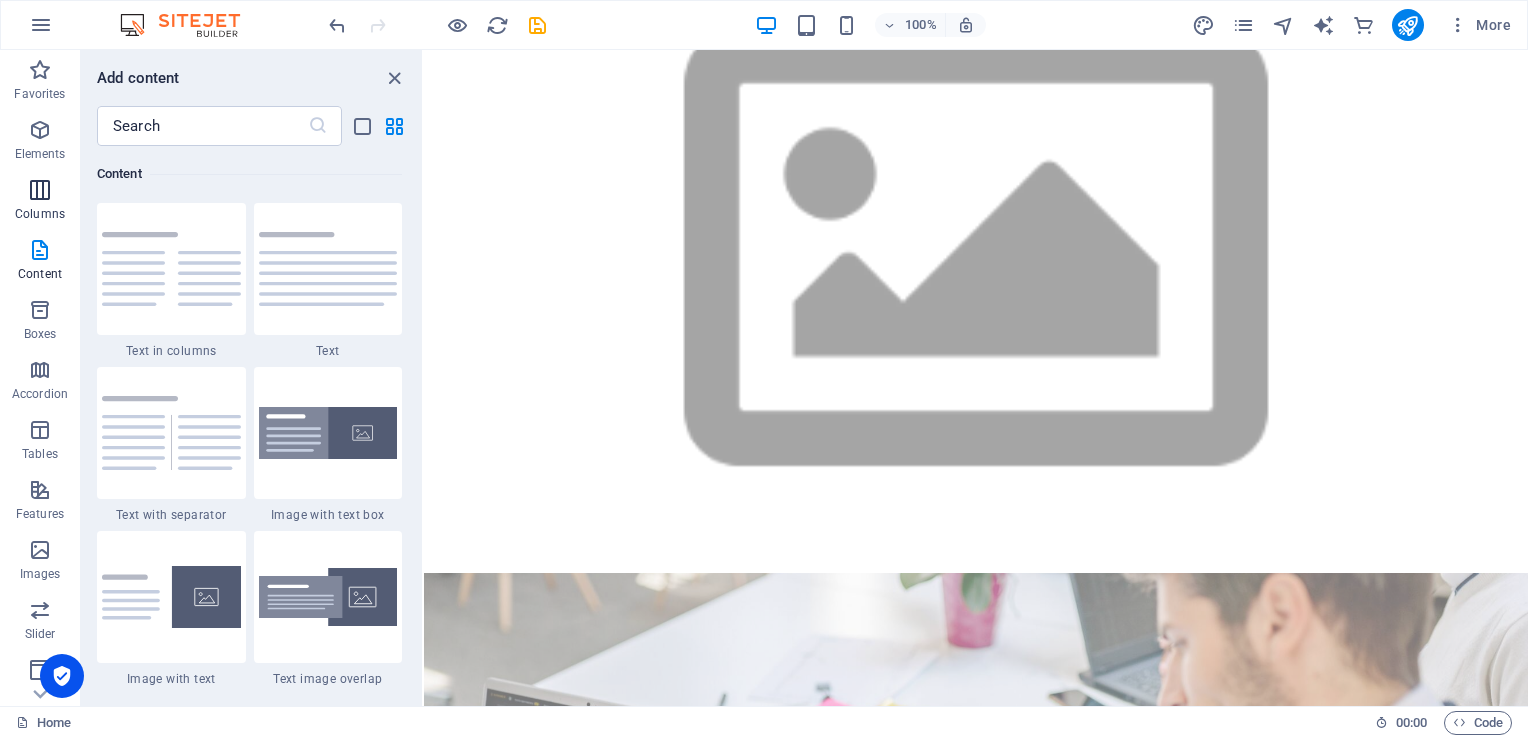 click at bounding box center [40, 190] 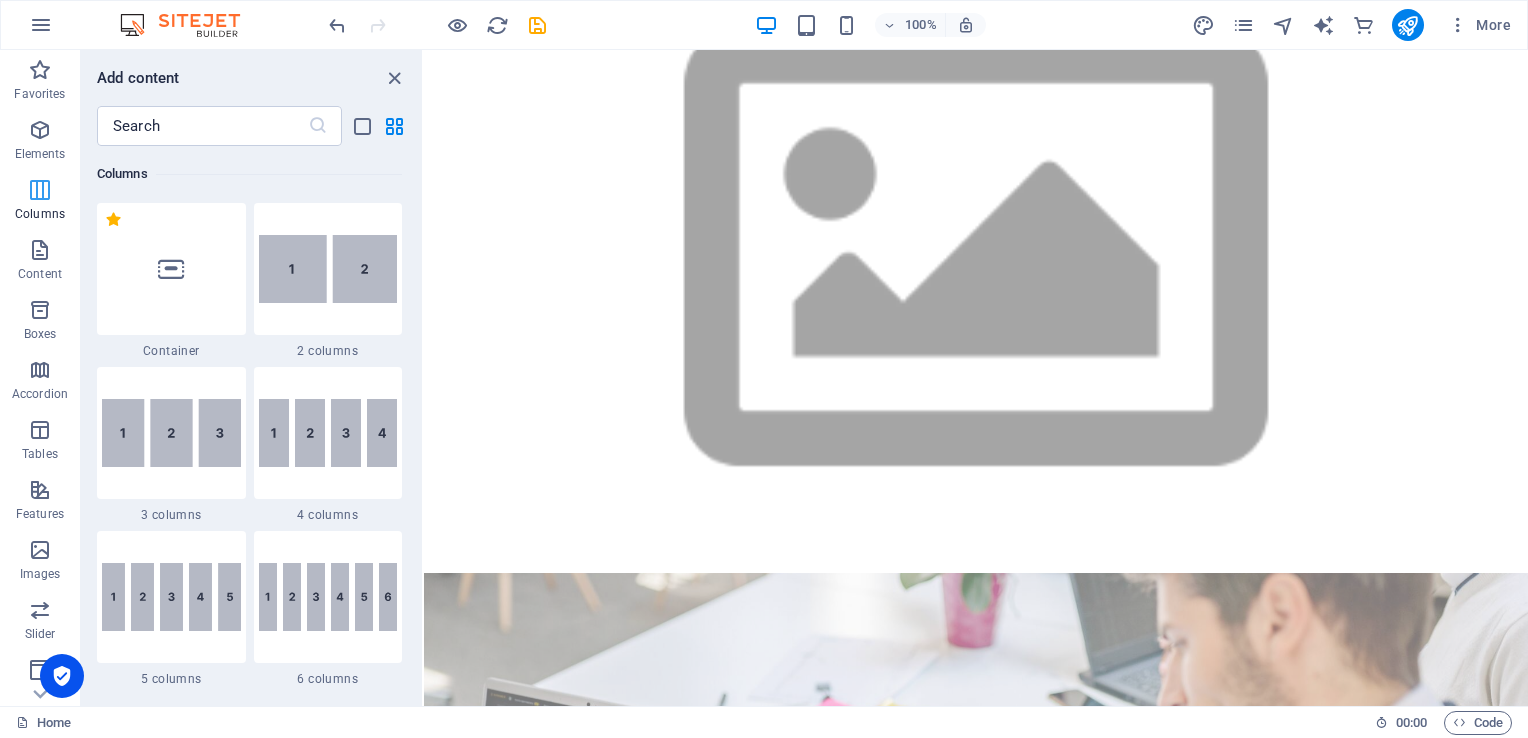 scroll, scrollTop: 990, scrollLeft: 0, axis: vertical 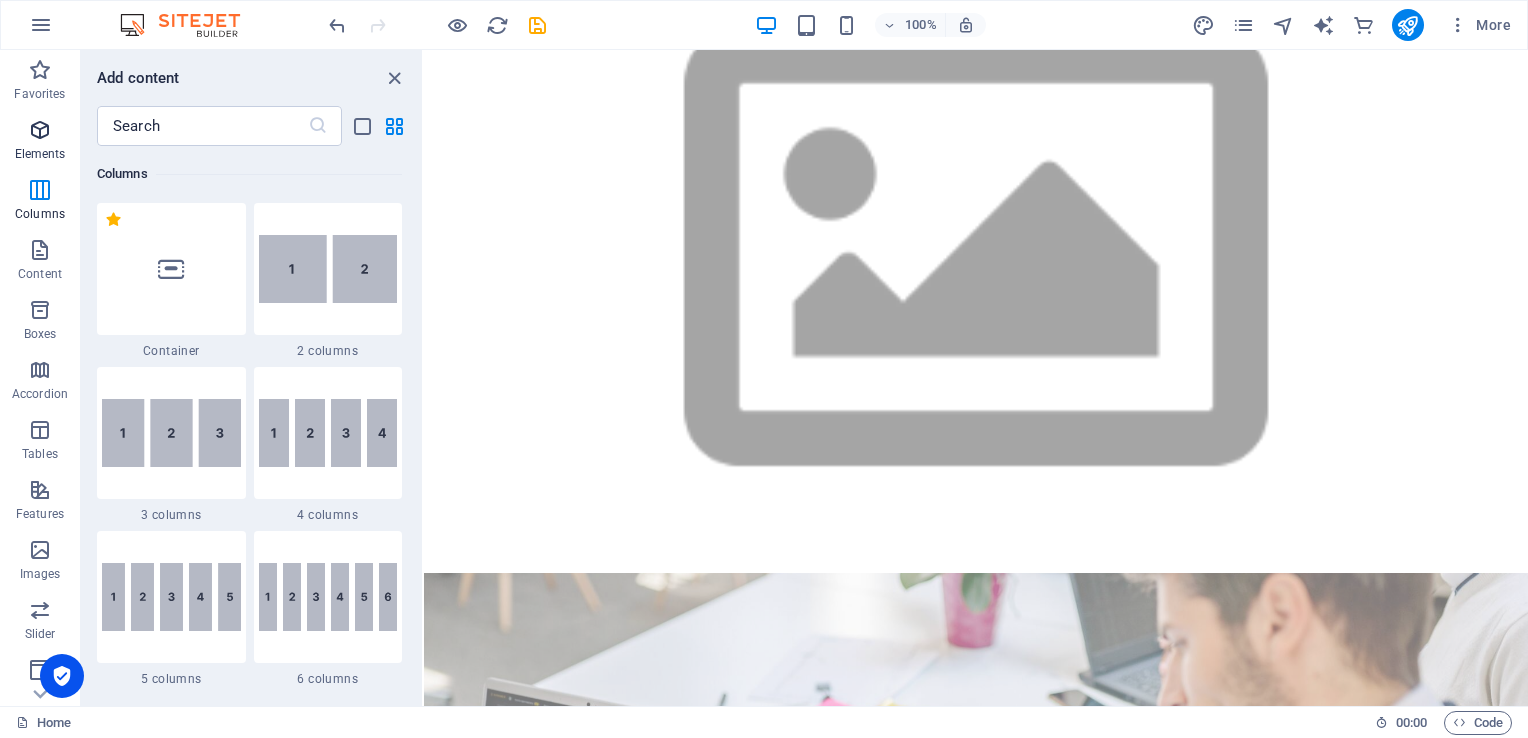 click on "Elements" at bounding box center (40, 154) 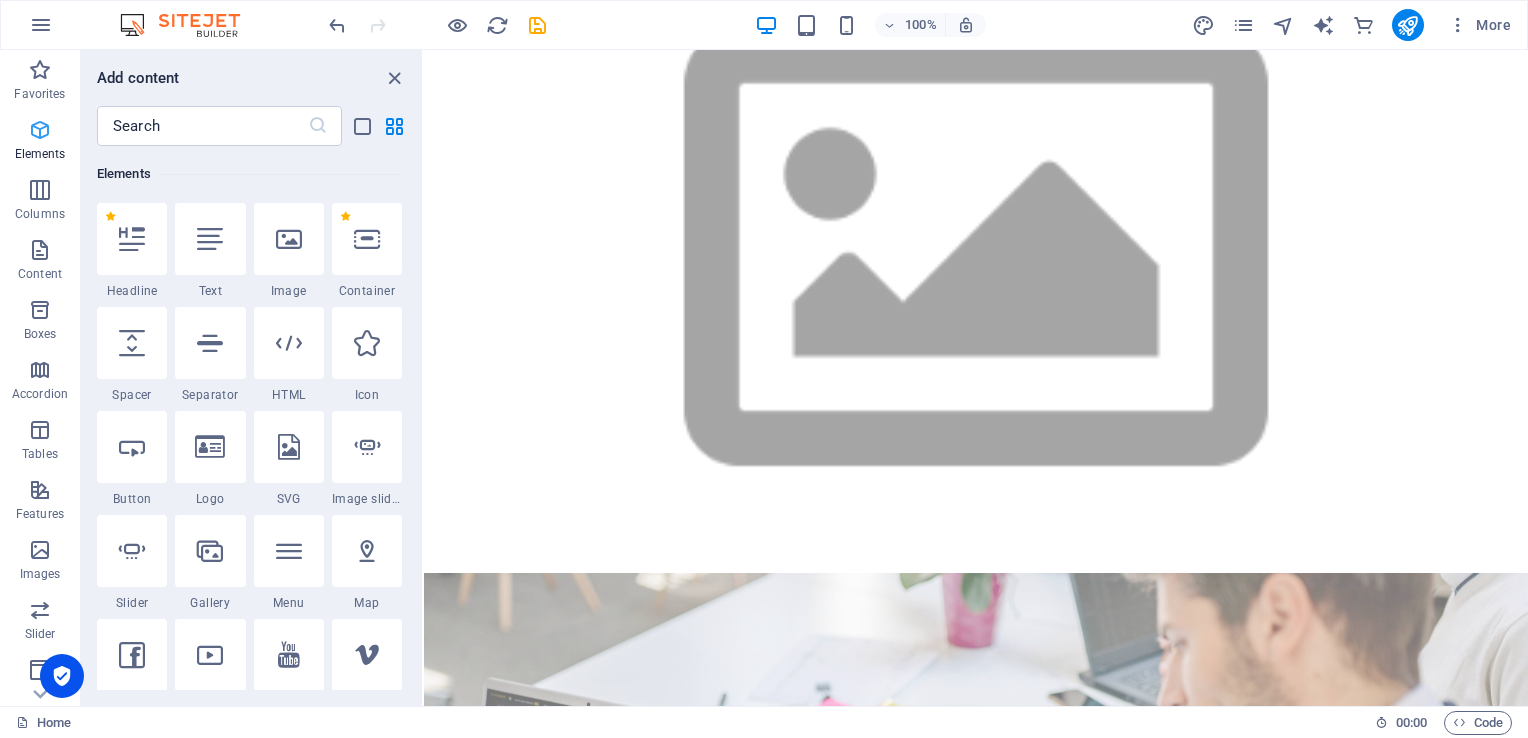scroll, scrollTop: 213, scrollLeft: 0, axis: vertical 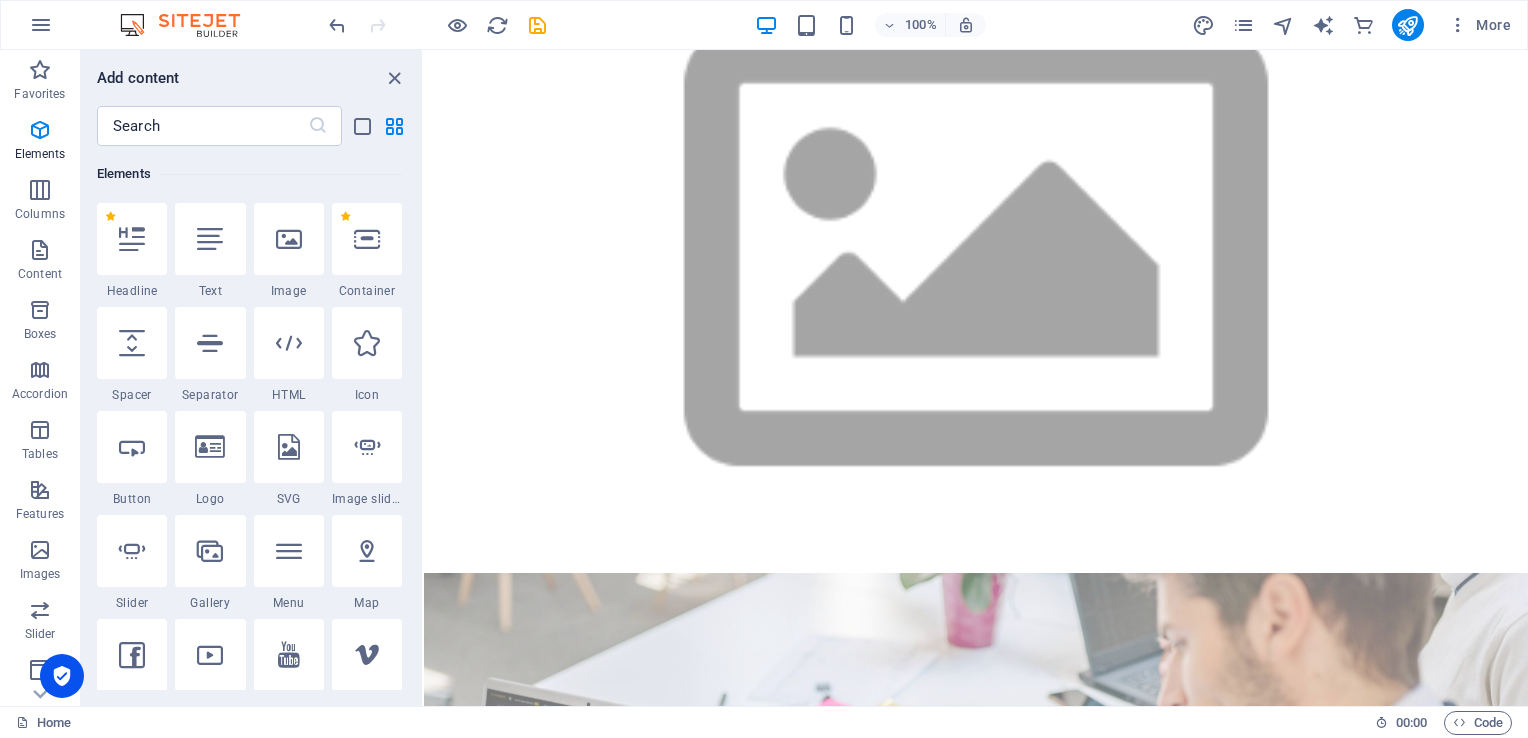 click on "Favorites 1 Star Headline 1 Star Container Elements 1 Star Headline 1 Star Text 1 Star Image 1 Star Container 1 Star Spacer 1 Star Separator 1 Star HTML 1 Star Icon 1 Star Button 1 Star Logo 1 Star SVG 1 Star Image slider 1 Star Slider 1 Star Gallery 1 Star Menu 1 Star Map 1 Star Facebook 1 Star Video 1 Star YouTube 1 Star Vimeo 1 Star Document 1 Star Audio 1 Star Iframe 1 Star Privacy 1 Star Languages Columns 1 Star Container 1 Star 2 columns 1 Star 3 columns 1 Star 4 columns 1 Star 5 columns 1 Star 6 columns 1 Star 40-60 1 Star 20-80 1 Star 80-20 1 Star 30-70 1 Star 70-30 1 Star Unequal Columns 1 Star 25-25-50 1 Star 25-50-25 1 Star 50-25-25 1 Star 20-60-20 1 Star [PHONE_NUMBER] 1 Star [PHONE_NUMBER] 1 Star Grid 2-1 1 Star Grid 1-2 1 Star Grid 3-1 1 Star Grid 1-3 1 Star Grid 4-1 1 Star Grid 1-4 1 Star Grid 1-2-1 1 Star Grid 1-1-2 1 Star Grid 2h-2v 1 Star Grid 2v-2h 1 Star Grid 2-1-2 1 Star Grid 3-4 Content 1 Star Text in columns 1 Star Text 1 Star Text with separator 1 Star Image with text box 1 Star 1 Star Boxes" at bounding box center (251, 418) 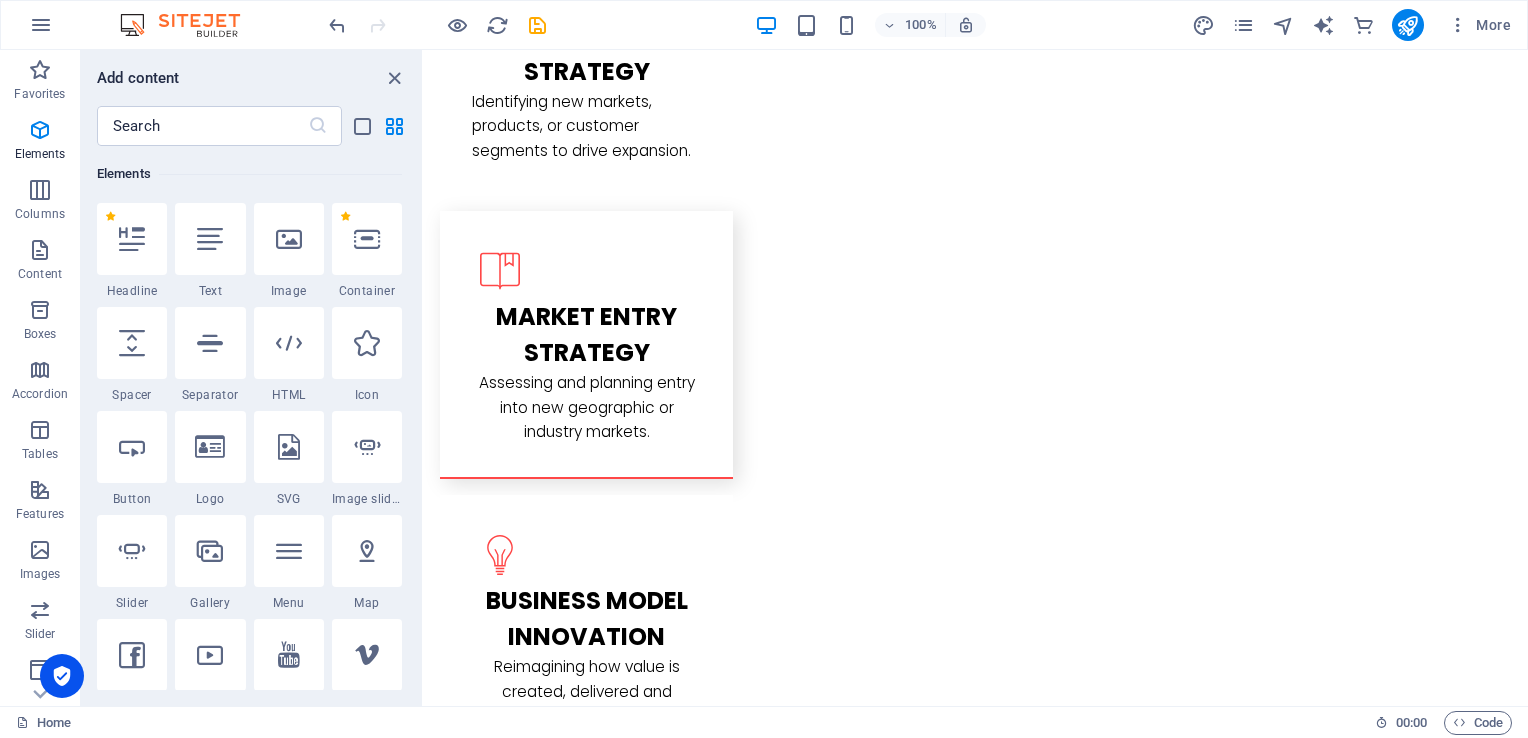 scroll, scrollTop: 3065, scrollLeft: 0, axis: vertical 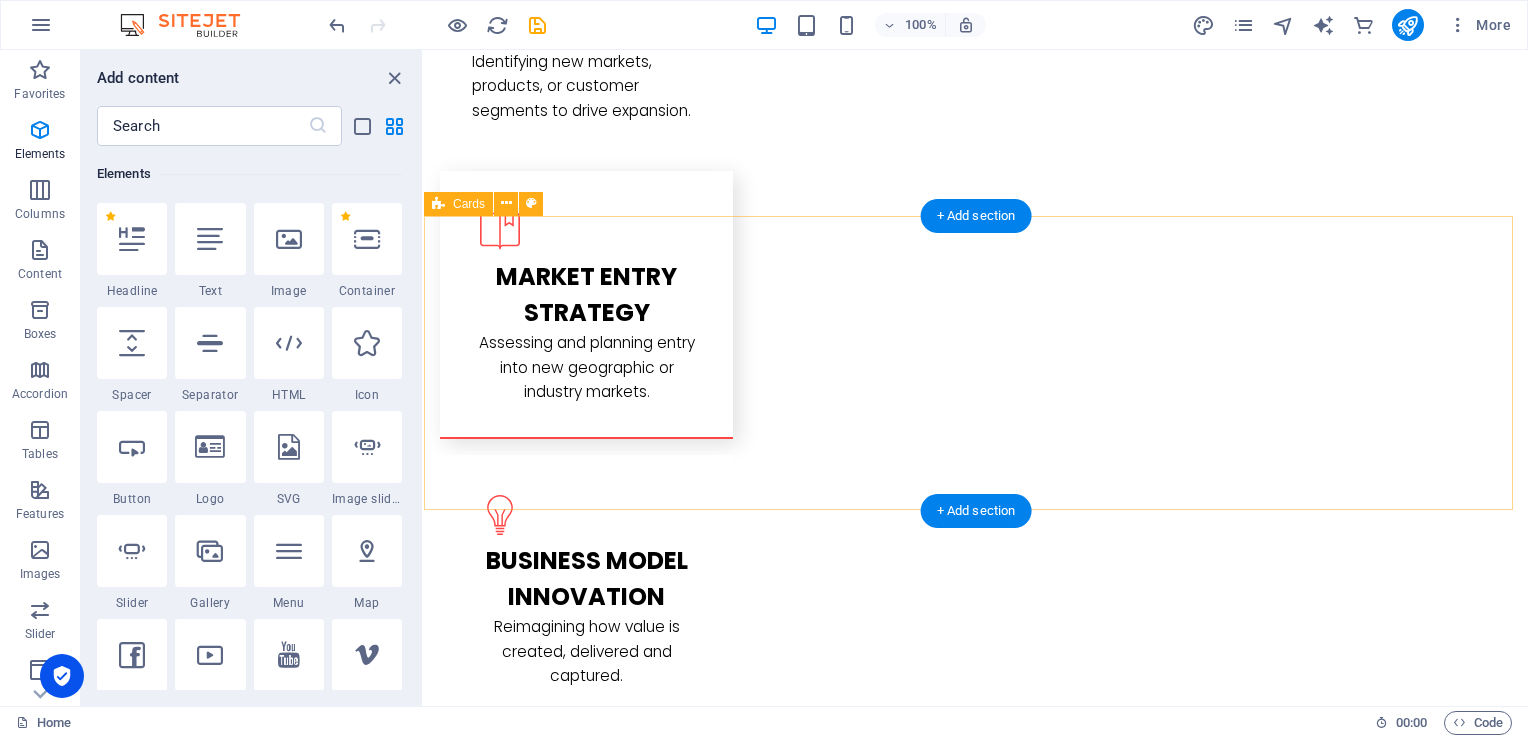 click on "SESSION 2 HOURS FOR R350.00 BOOK" at bounding box center [976, 3091] 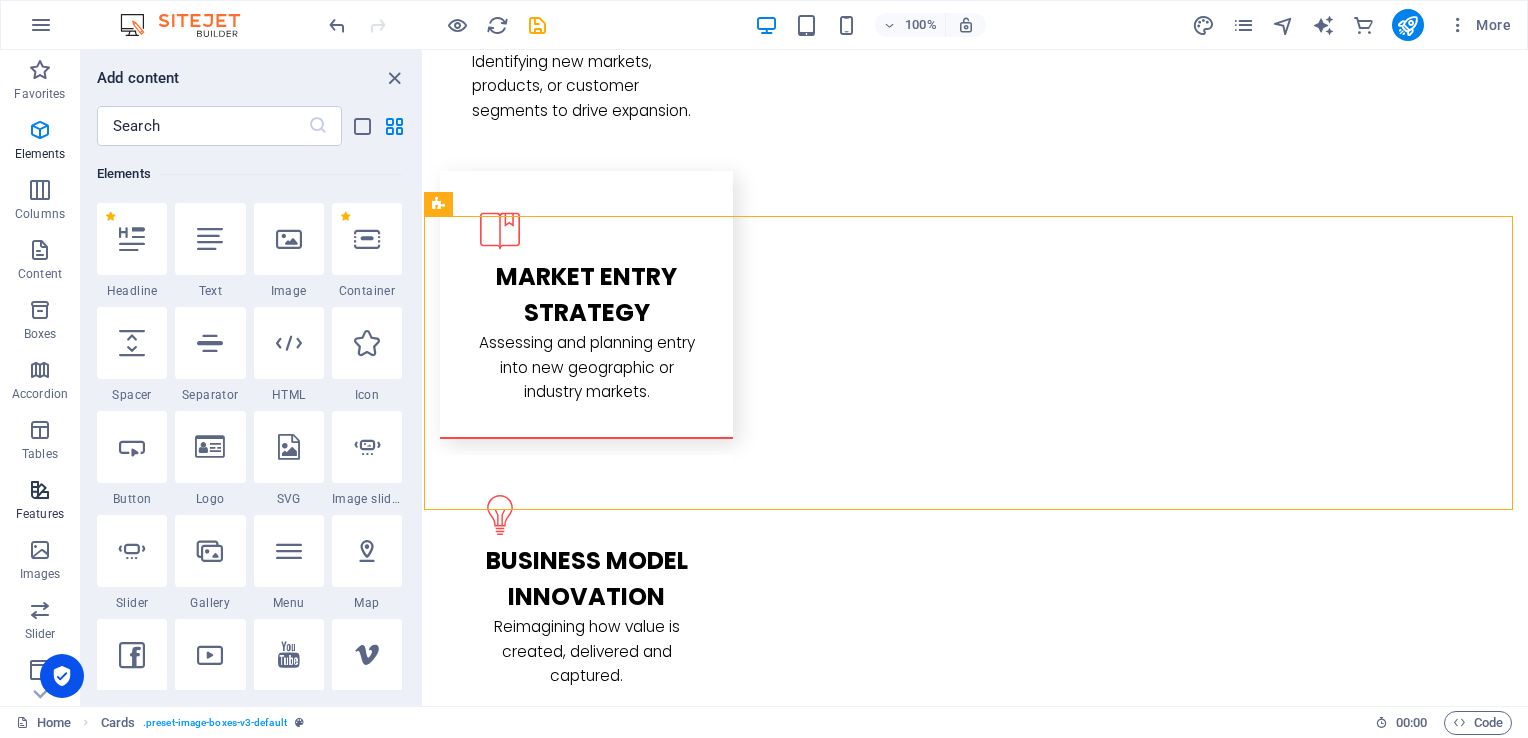 click on "Features" at bounding box center (40, 514) 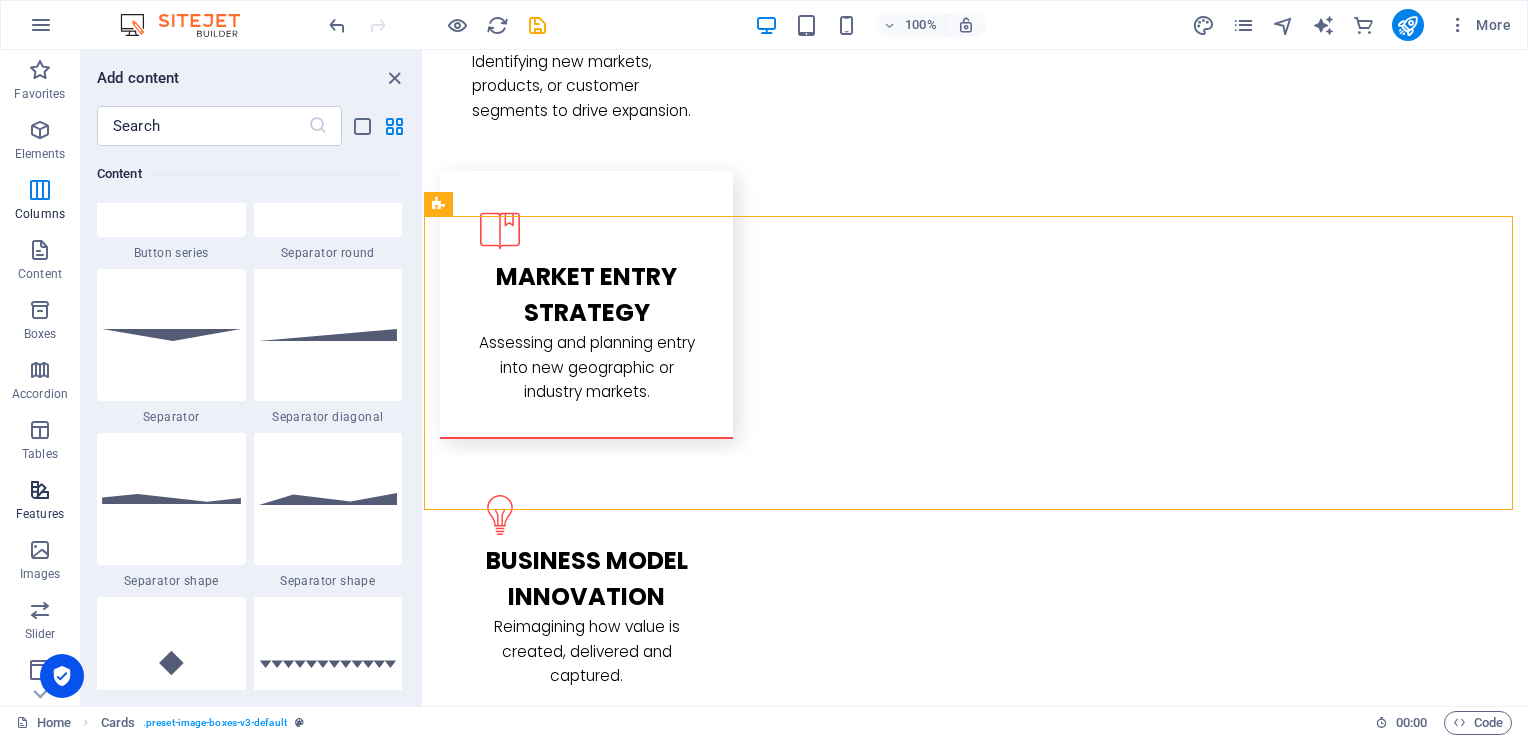 scroll, scrollTop: 7630, scrollLeft: 0, axis: vertical 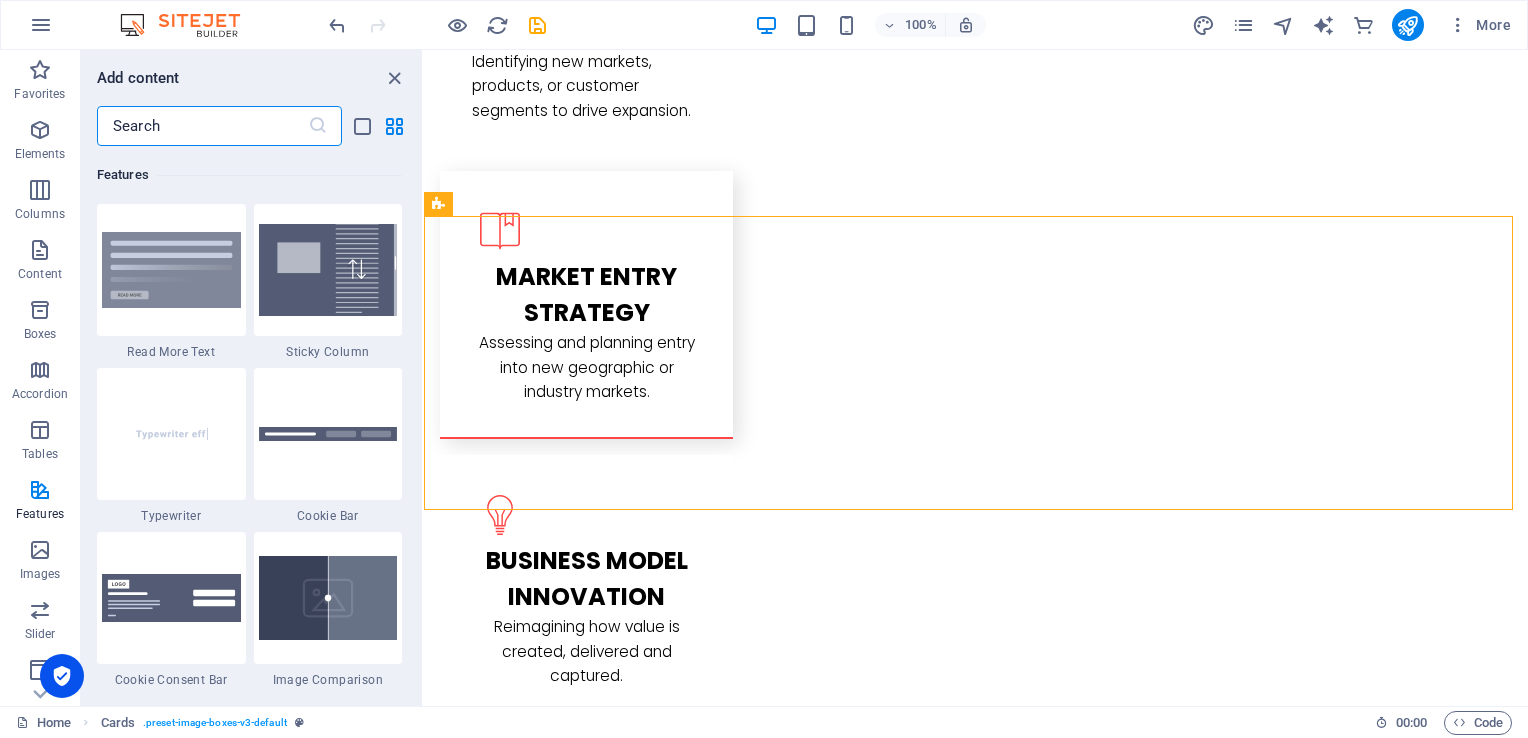 click at bounding box center [202, 126] 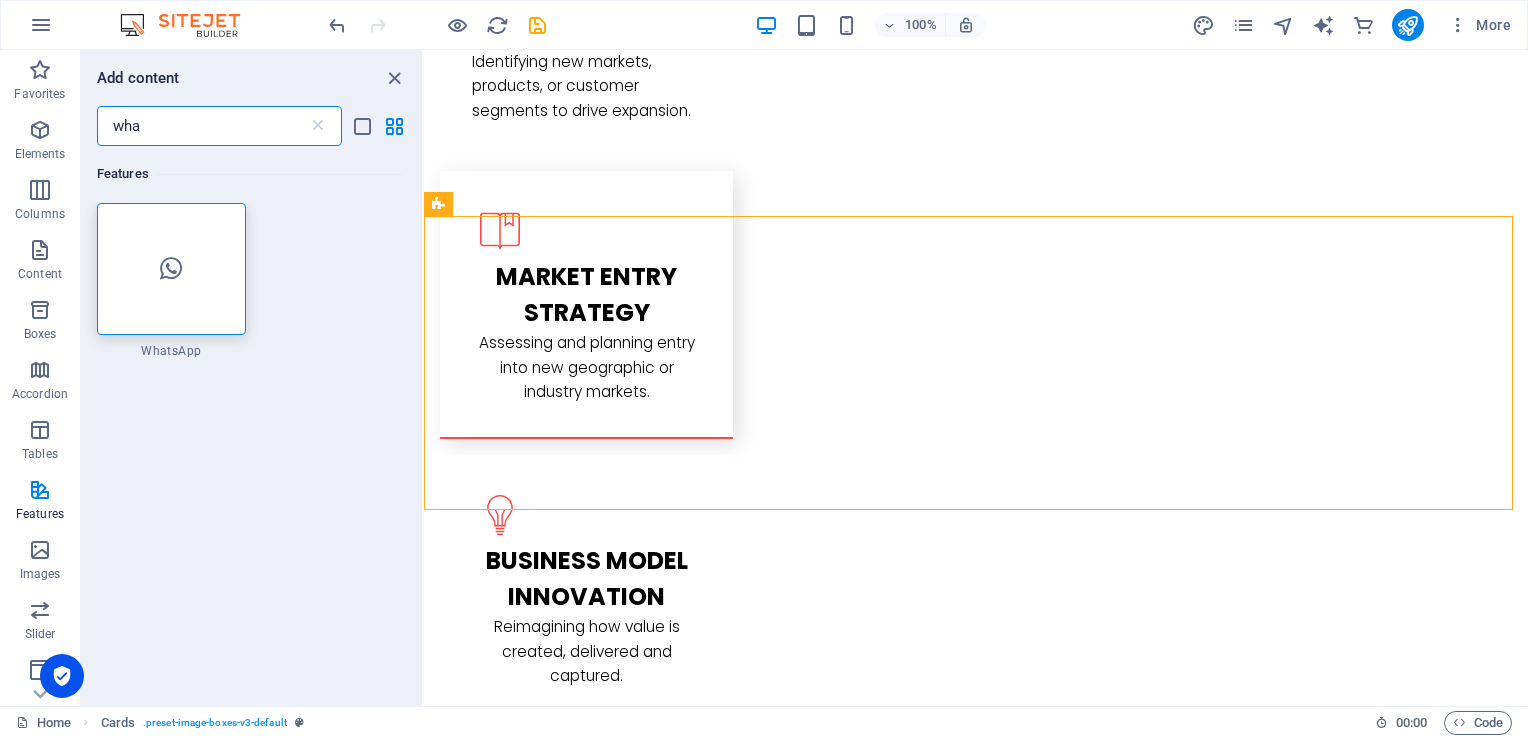 scroll, scrollTop: 0, scrollLeft: 0, axis: both 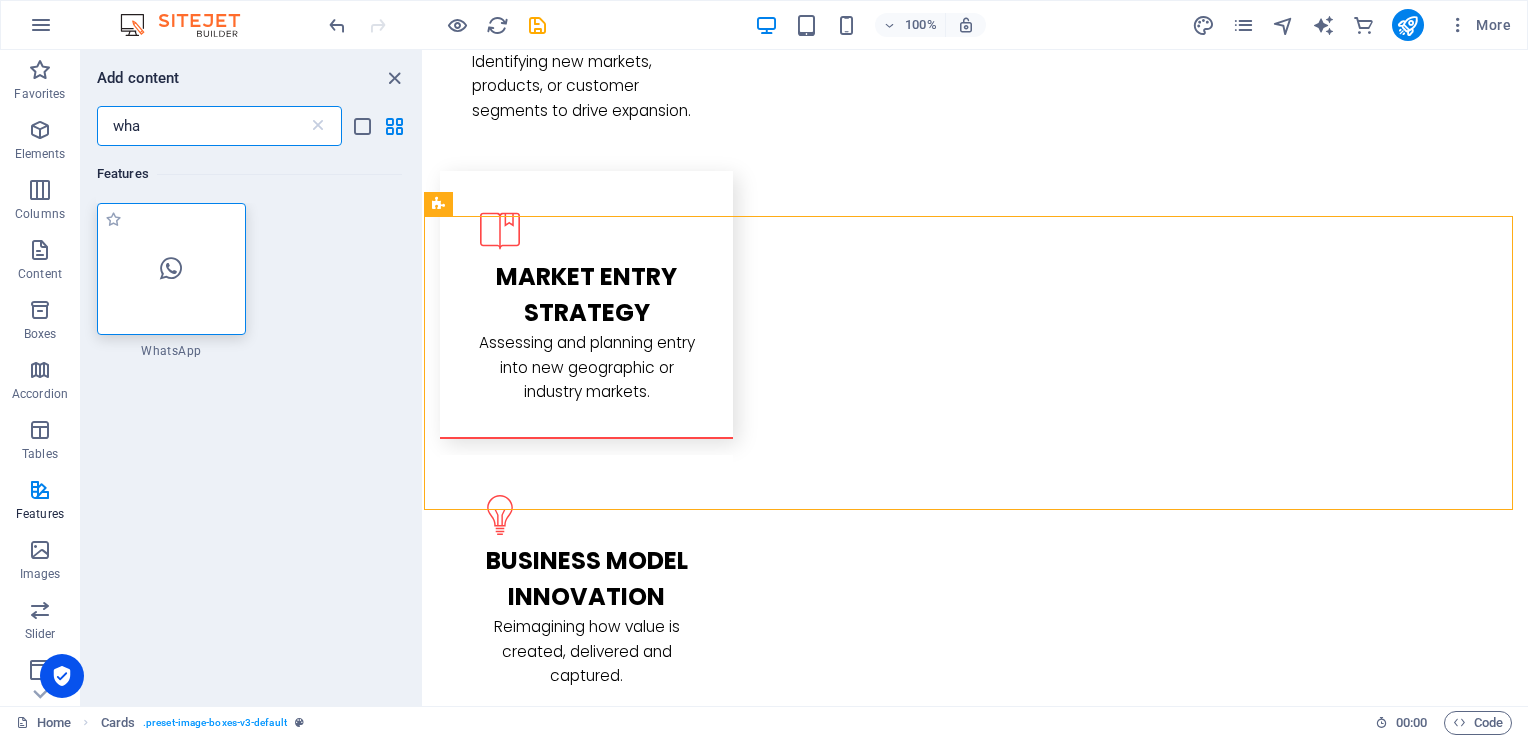 type on "wha" 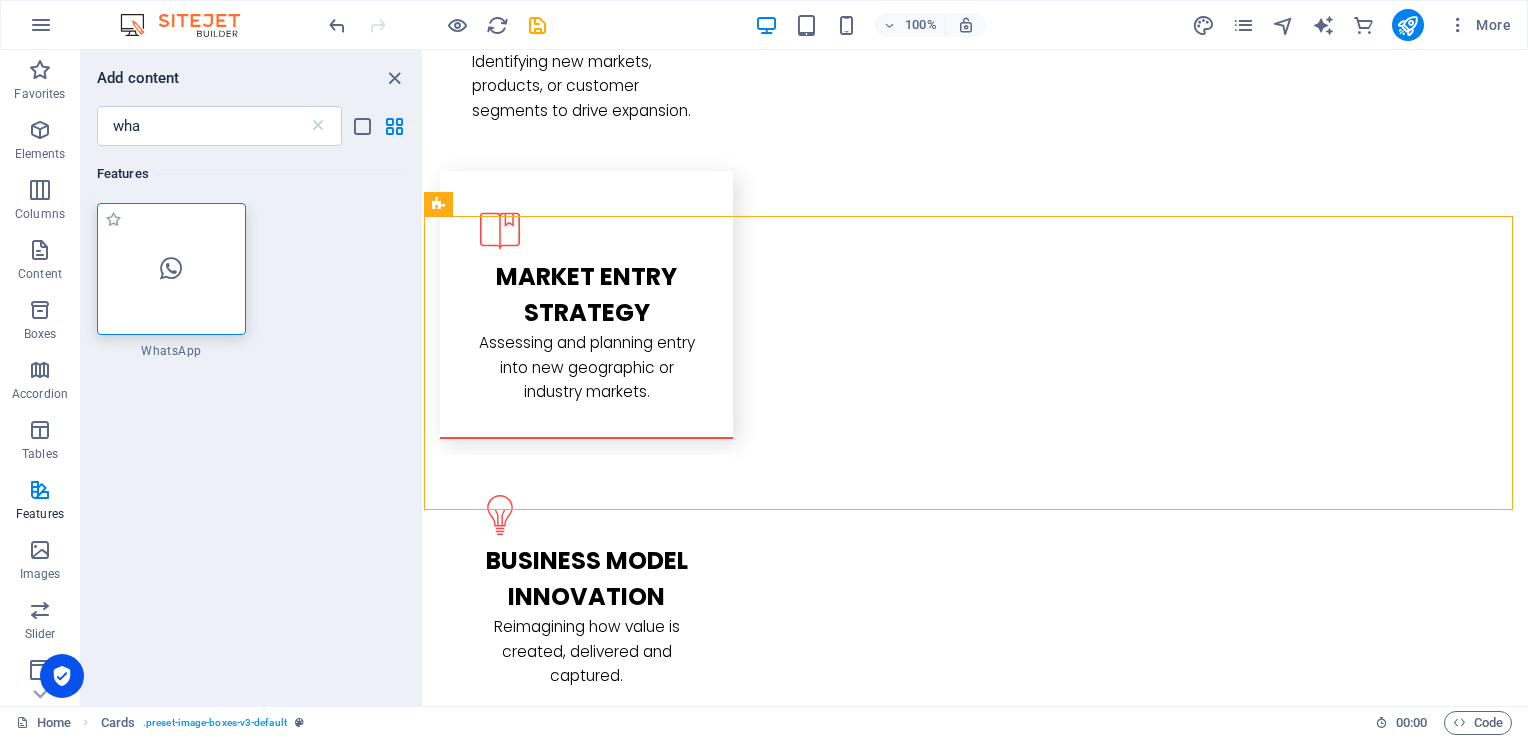 click at bounding box center [171, 269] 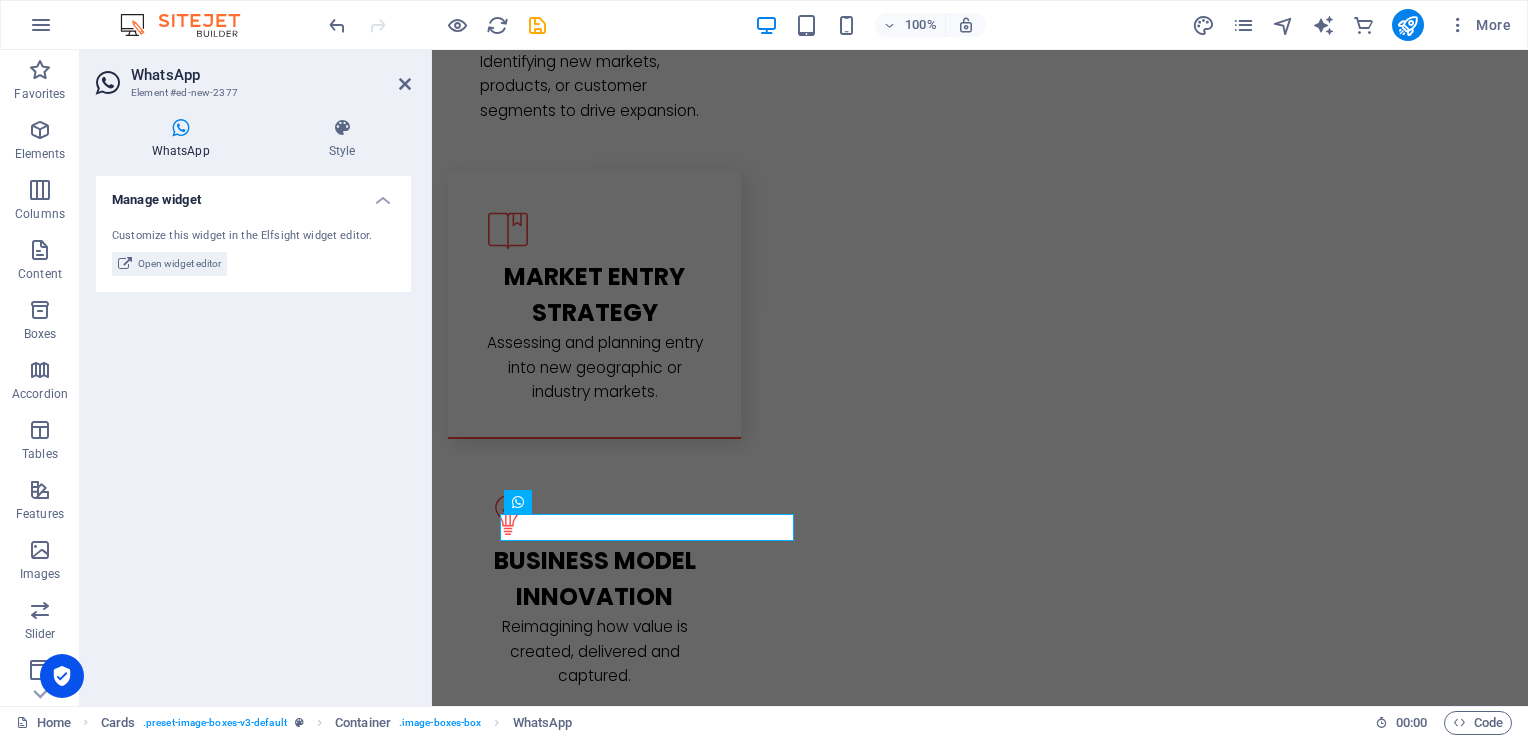 scroll, scrollTop: 2847, scrollLeft: 0, axis: vertical 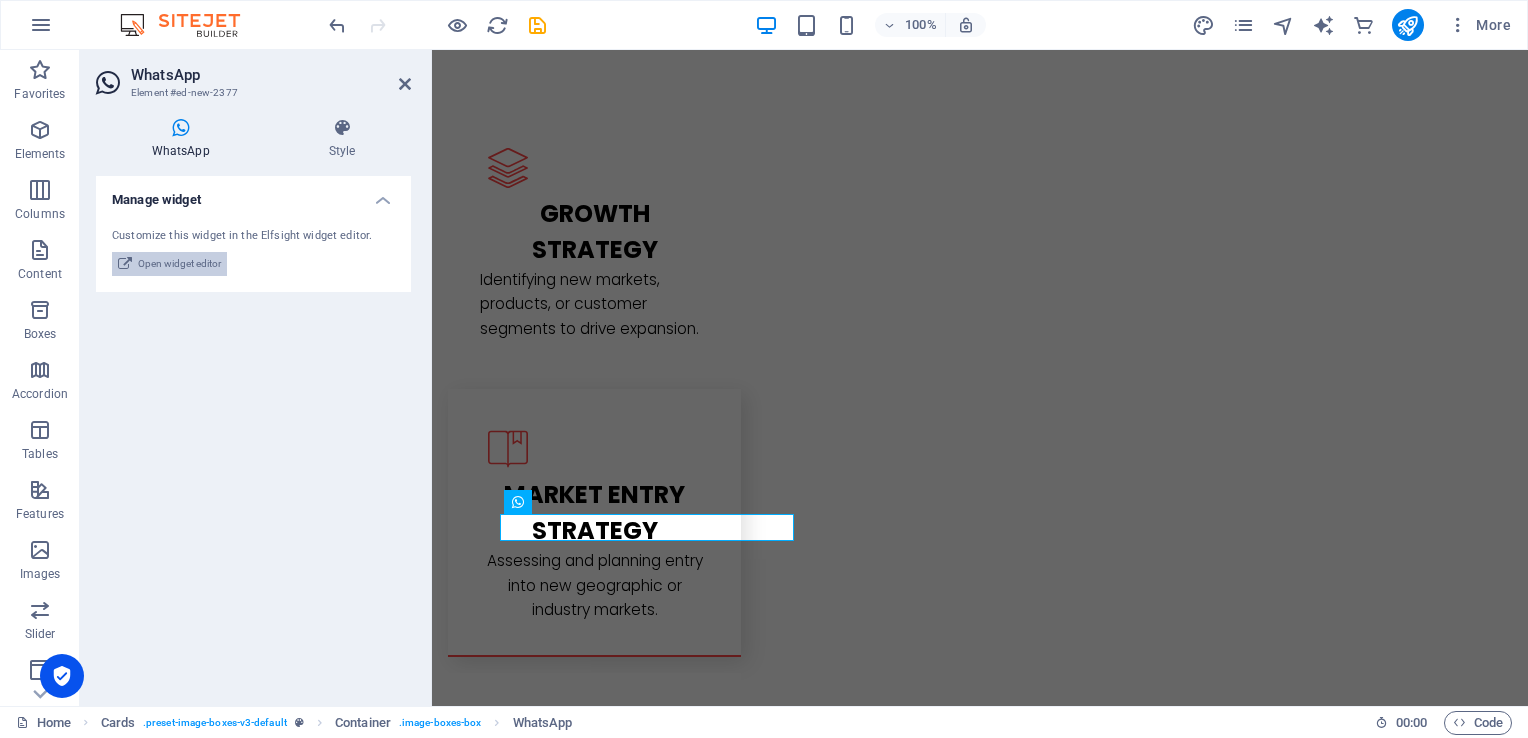 click on "Open widget editor" at bounding box center (179, 264) 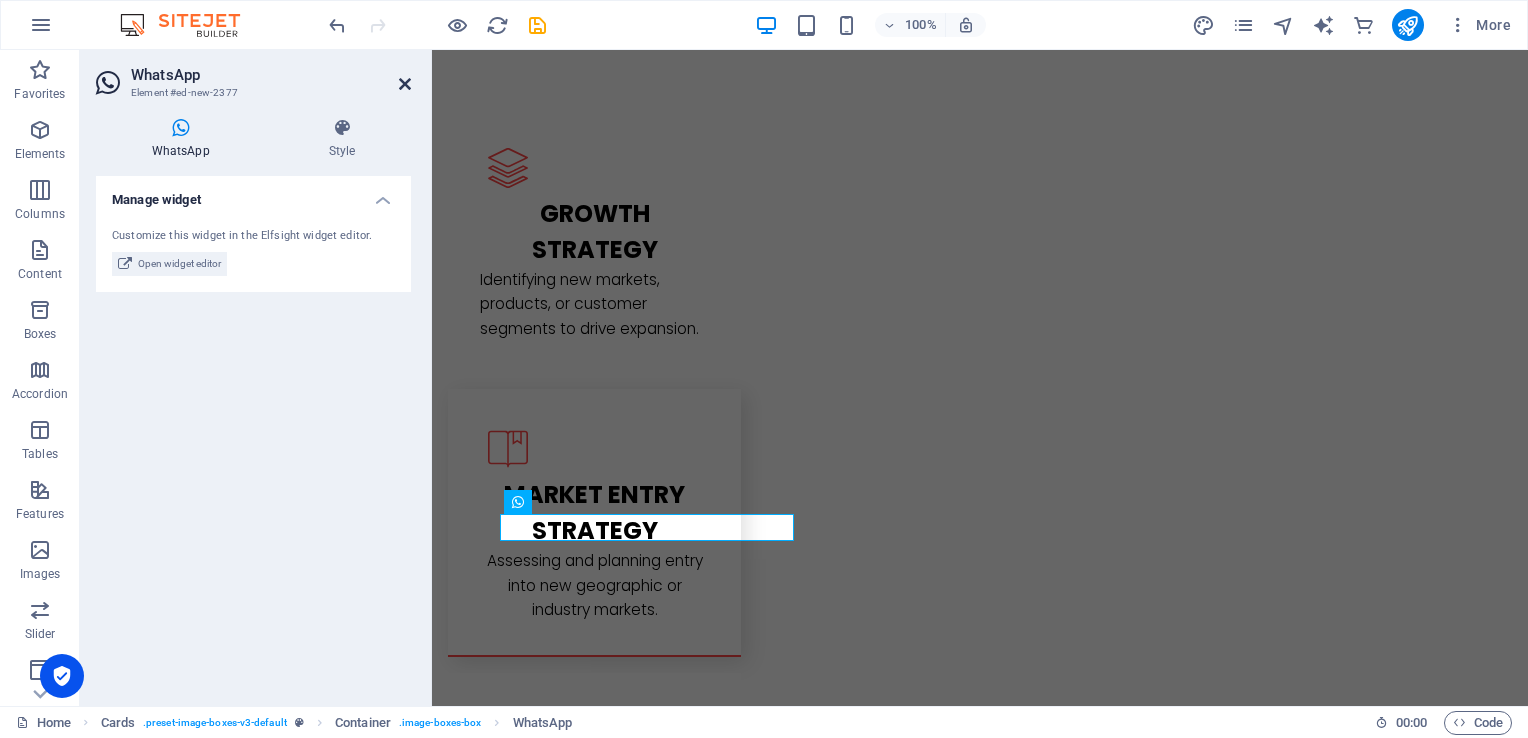 click at bounding box center (405, 84) 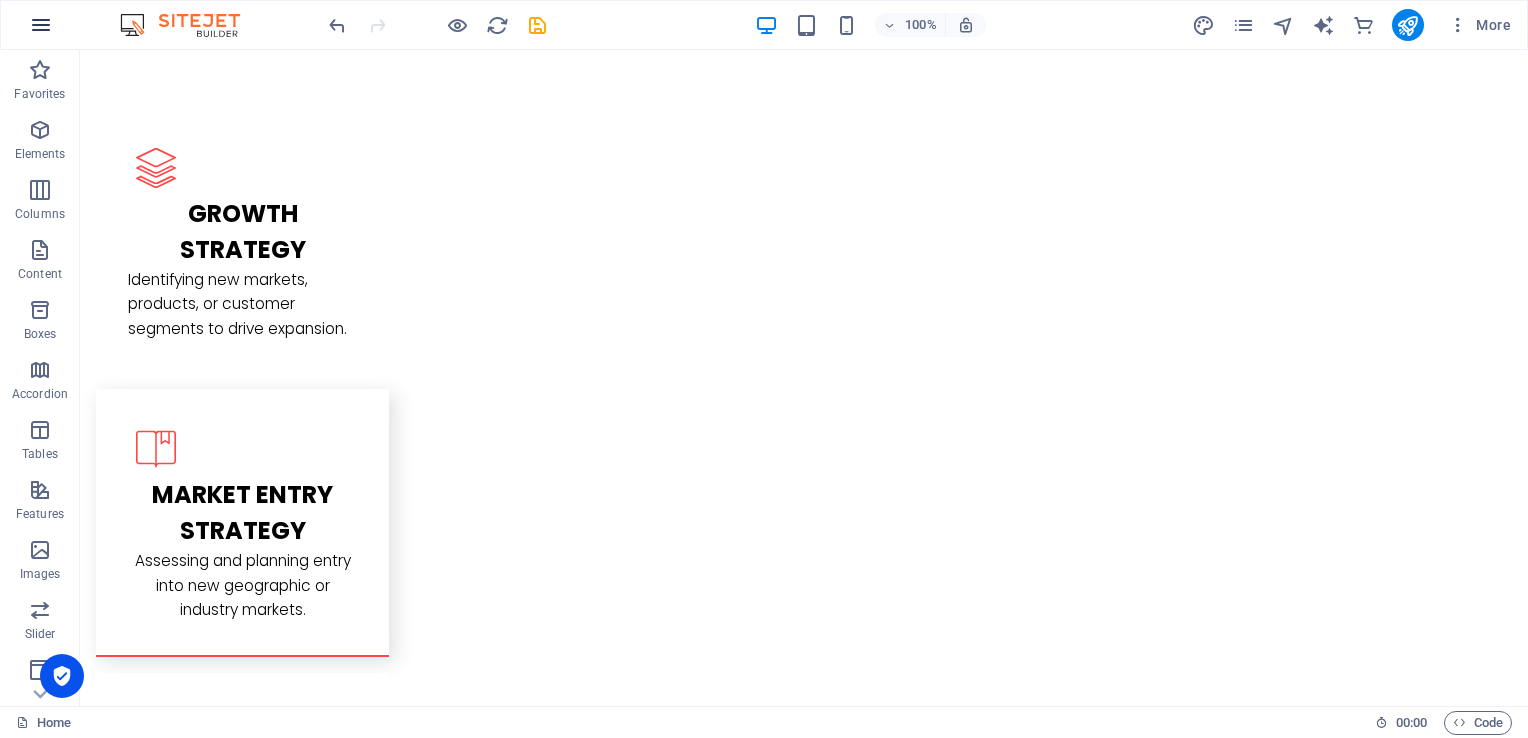 click at bounding box center (41, 25) 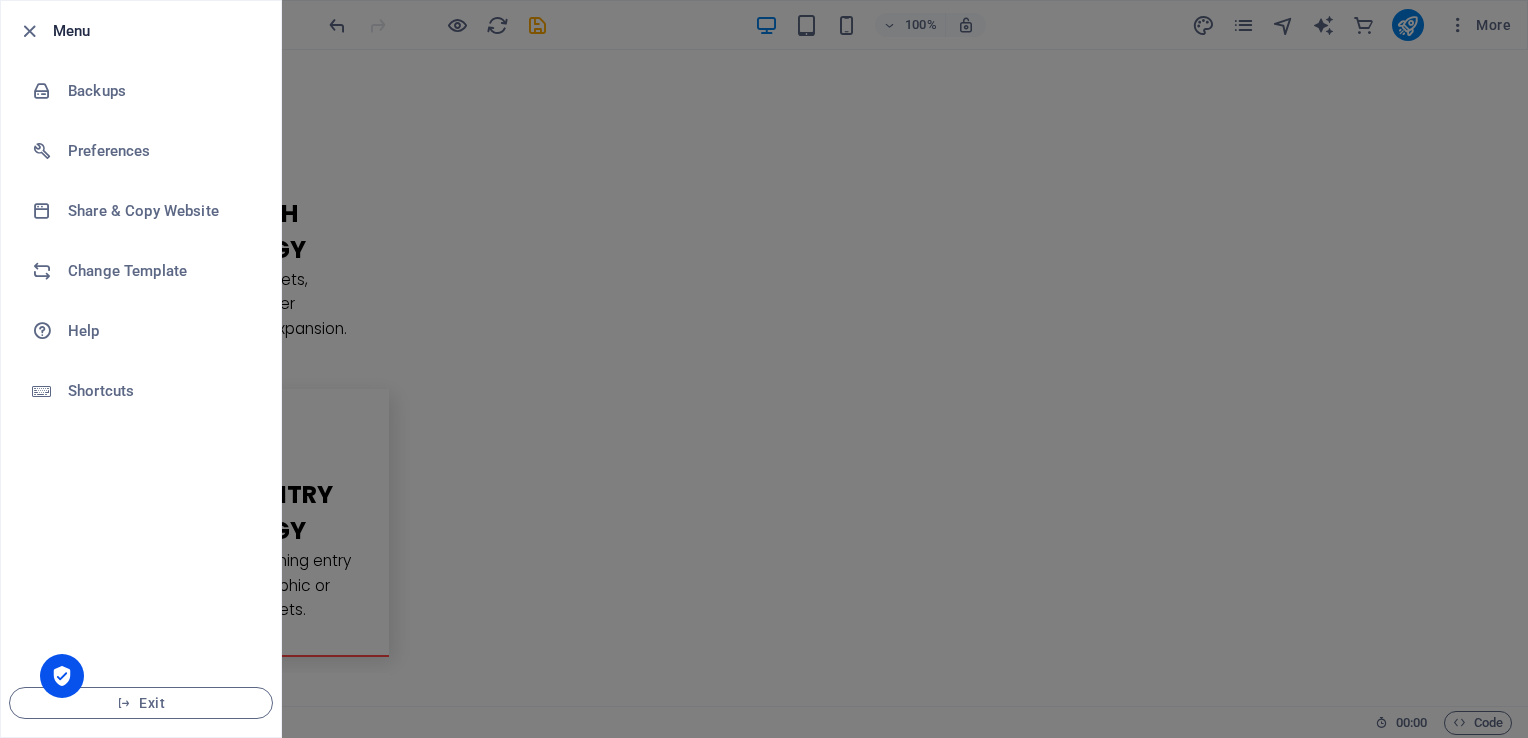 click at bounding box center (764, 369) 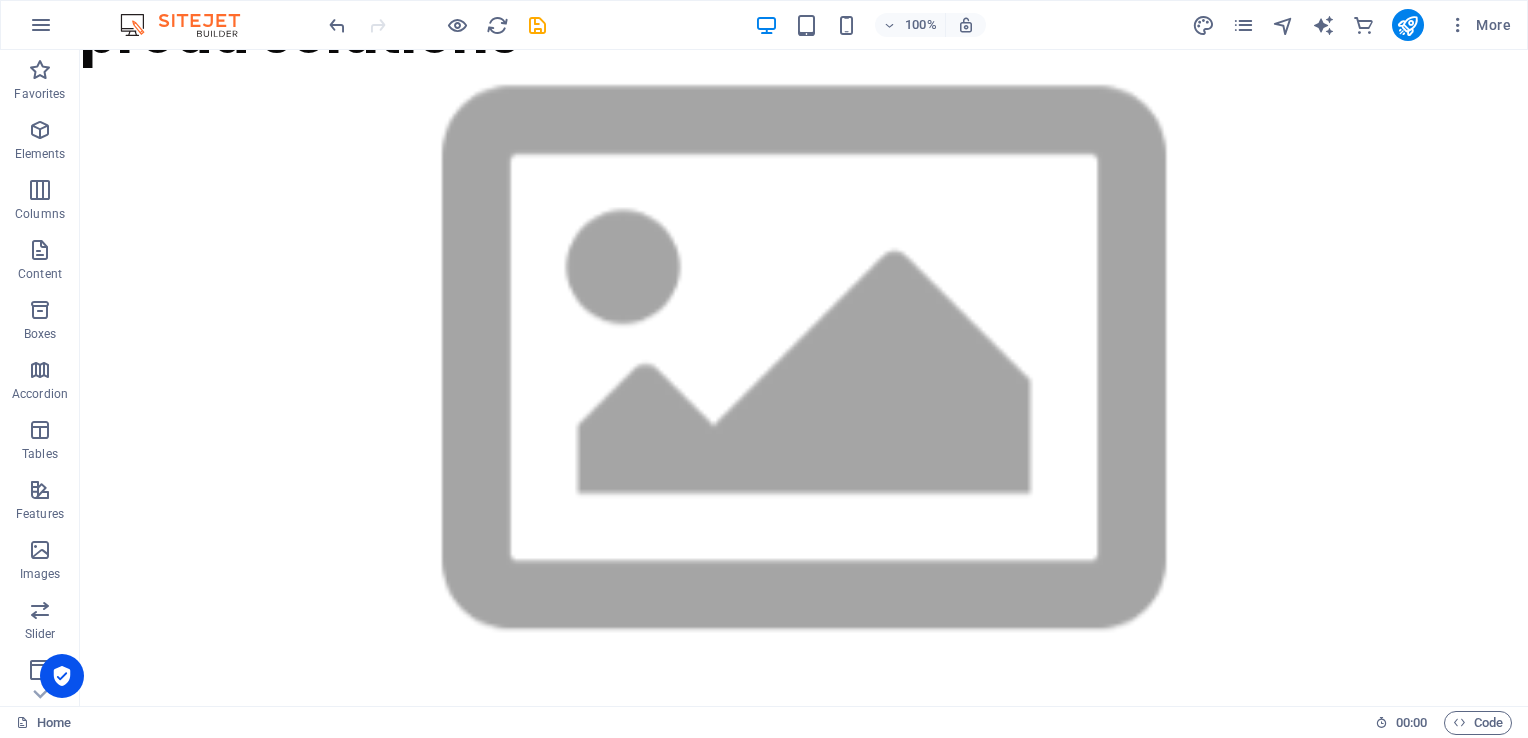 scroll, scrollTop: 0, scrollLeft: 0, axis: both 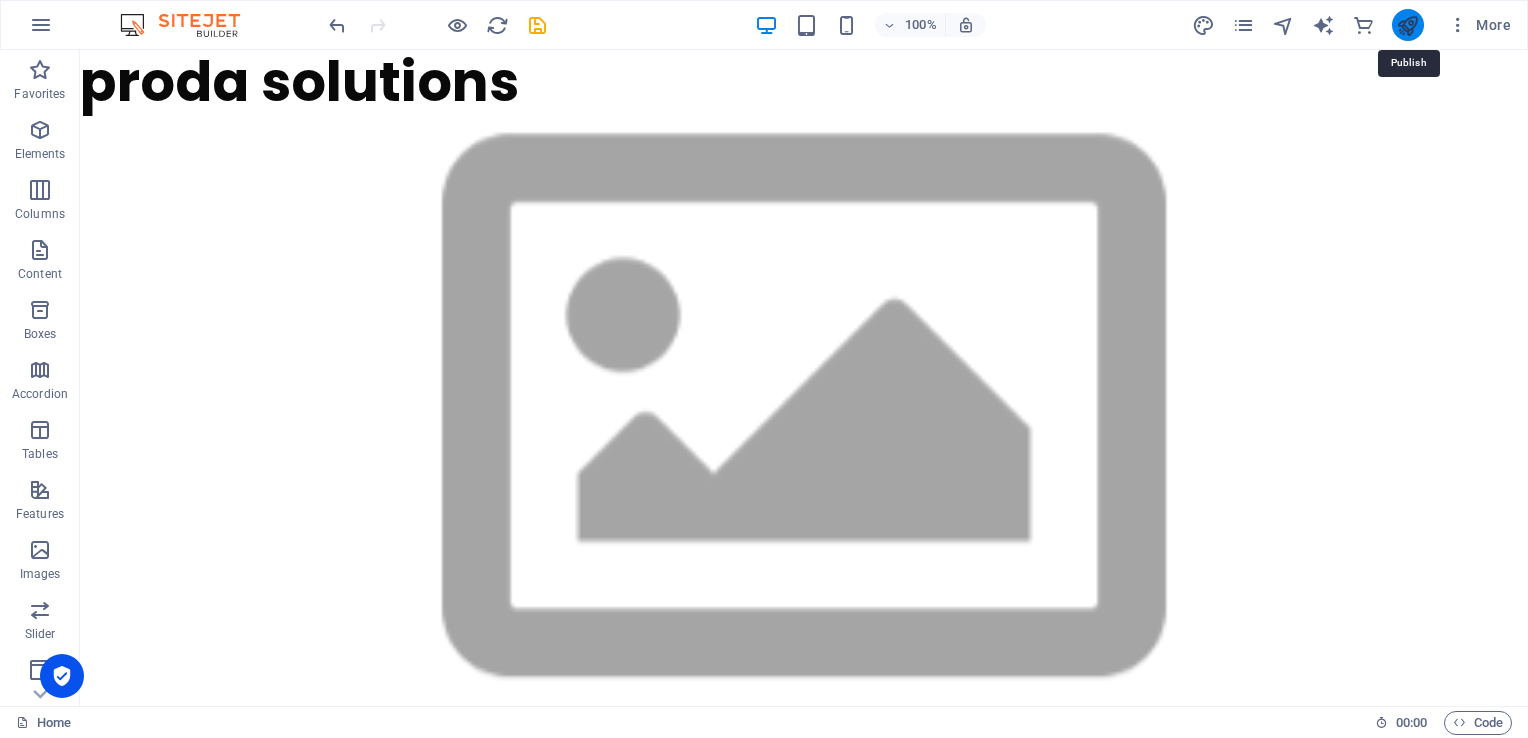 click at bounding box center [1407, 25] 